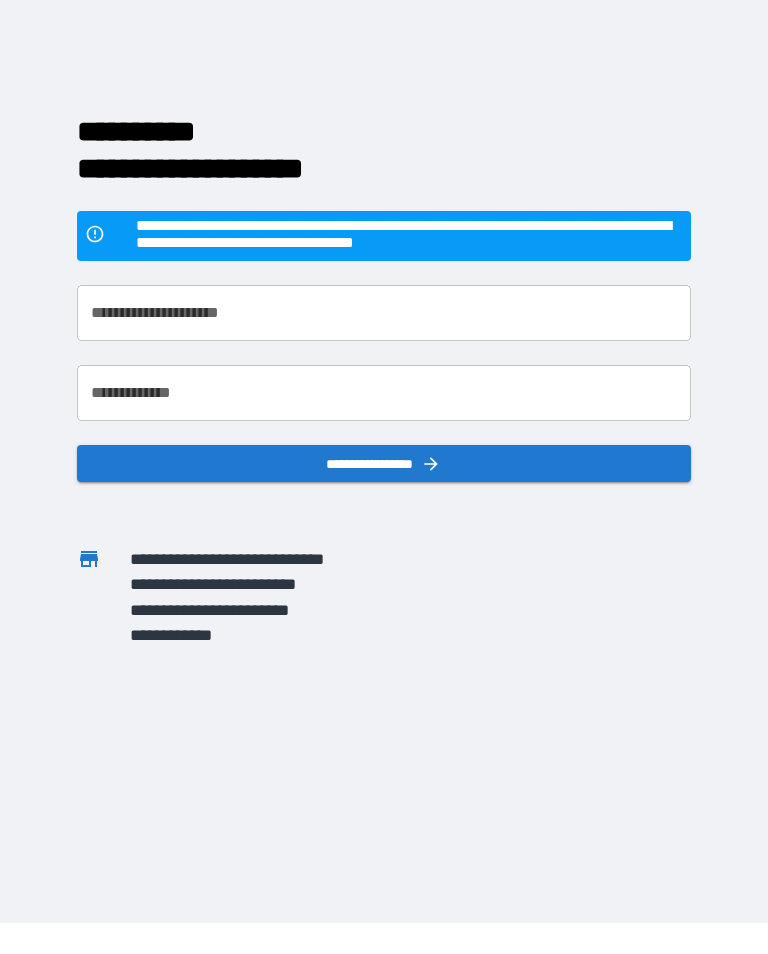 scroll, scrollTop: 31, scrollLeft: 0, axis: vertical 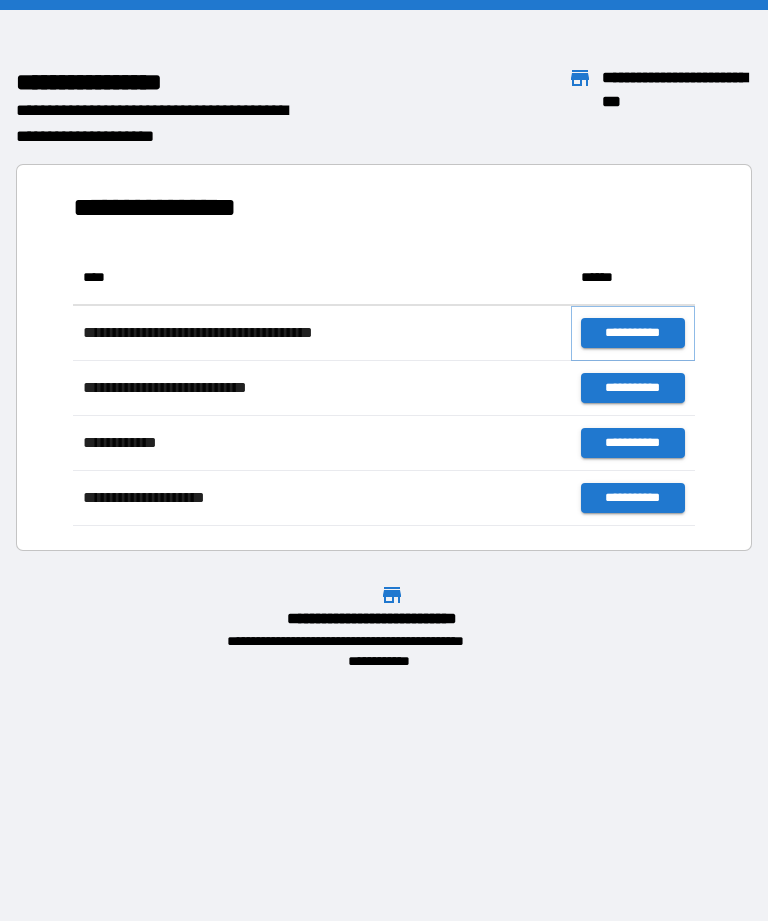 click on "**********" at bounding box center (633, 333) 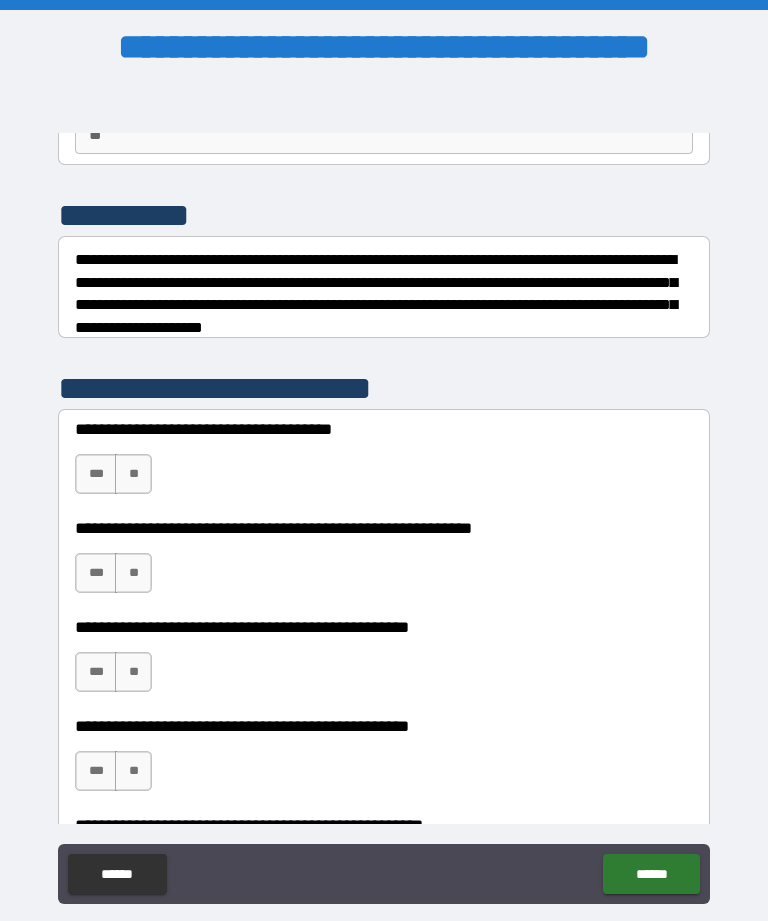 scroll, scrollTop: 214, scrollLeft: 0, axis: vertical 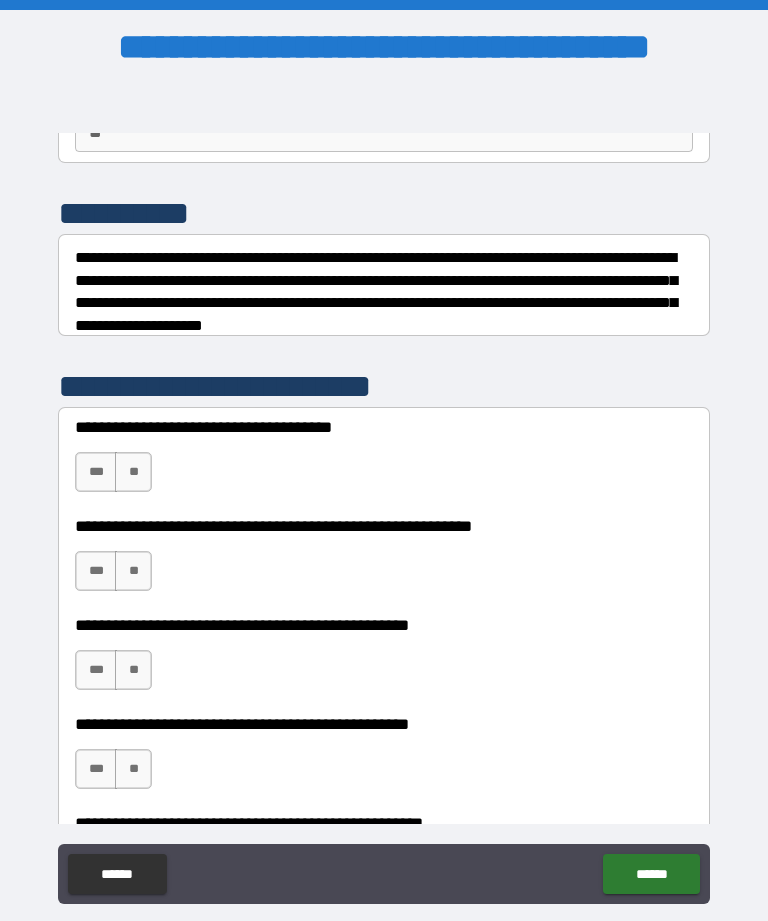 click on "***" at bounding box center (96, 472) 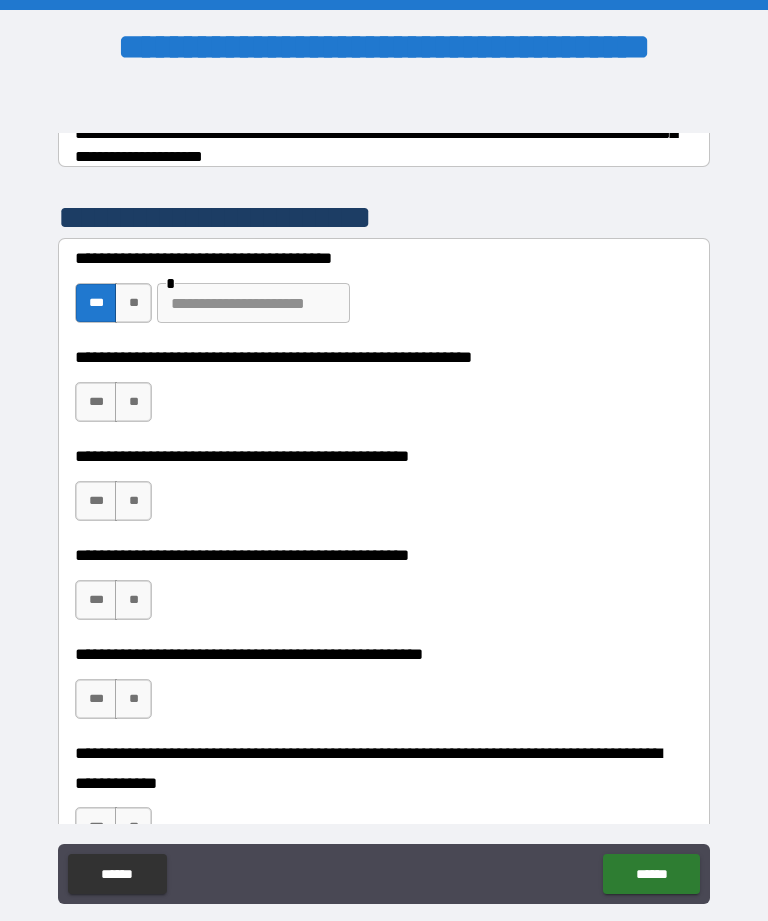 scroll, scrollTop: 383, scrollLeft: 0, axis: vertical 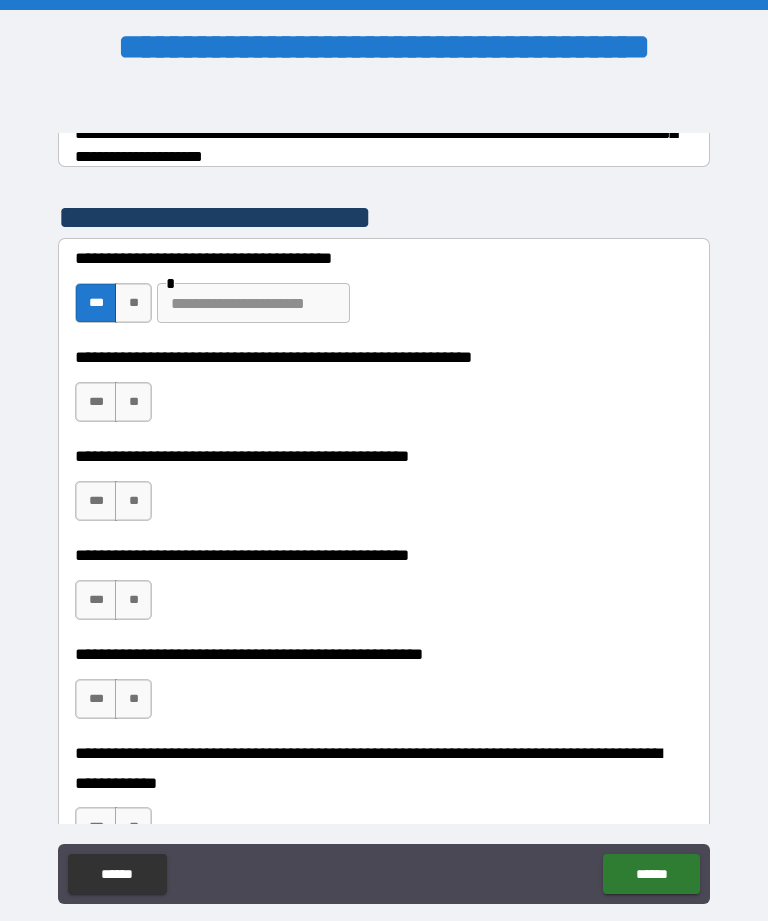 click on "**" at bounding box center (133, 402) 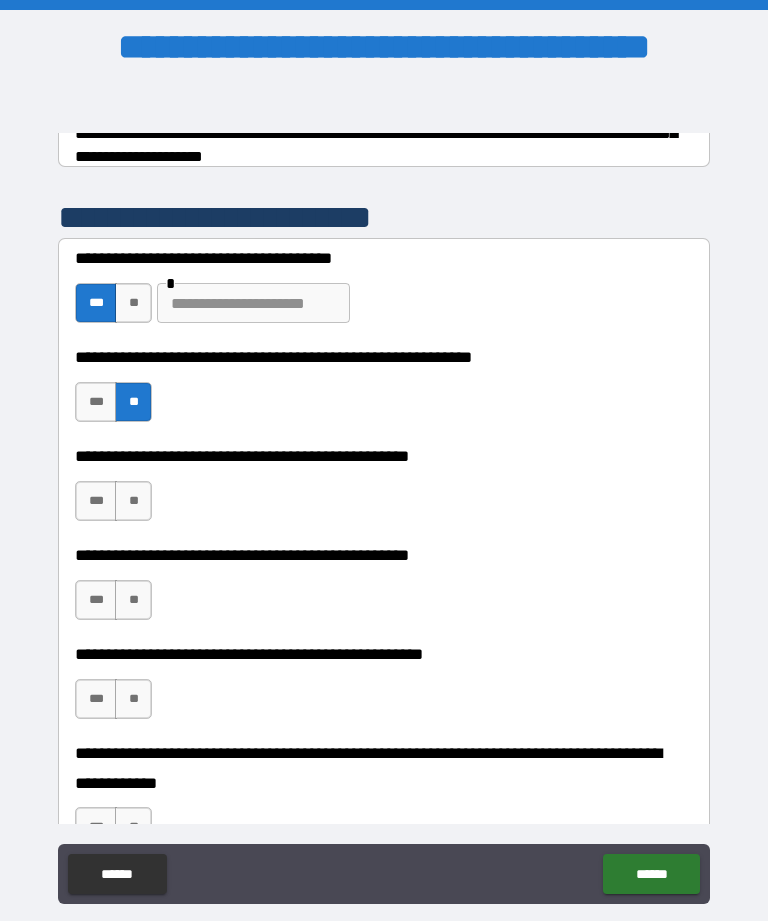 click on "**" at bounding box center (133, 501) 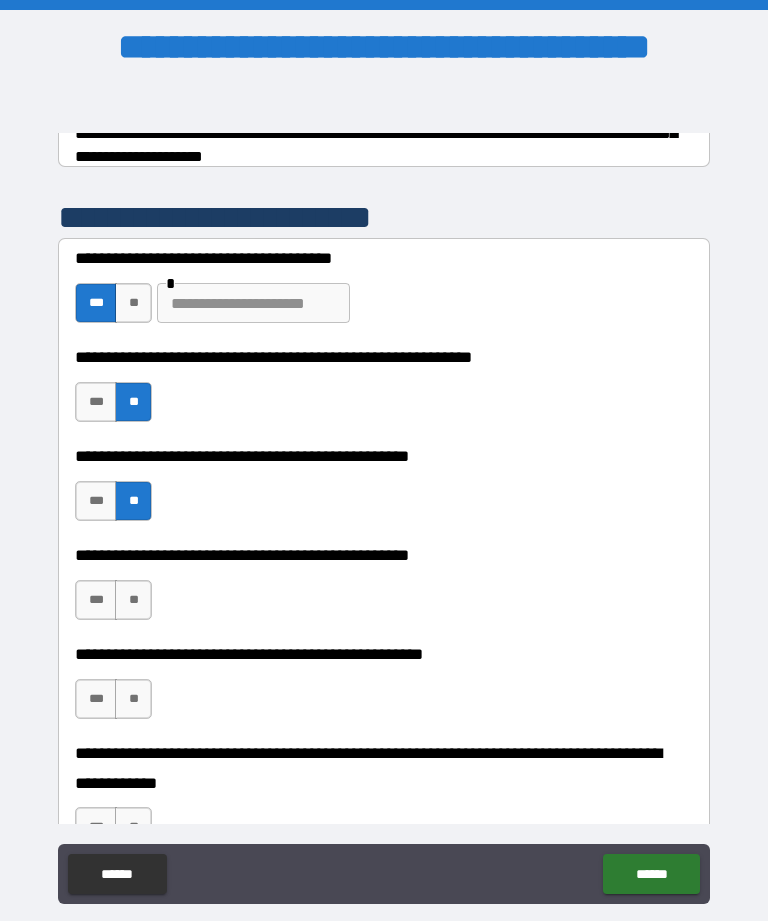 click on "**" at bounding box center (133, 600) 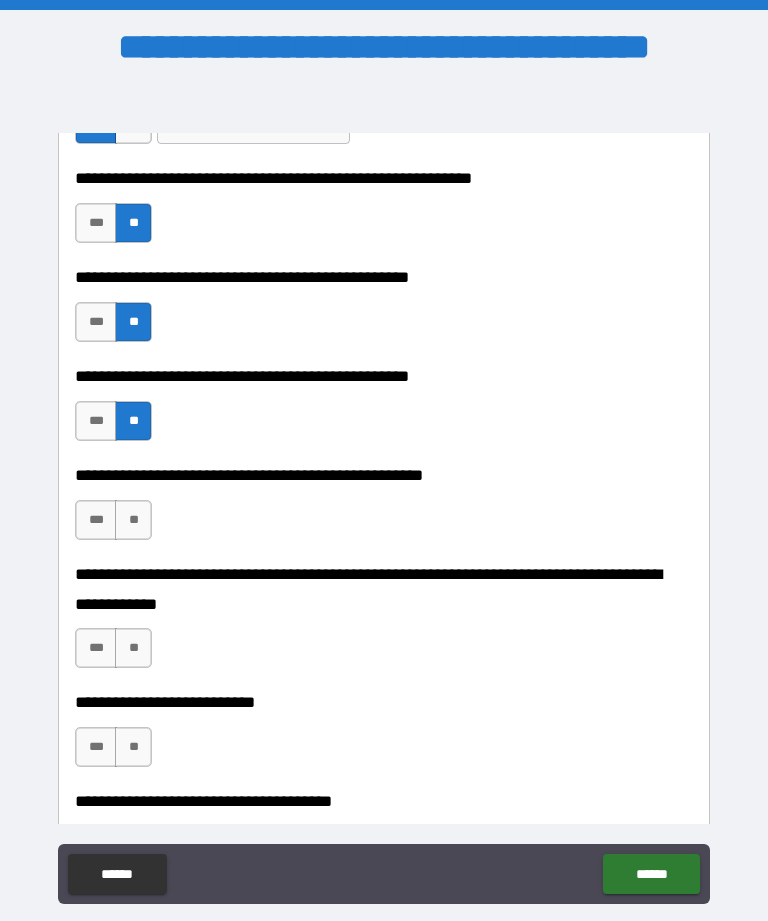 scroll, scrollTop: 563, scrollLeft: 0, axis: vertical 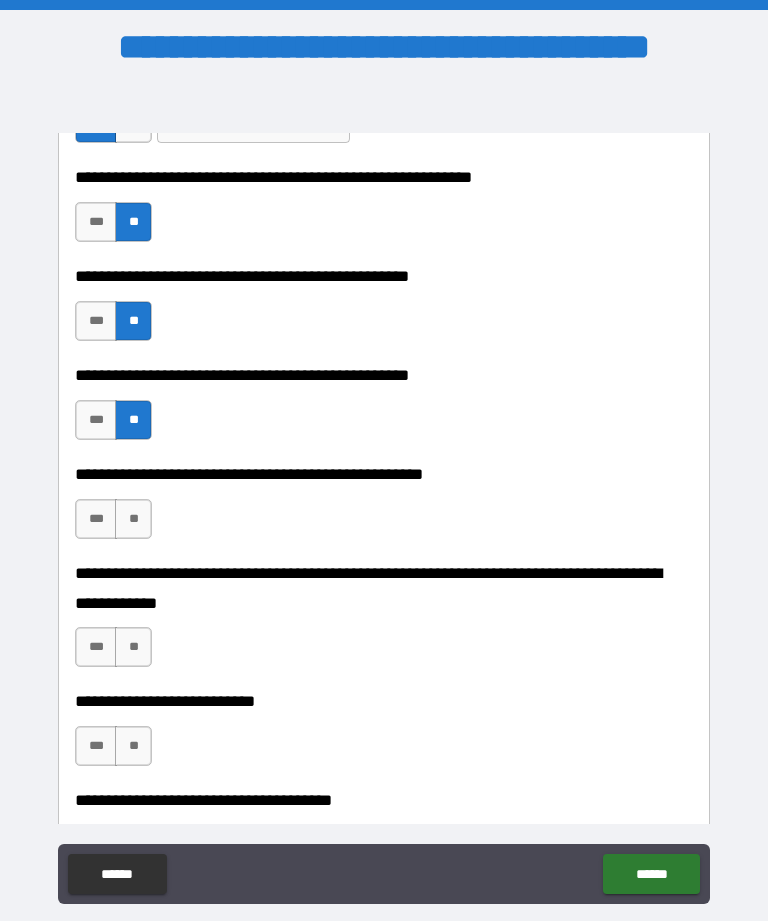 click on "**" at bounding box center (133, 519) 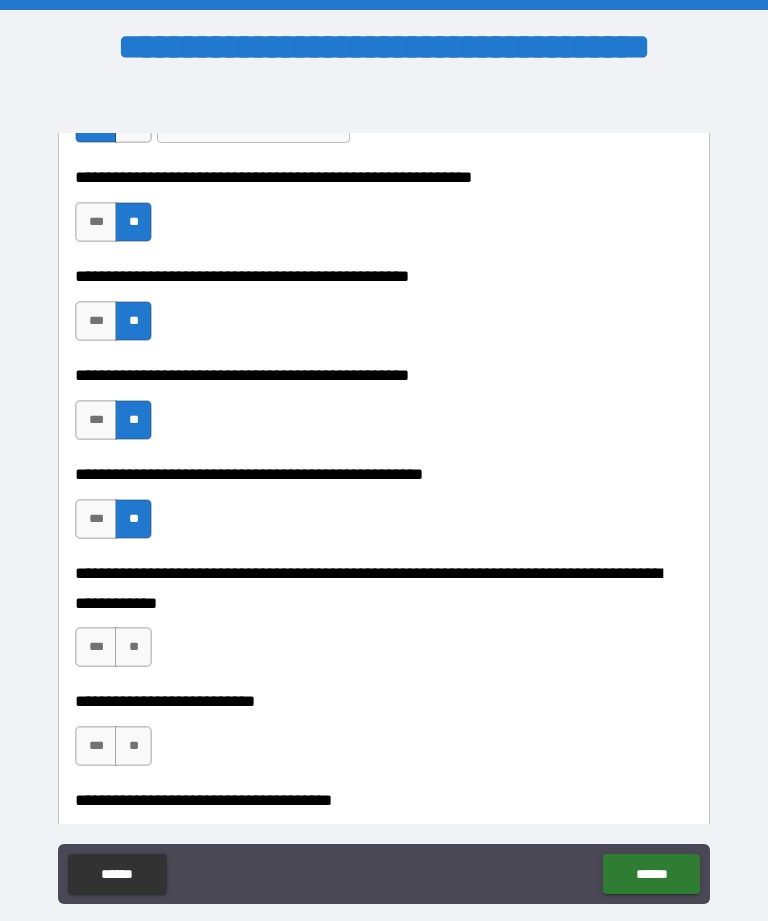 click on "**" at bounding box center (133, 647) 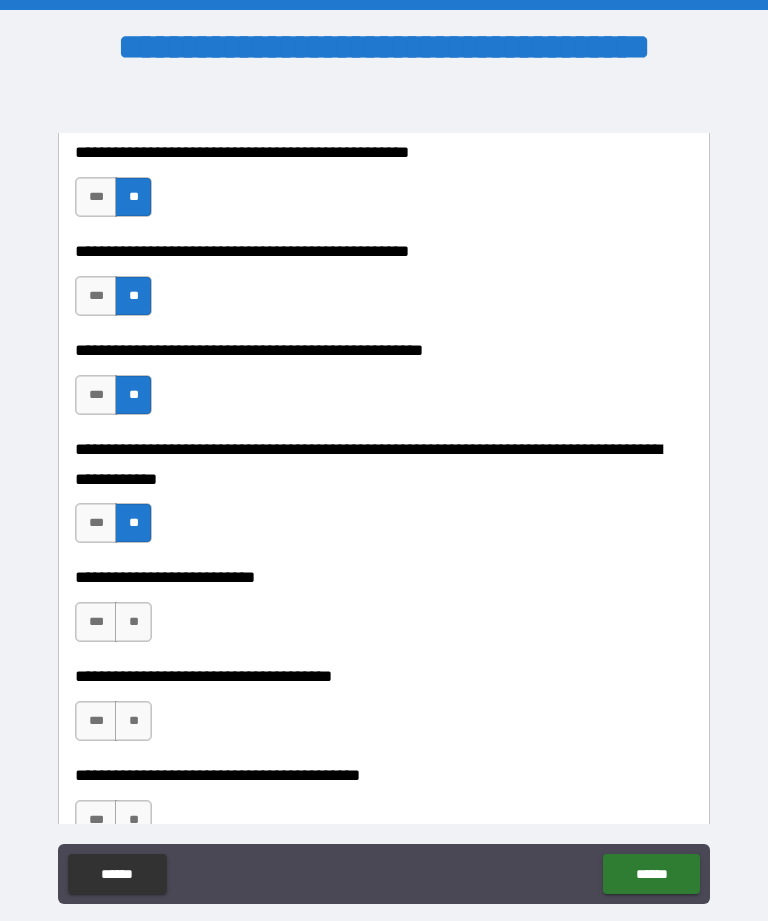 scroll, scrollTop: 688, scrollLeft: 0, axis: vertical 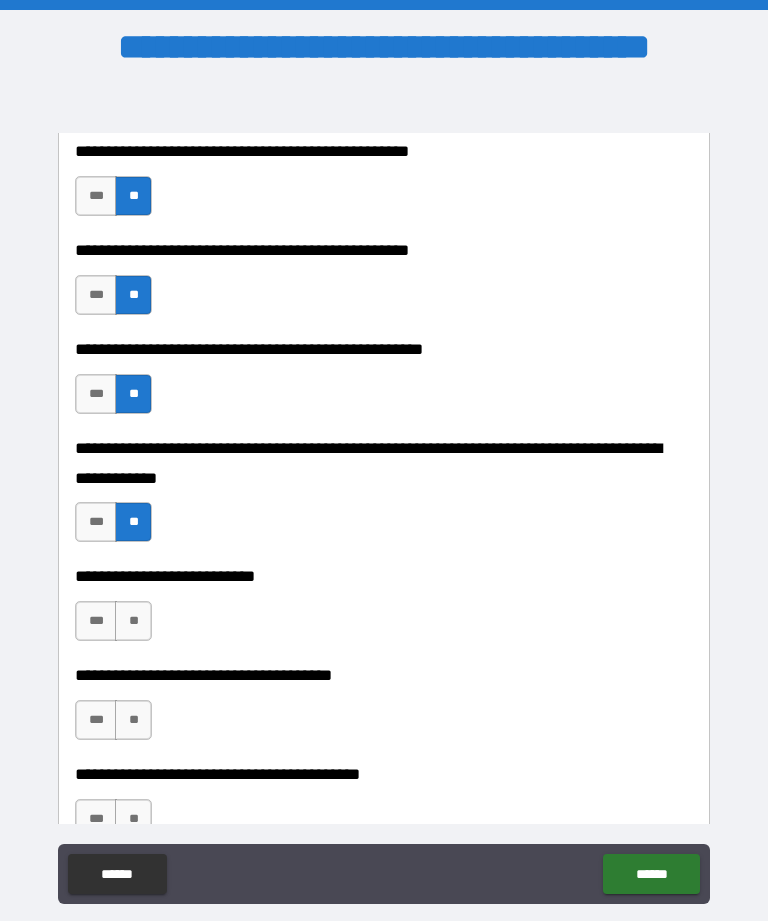 click on "**" at bounding box center (133, 621) 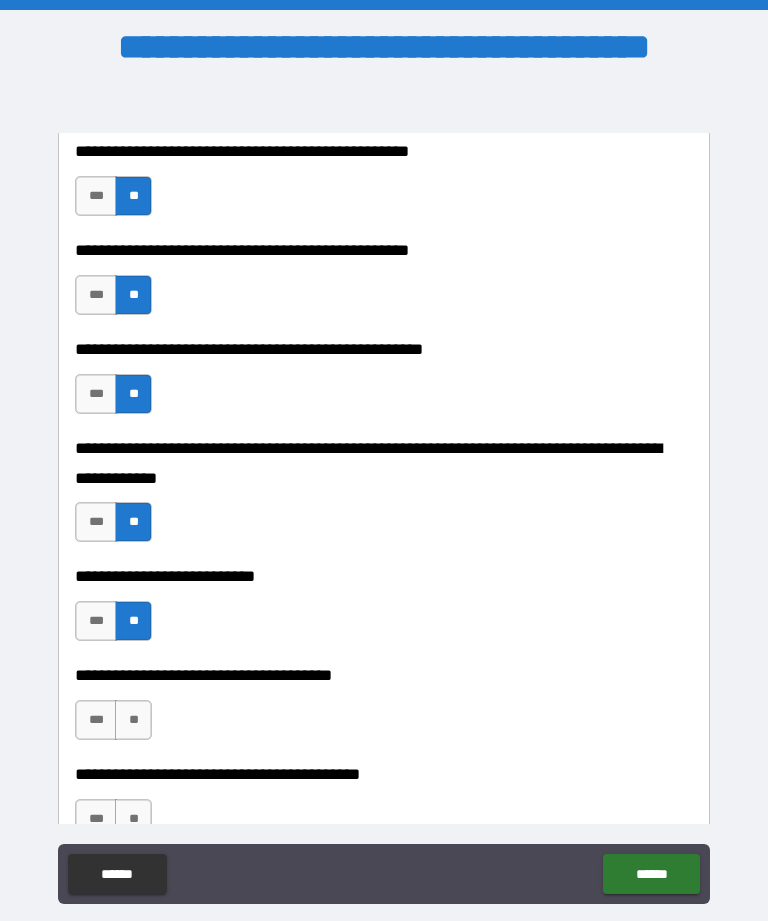 click on "**" at bounding box center (133, 720) 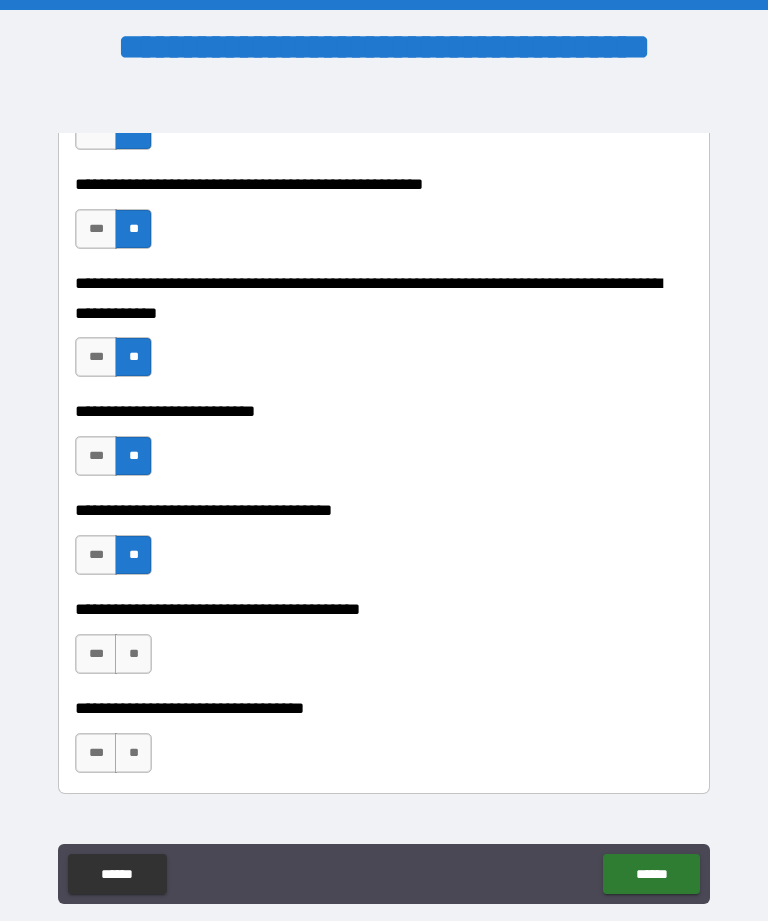 scroll, scrollTop: 879, scrollLeft: 0, axis: vertical 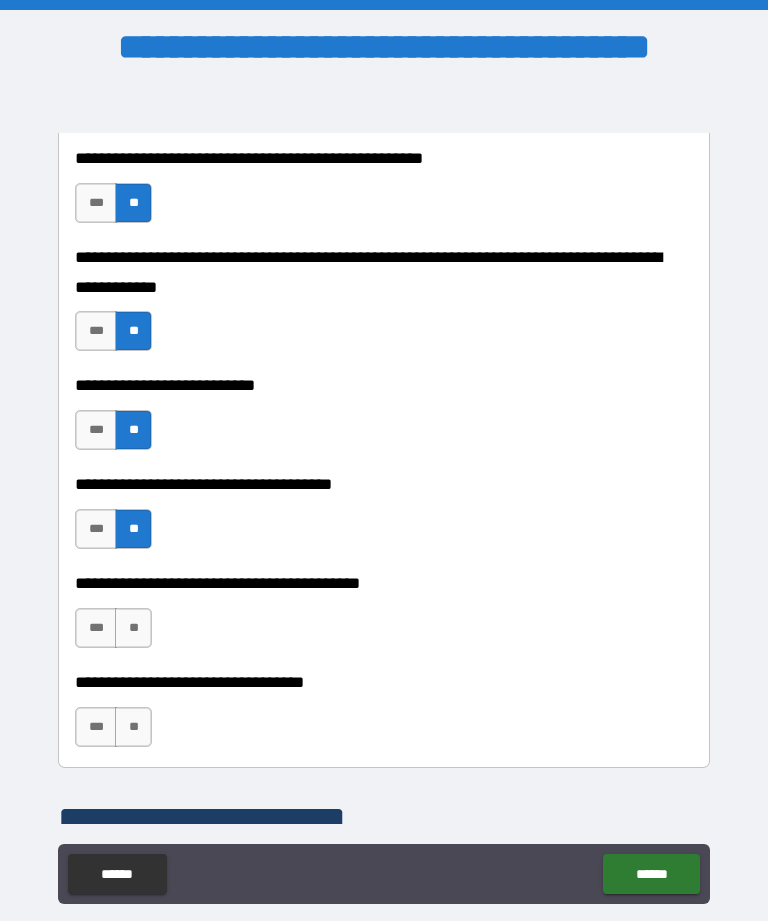 click on "**" at bounding box center [133, 628] 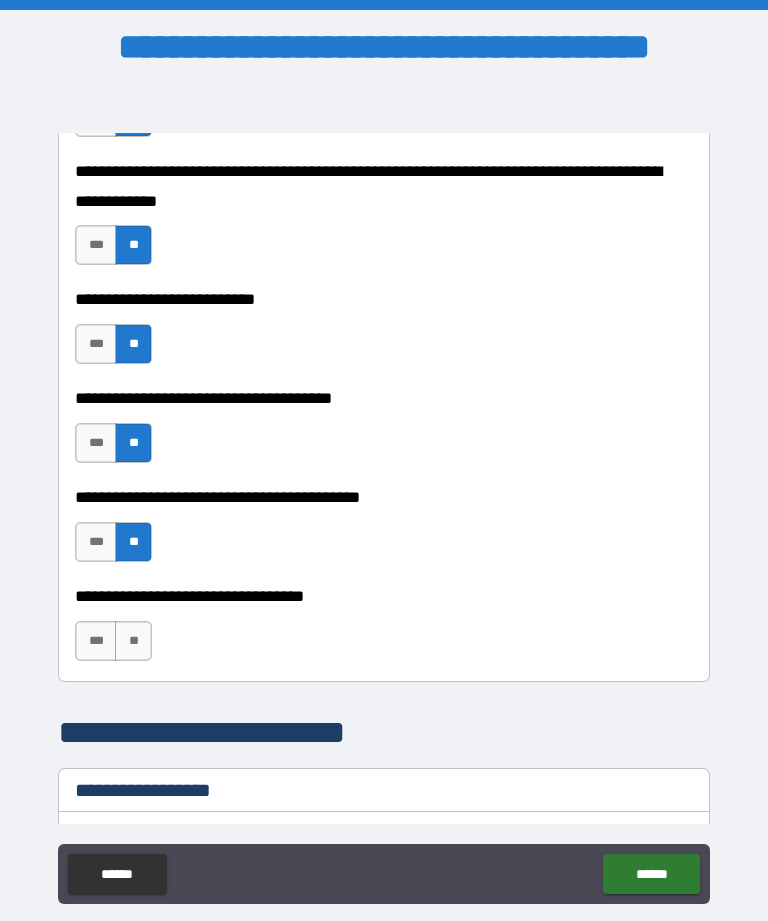 scroll, scrollTop: 967, scrollLeft: 0, axis: vertical 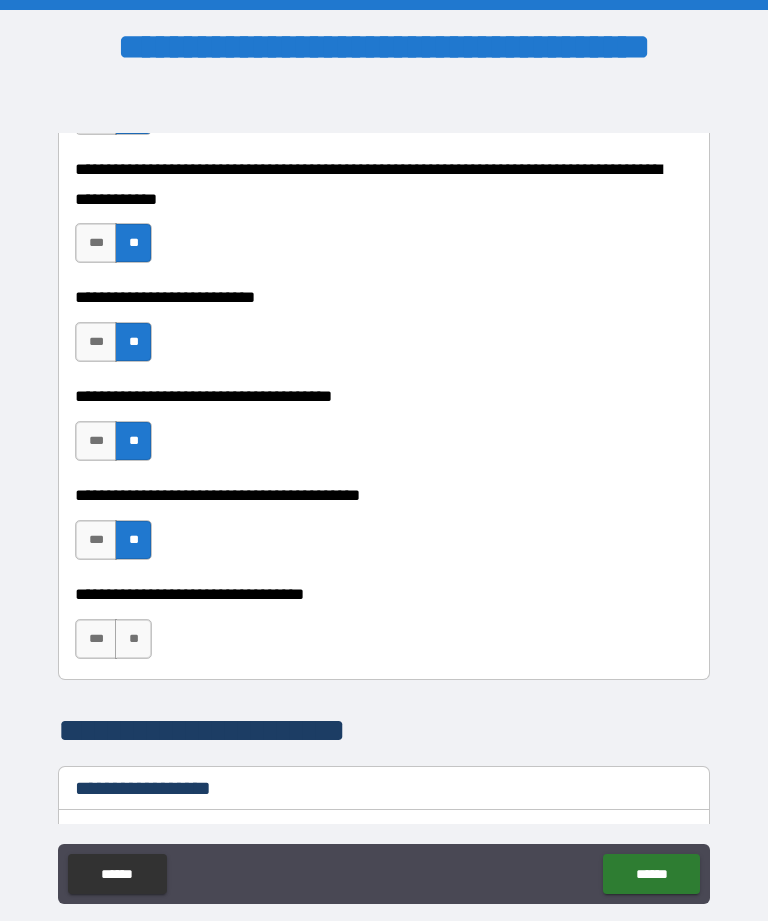 click on "**" at bounding box center (133, 639) 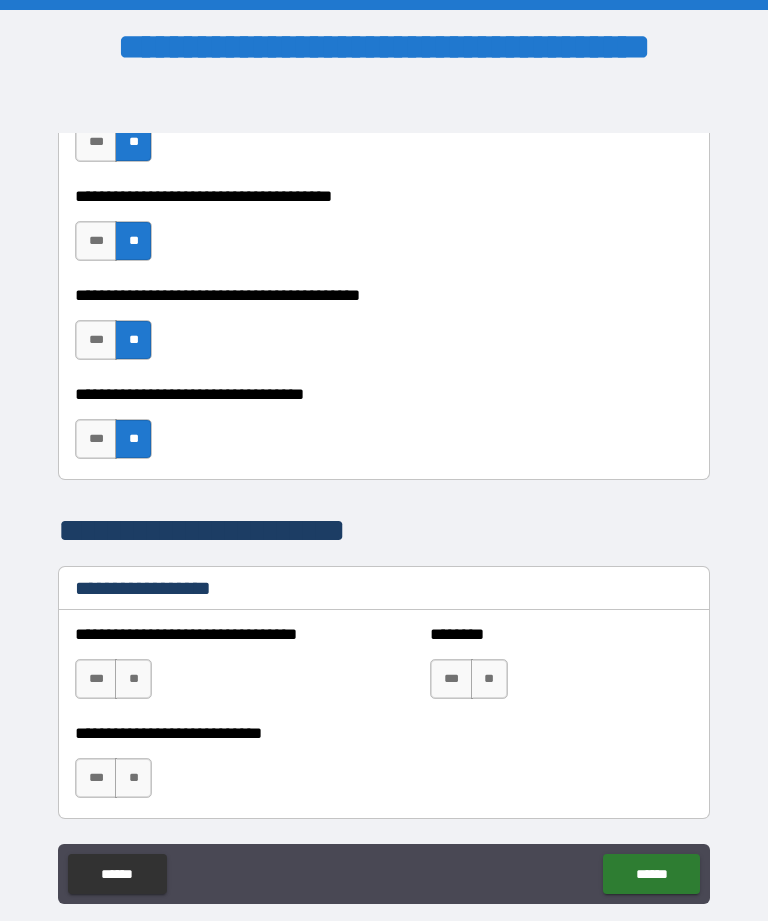 scroll, scrollTop: 1272, scrollLeft: 0, axis: vertical 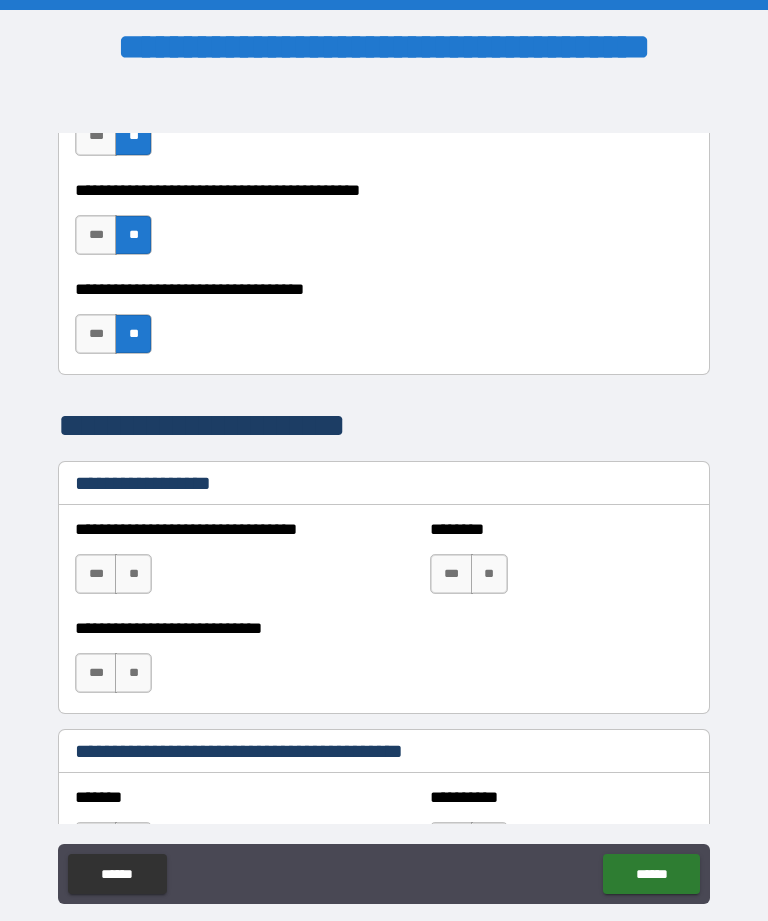 click on "**" at bounding box center (133, 574) 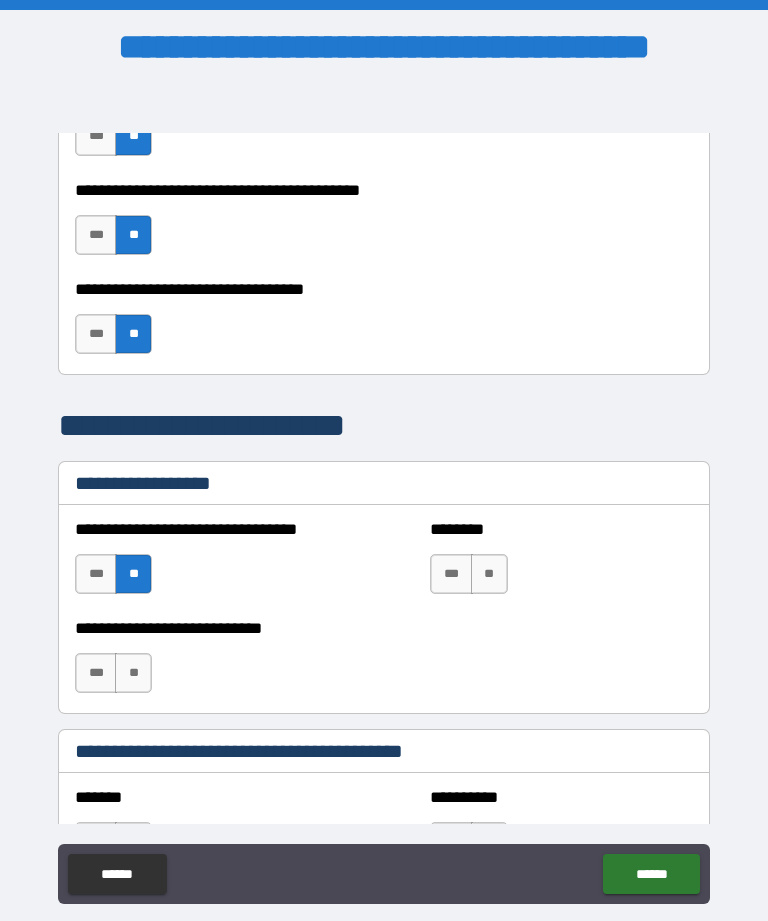 click on "**" at bounding box center [133, 673] 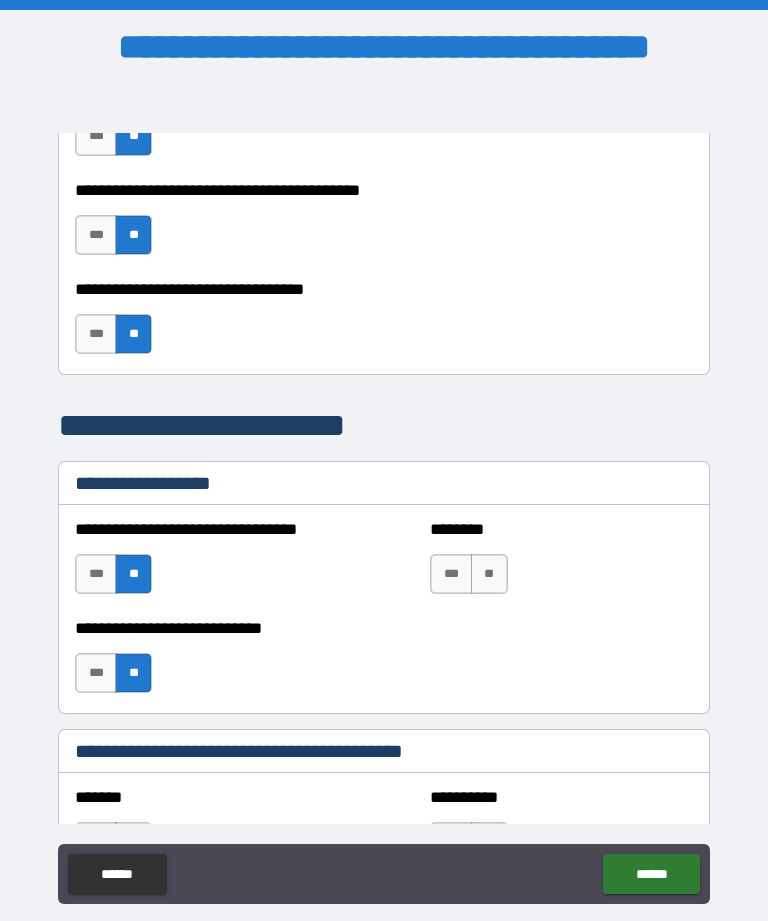 click on "**" at bounding box center (489, 574) 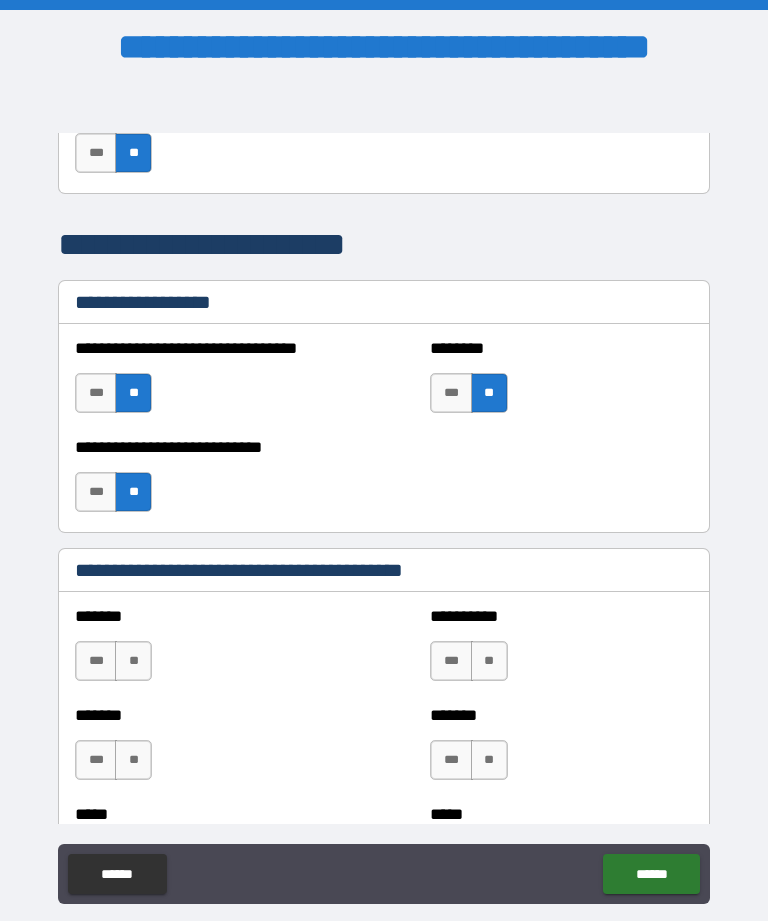 scroll, scrollTop: 1454, scrollLeft: 0, axis: vertical 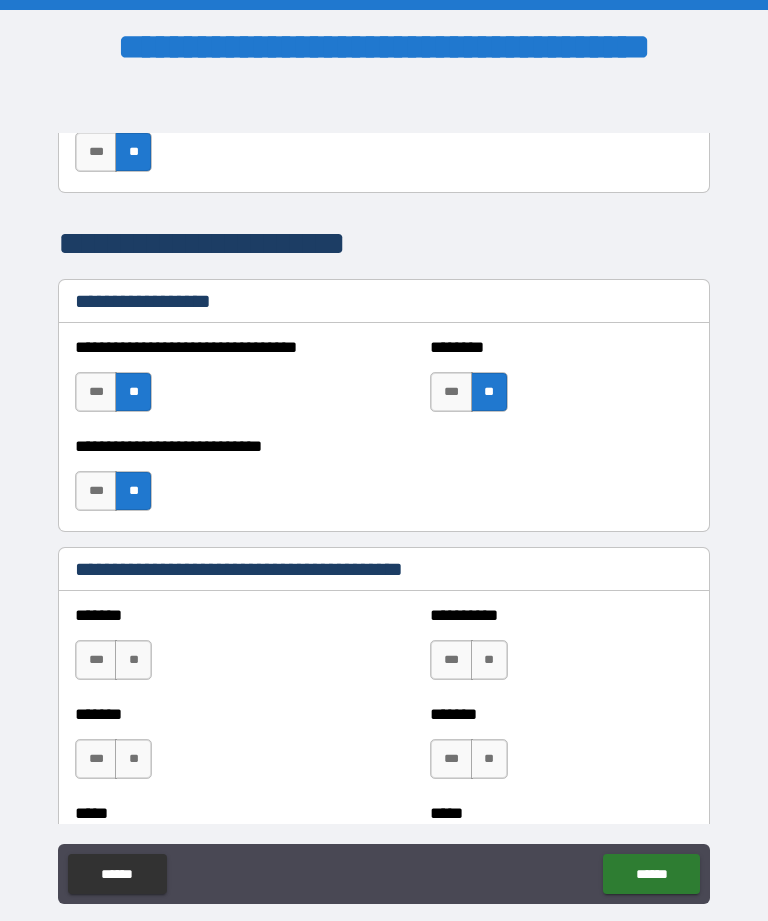 click on "**" at bounding box center (133, 660) 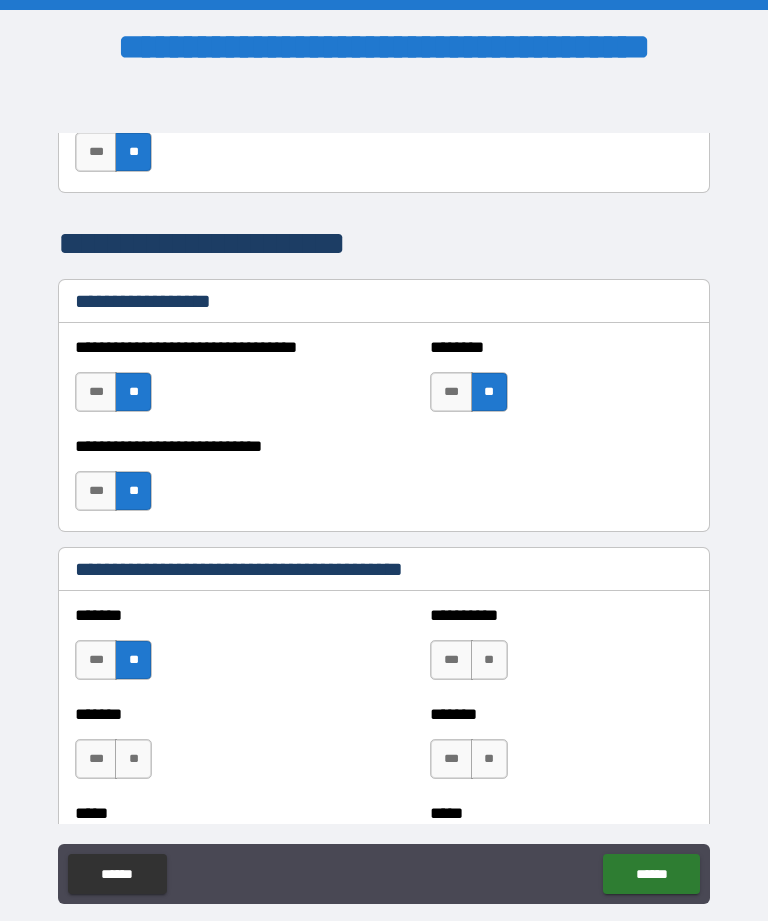 scroll, scrollTop: 1675, scrollLeft: 0, axis: vertical 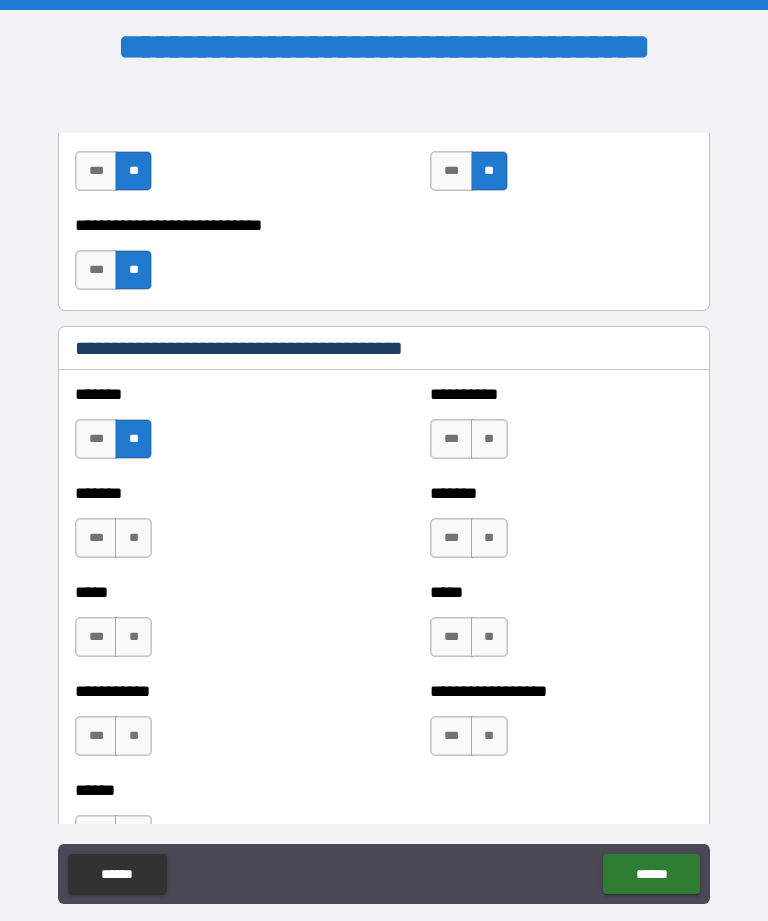 click on "**" at bounding box center (489, 439) 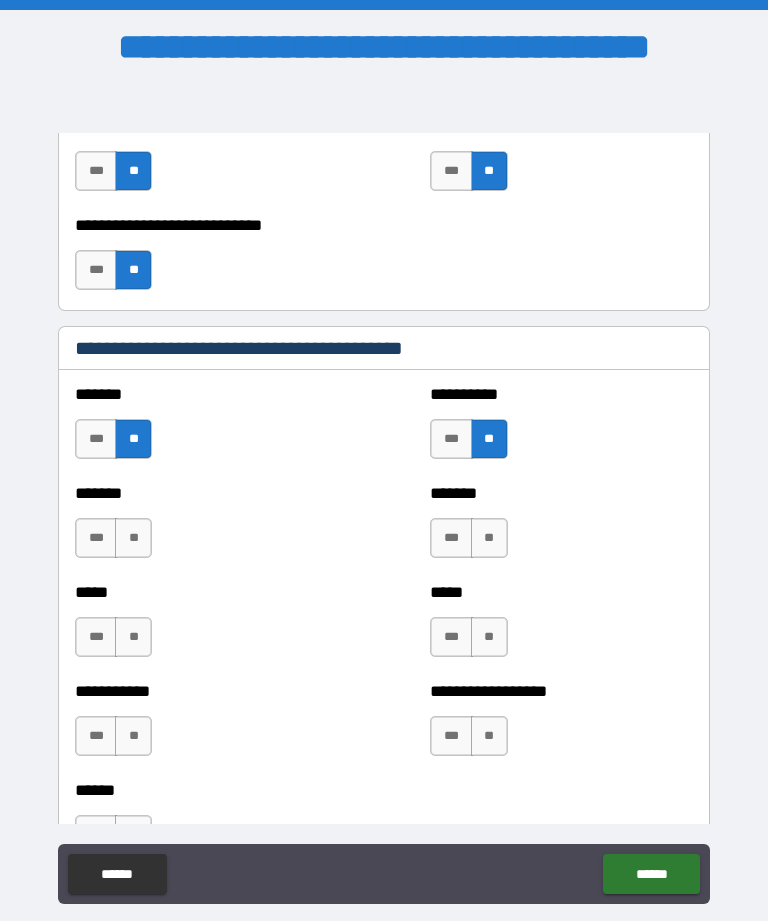click on "**" at bounding box center [489, 538] 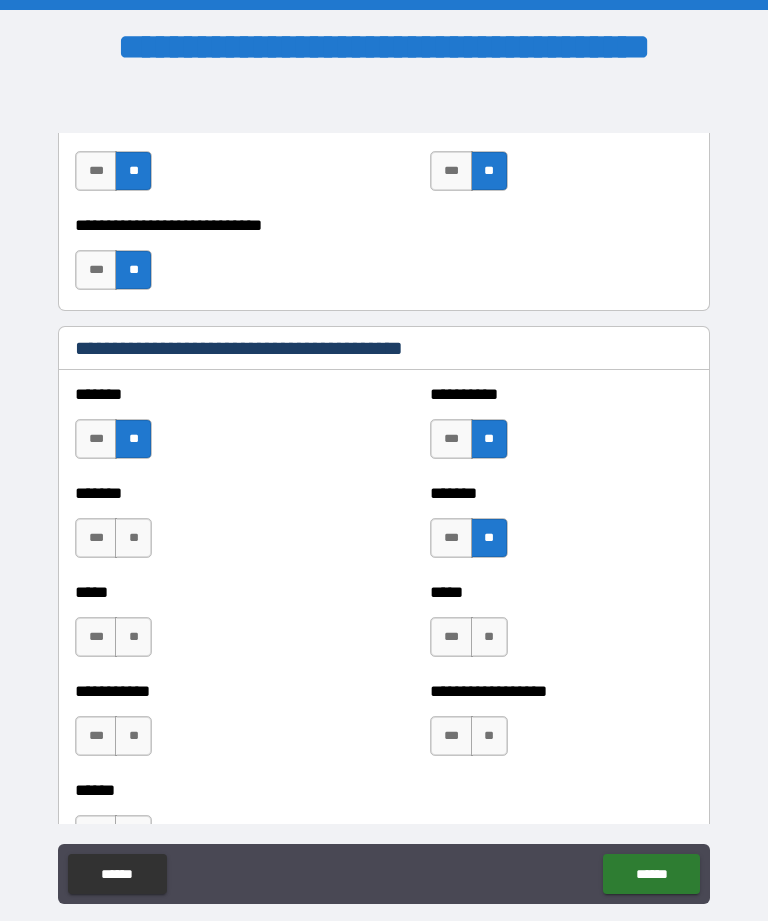 click on "**" at bounding box center [133, 538] 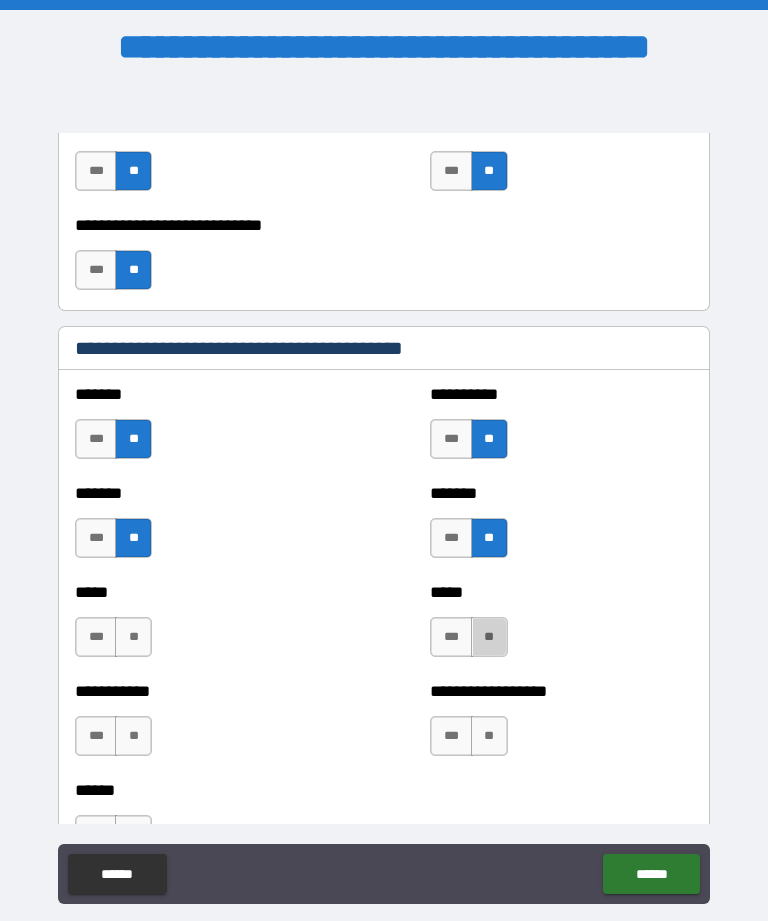 click on "**" at bounding box center (489, 637) 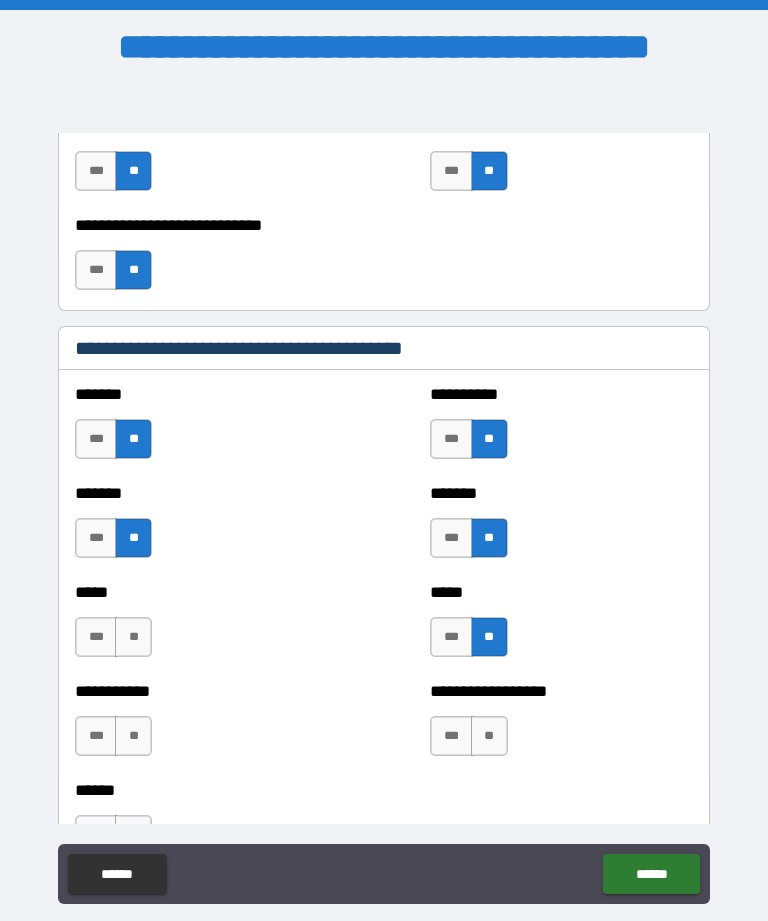 click on "**" at bounding box center (133, 637) 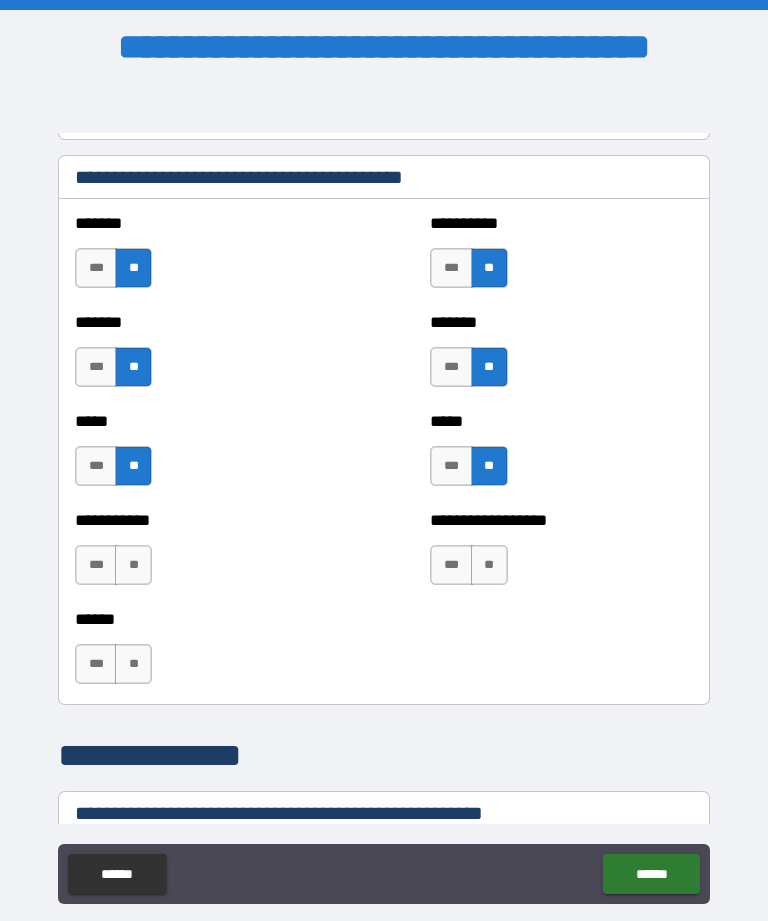 scroll, scrollTop: 1865, scrollLeft: 0, axis: vertical 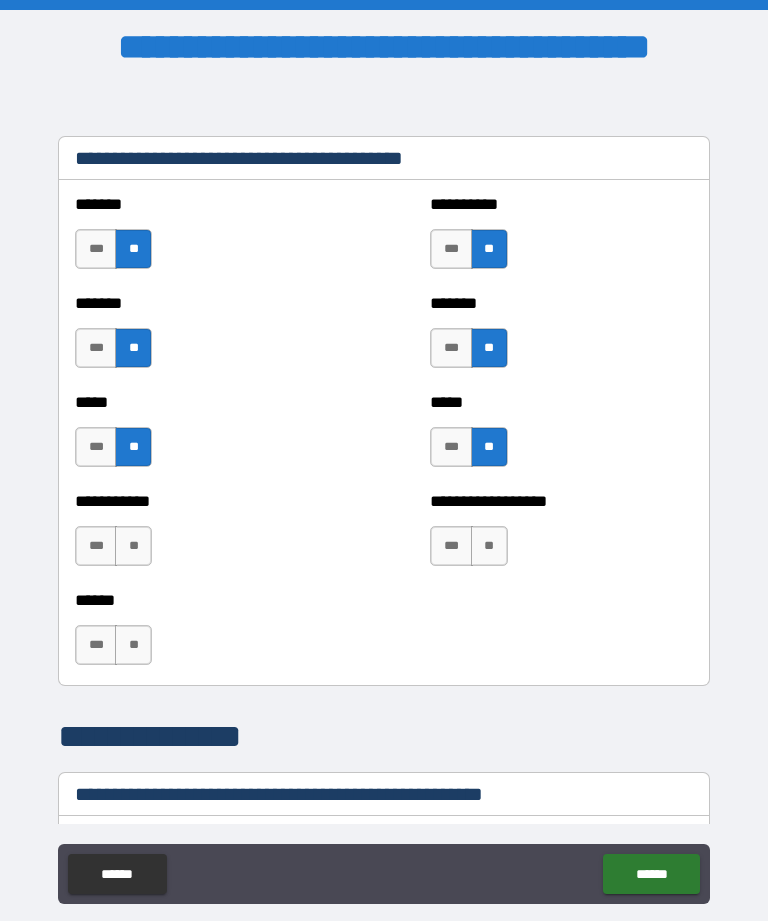 click on "**" at bounding box center [133, 546] 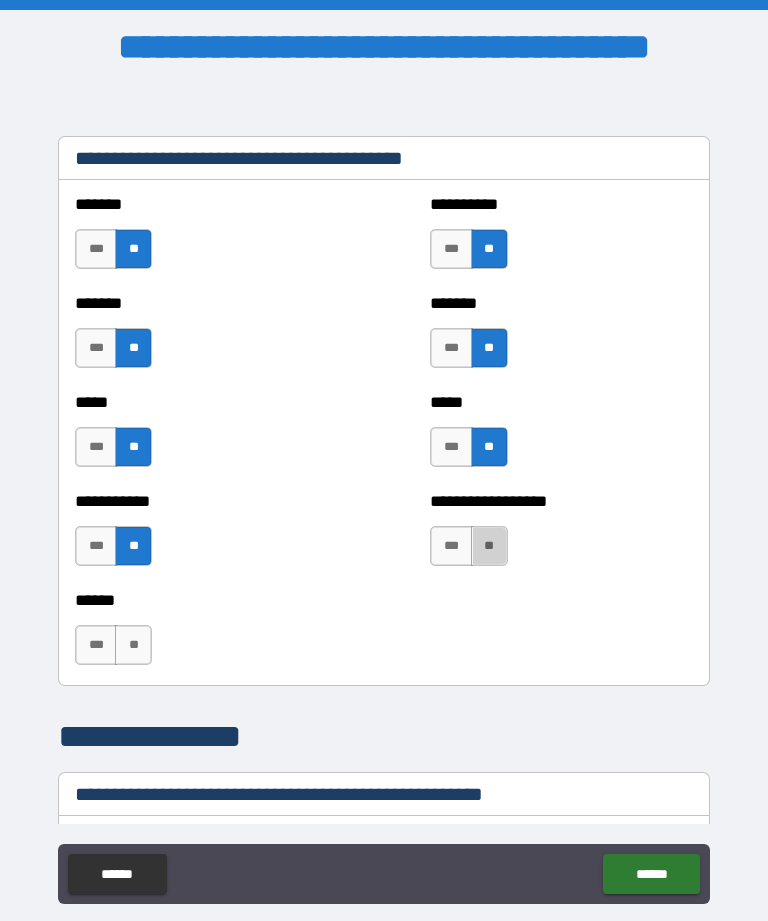 click on "**" at bounding box center (489, 546) 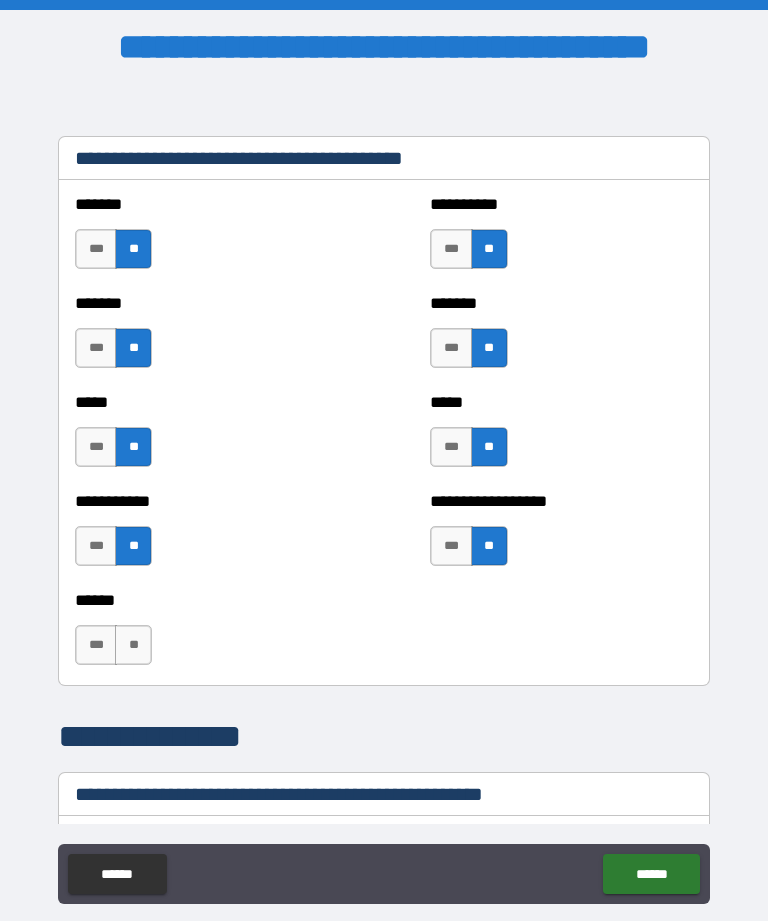 click on "**" at bounding box center (133, 645) 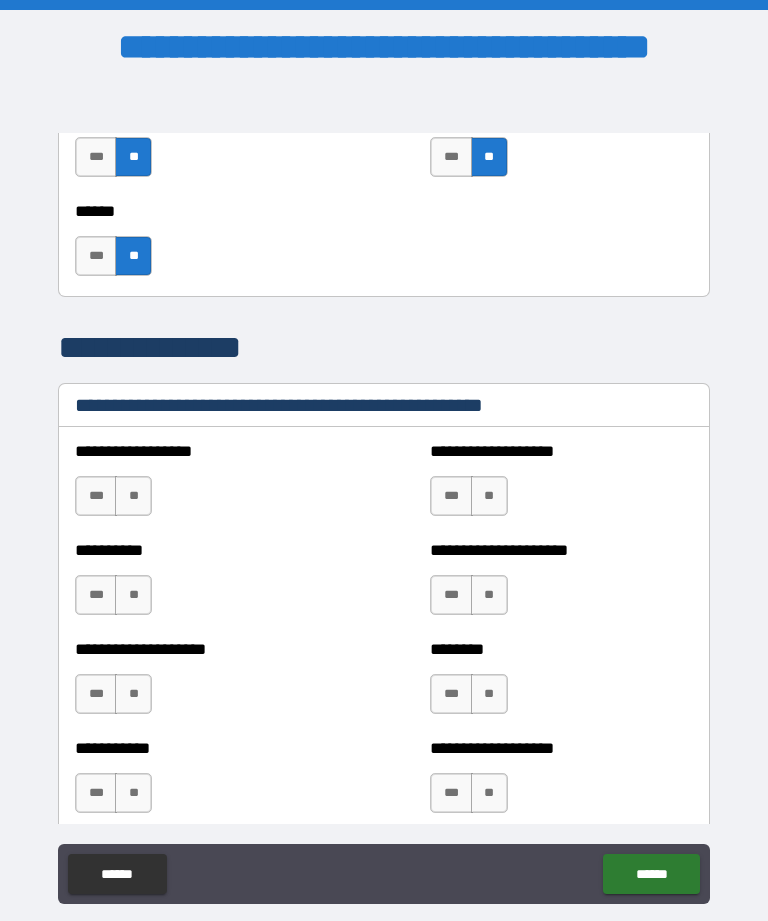 scroll, scrollTop: 2254, scrollLeft: 0, axis: vertical 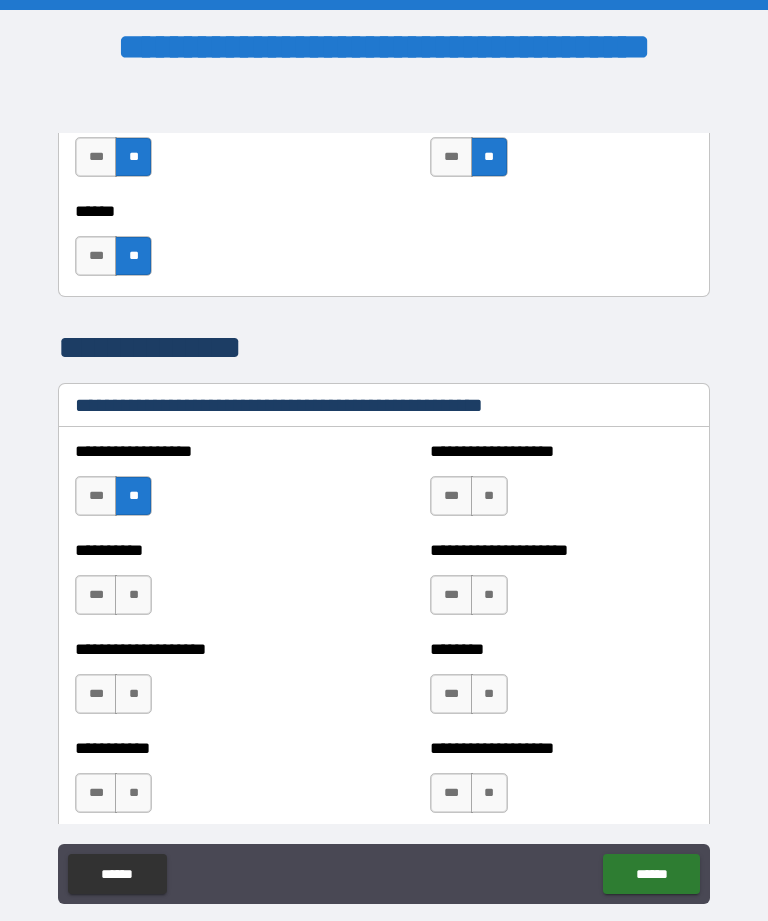 click on "**" at bounding box center (489, 496) 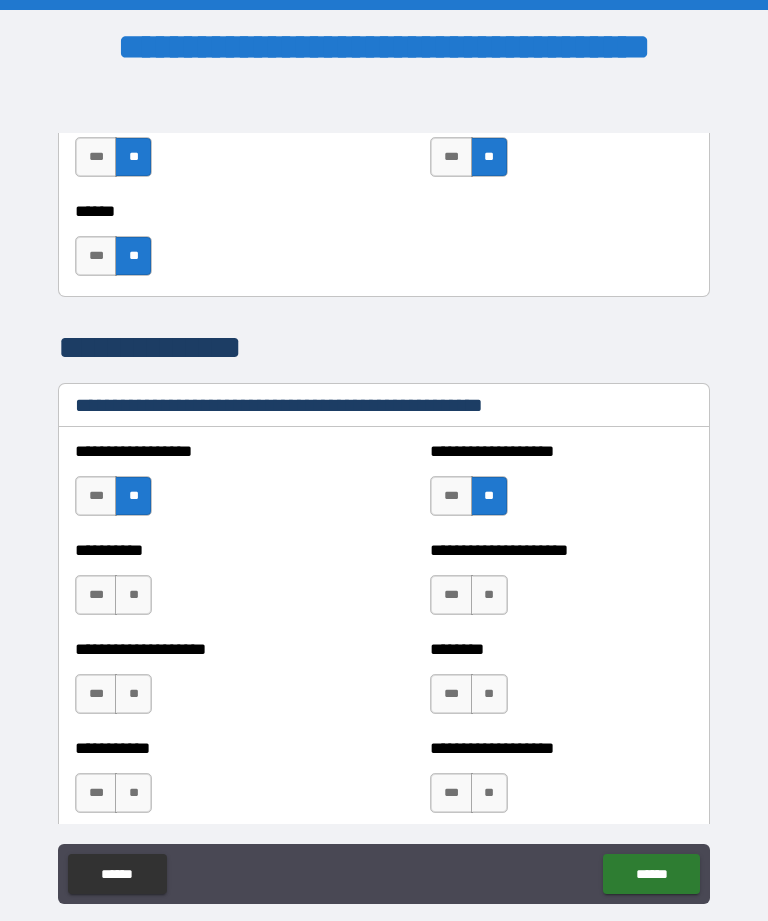 click on "**" at bounding box center [133, 595] 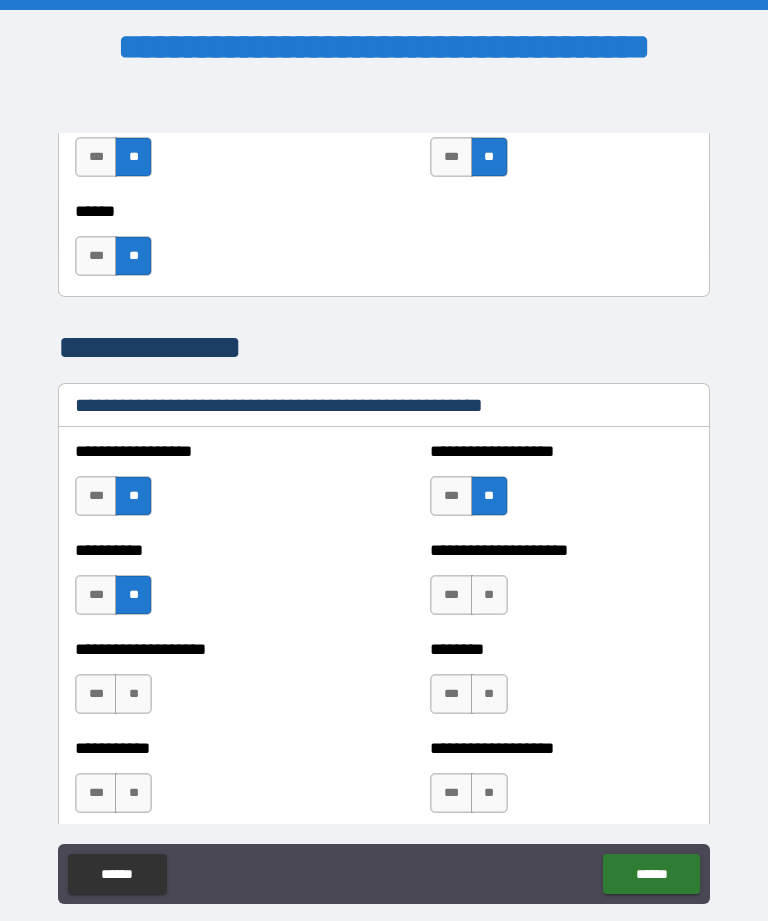 click on "**" at bounding box center (489, 595) 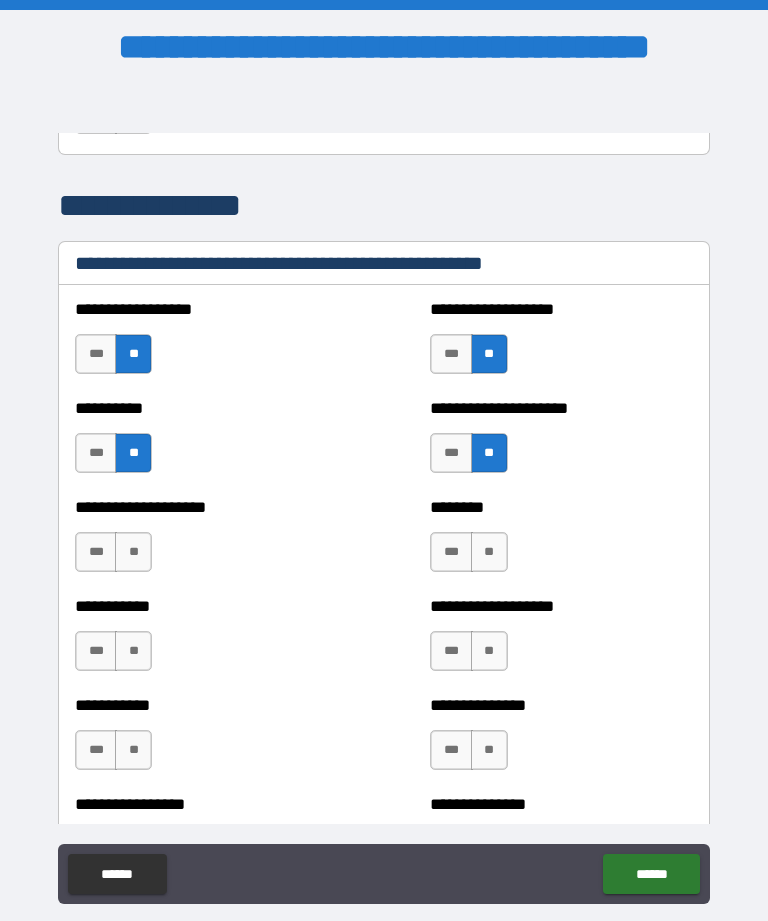 scroll, scrollTop: 2406, scrollLeft: 0, axis: vertical 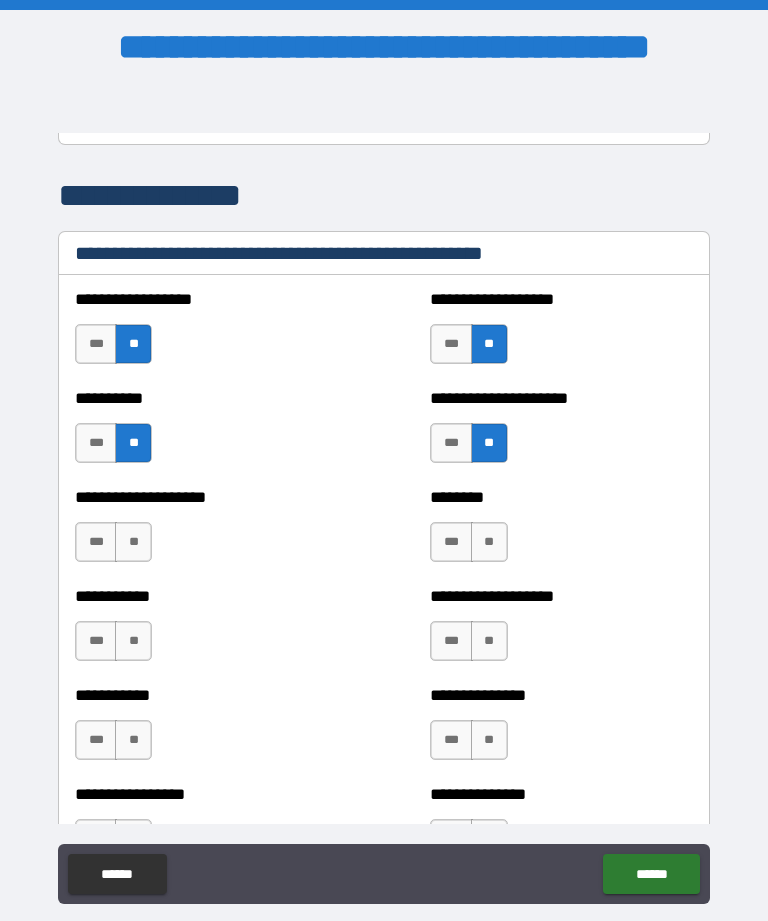 click on "**" at bounding box center (133, 542) 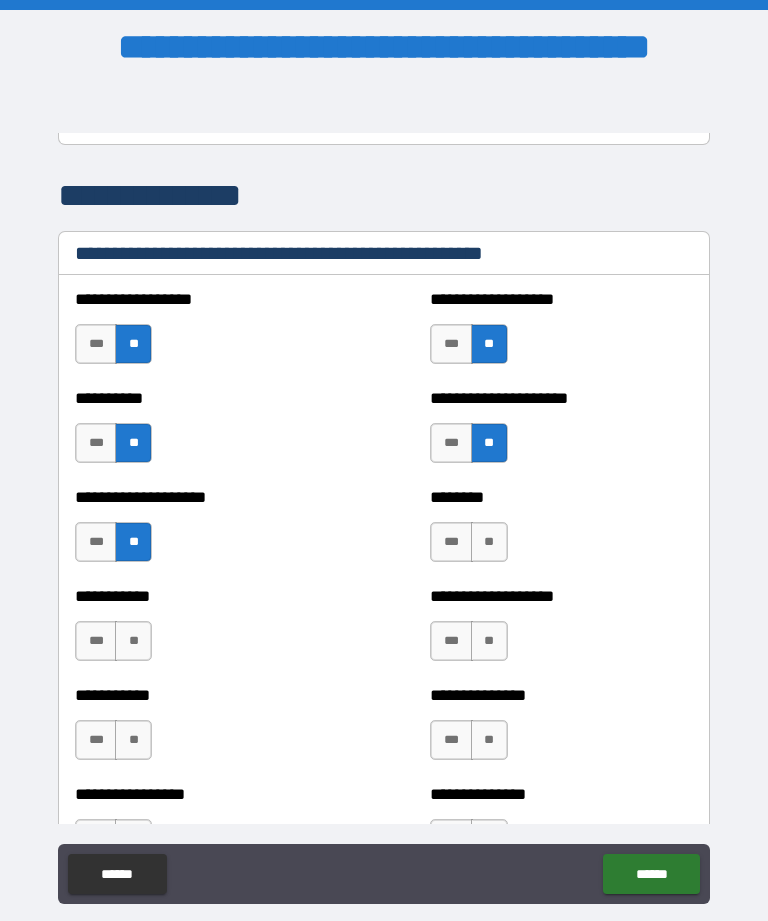 click on "**" at bounding box center (489, 542) 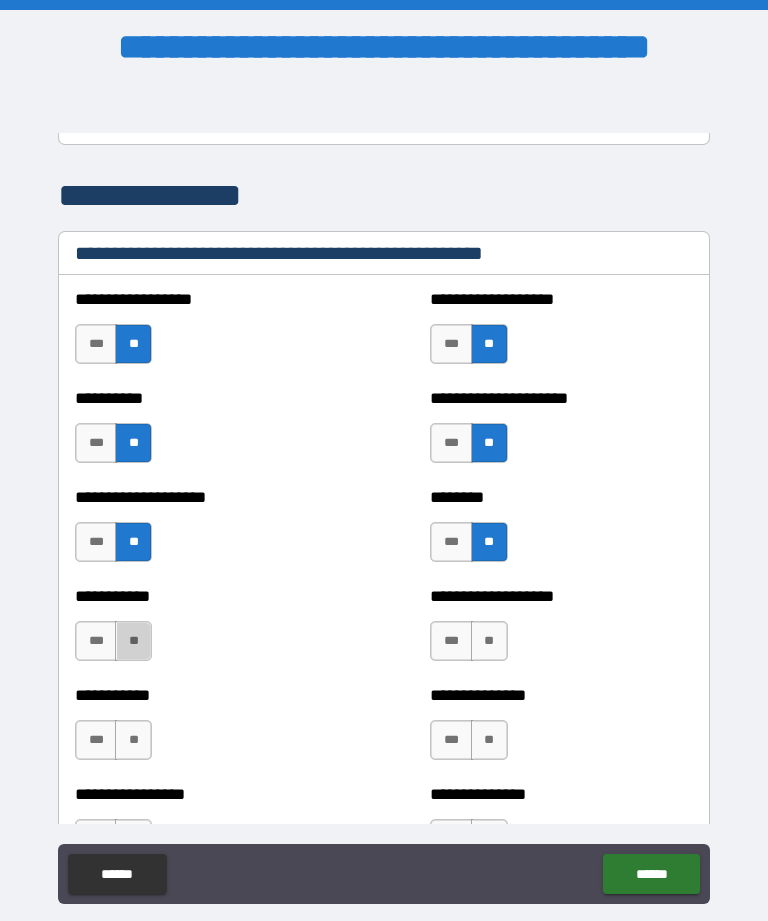 click on "**" at bounding box center (133, 641) 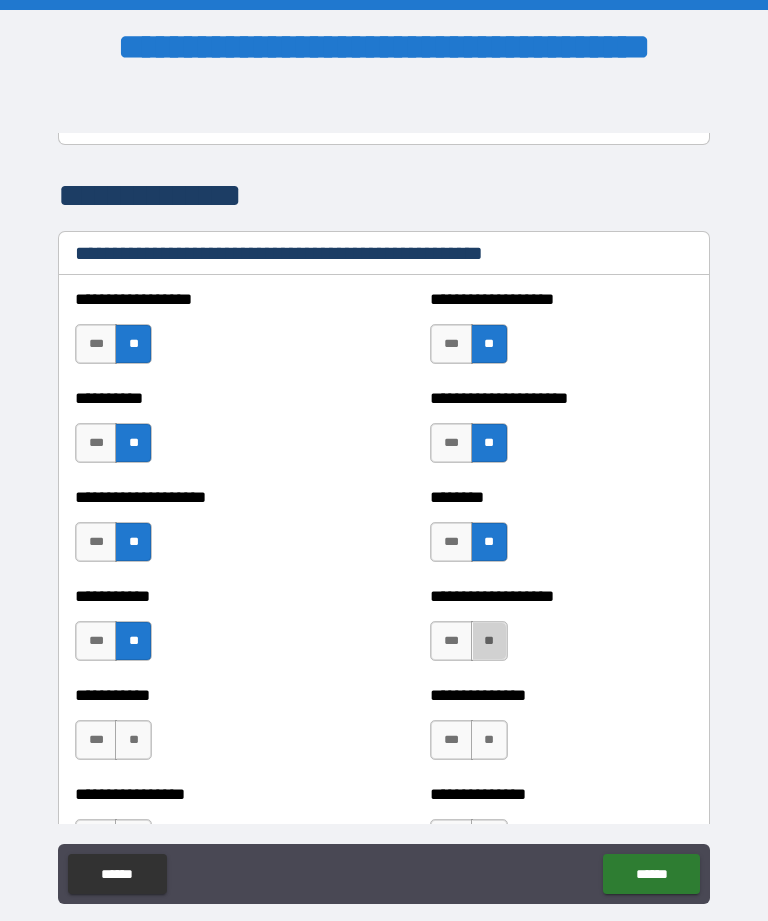 click on "**" at bounding box center [489, 641] 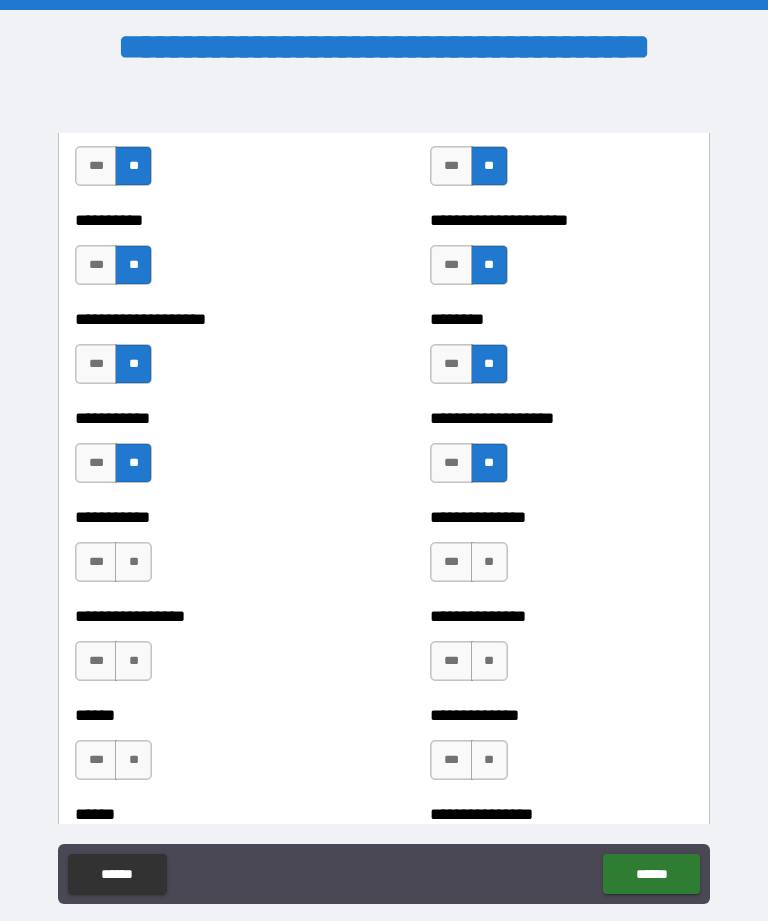 scroll, scrollTop: 2623, scrollLeft: 0, axis: vertical 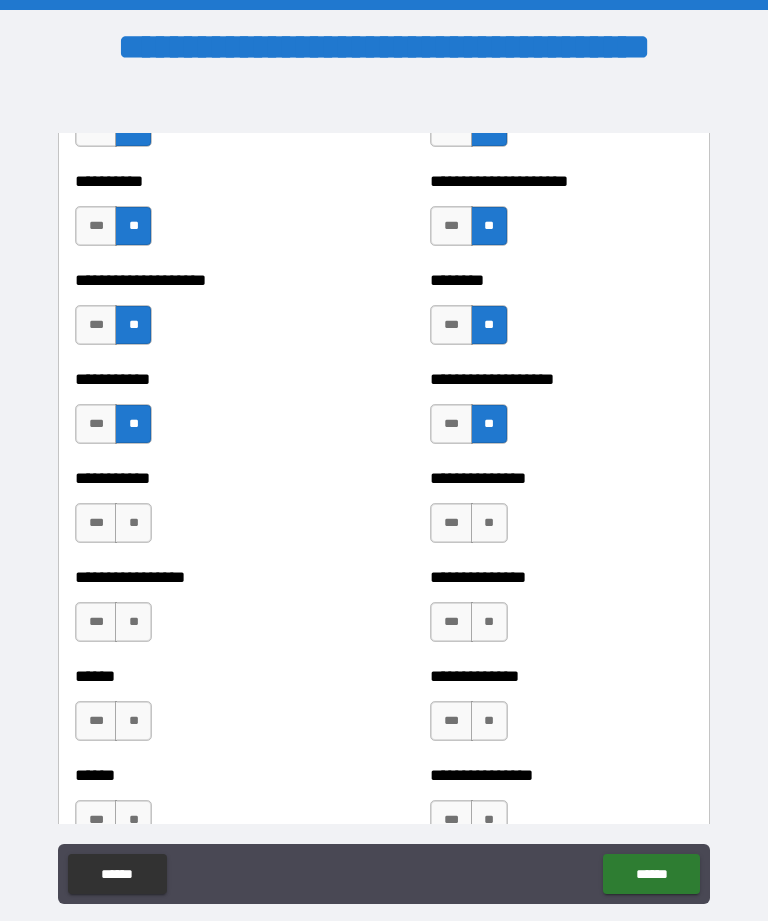 click on "**" at bounding box center (133, 523) 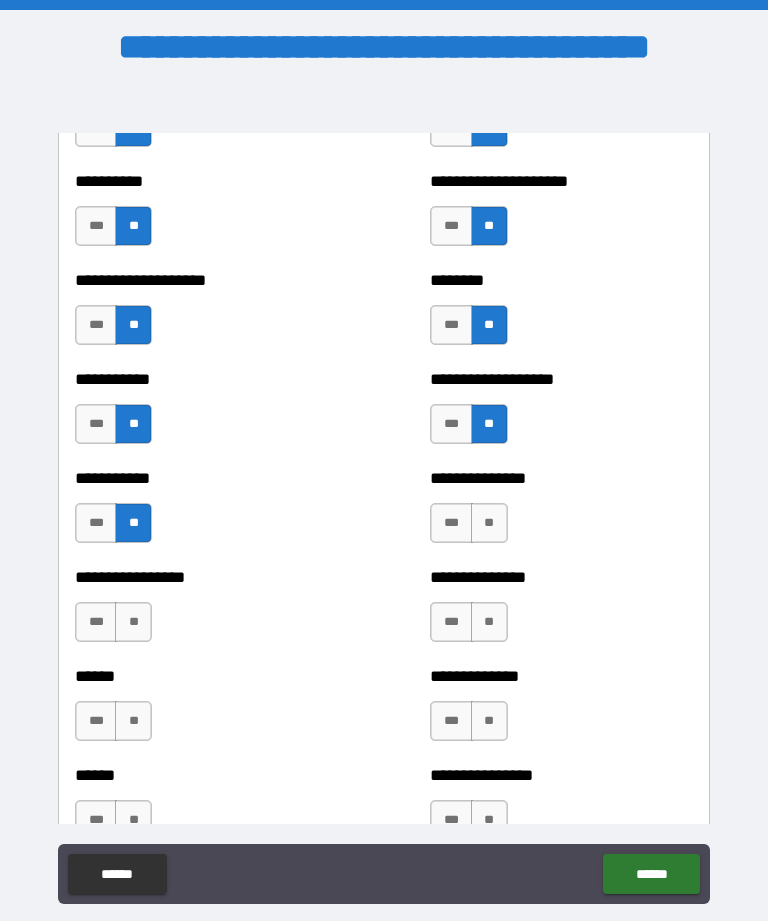 click on "**" at bounding box center (489, 523) 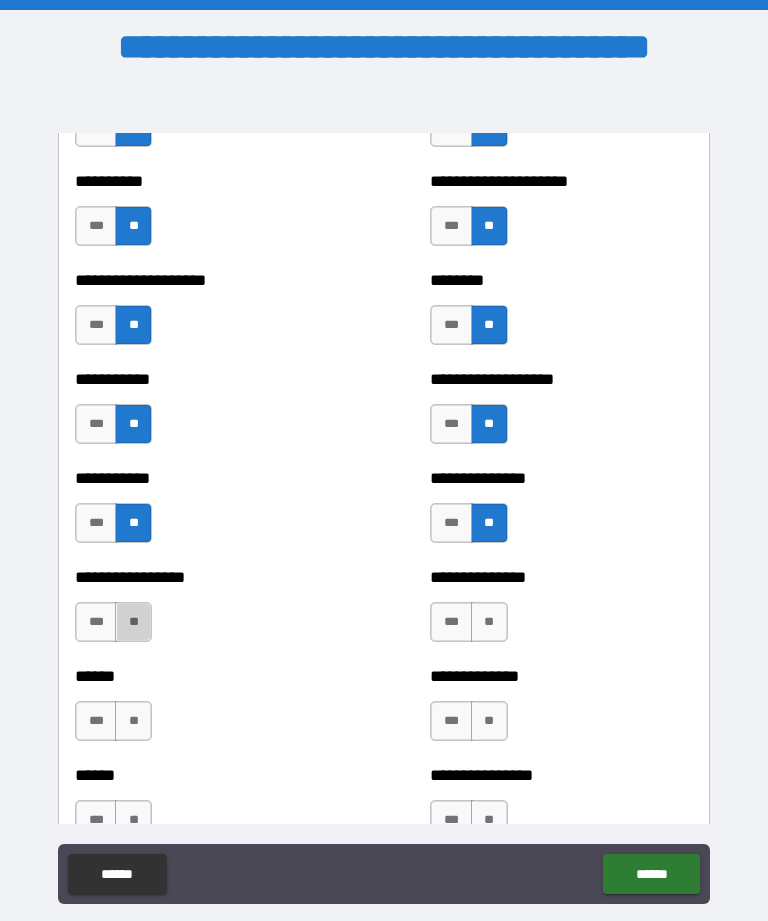 click on "**" at bounding box center (133, 622) 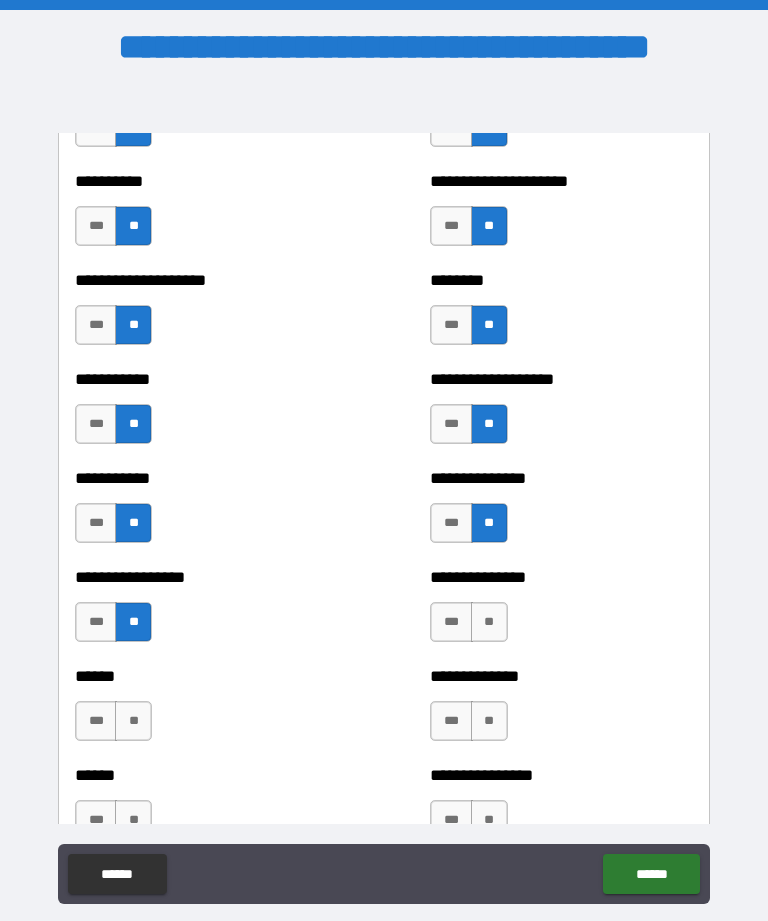 click on "**" at bounding box center [489, 622] 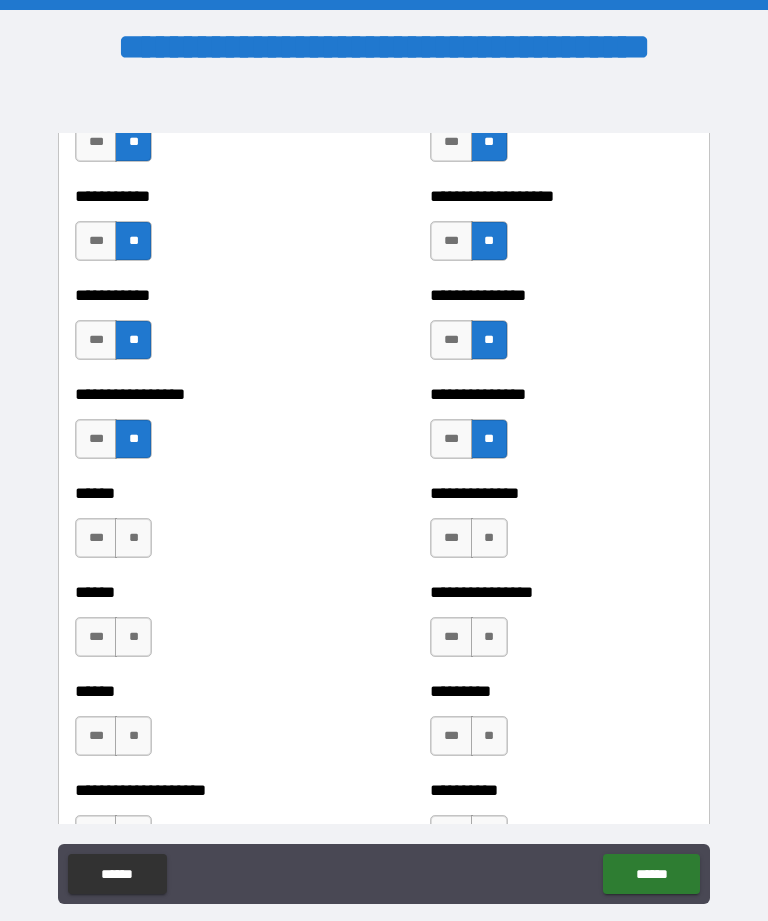 scroll, scrollTop: 2806, scrollLeft: 0, axis: vertical 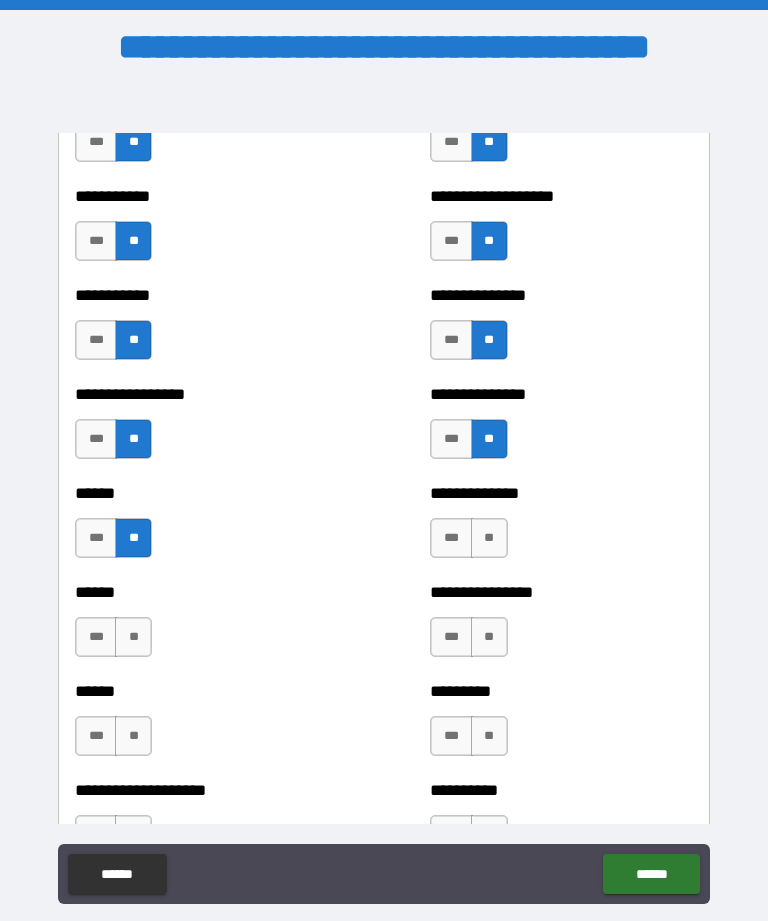 click on "**" at bounding box center (489, 538) 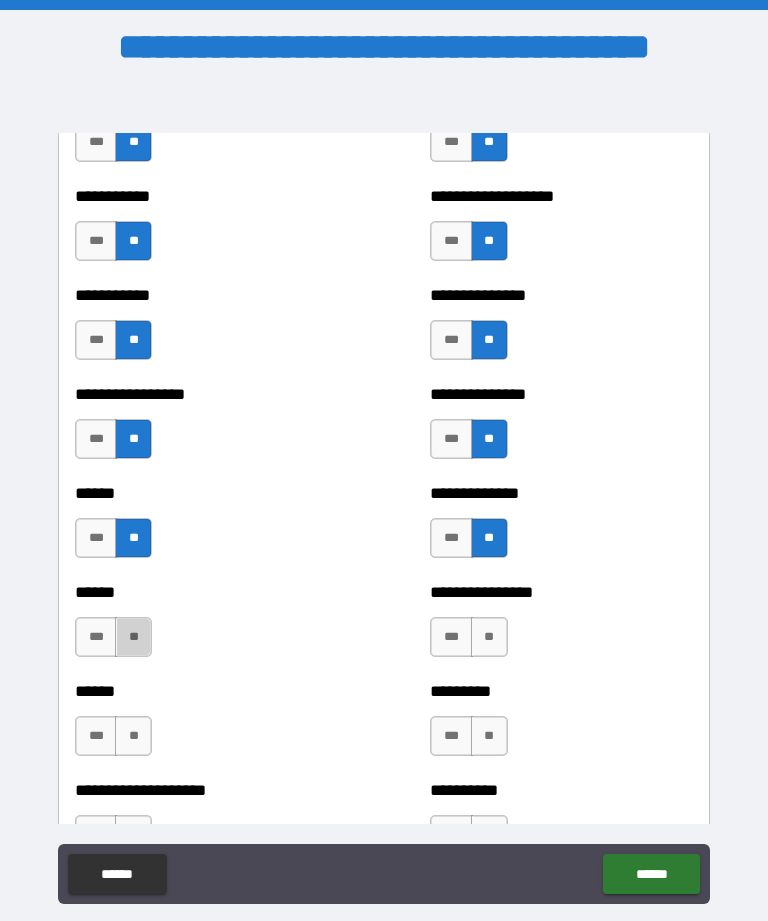 click on "**" at bounding box center (133, 637) 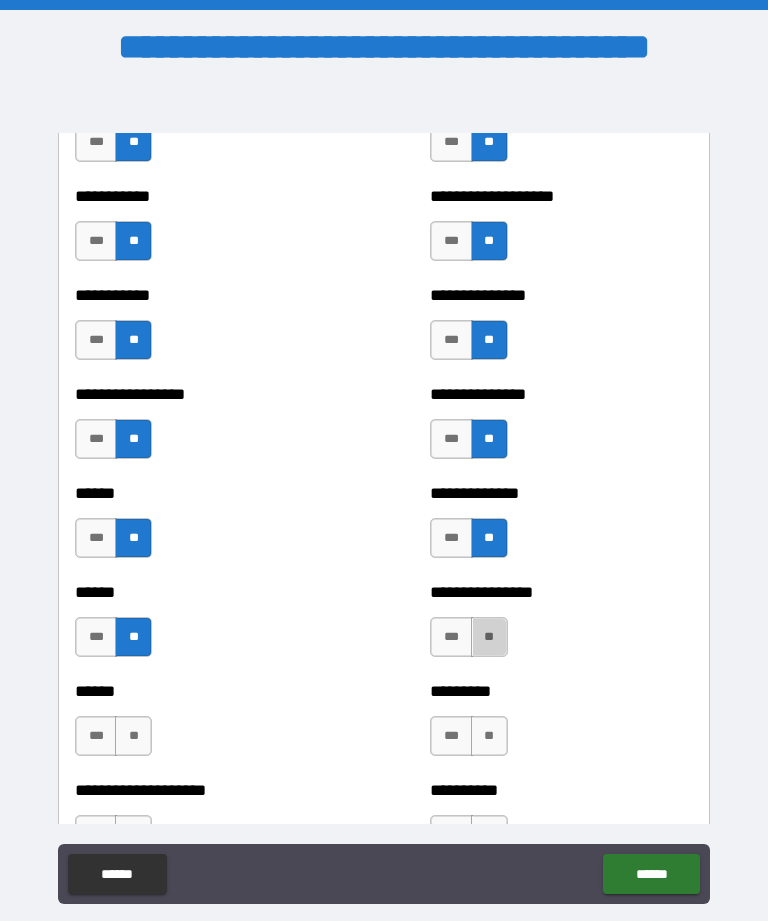 click on "**" at bounding box center (489, 637) 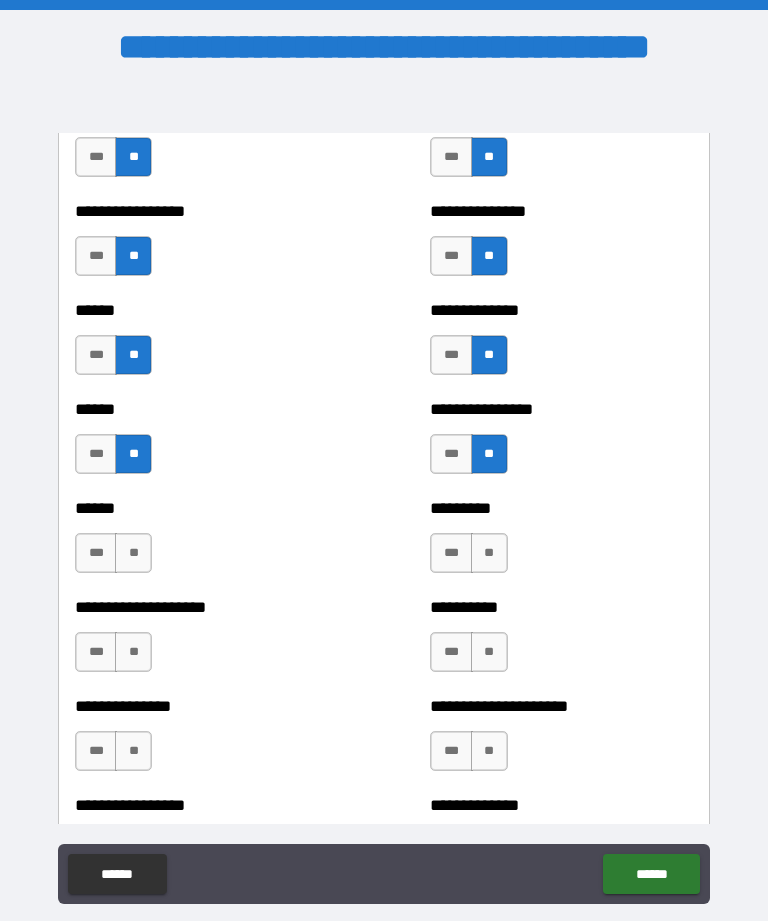 scroll, scrollTop: 2993, scrollLeft: 0, axis: vertical 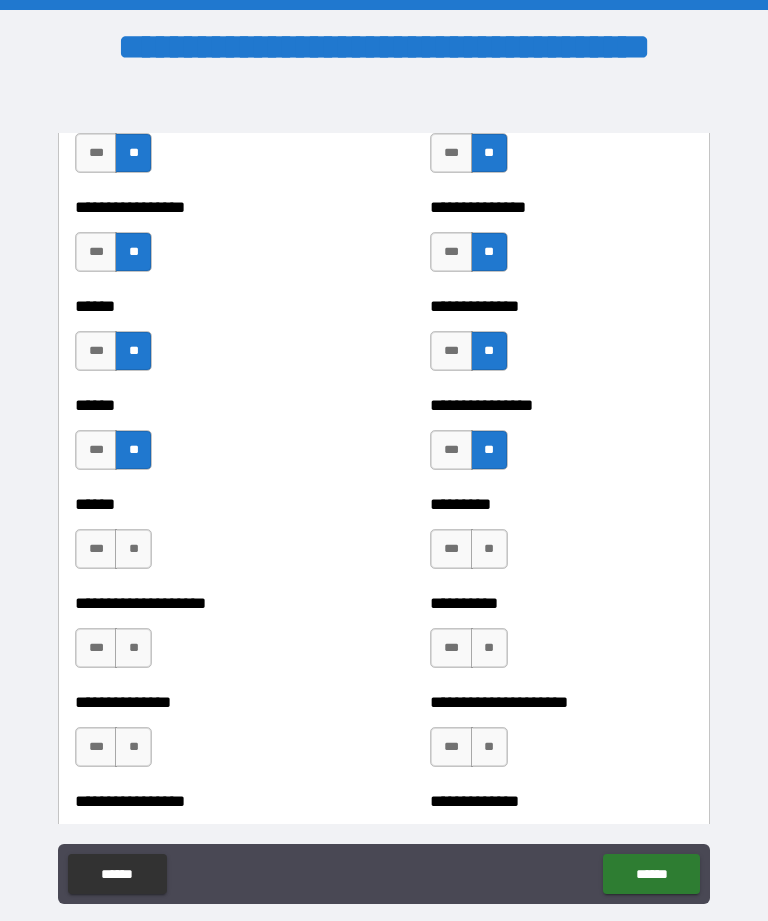 click on "**" at bounding box center (133, 549) 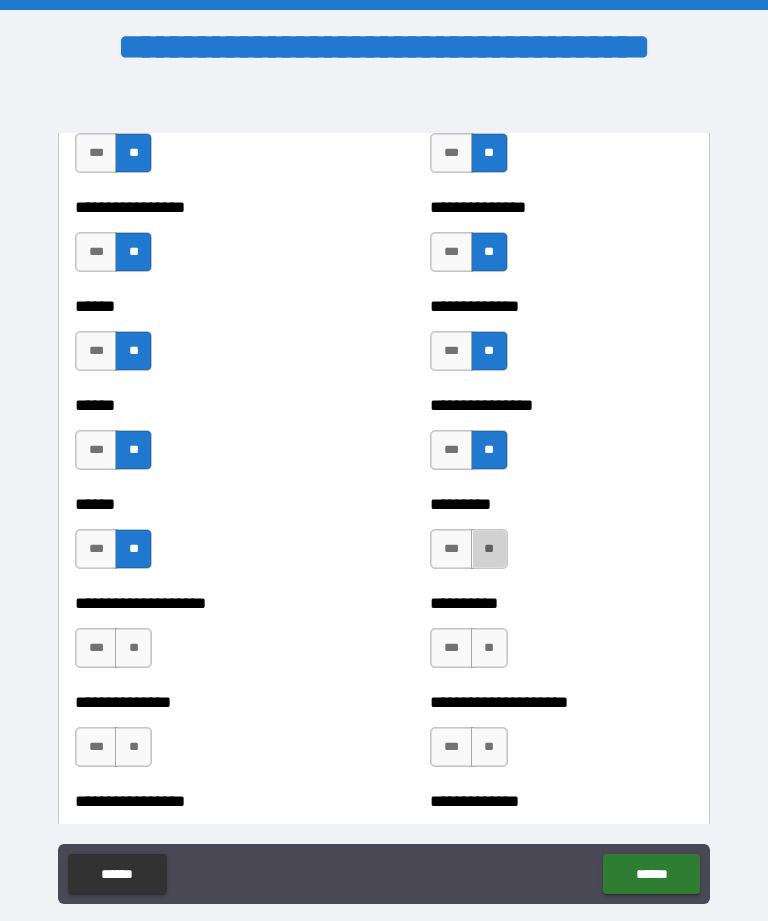 click on "**" at bounding box center [489, 549] 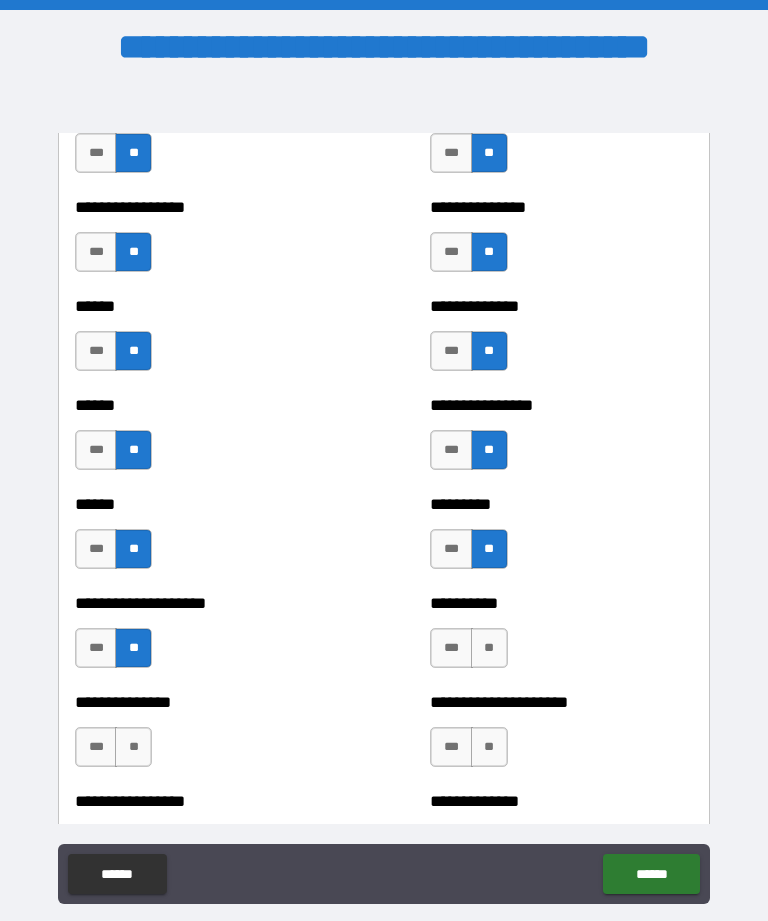 click on "**" at bounding box center (489, 648) 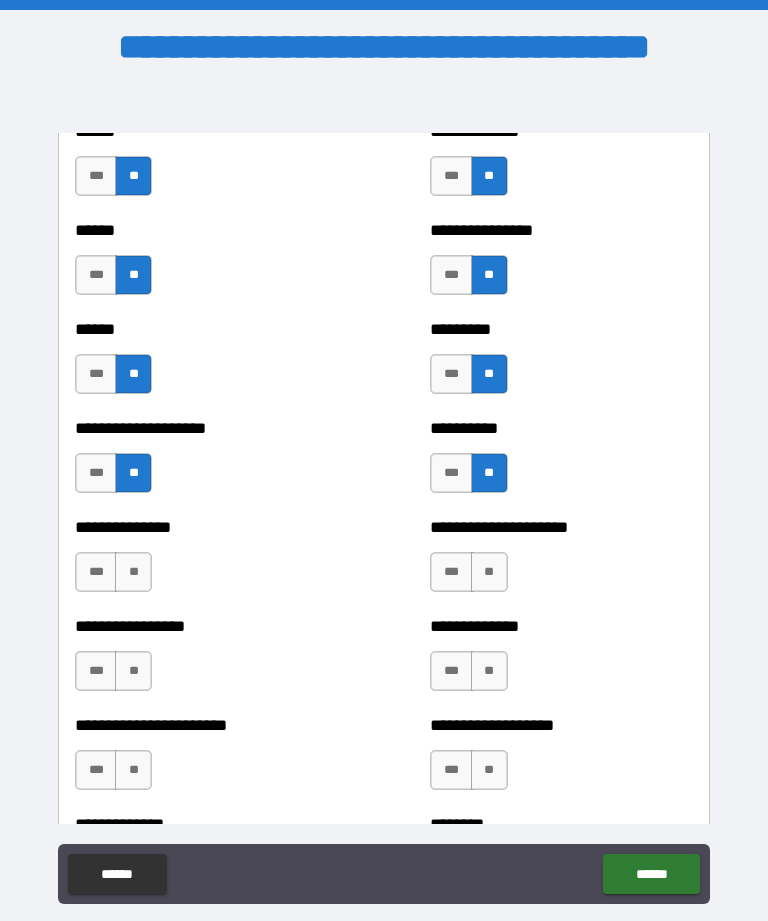 scroll, scrollTop: 3174, scrollLeft: 0, axis: vertical 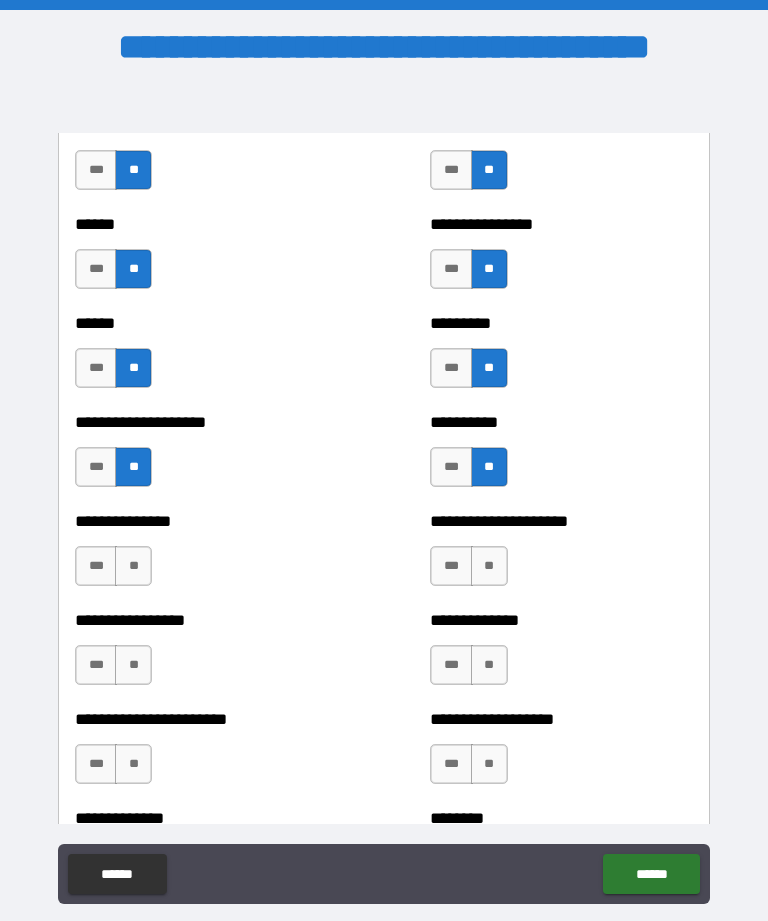 click on "**" at bounding box center [133, 566] 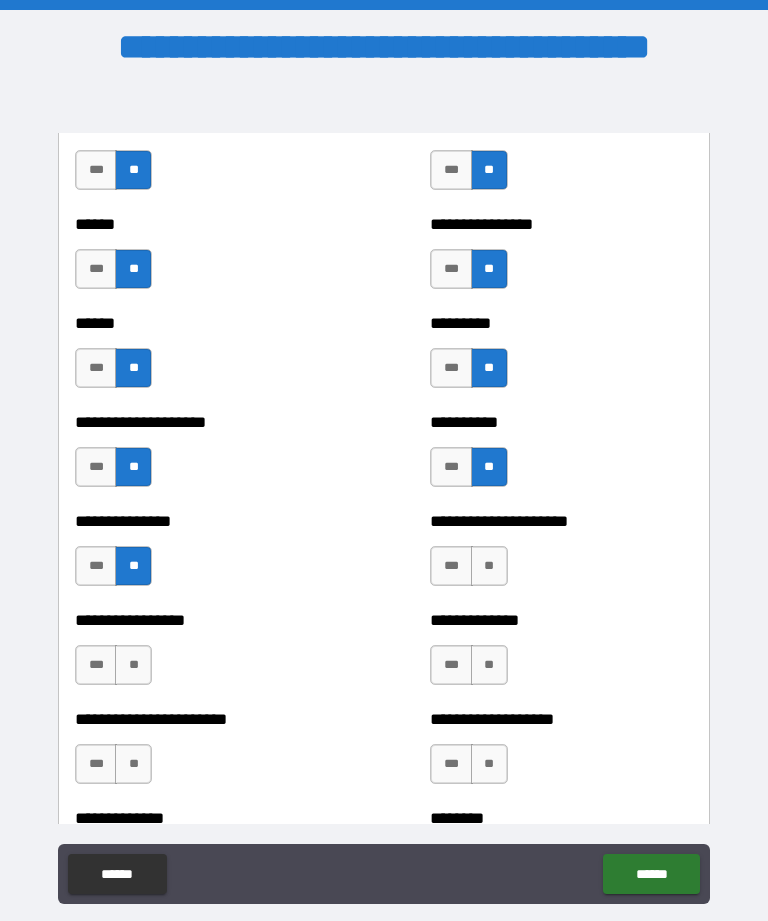 click on "**" at bounding box center (489, 566) 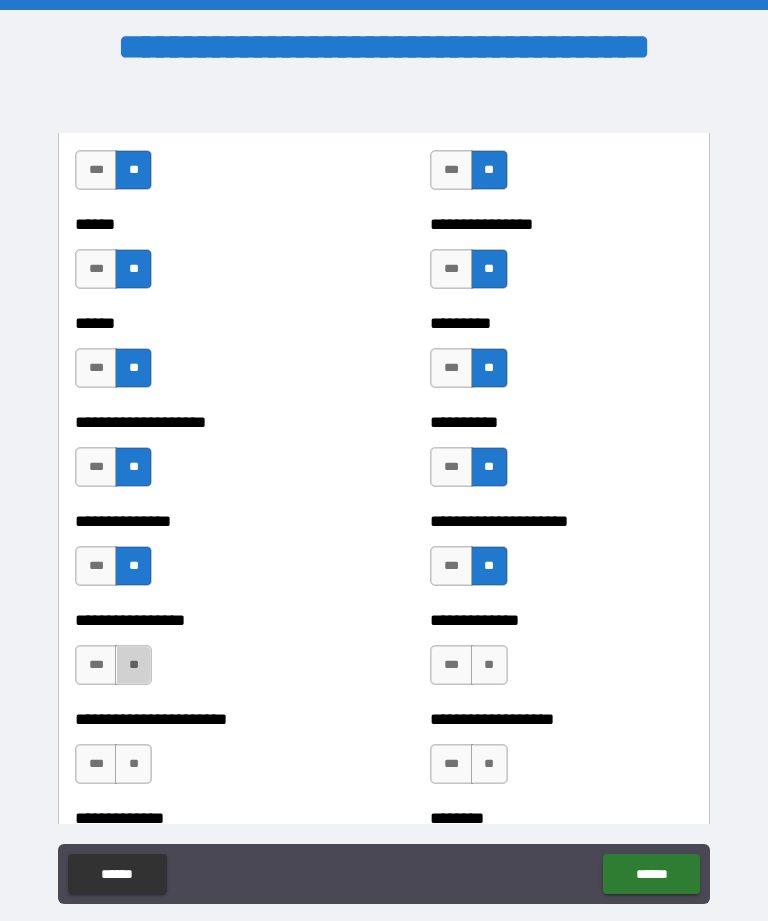 click on "**" at bounding box center [133, 665] 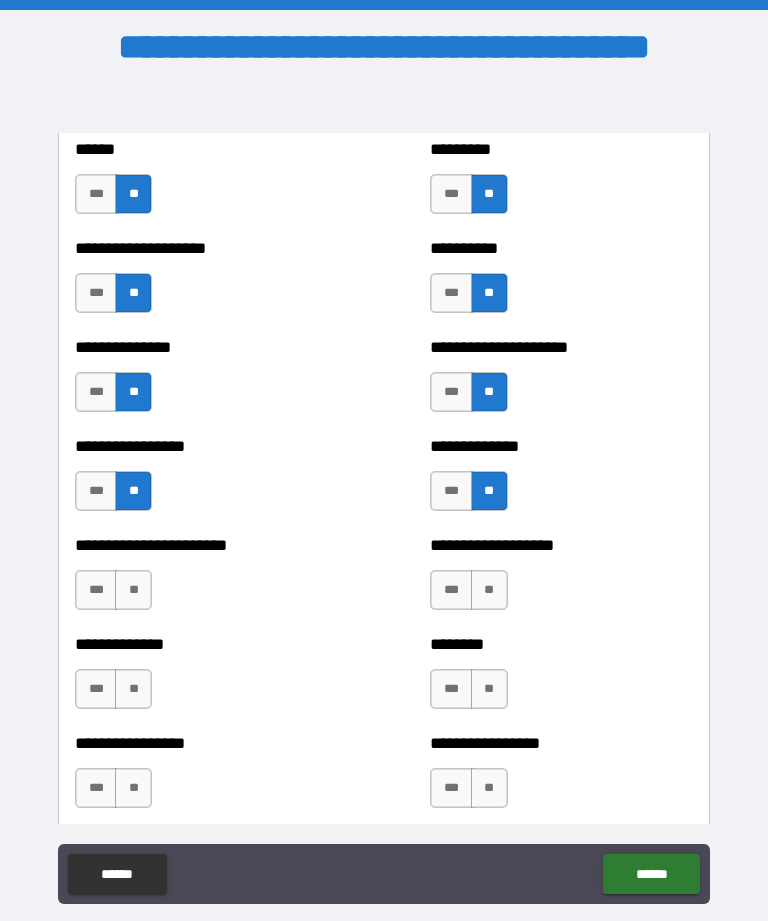 scroll, scrollTop: 3364, scrollLeft: 0, axis: vertical 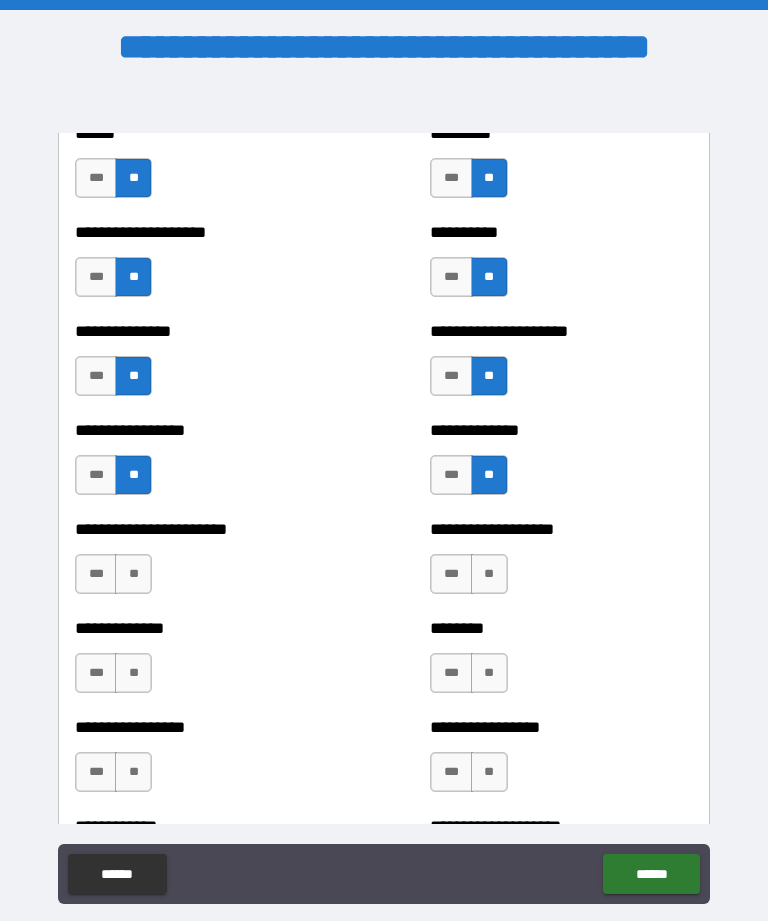 click on "**" at bounding box center (133, 574) 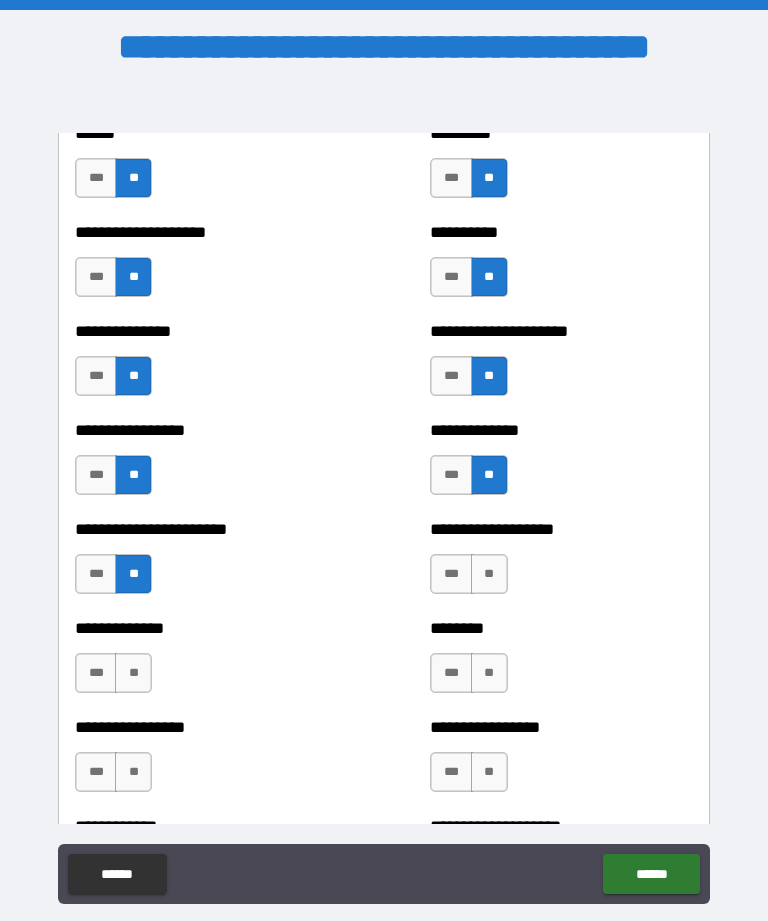 click on "**" at bounding box center (489, 574) 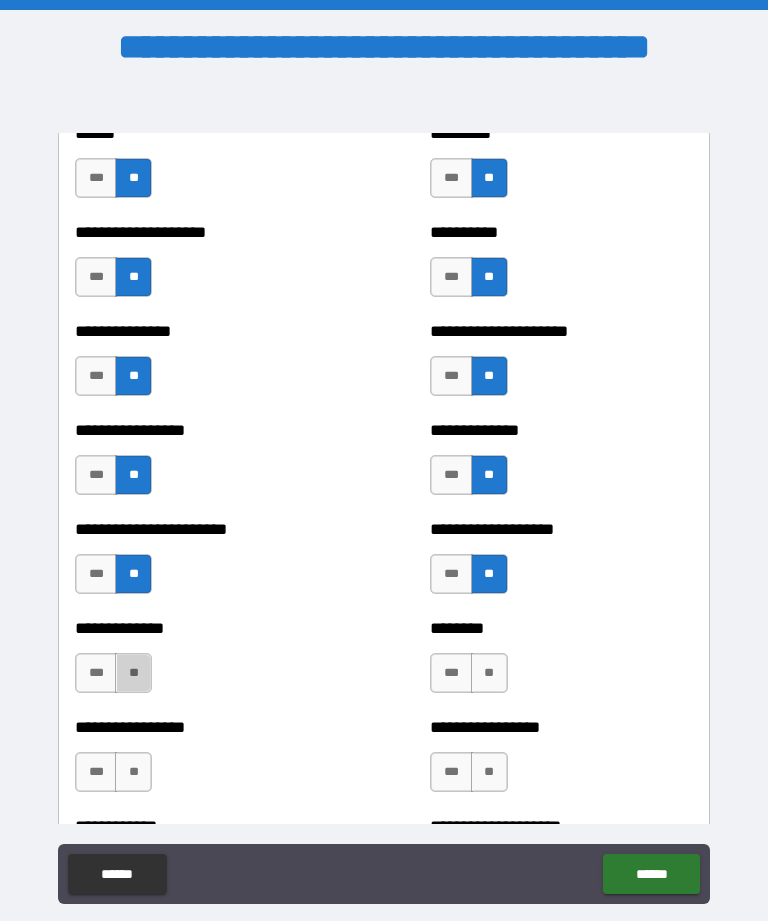 click on "**" at bounding box center [133, 673] 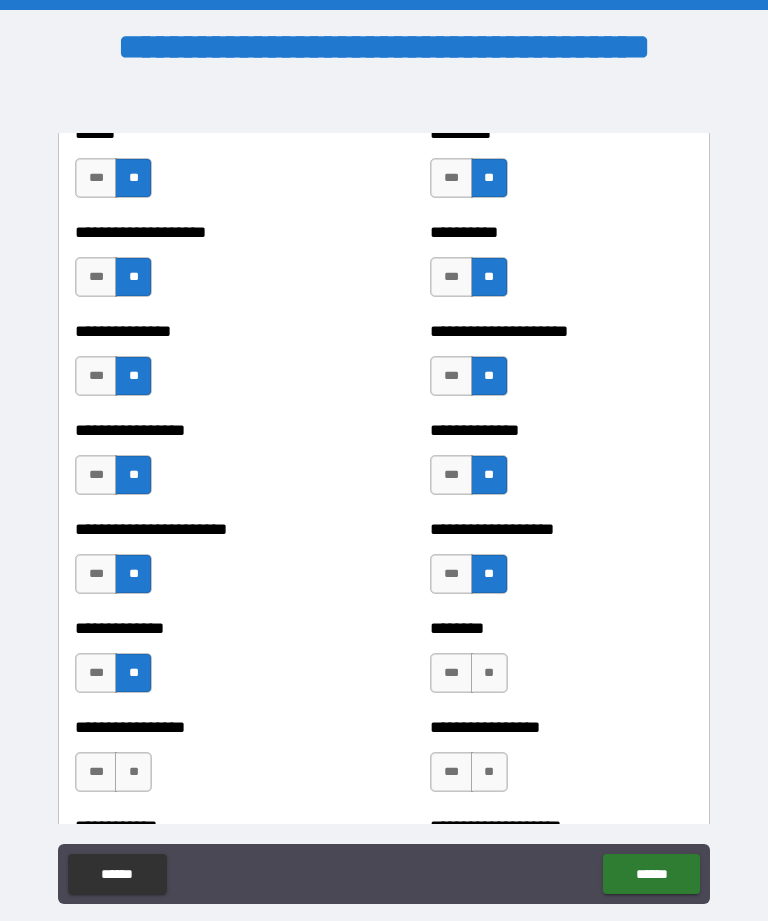 click on "**" at bounding box center (489, 673) 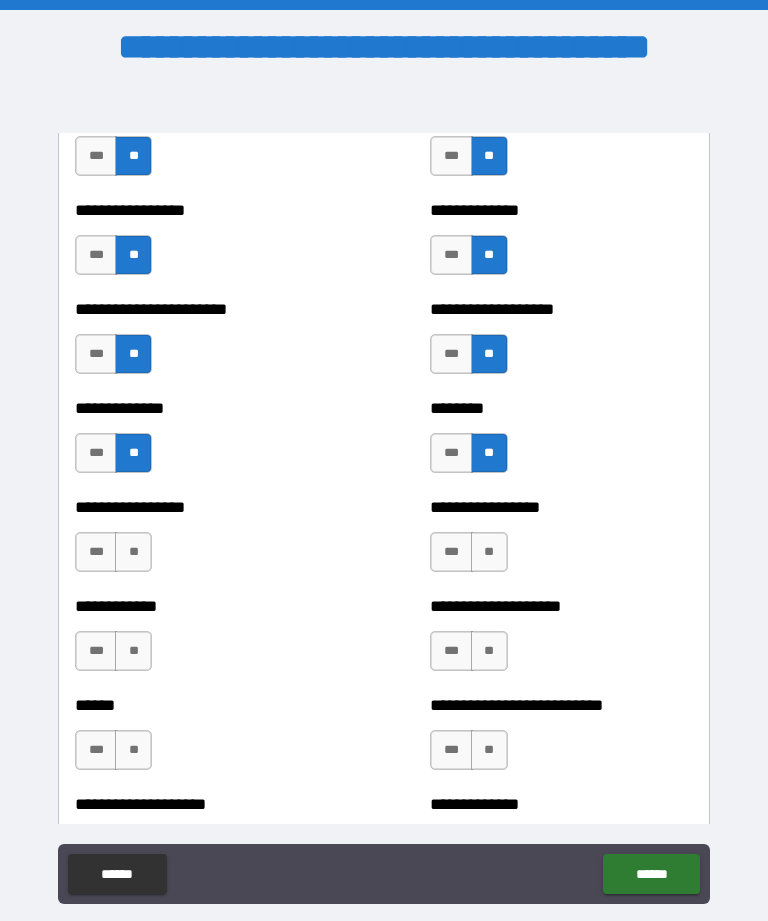 scroll, scrollTop: 3587, scrollLeft: 0, axis: vertical 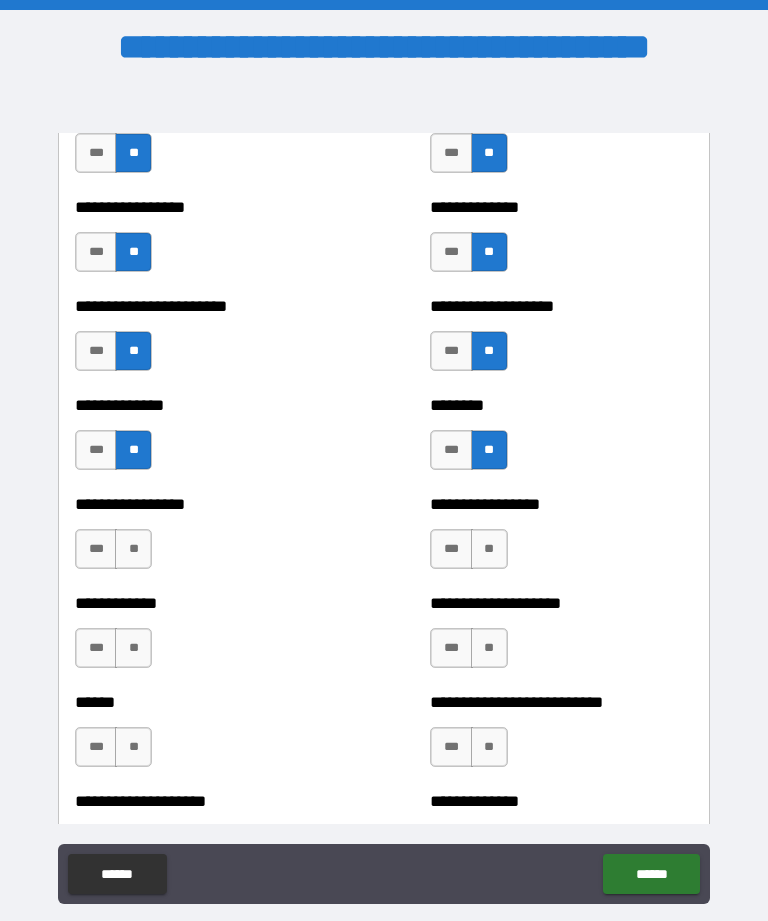click on "**" at bounding box center (133, 549) 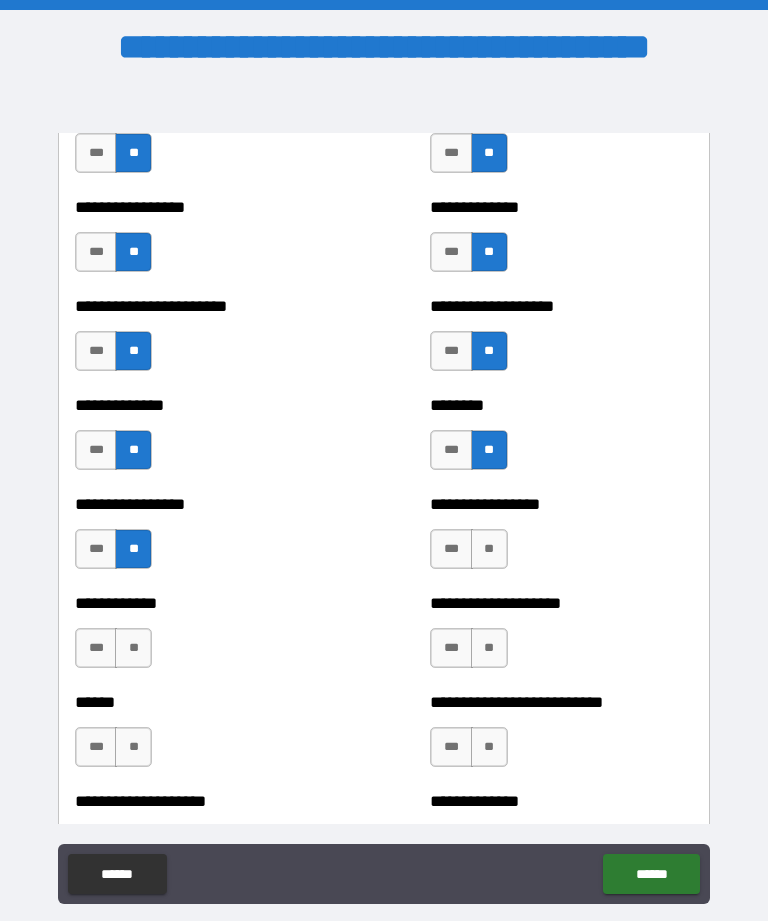 click on "**" at bounding box center (489, 549) 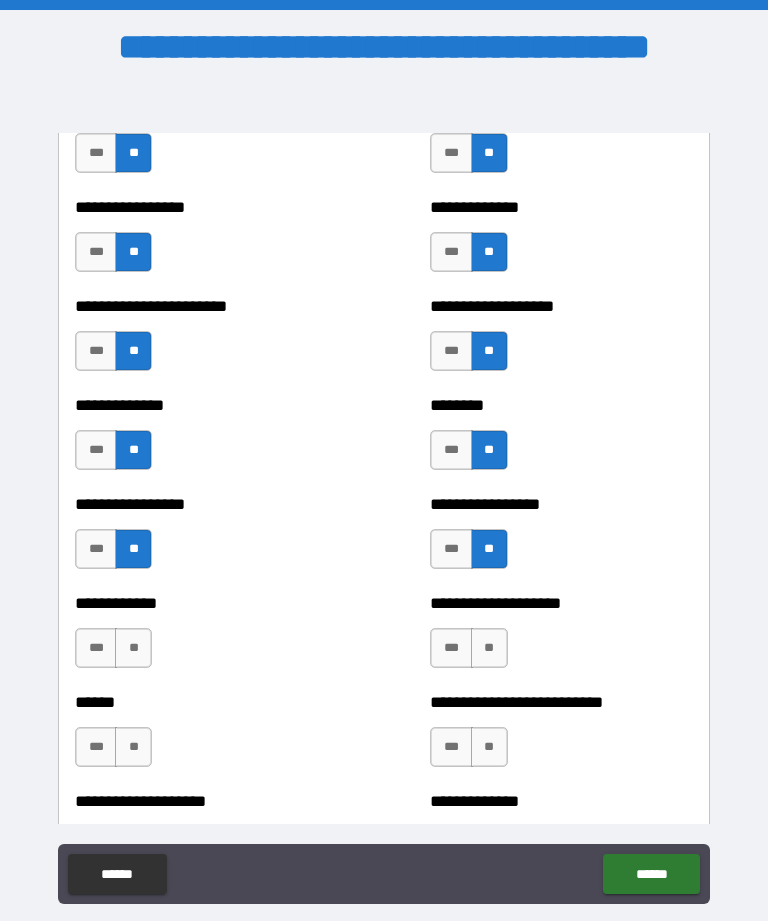 click on "**" at bounding box center [133, 648] 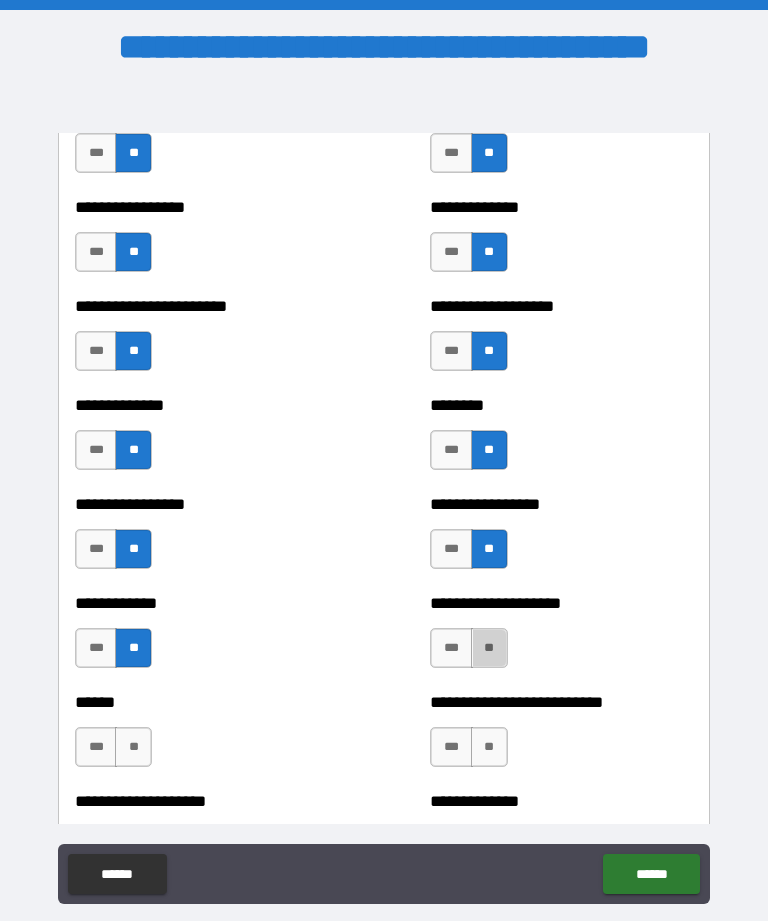 click on "**" at bounding box center [489, 648] 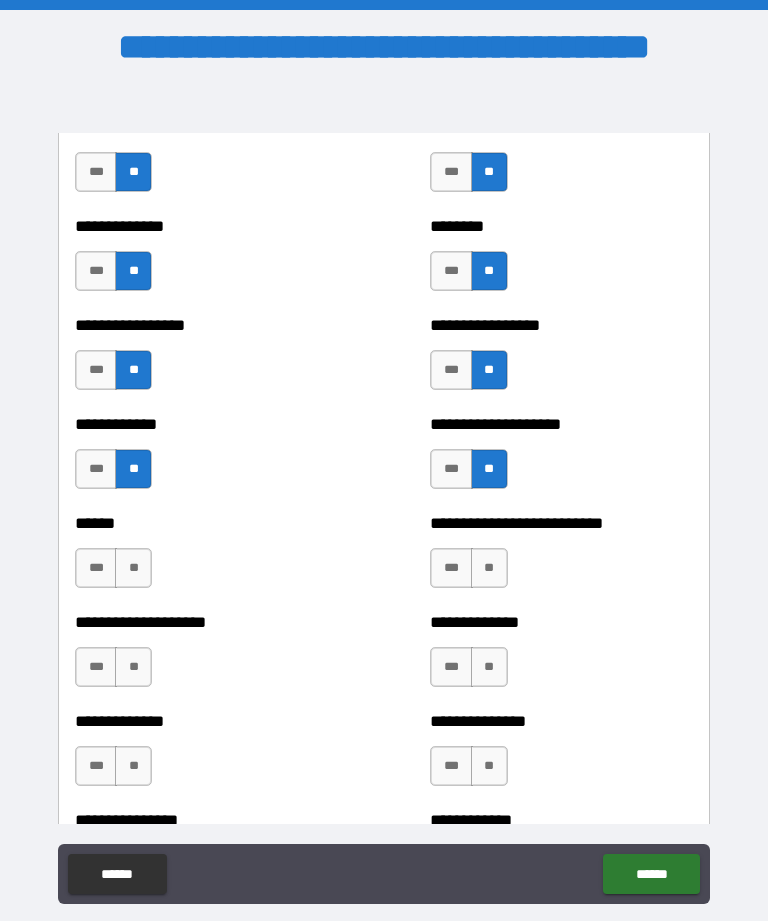 scroll, scrollTop: 3775, scrollLeft: 0, axis: vertical 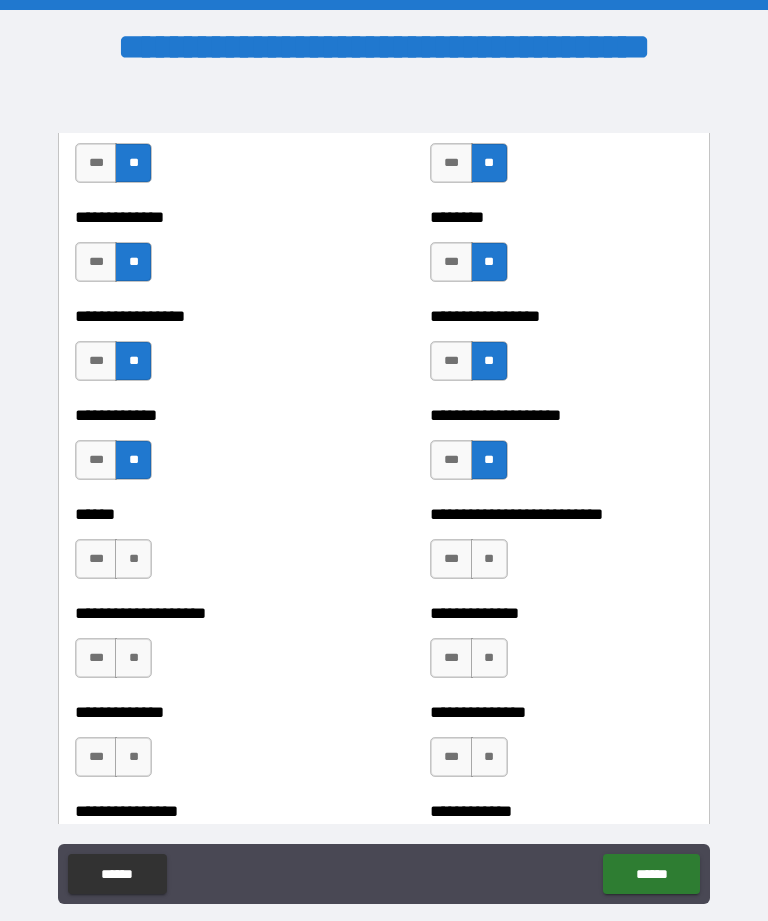 click on "**" at bounding box center [133, 559] 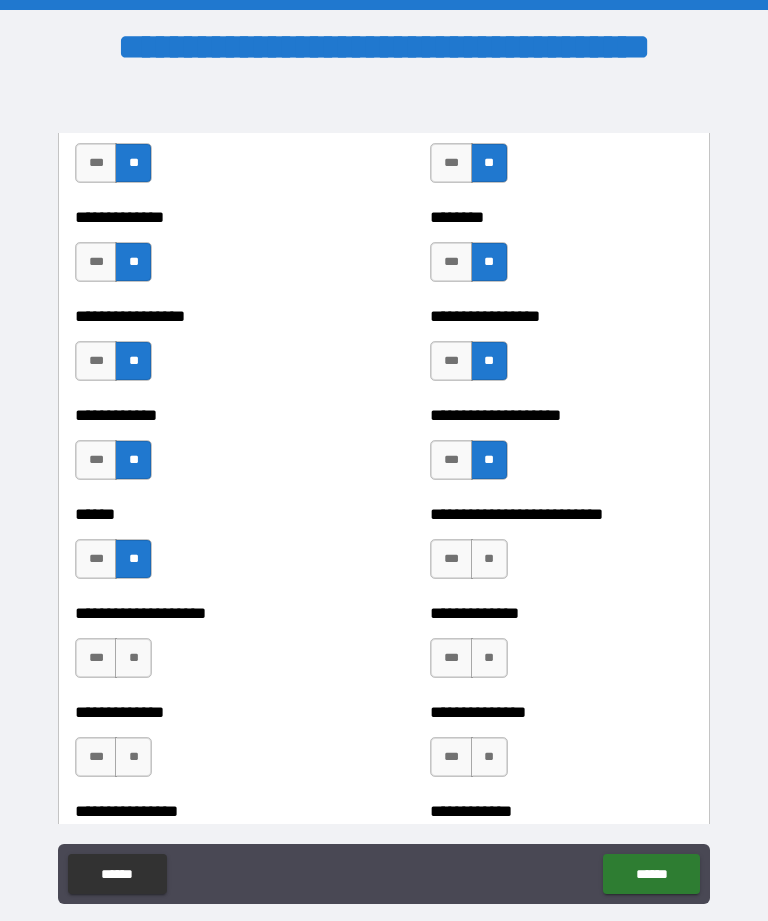 click on "**" at bounding box center [489, 559] 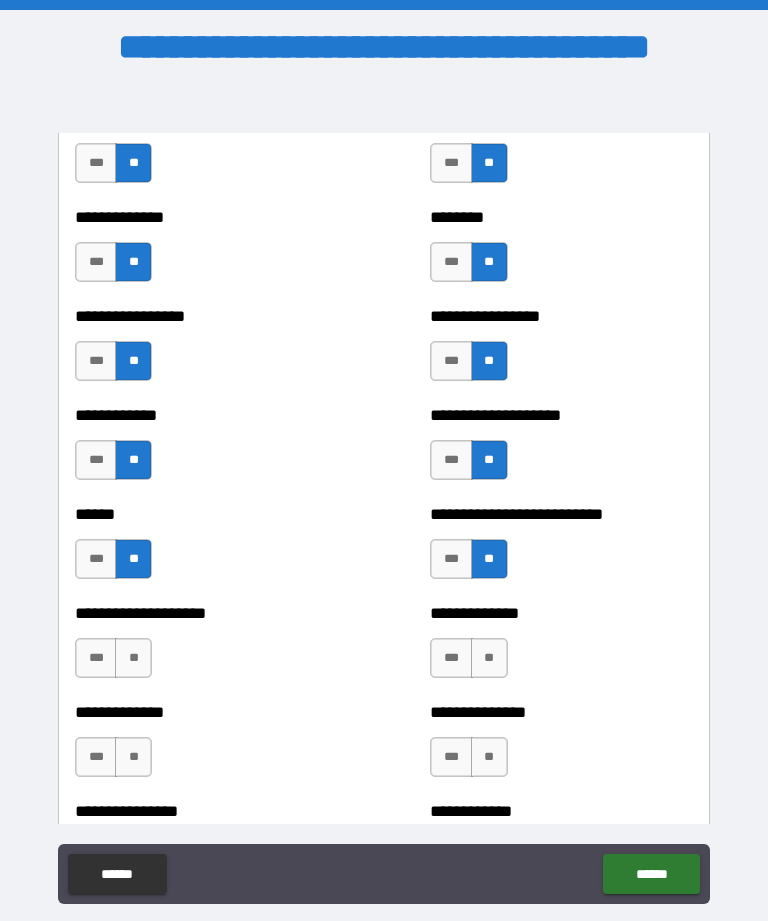 click on "**" at bounding box center (133, 658) 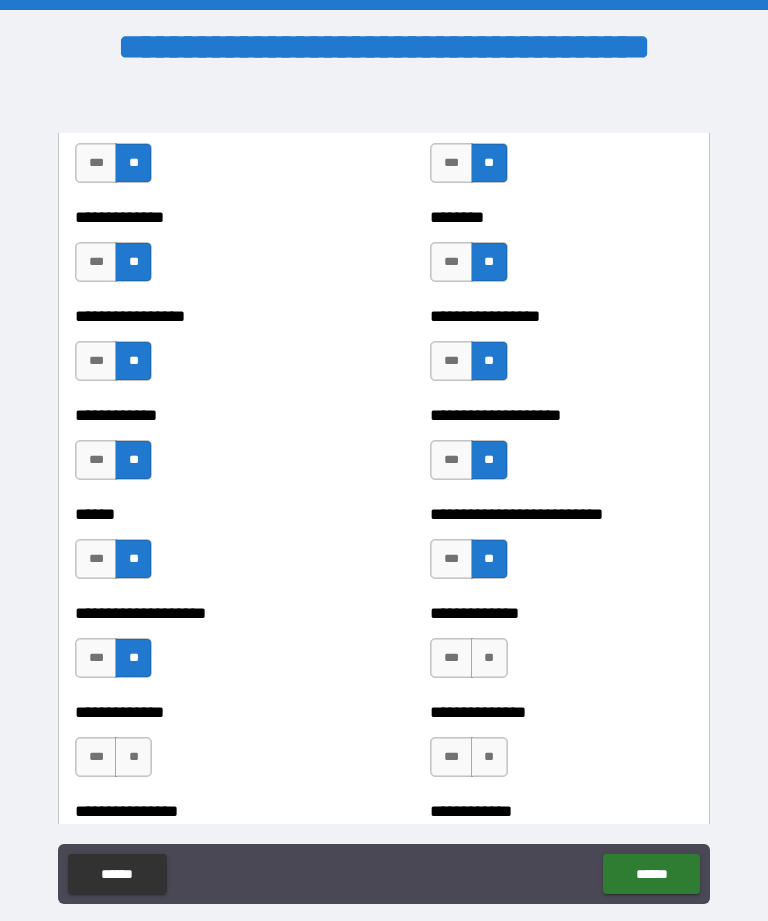 click on "**" at bounding box center (489, 658) 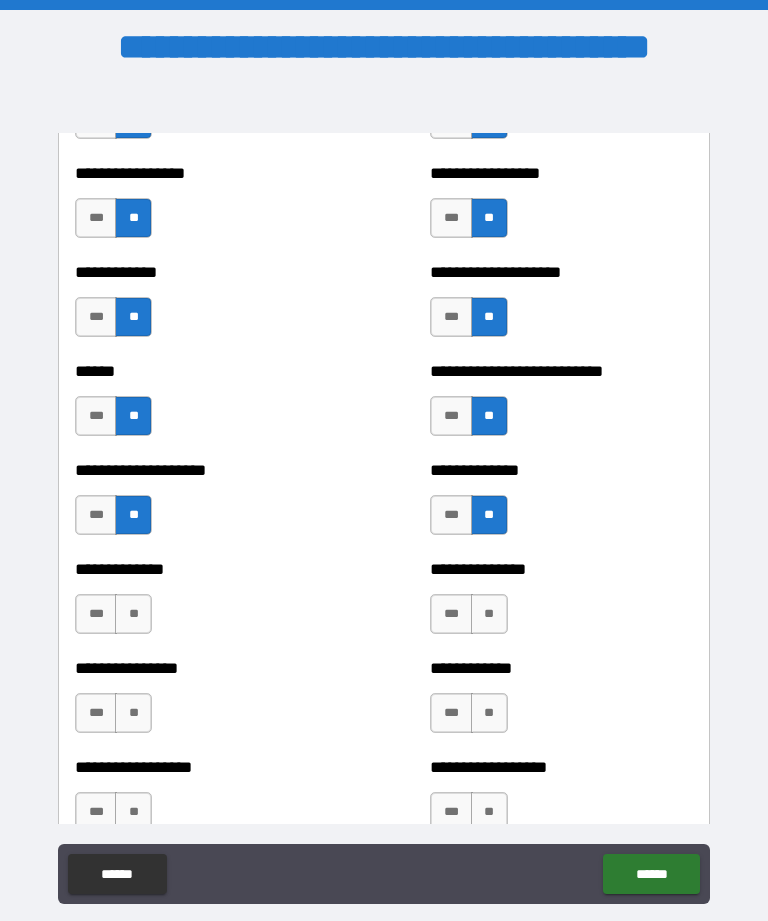 scroll, scrollTop: 3945, scrollLeft: 0, axis: vertical 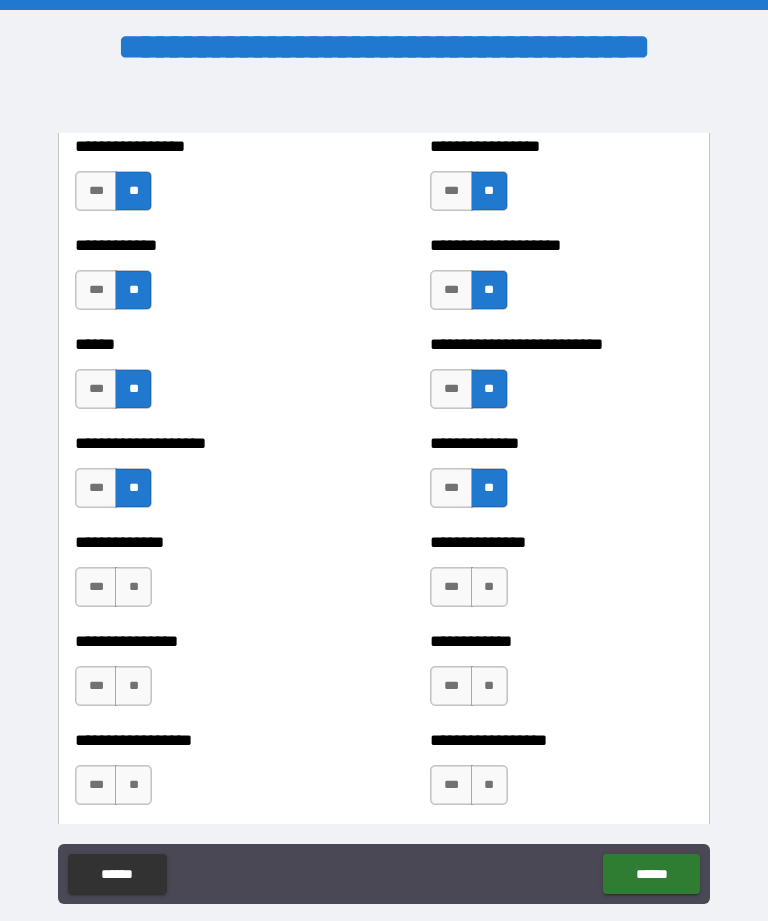click on "**" at bounding box center [133, 587] 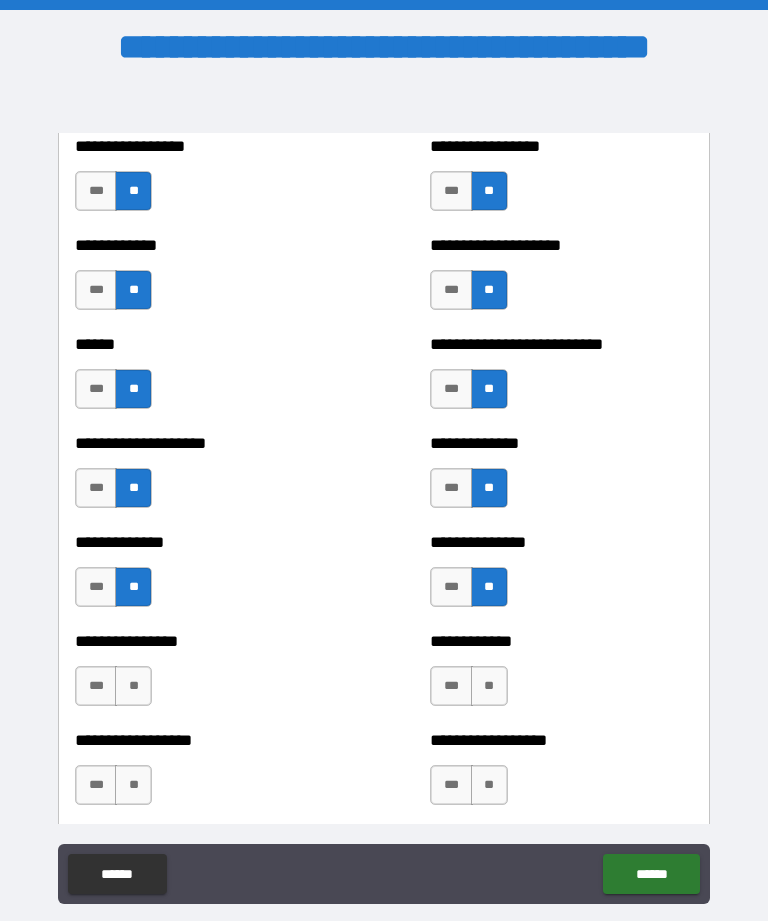 click on "**" at bounding box center (133, 686) 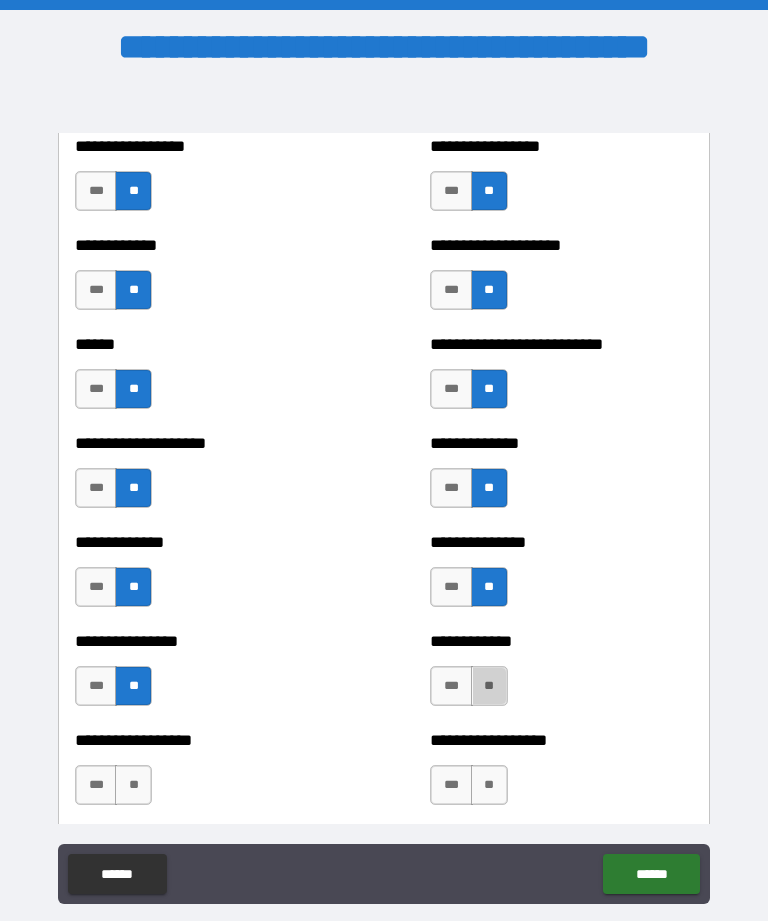 click on "**" at bounding box center (489, 686) 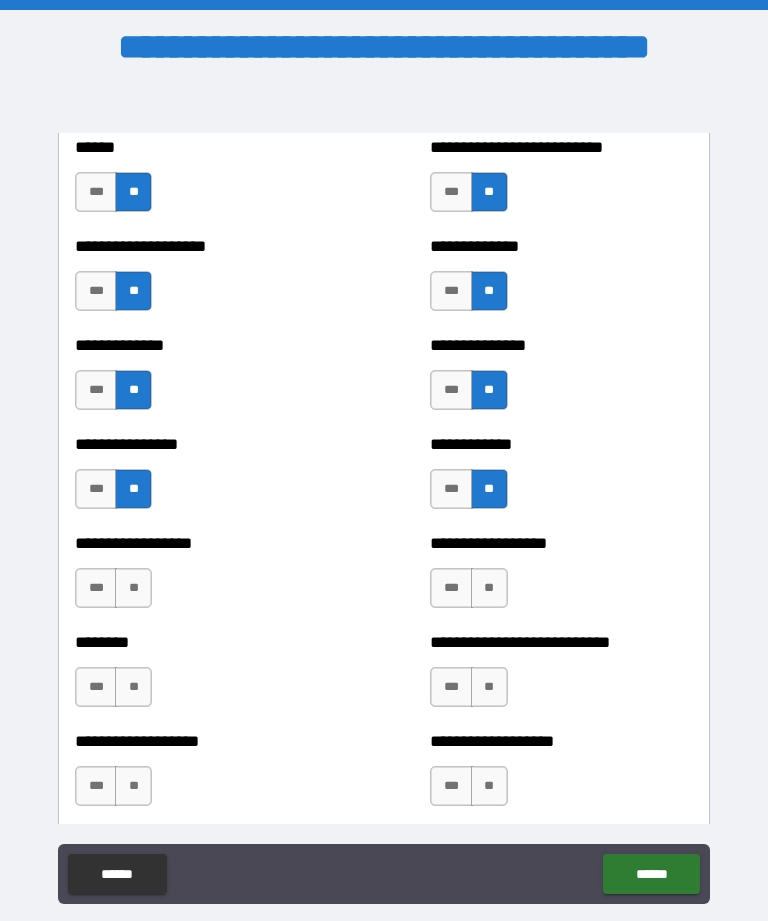 scroll, scrollTop: 4142, scrollLeft: 0, axis: vertical 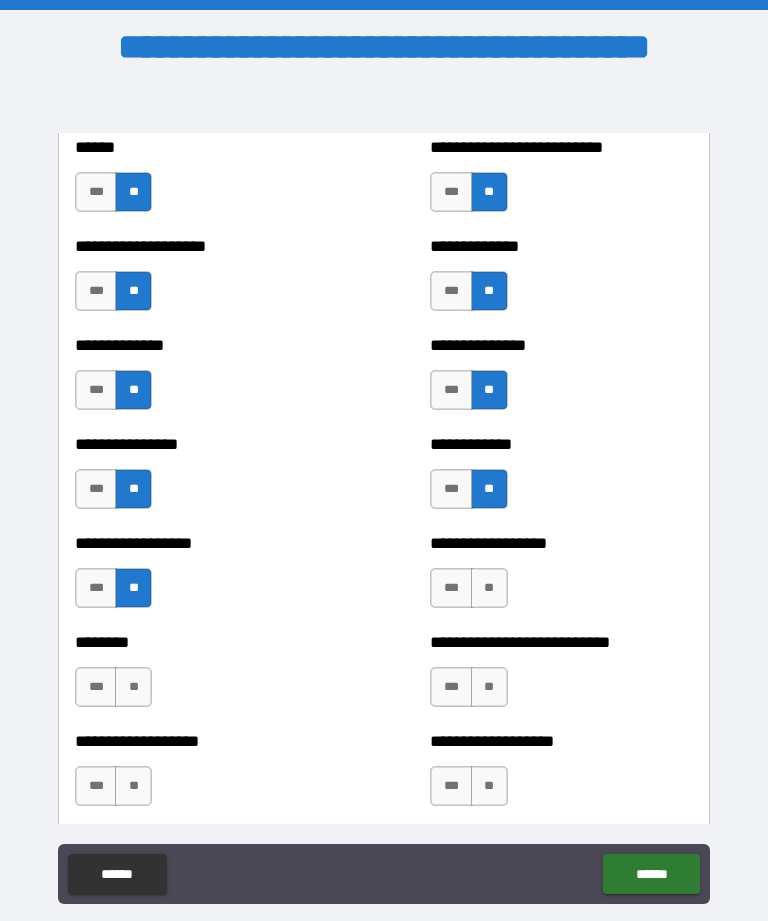 click on "**" at bounding box center [489, 588] 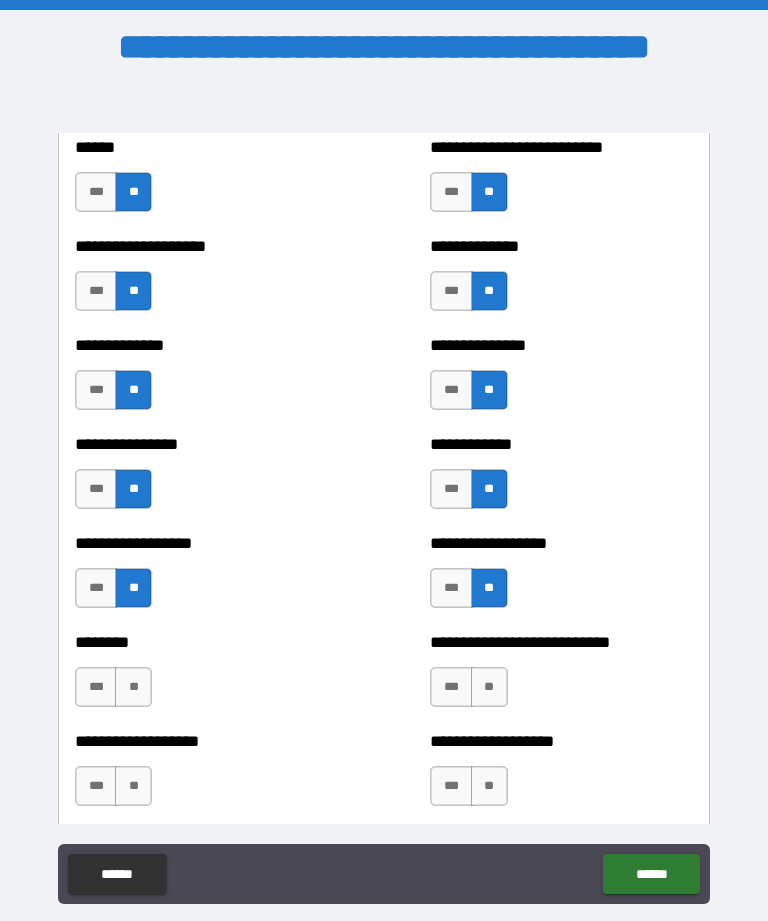 click on "**" at bounding box center (133, 687) 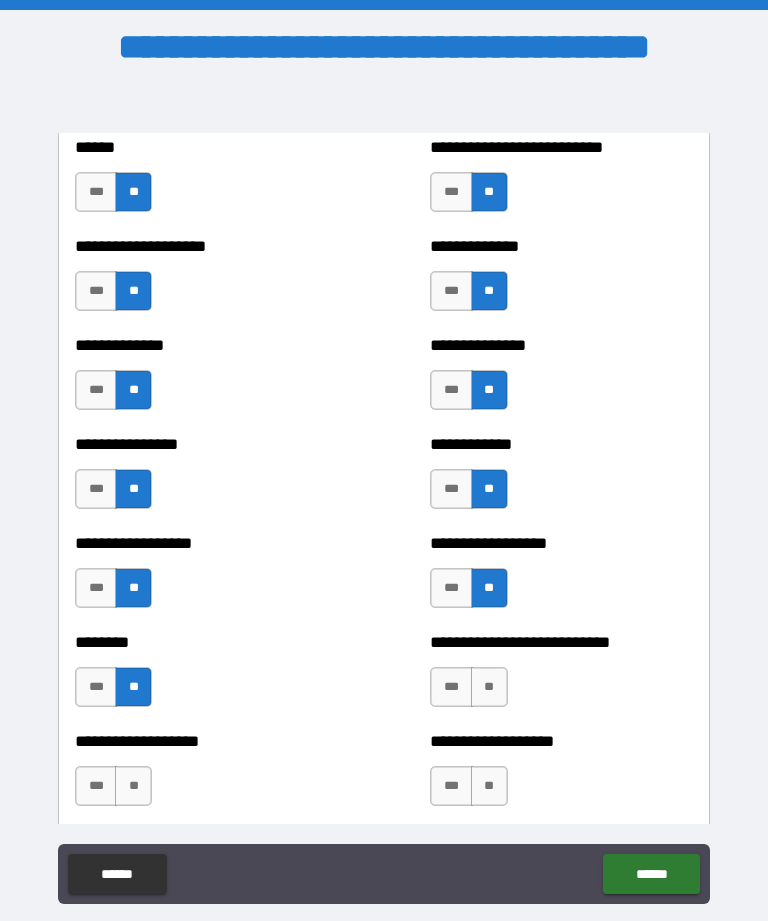 click on "**" at bounding box center (489, 687) 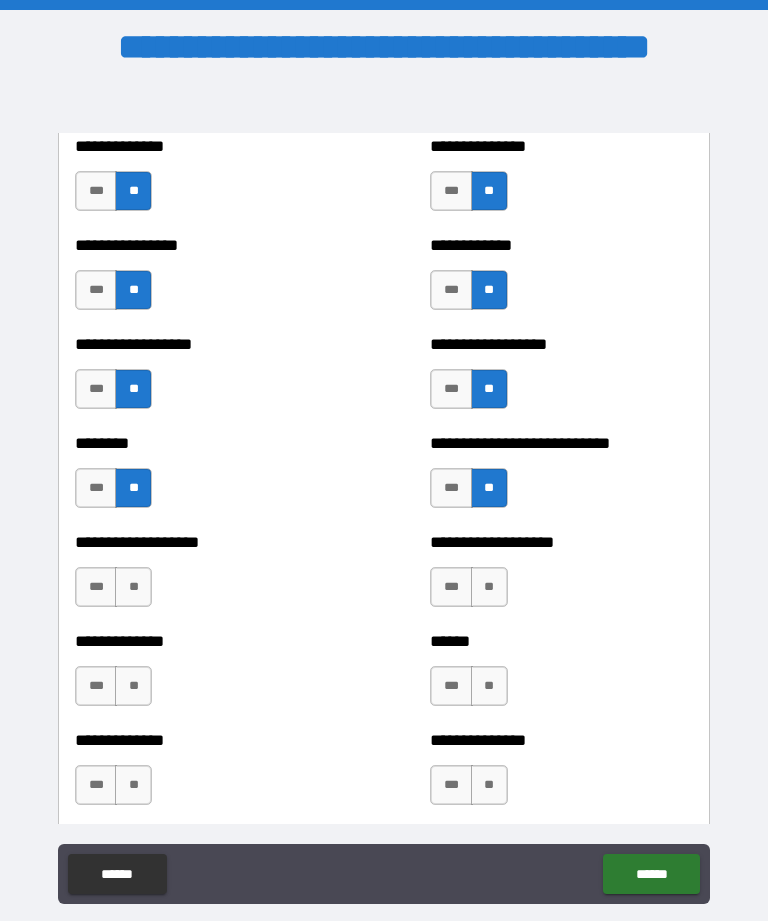 scroll, scrollTop: 4341, scrollLeft: 0, axis: vertical 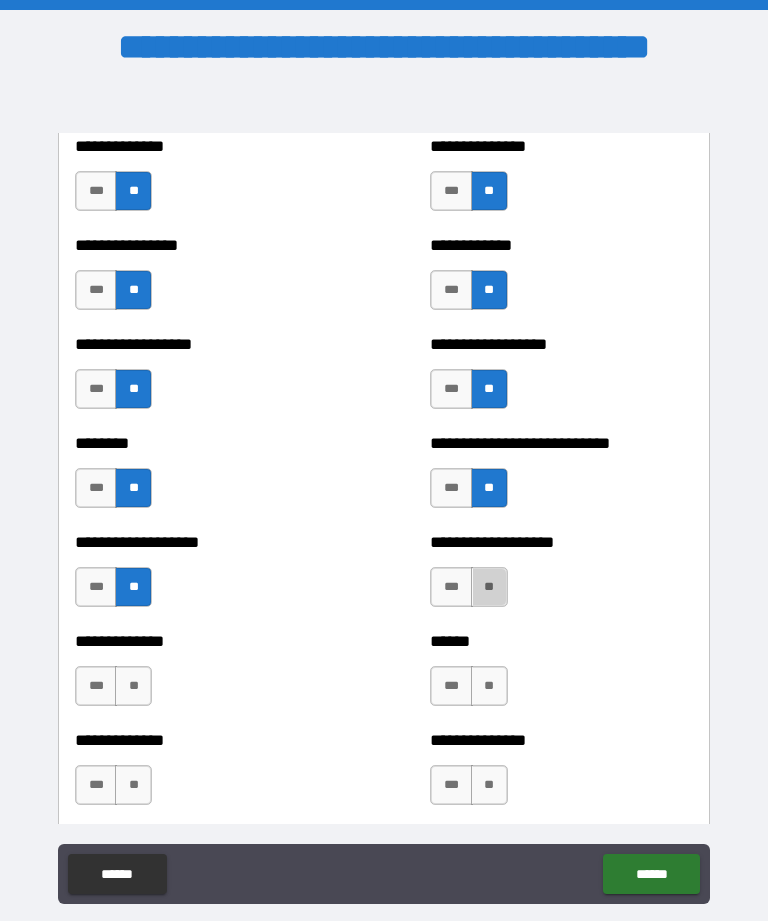 click on "**" at bounding box center [489, 587] 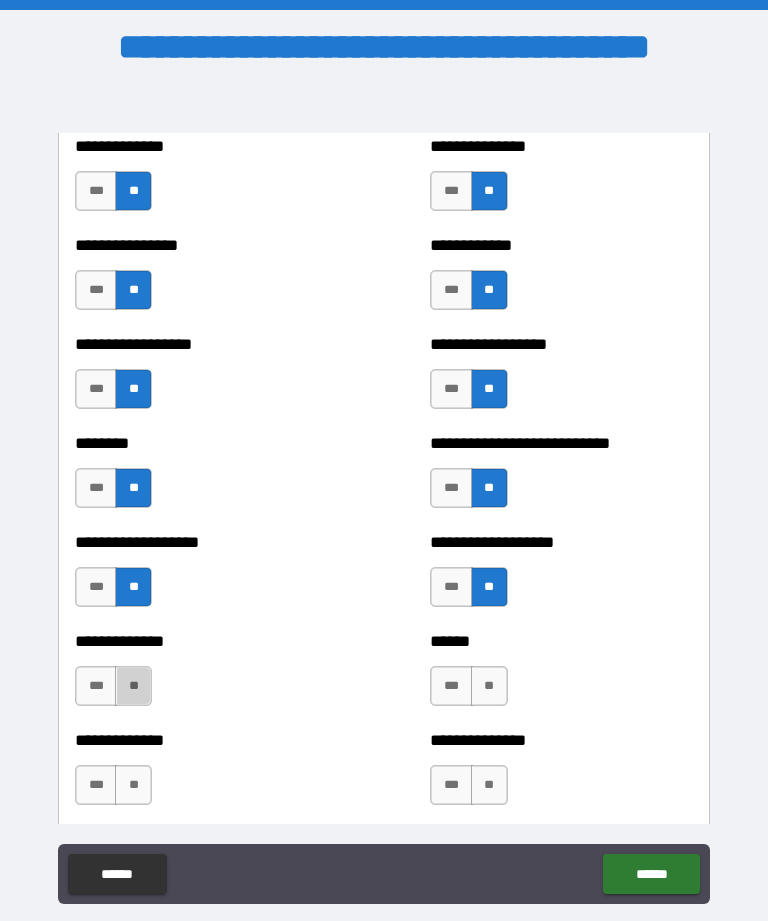 click on "**" at bounding box center [133, 686] 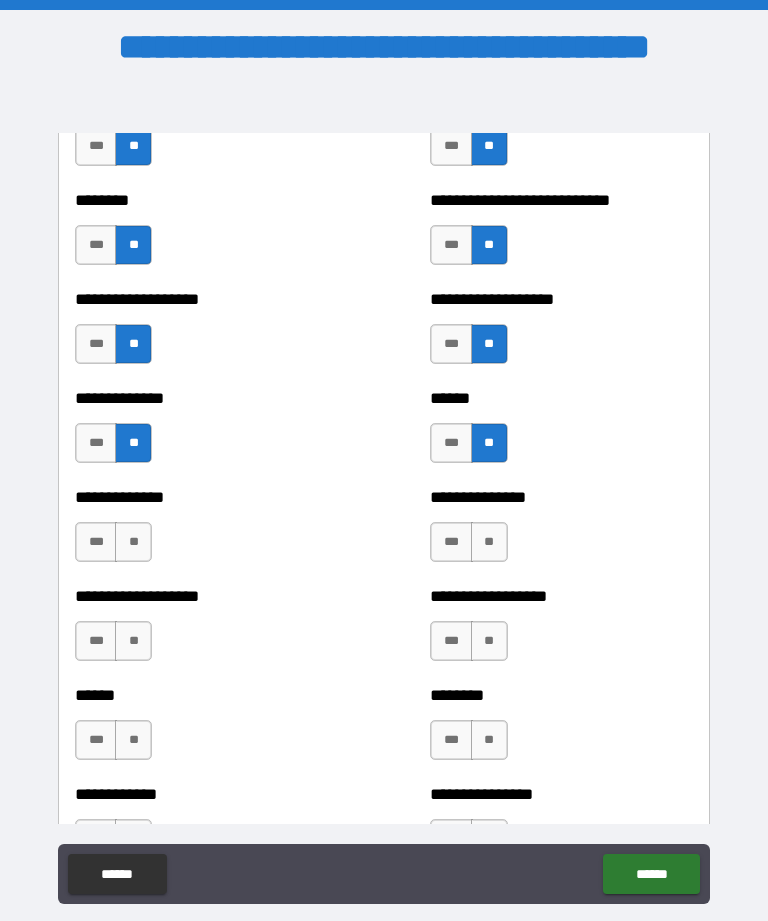 scroll, scrollTop: 4584, scrollLeft: 0, axis: vertical 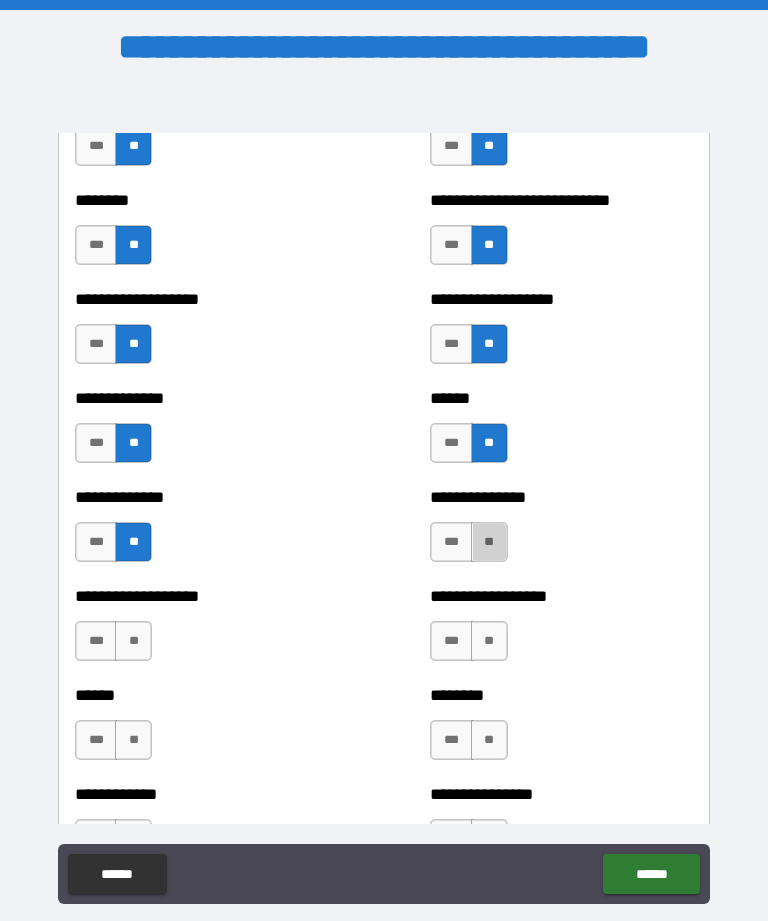 click on "**" at bounding box center (489, 542) 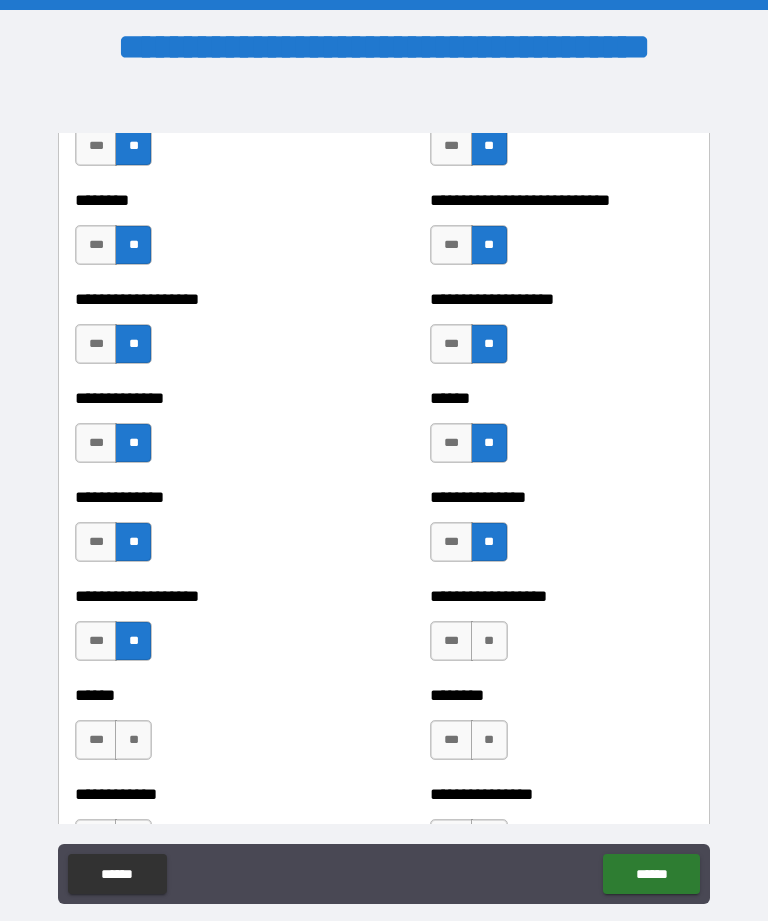 click on "**" at bounding box center (489, 641) 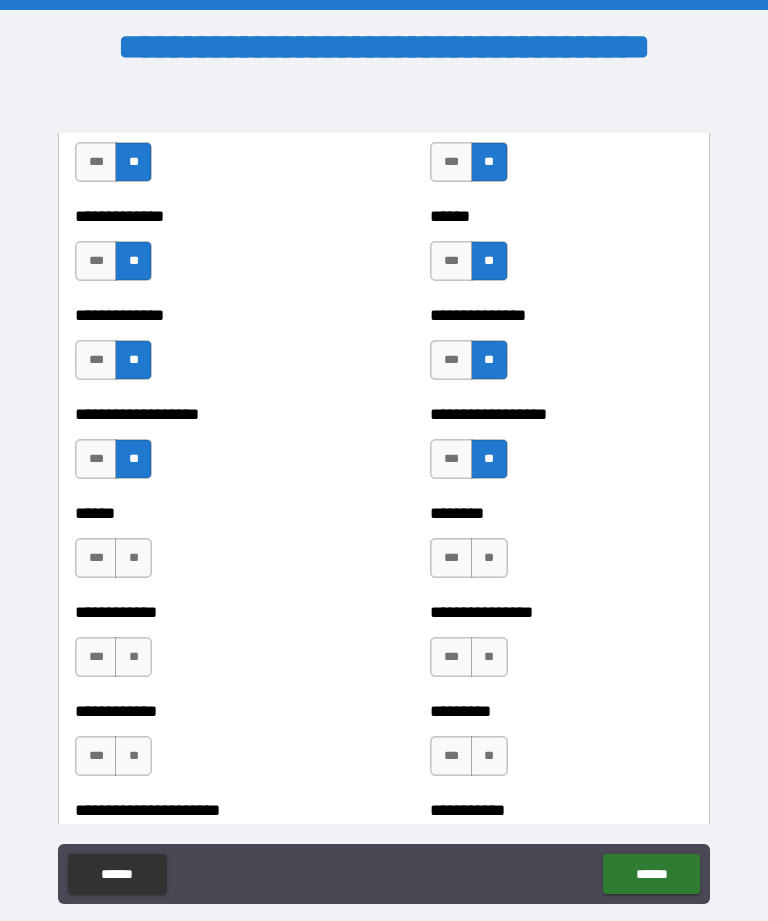 scroll, scrollTop: 4774, scrollLeft: 0, axis: vertical 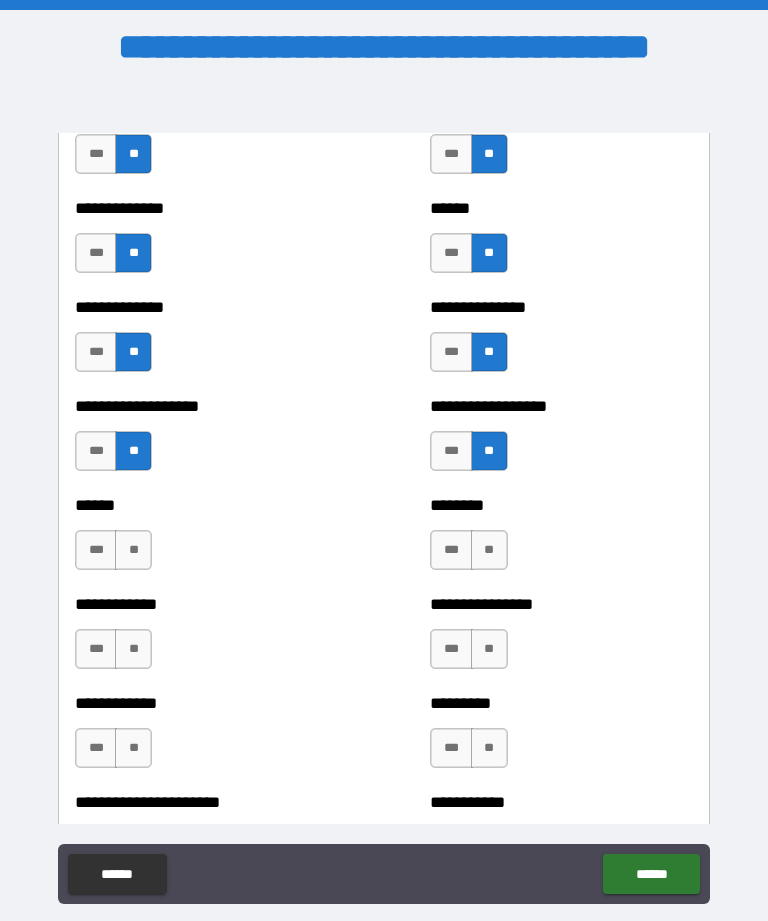 click on "**" at bounding box center (133, 550) 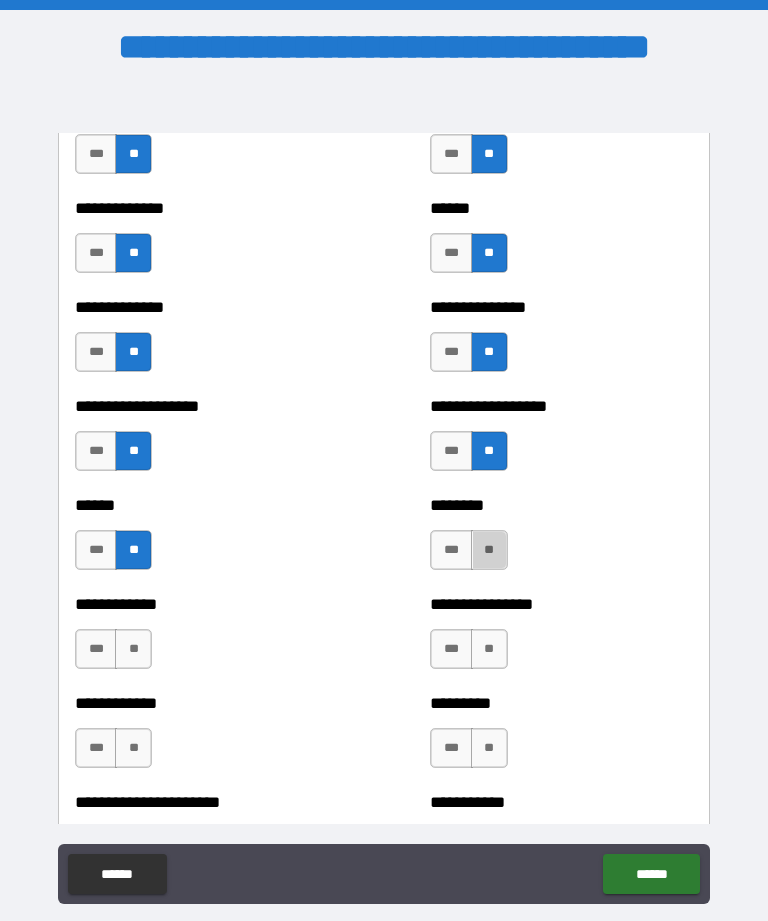 click on "**" at bounding box center [489, 550] 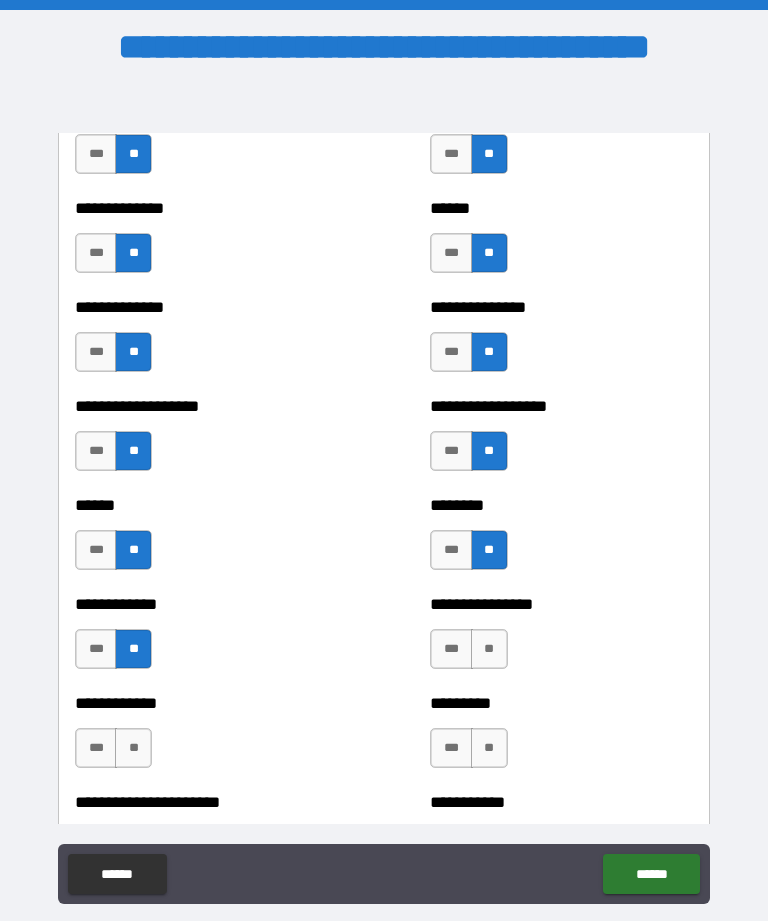 click on "**" at bounding box center [489, 649] 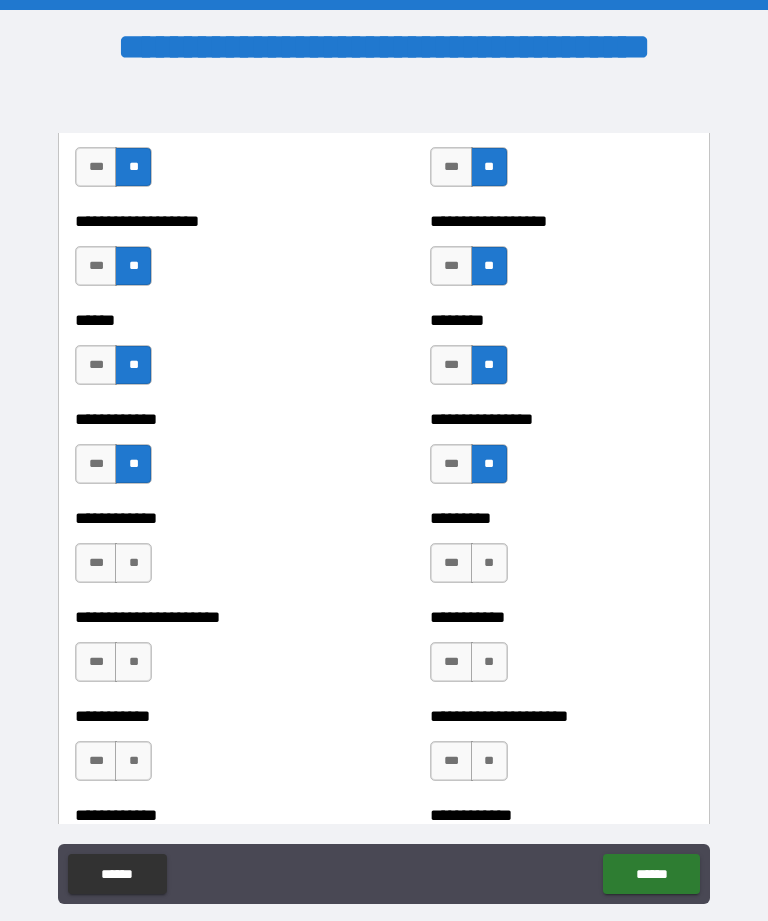 scroll, scrollTop: 4962, scrollLeft: 0, axis: vertical 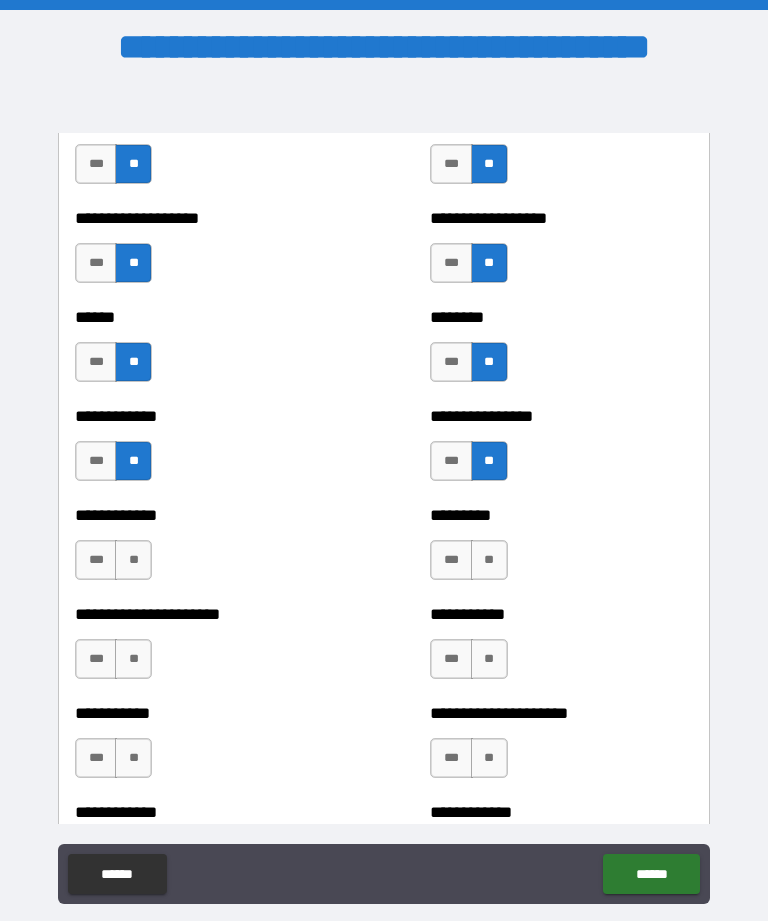 click on "**" at bounding box center (133, 560) 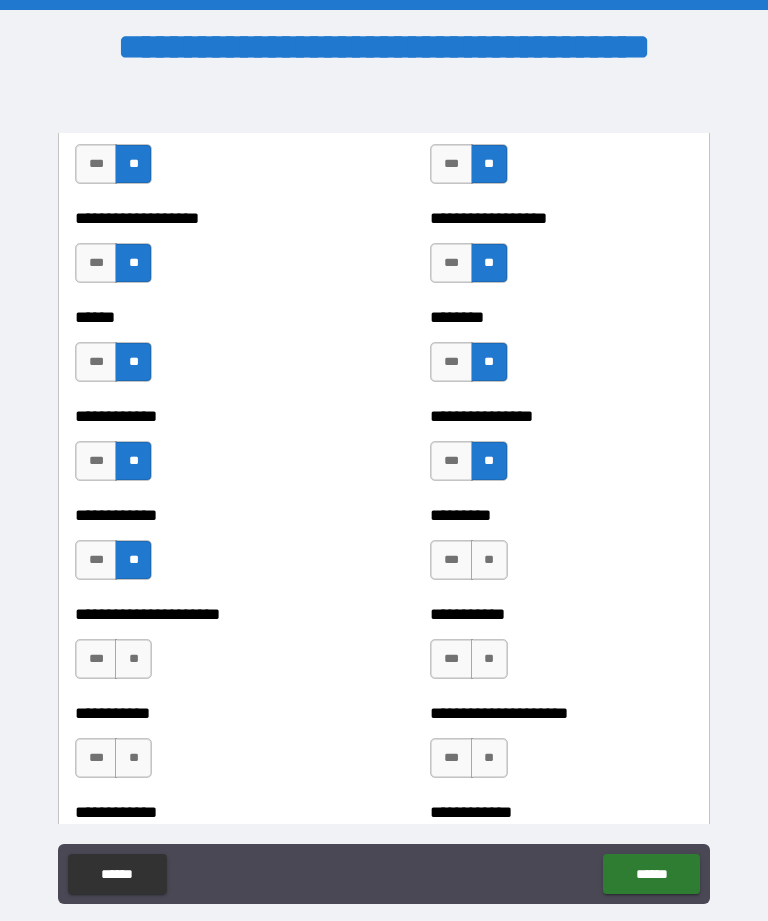 click on "**" at bounding box center (489, 560) 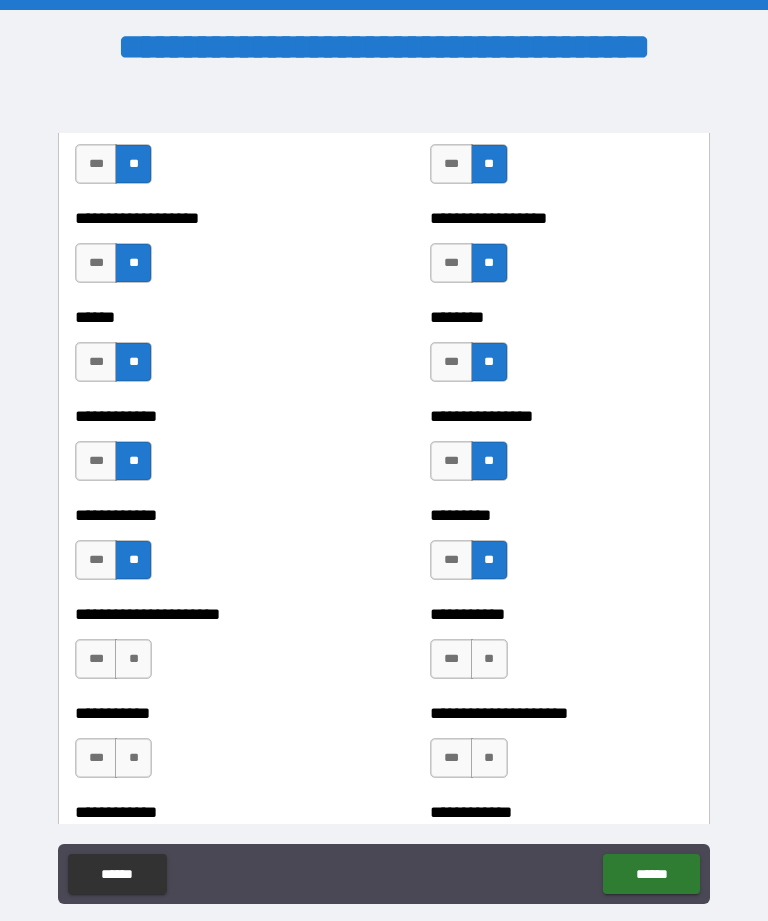 click on "**" at bounding box center (133, 659) 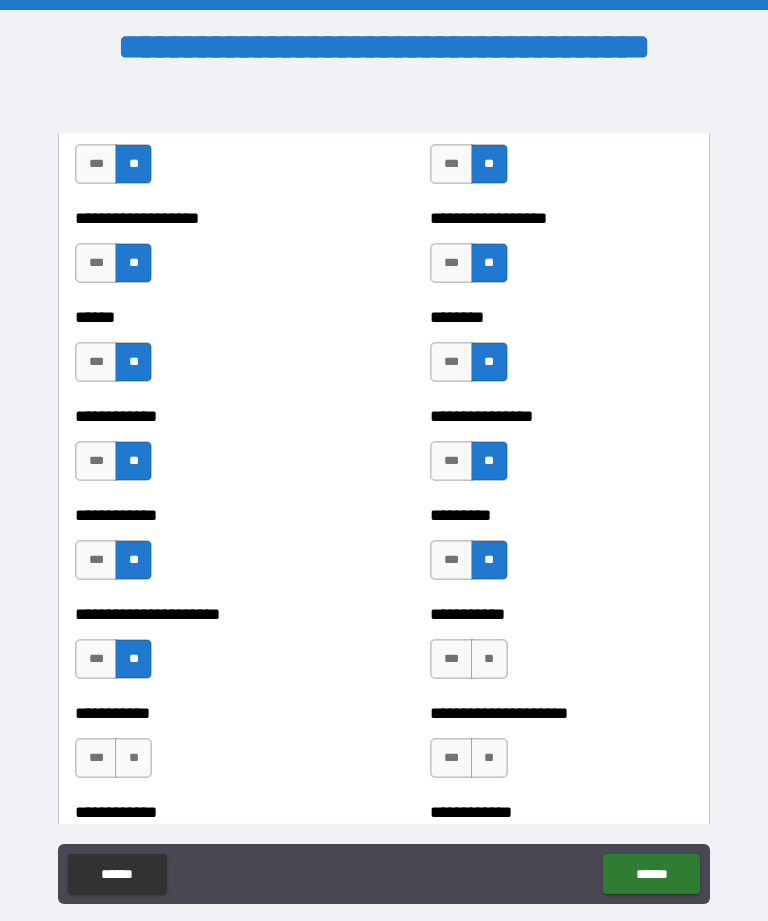 click on "**" at bounding box center (489, 659) 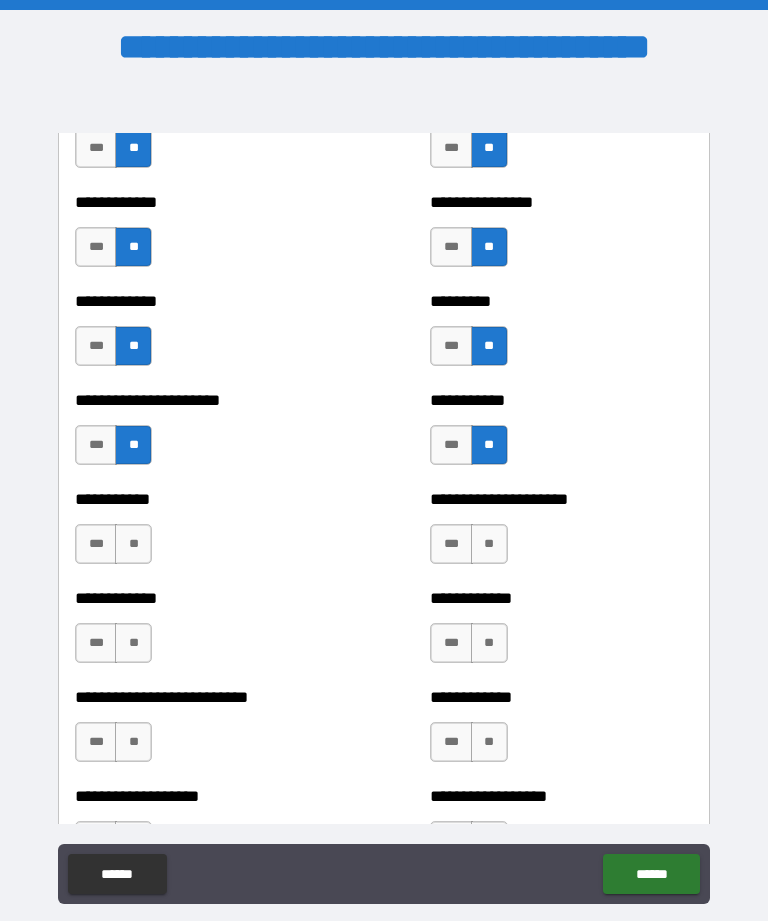 scroll, scrollTop: 5177, scrollLeft: 0, axis: vertical 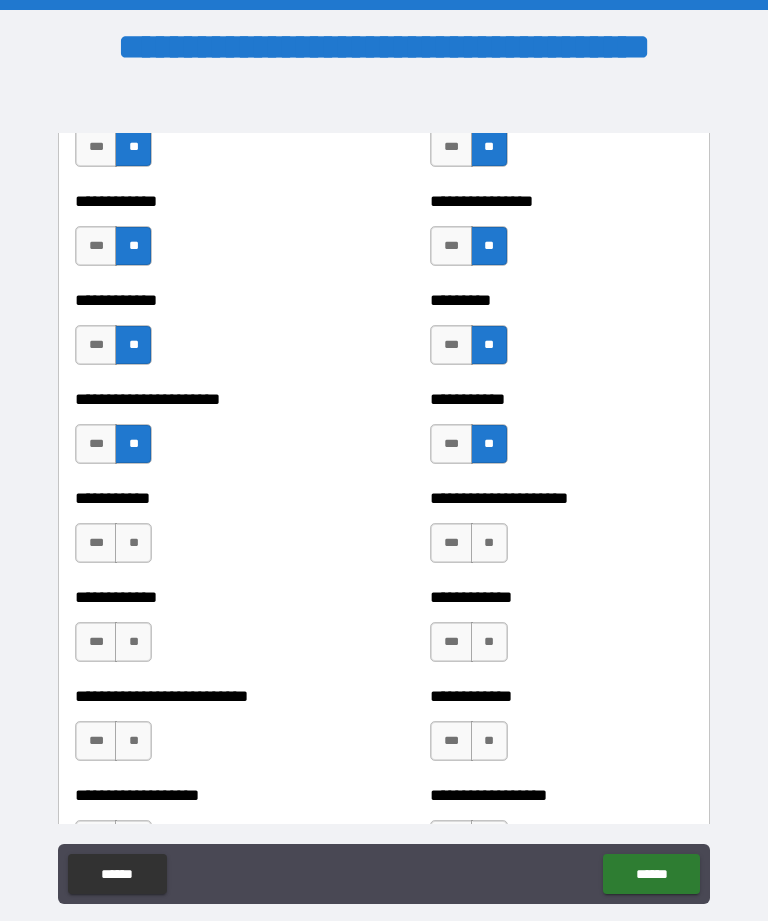 click on "**" at bounding box center [133, 543] 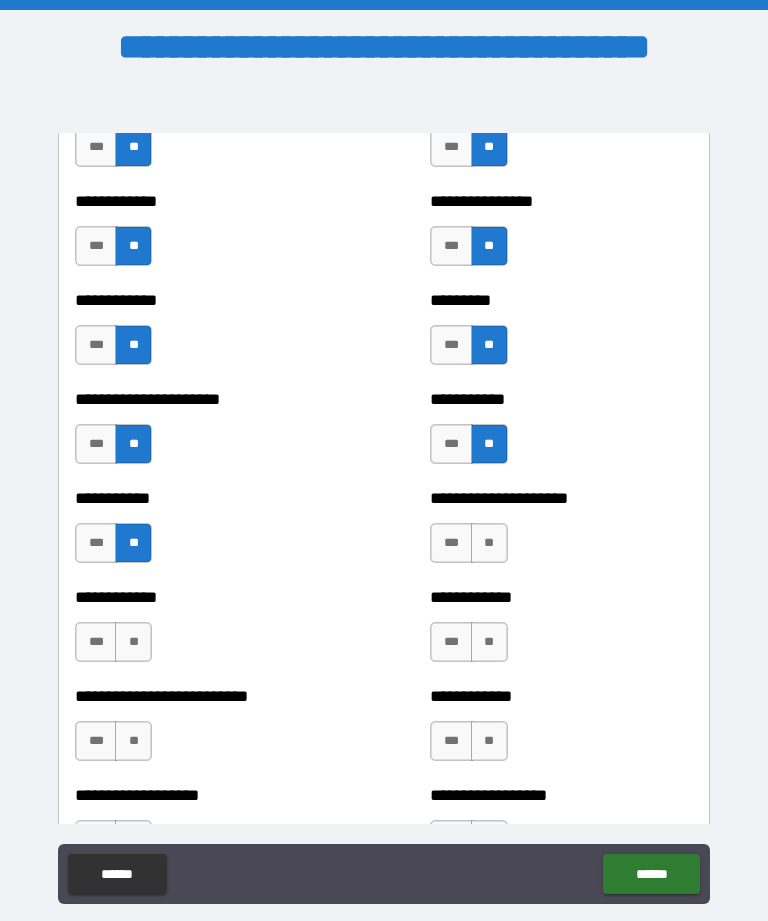 click on "**" at bounding box center [489, 543] 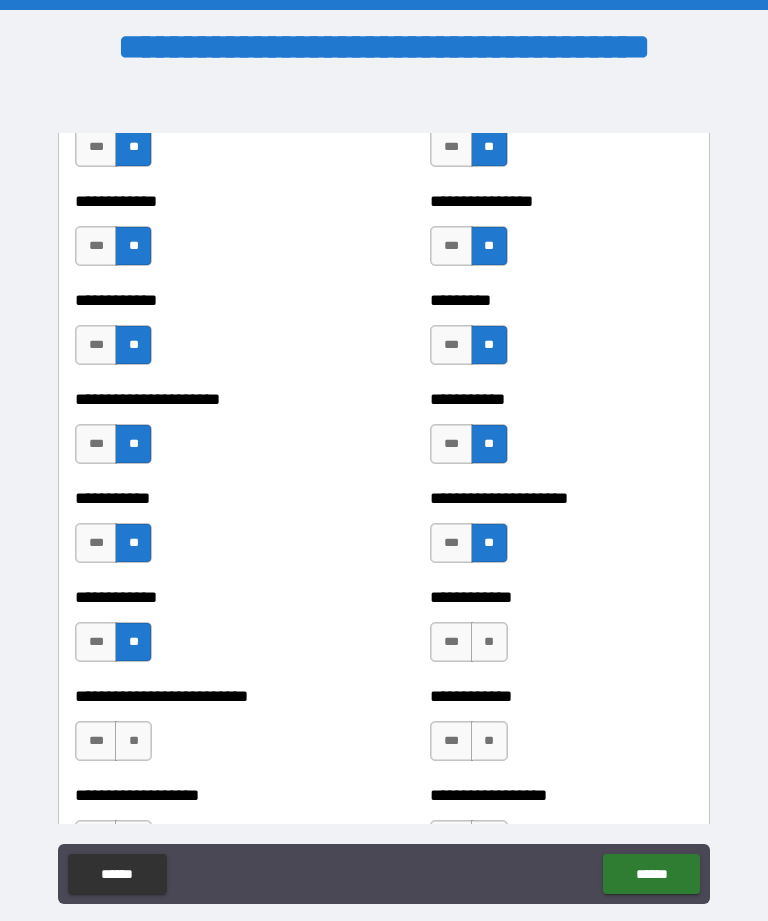 click on "**" at bounding box center (489, 642) 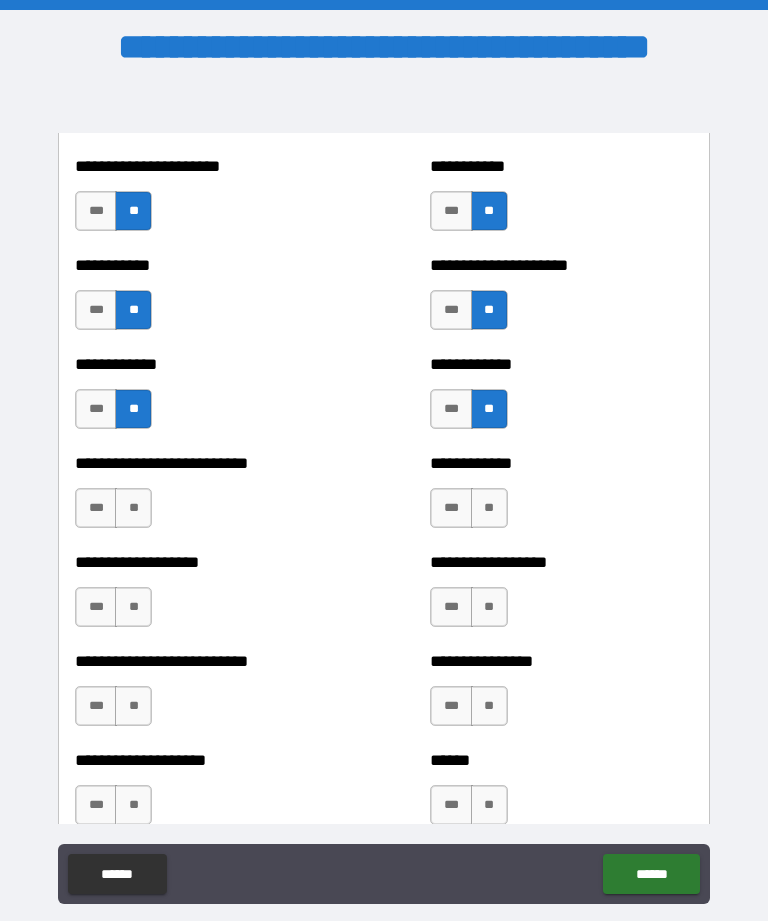 scroll, scrollTop: 5418, scrollLeft: 0, axis: vertical 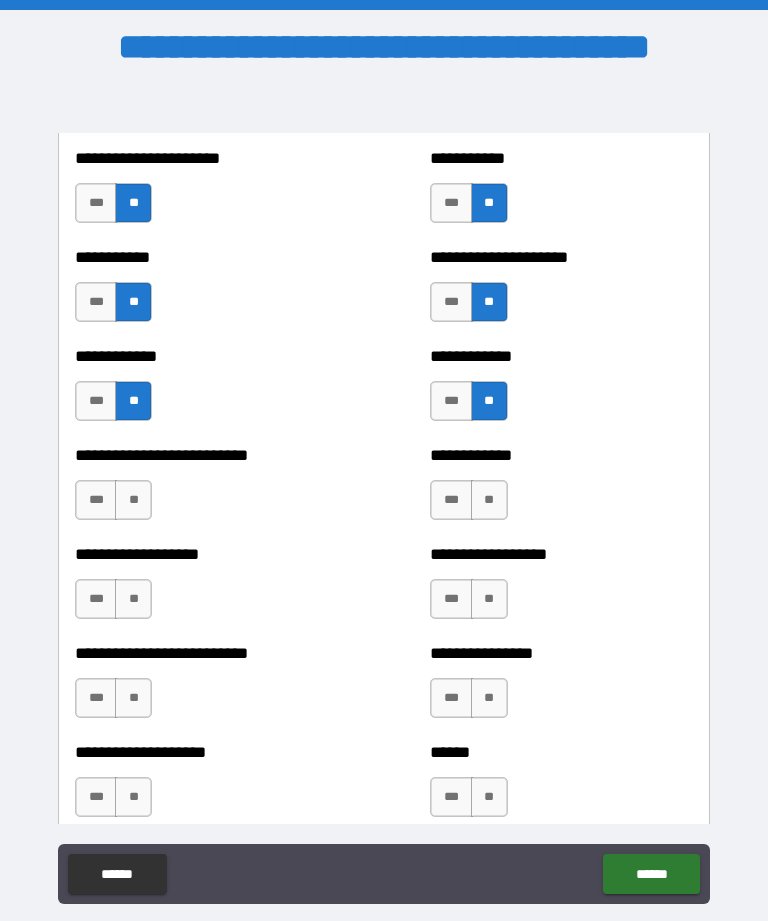 click on "**" at bounding box center [133, 500] 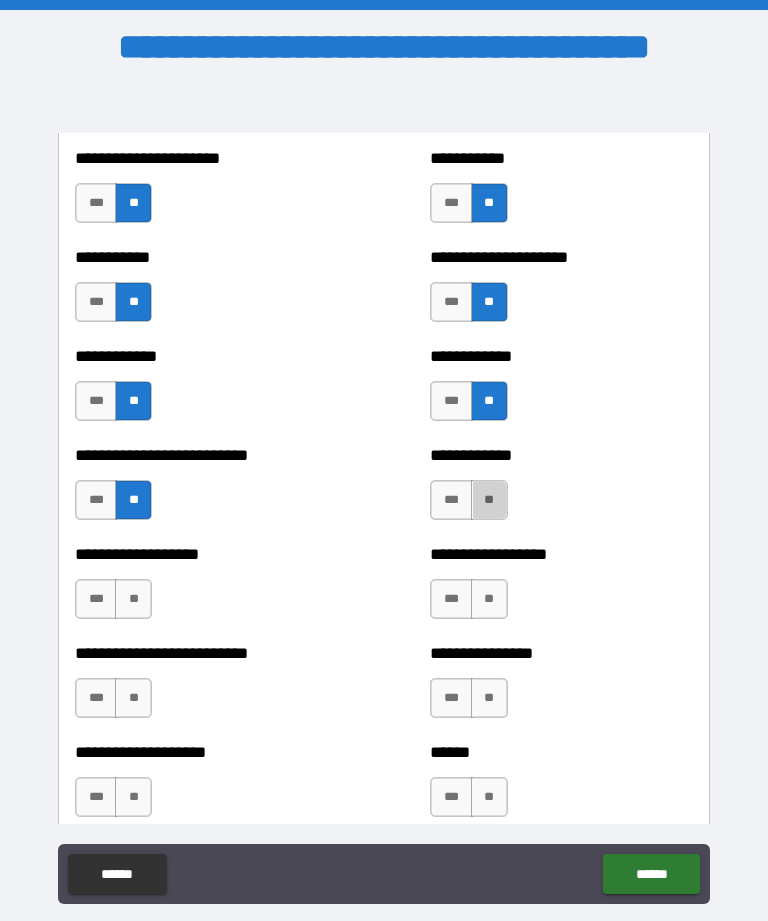 click on "**" at bounding box center [489, 500] 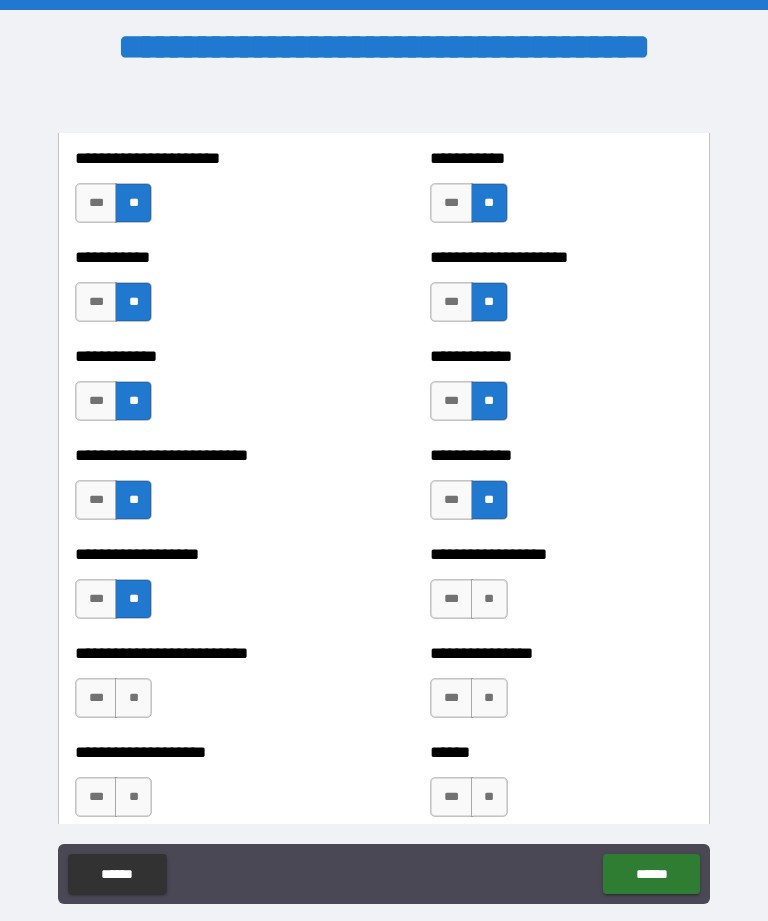click on "**********" at bounding box center (561, 589) 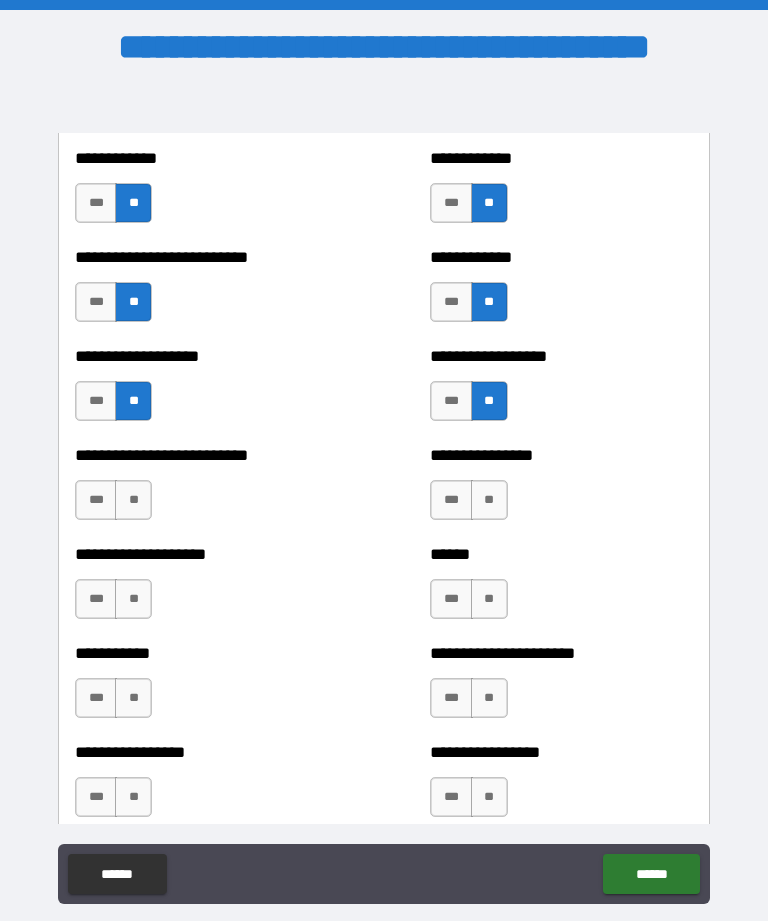 scroll, scrollTop: 5681, scrollLeft: 0, axis: vertical 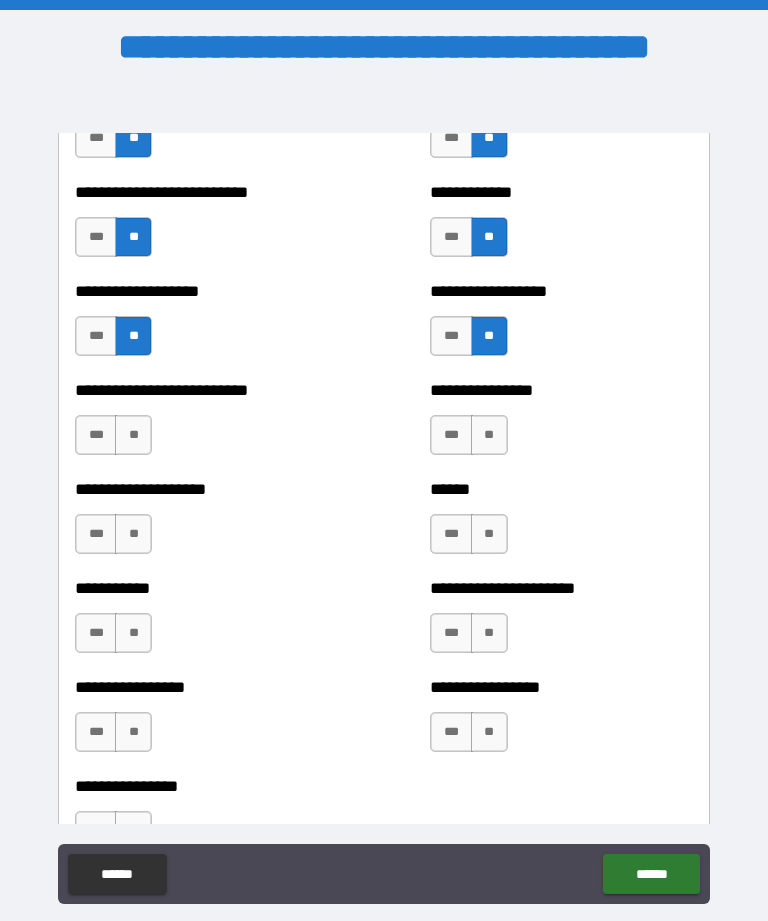 click on "**" at bounding box center (489, 435) 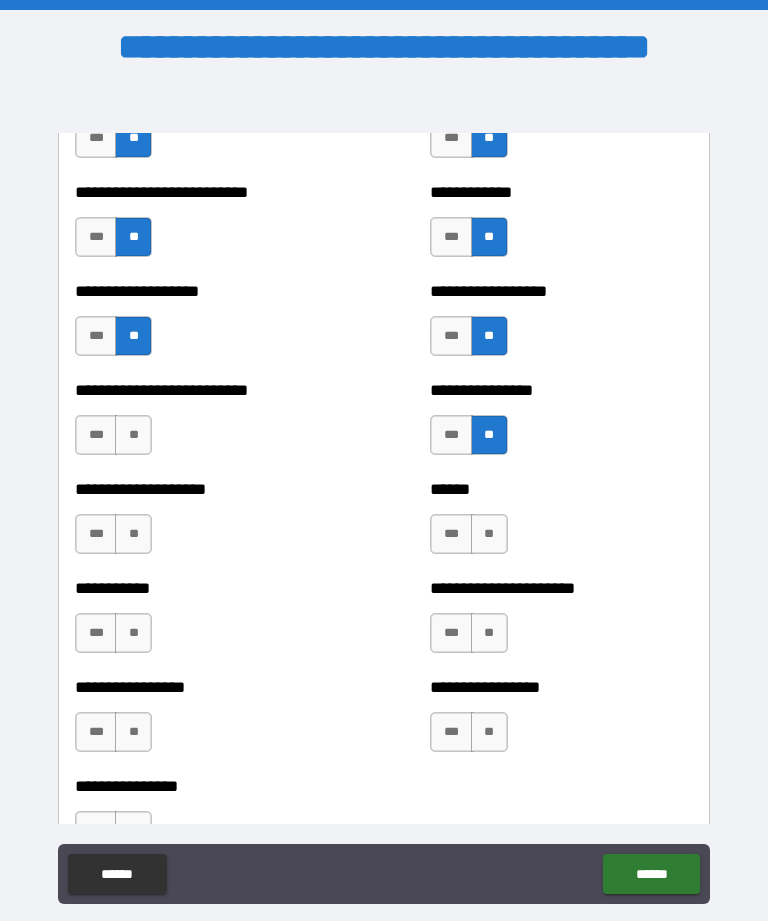 click on "**" at bounding box center [489, 534] 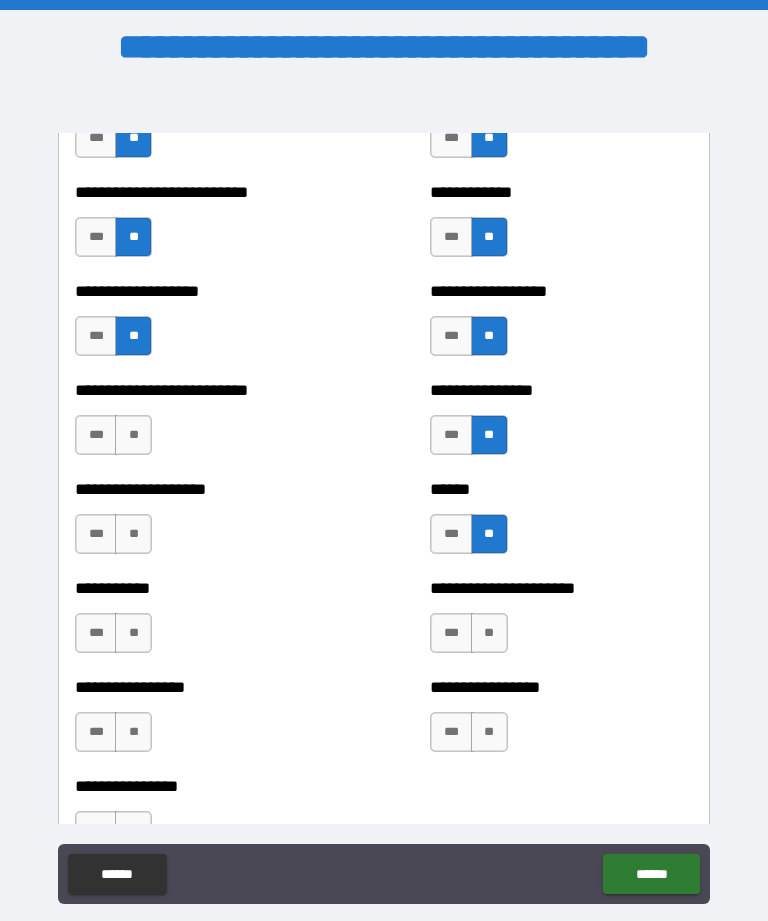 click on "**" at bounding box center (133, 534) 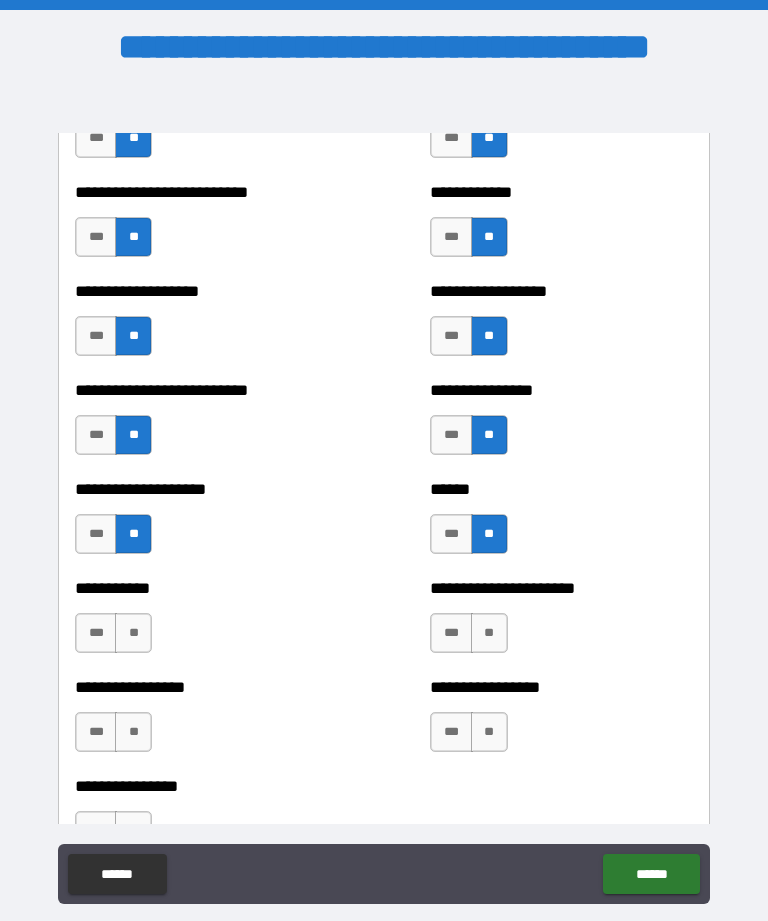 click on "**" at bounding box center (489, 633) 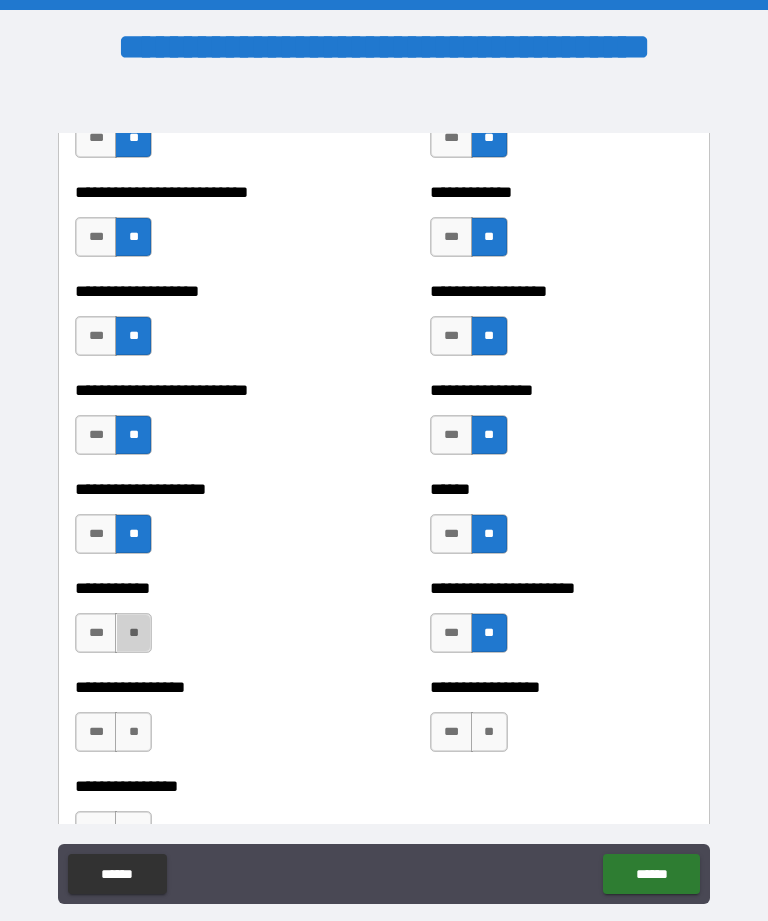 click on "**" at bounding box center (133, 633) 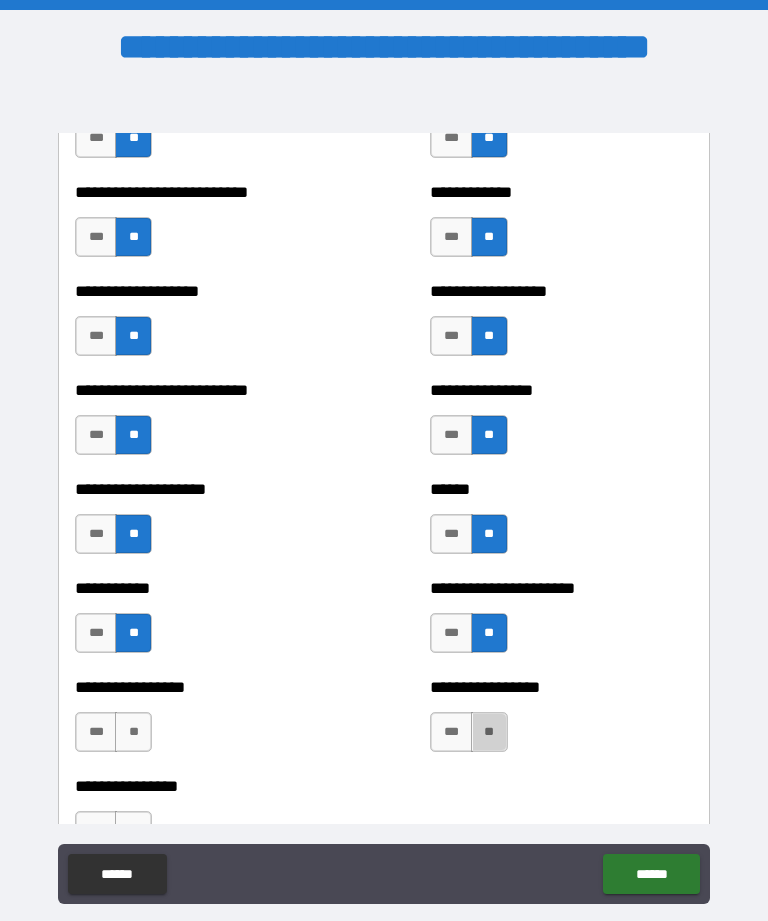 click on "**" at bounding box center (489, 732) 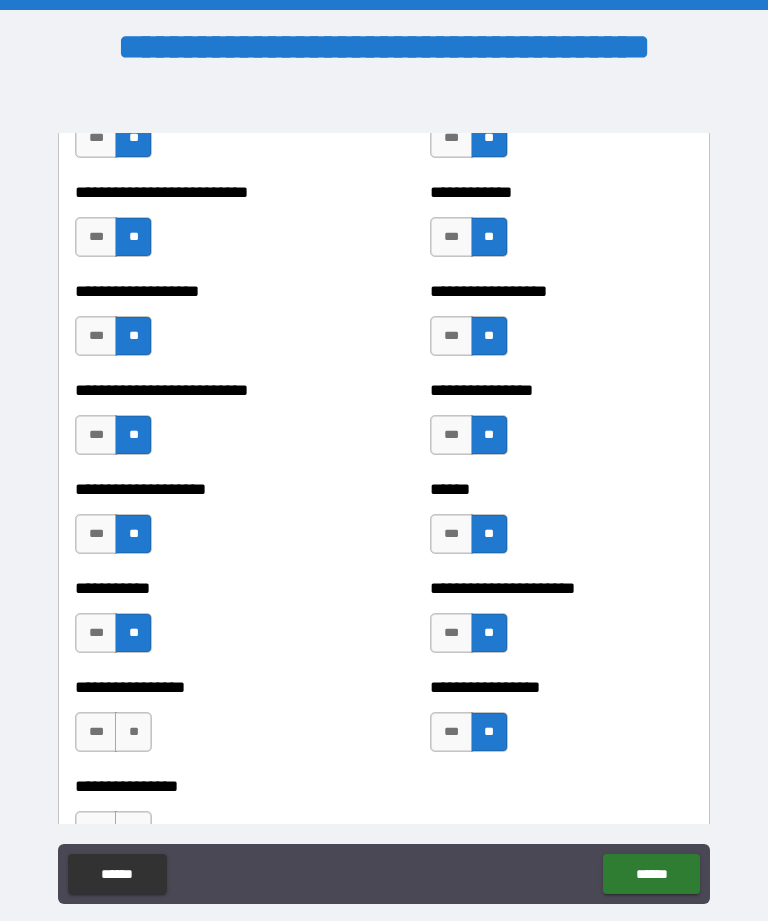 click on "**" at bounding box center (133, 732) 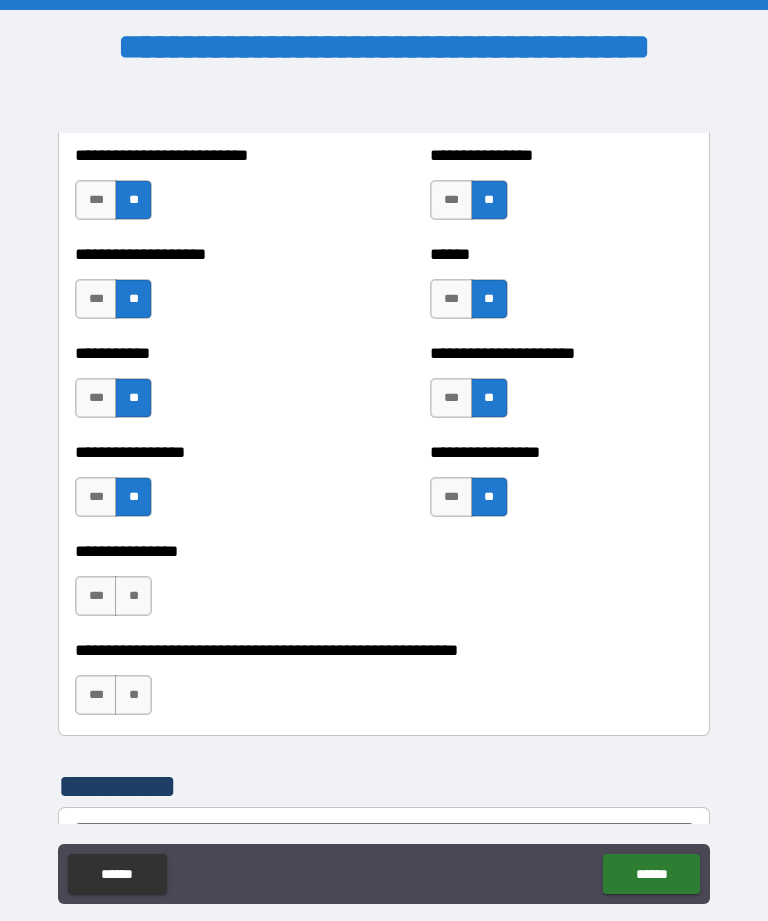 scroll, scrollTop: 5920, scrollLeft: 0, axis: vertical 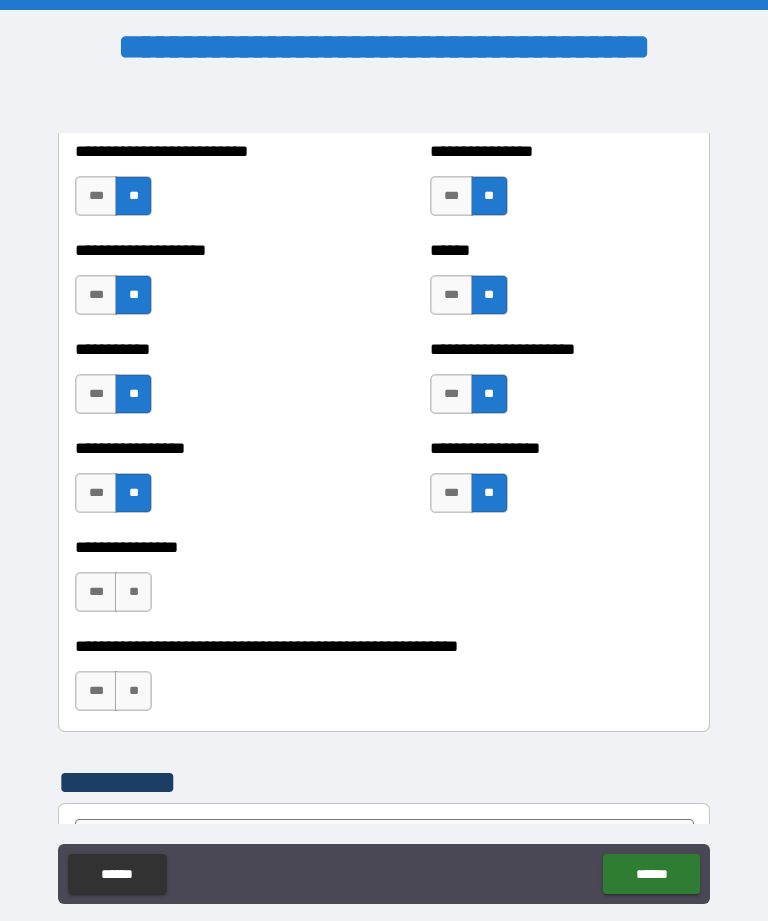 click on "**" at bounding box center (133, 592) 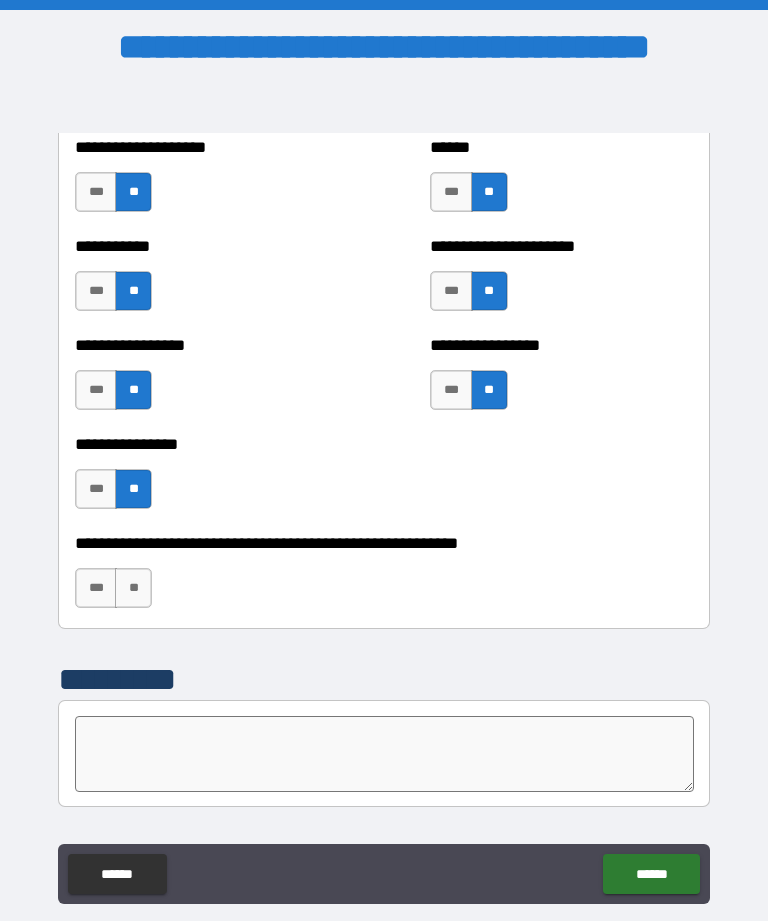 scroll, scrollTop: 6024, scrollLeft: 0, axis: vertical 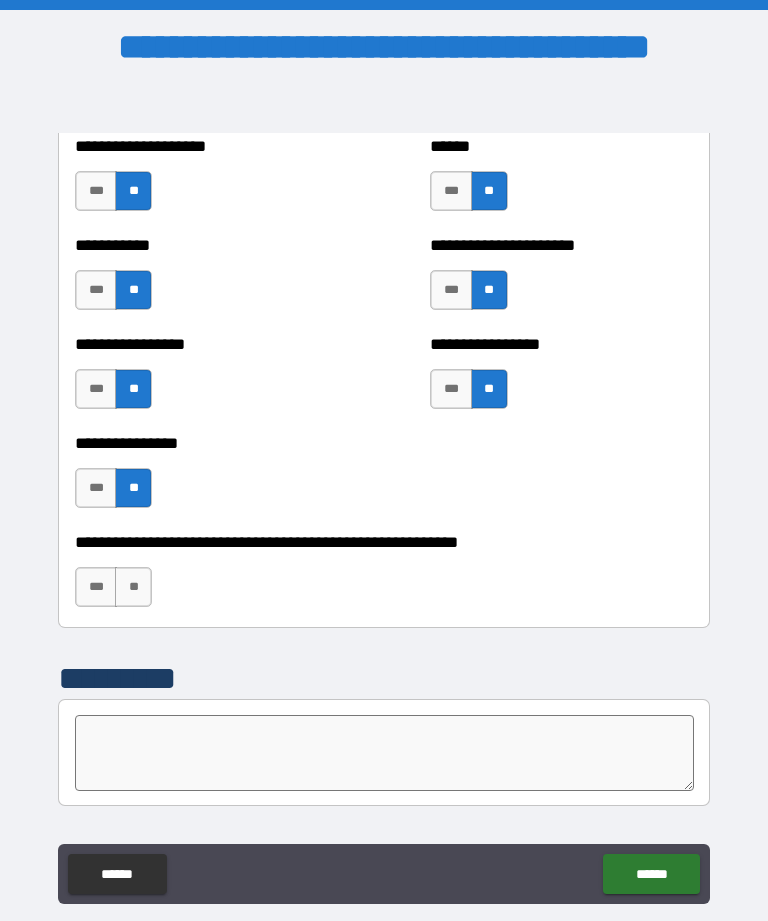 click on "**" at bounding box center [133, 587] 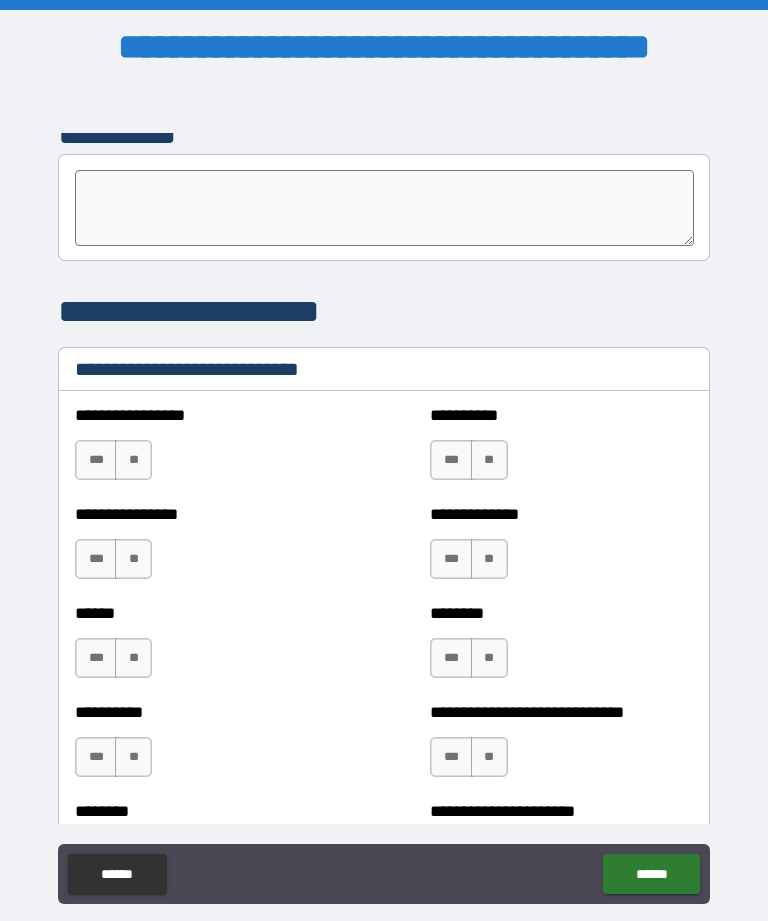 scroll, scrollTop: 6571, scrollLeft: 0, axis: vertical 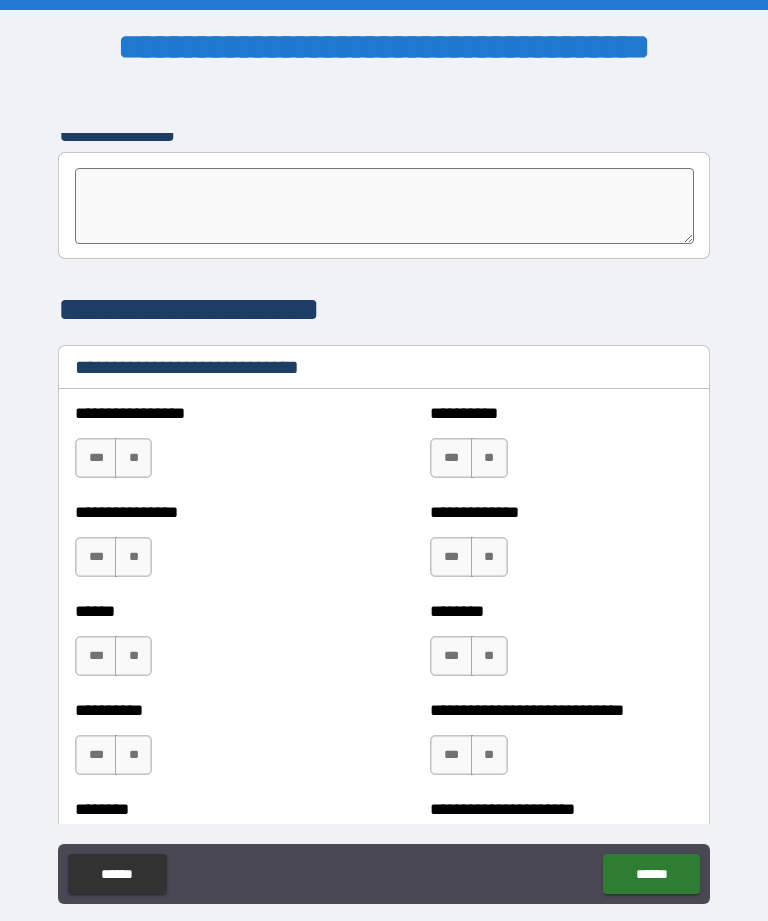 click on "**" at bounding box center [489, 458] 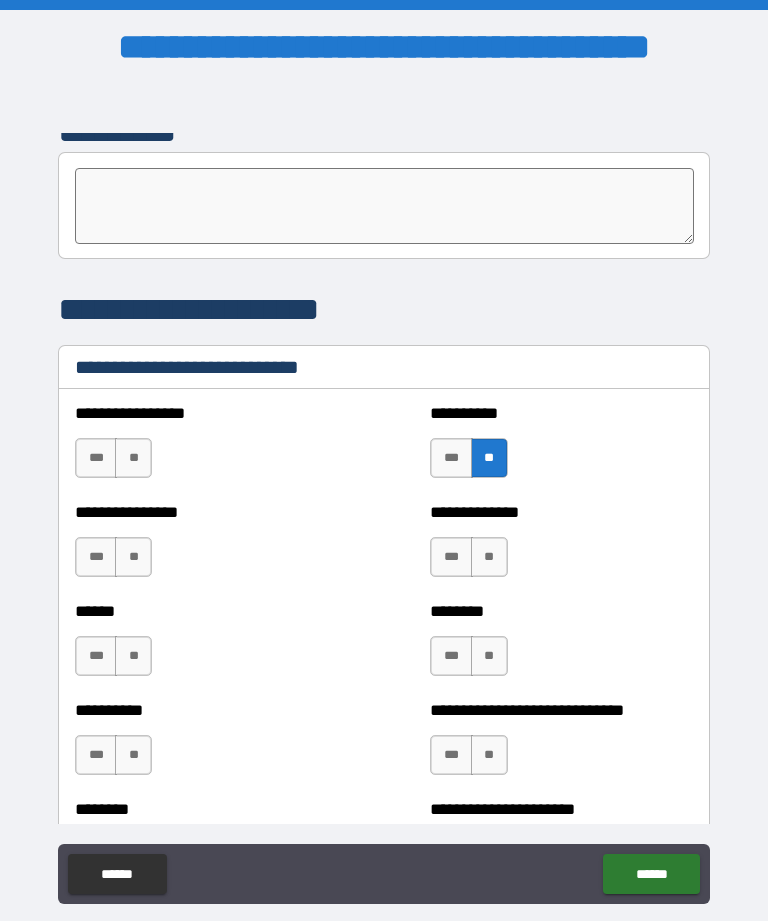 click on "**" at bounding box center [489, 557] 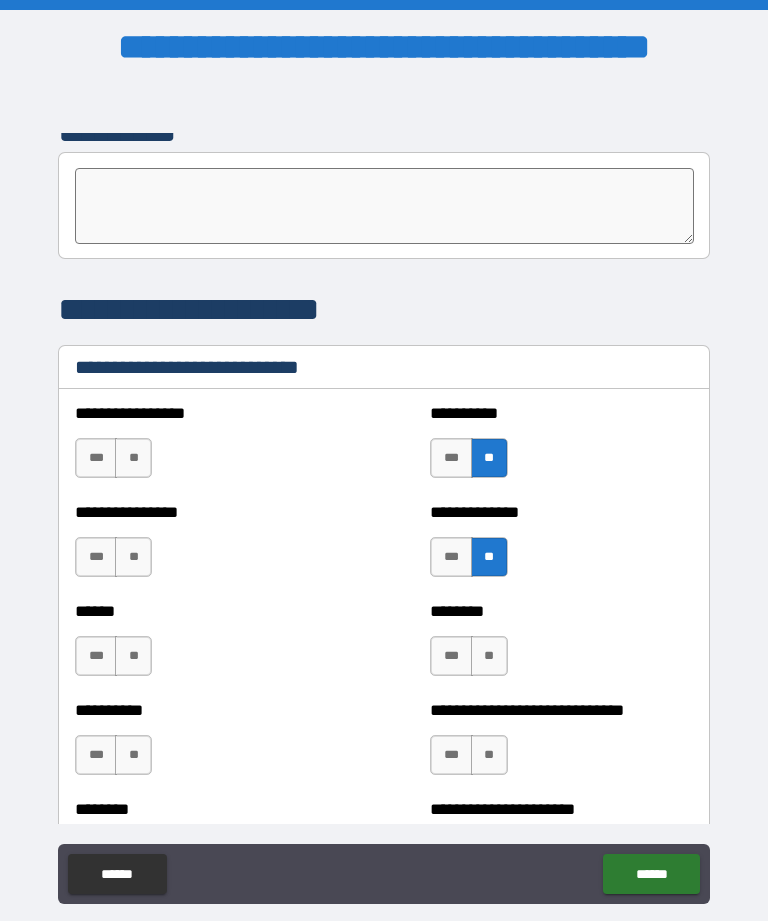 click on "**" at bounding box center [133, 458] 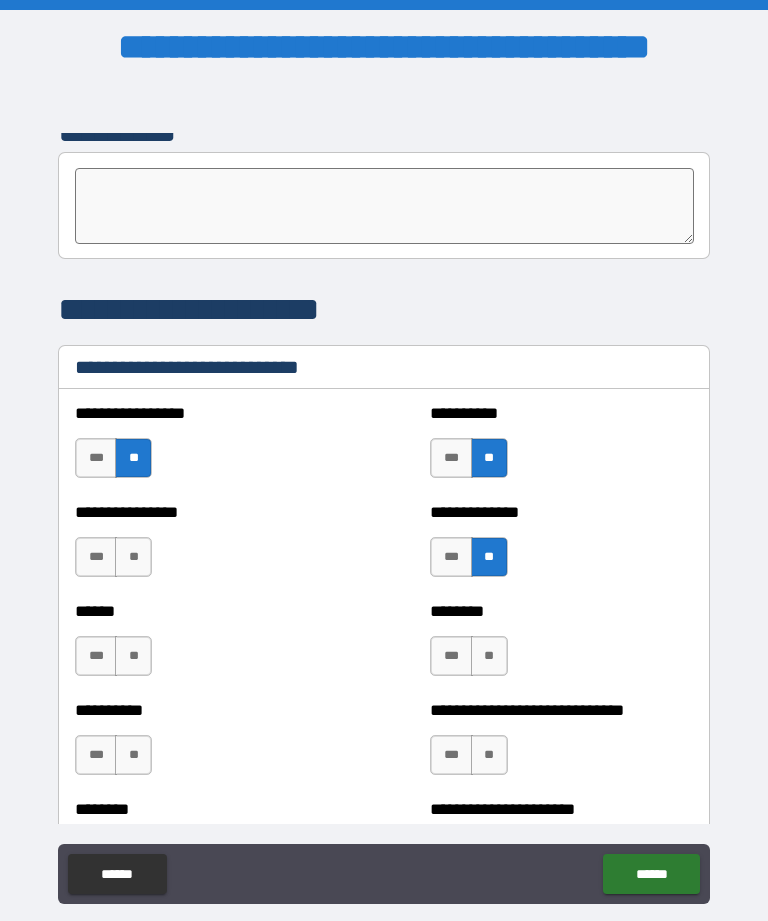 click on "**********" at bounding box center [206, 547] 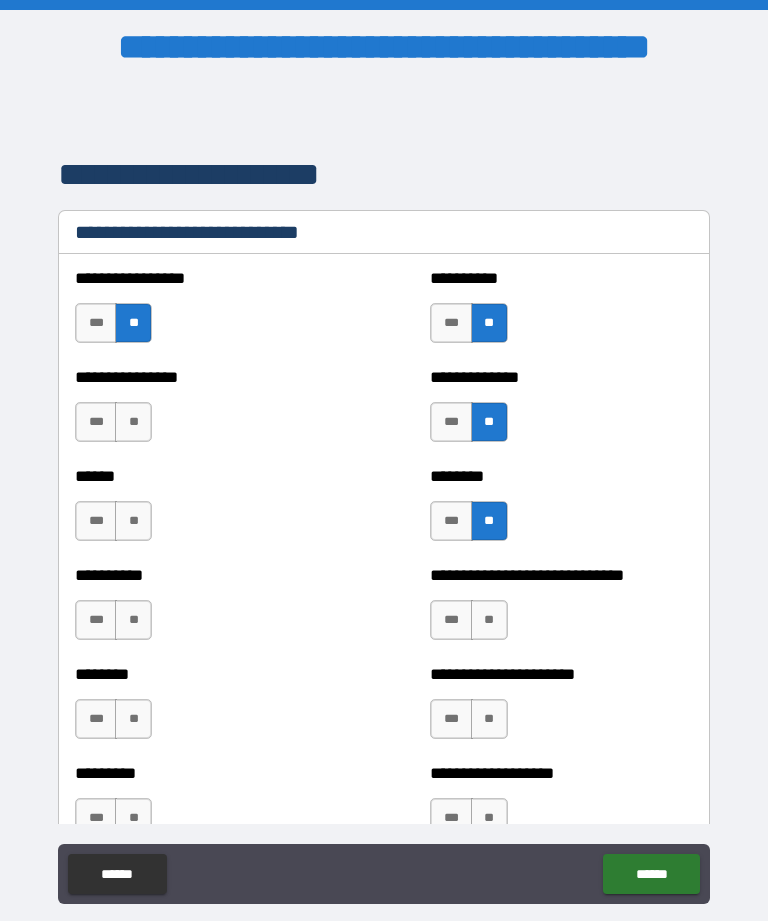 scroll, scrollTop: 6711, scrollLeft: 0, axis: vertical 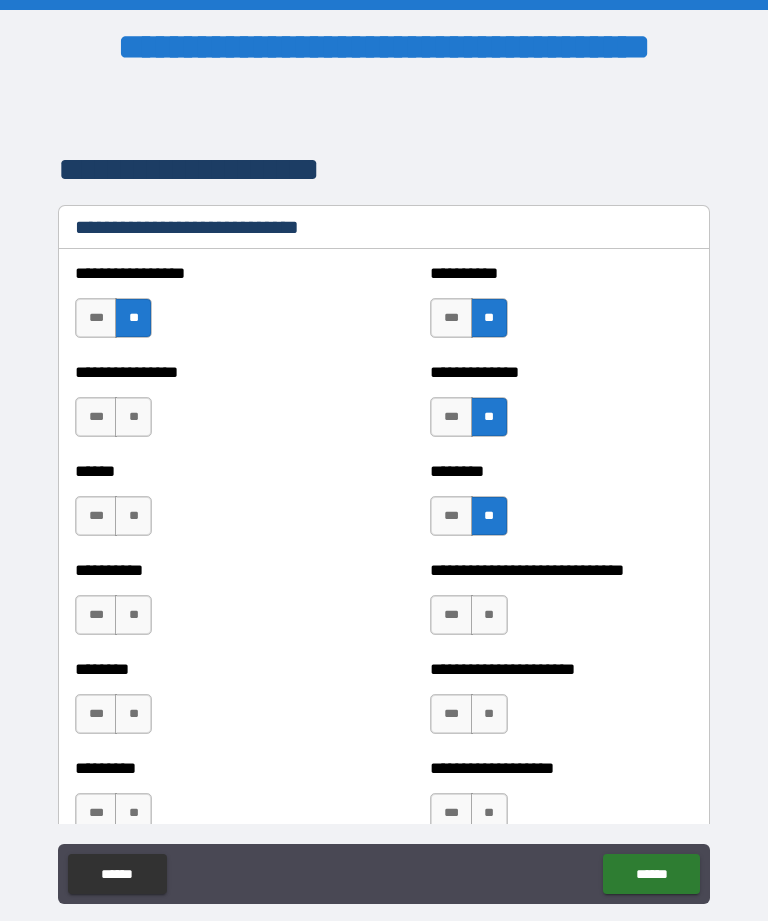 click on "**" at bounding box center [133, 516] 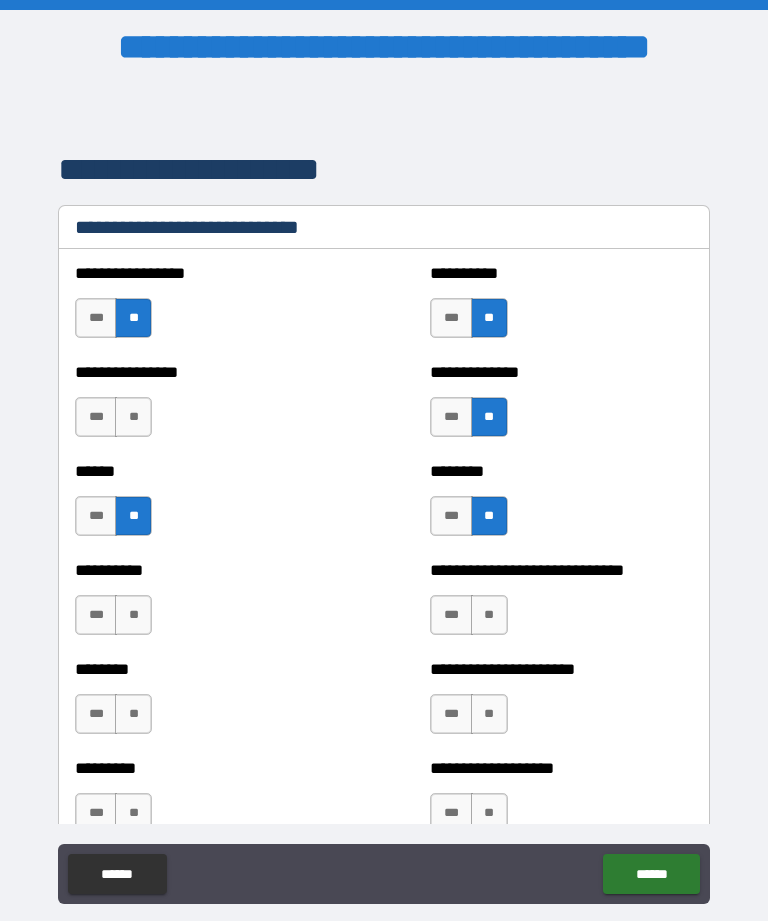 click on "**" at bounding box center (133, 417) 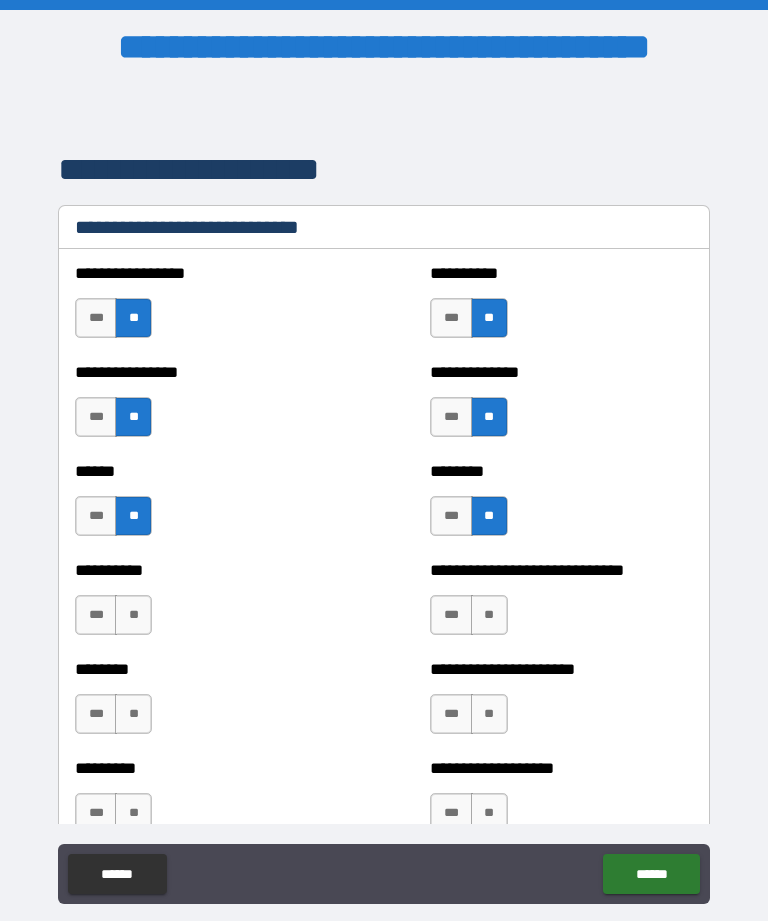 click on "**" at bounding box center (489, 615) 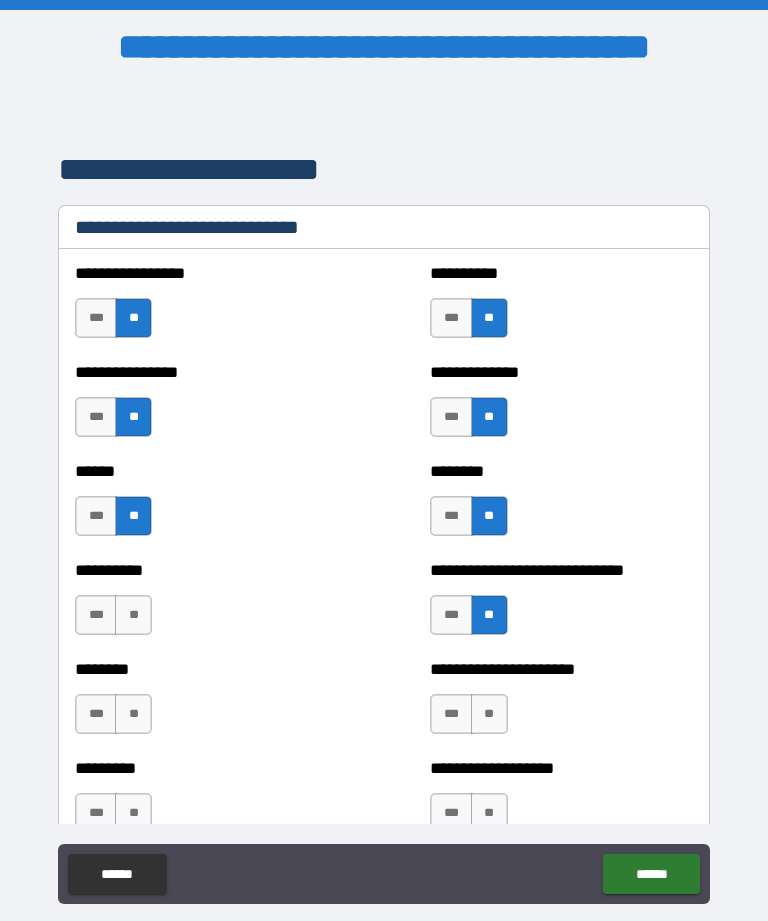 click on "**" at bounding box center (133, 615) 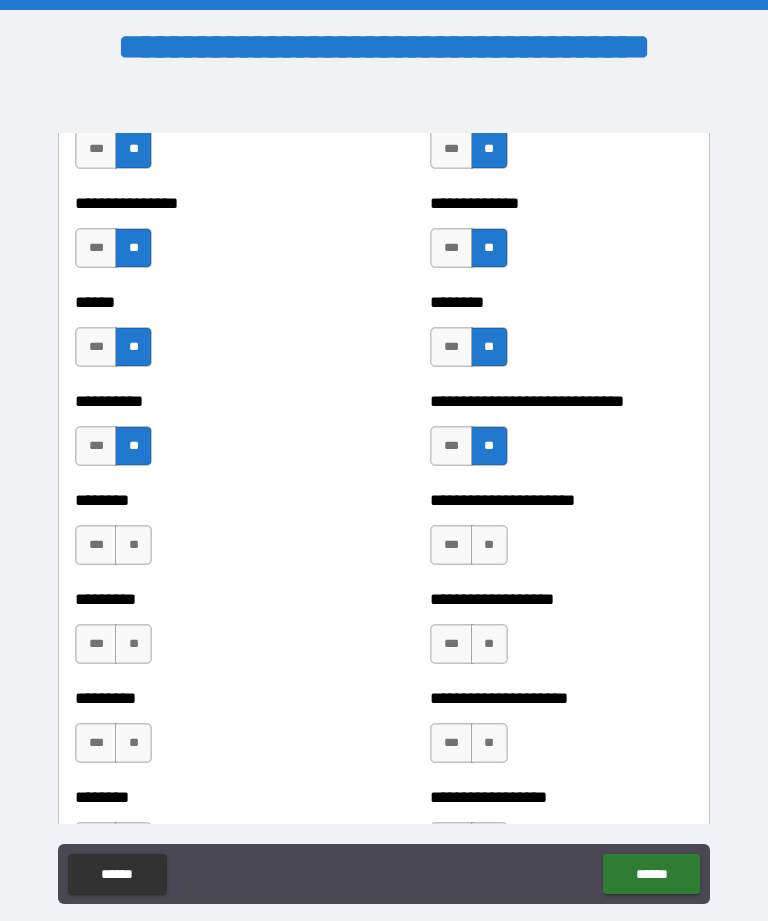 scroll, scrollTop: 6881, scrollLeft: 0, axis: vertical 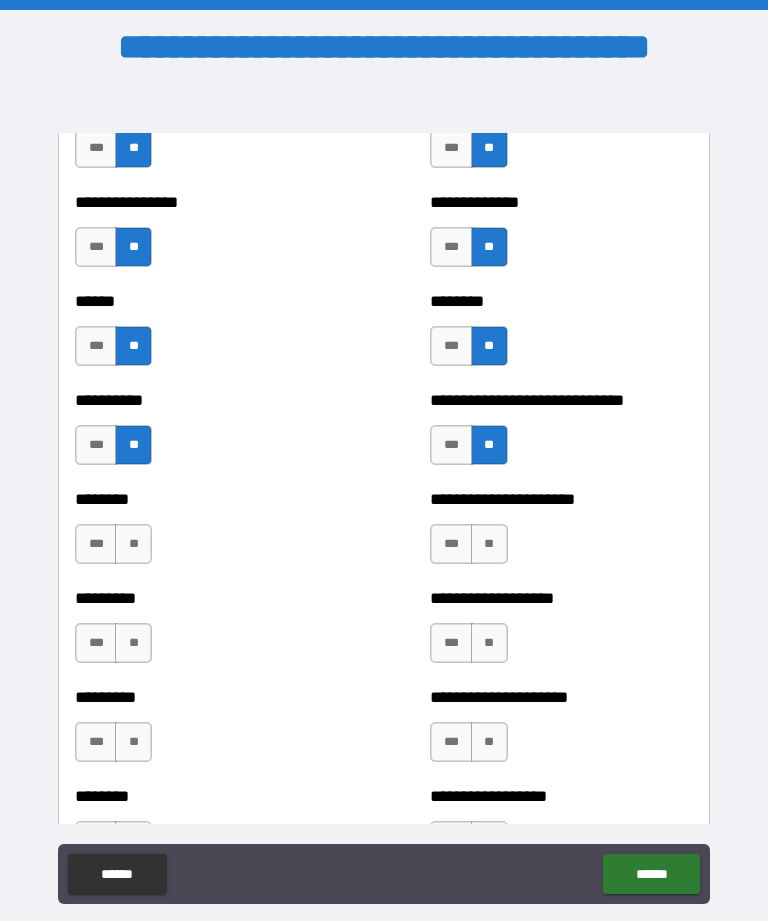 click on "**" at bounding box center (489, 544) 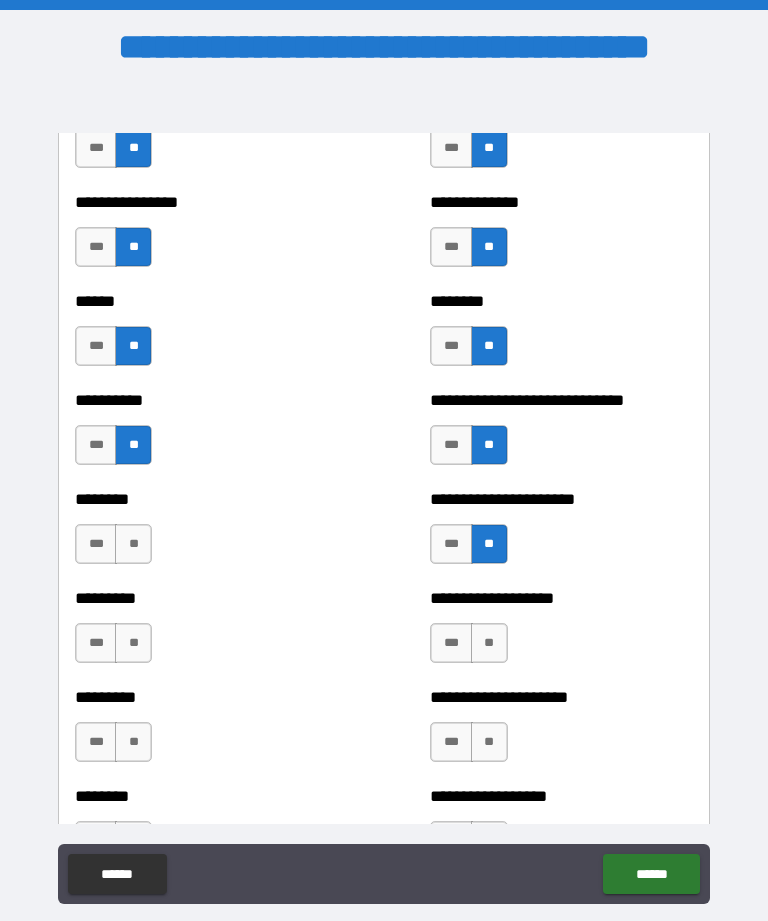 click on "**" at bounding box center (133, 544) 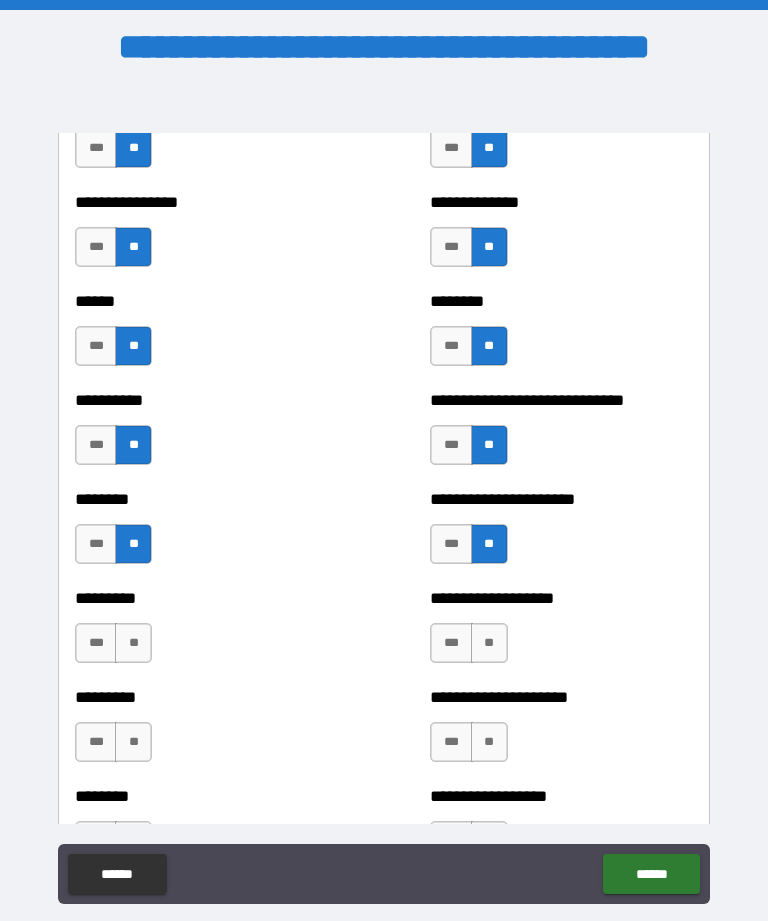 click on "**" at bounding box center [489, 643] 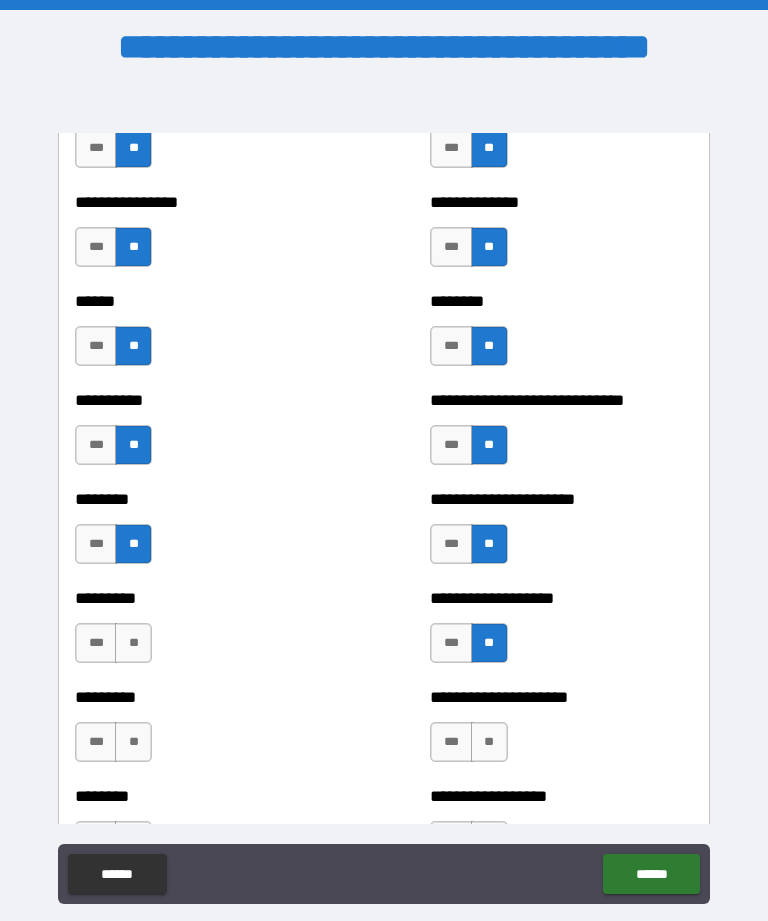 click on "**" at bounding box center (133, 643) 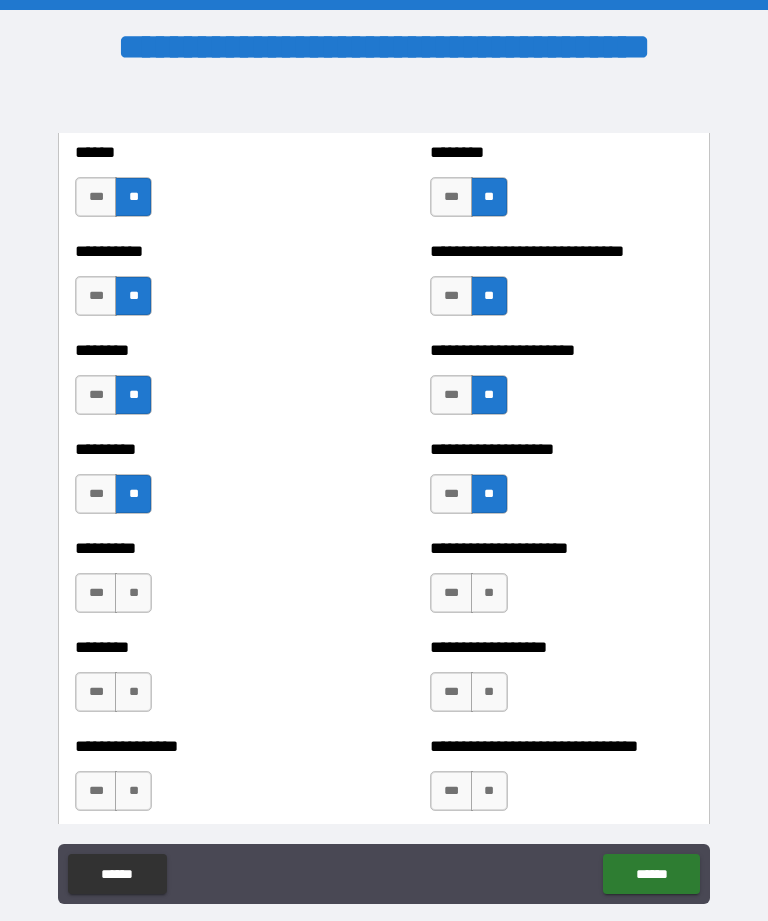 scroll, scrollTop: 7035, scrollLeft: 0, axis: vertical 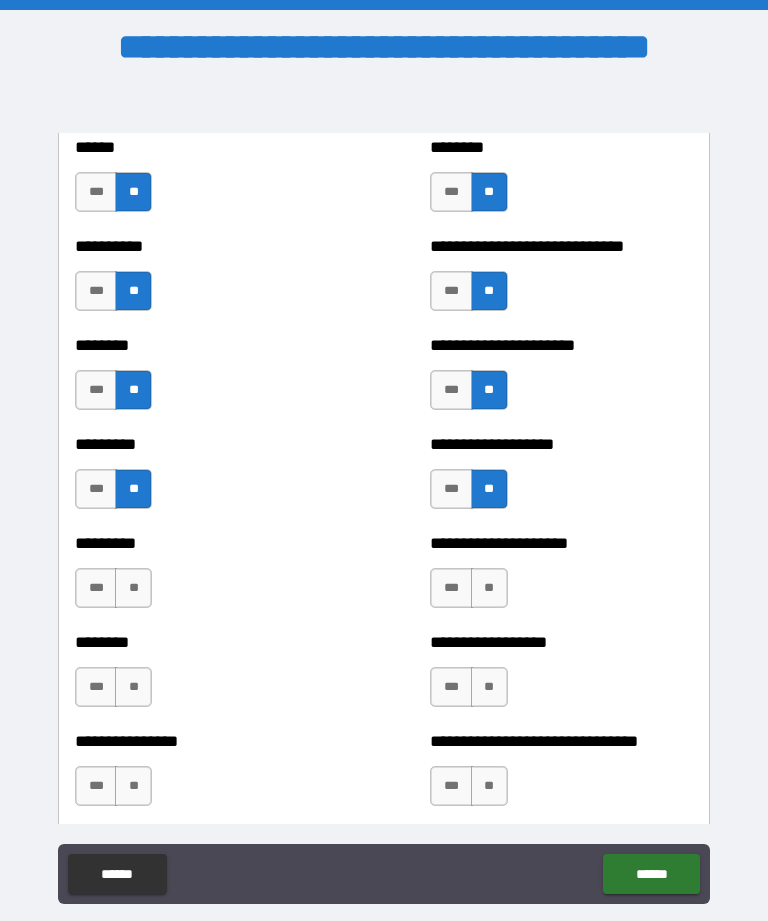 click on "**" at bounding box center (489, 588) 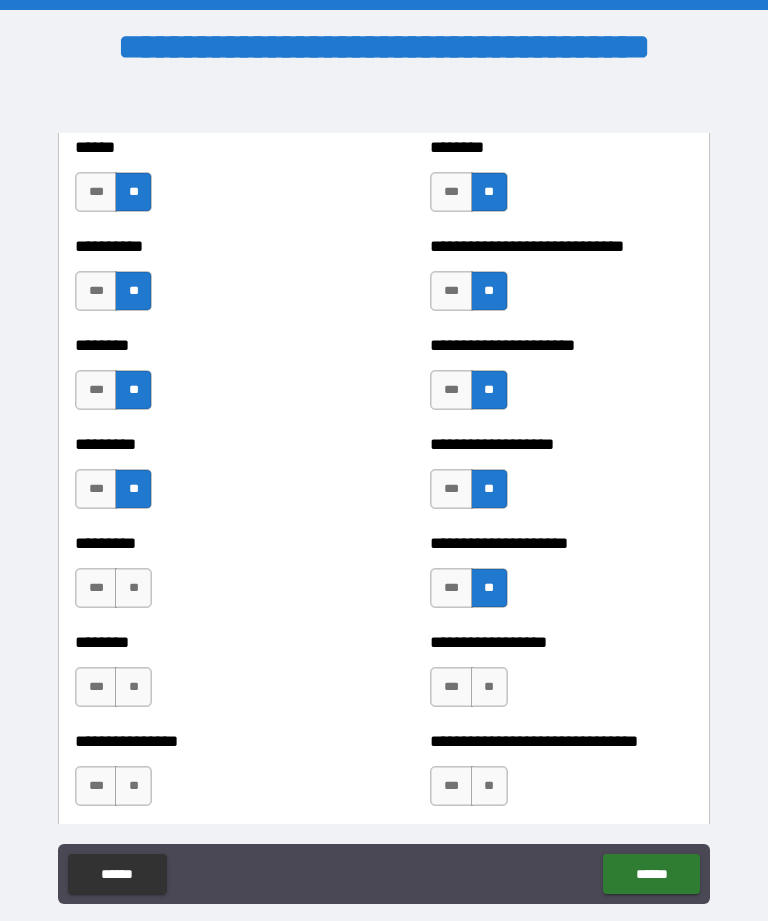 click on "**" at bounding box center [133, 588] 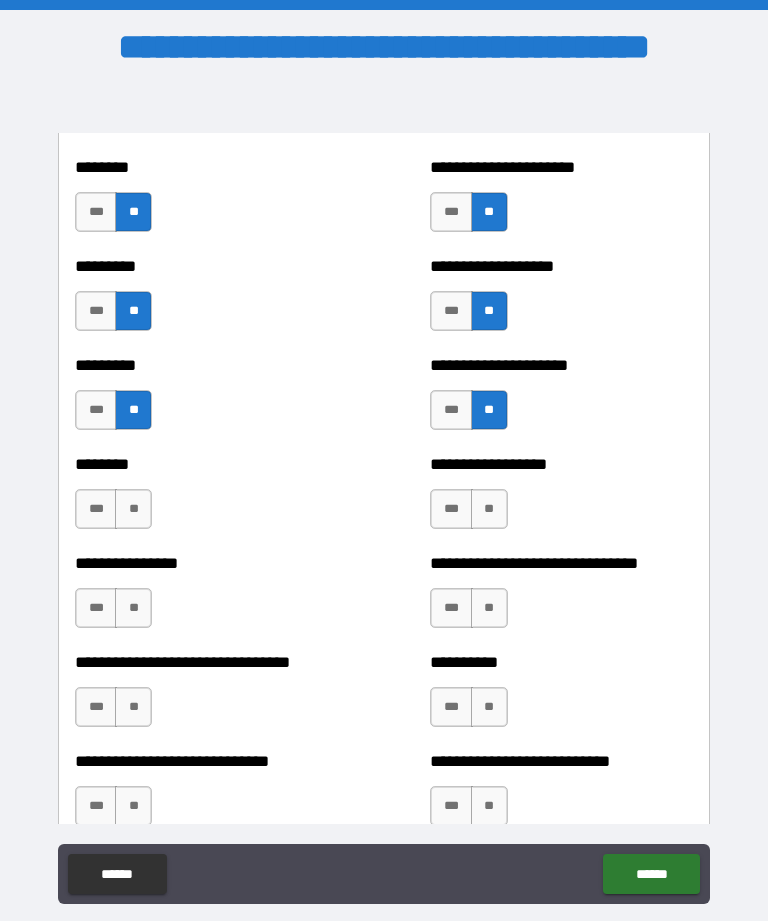 scroll, scrollTop: 7214, scrollLeft: 0, axis: vertical 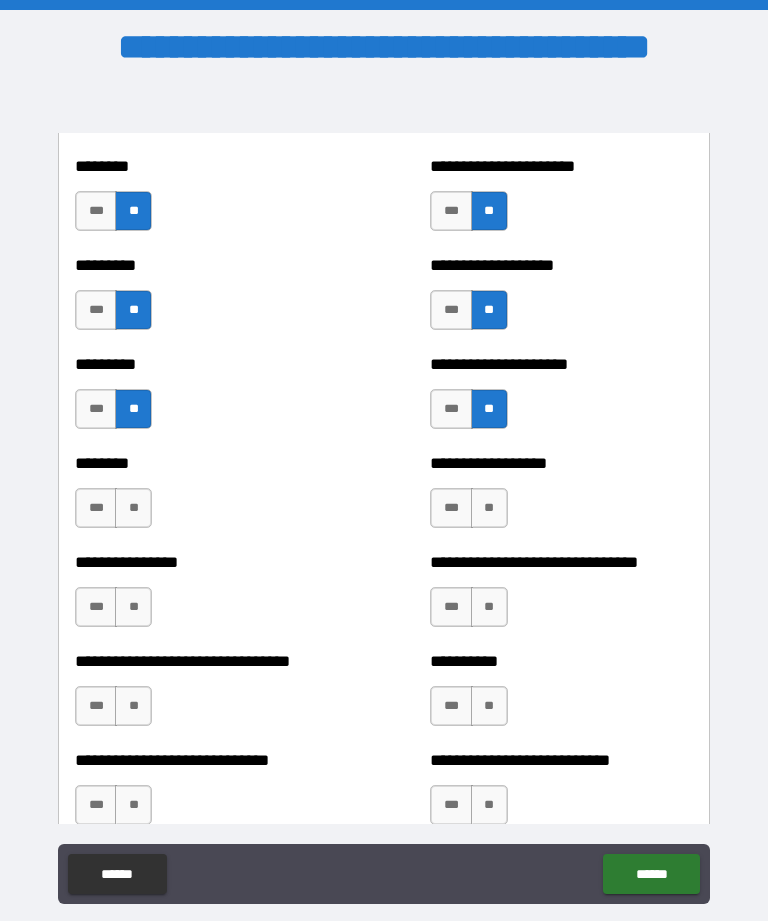 click on "**" at bounding box center [133, 508] 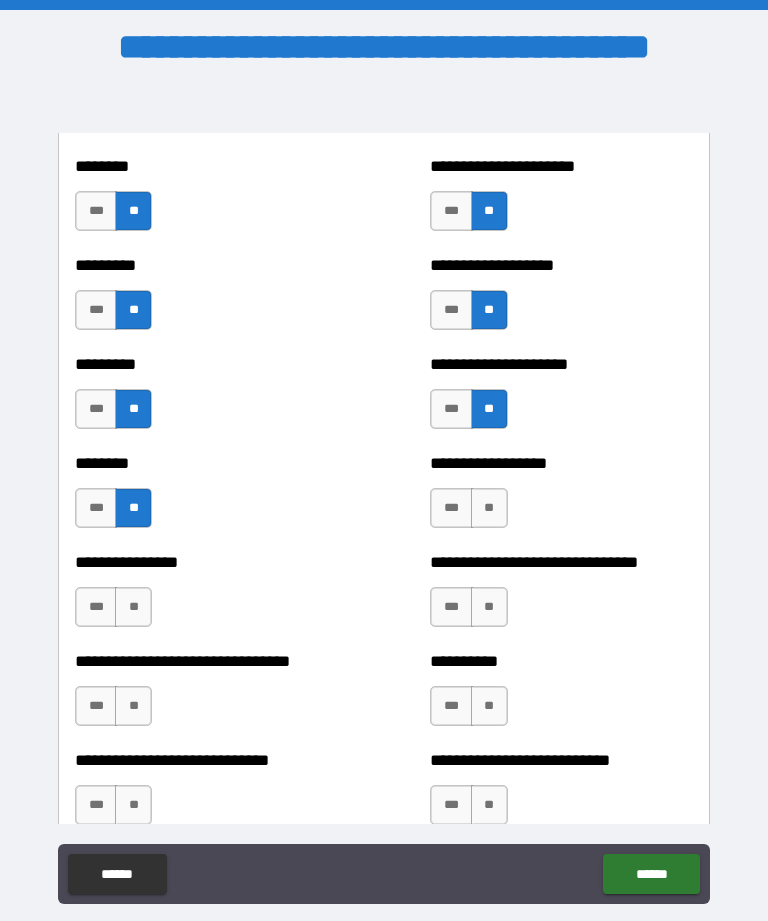 click on "**" at bounding box center [489, 508] 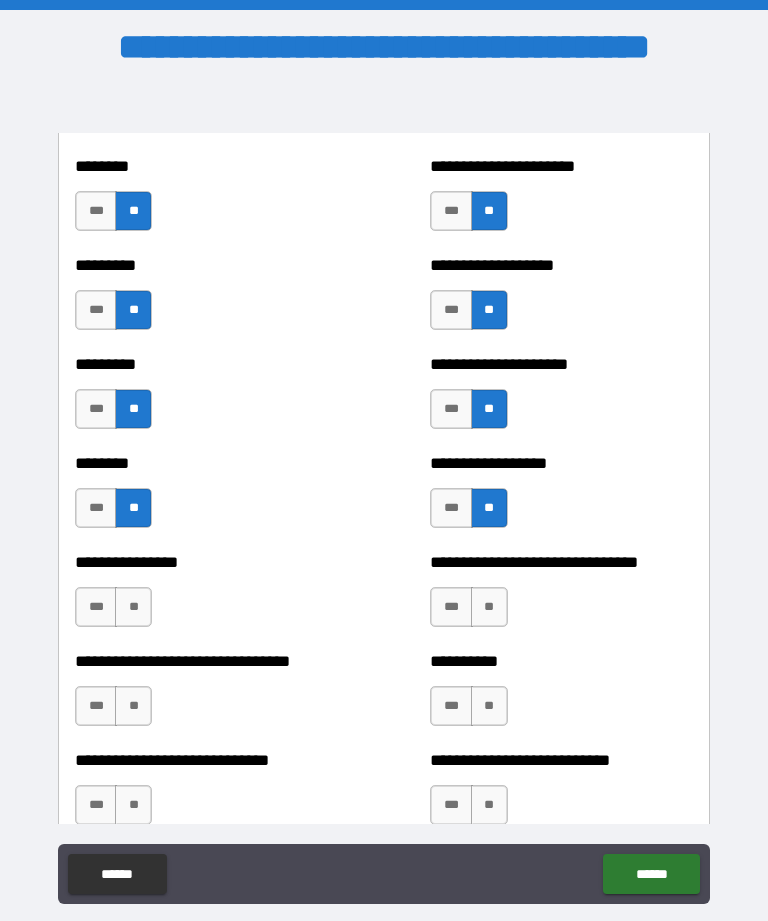 click on "**" at bounding box center (133, 607) 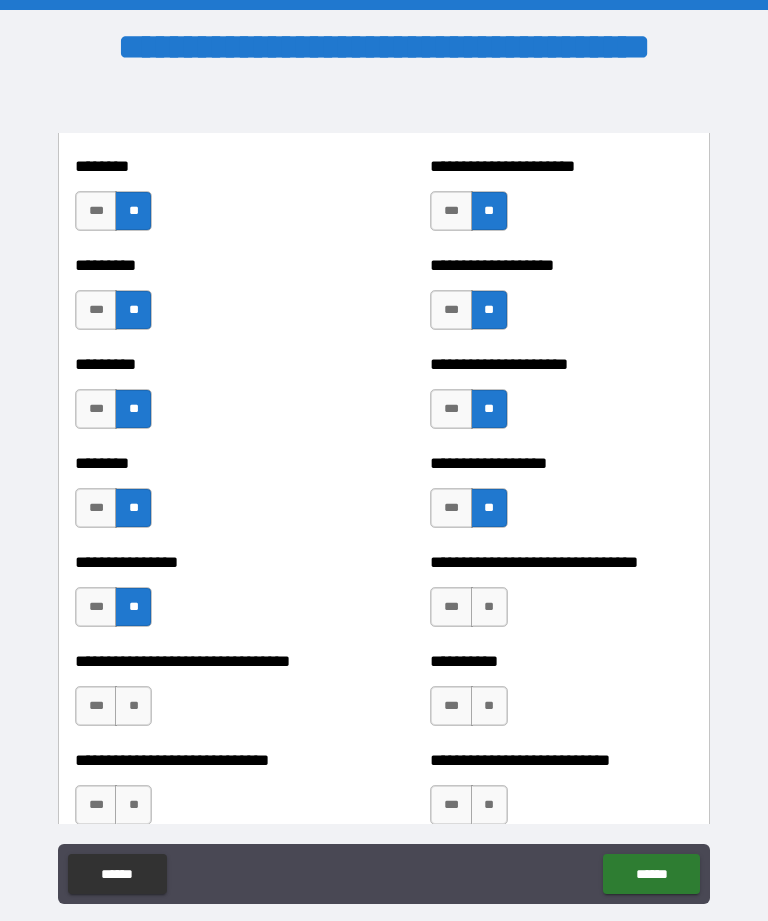 click on "**" at bounding box center [489, 607] 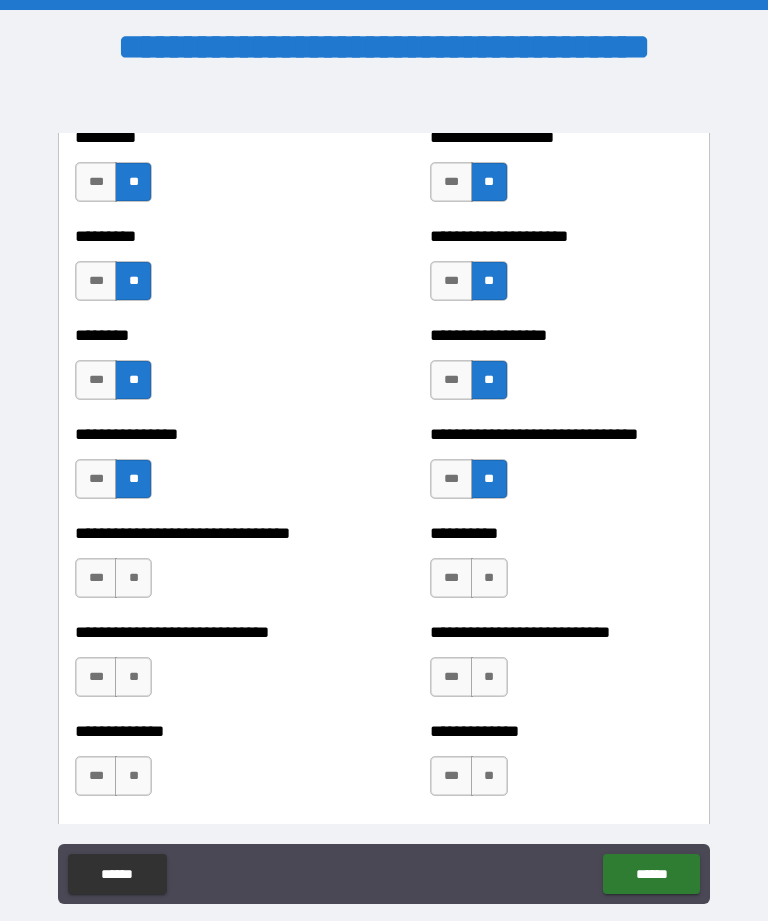 scroll, scrollTop: 7342, scrollLeft: 0, axis: vertical 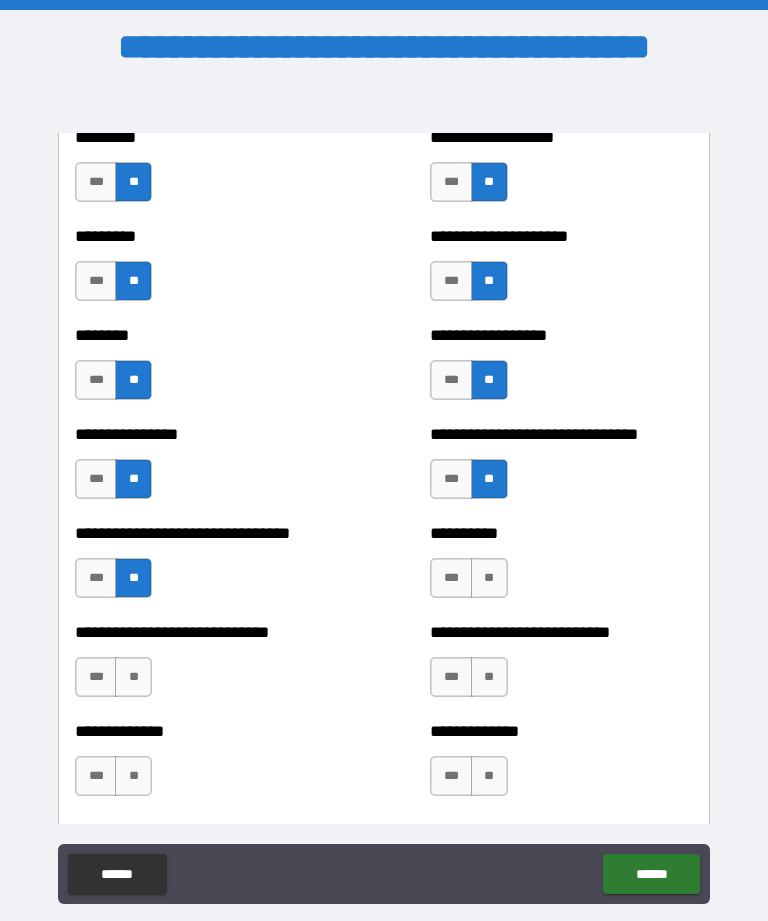 click on "**" at bounding box center (489, 578) 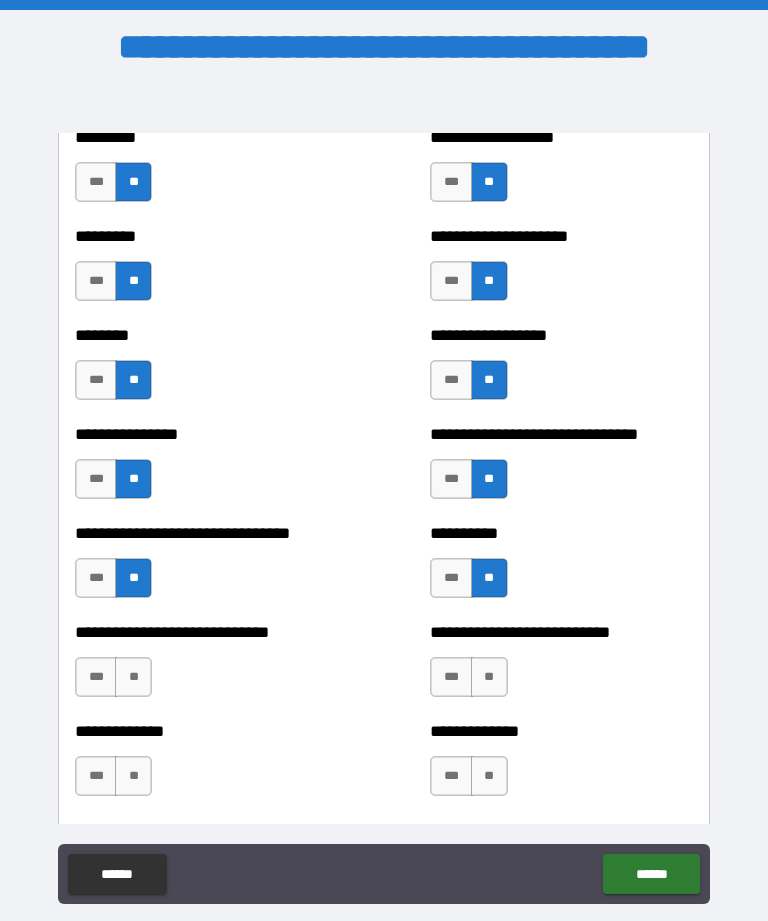 click on "**" at bounding box center (133, 677) 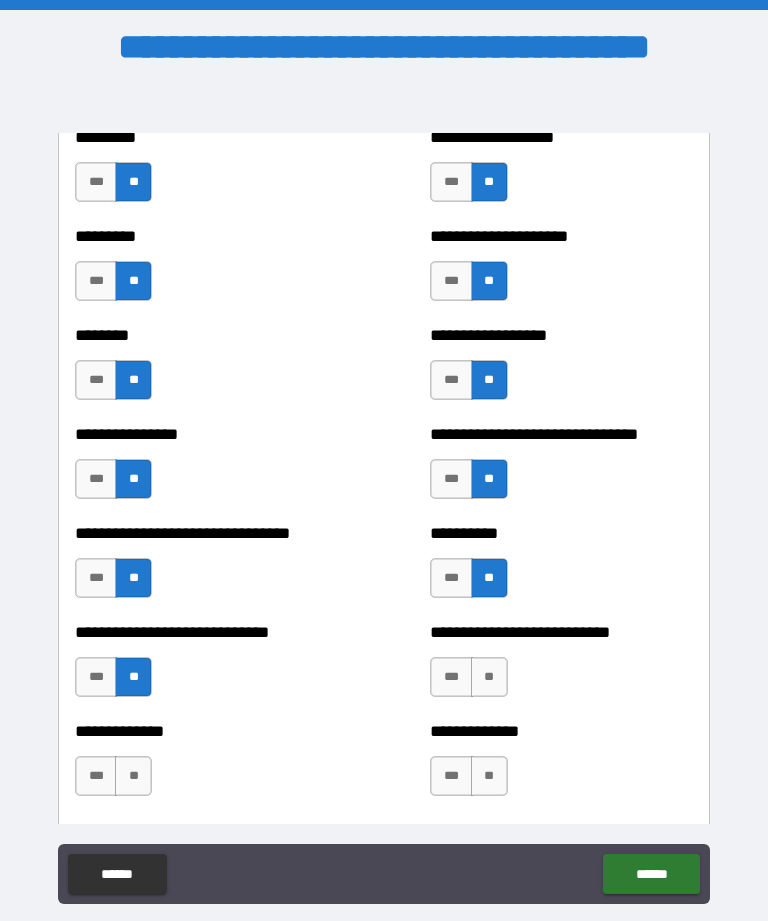 click on "**" at bounding box center (489, 677) 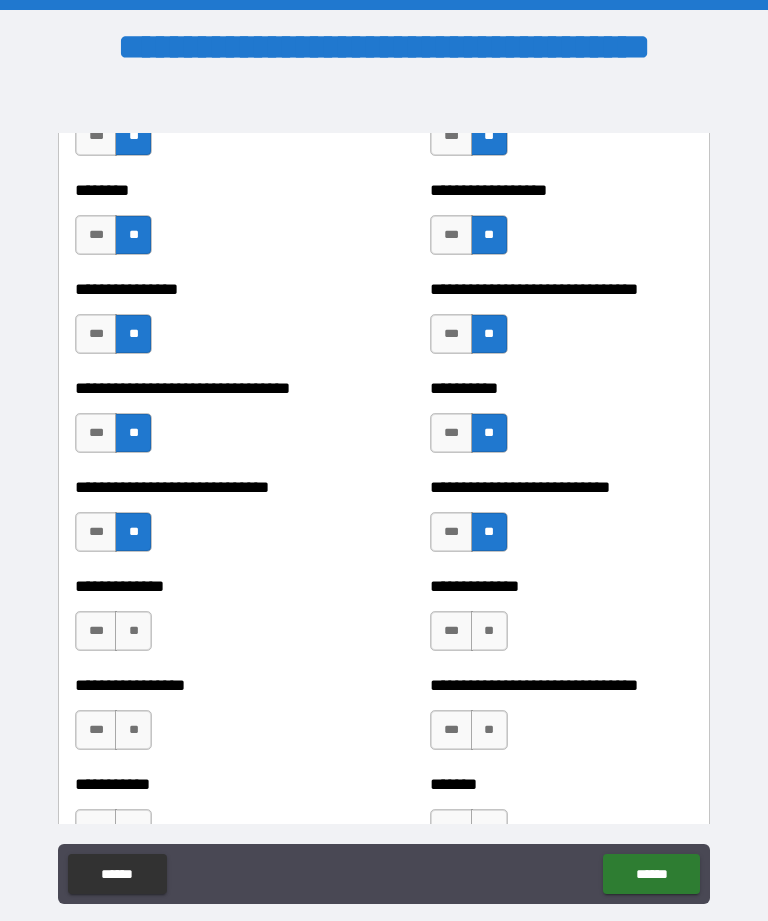 scroll, scrollTop: 7494, scrollLeft: 0, axis: vertical 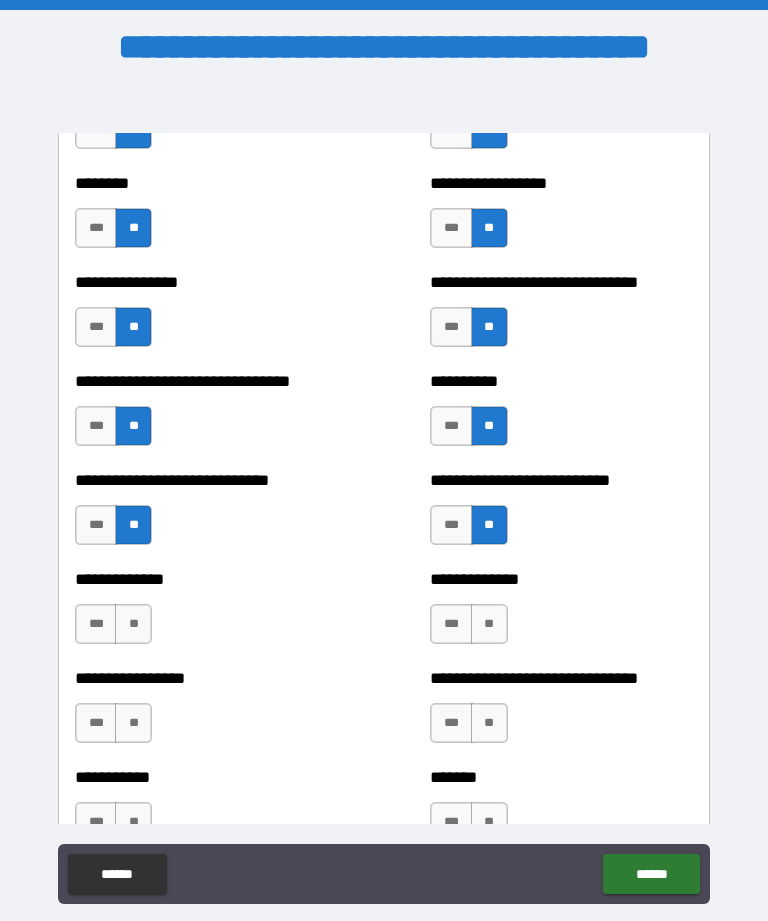 click on "**" at bounding box center [133, 624] 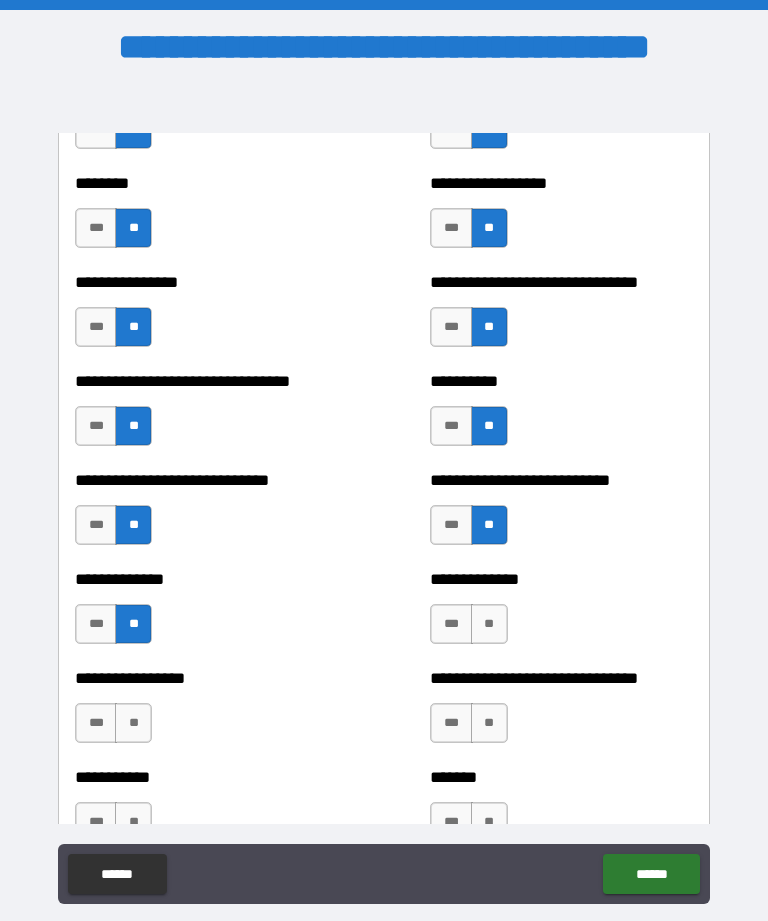 click on "**" at bounding box center (489, 624) 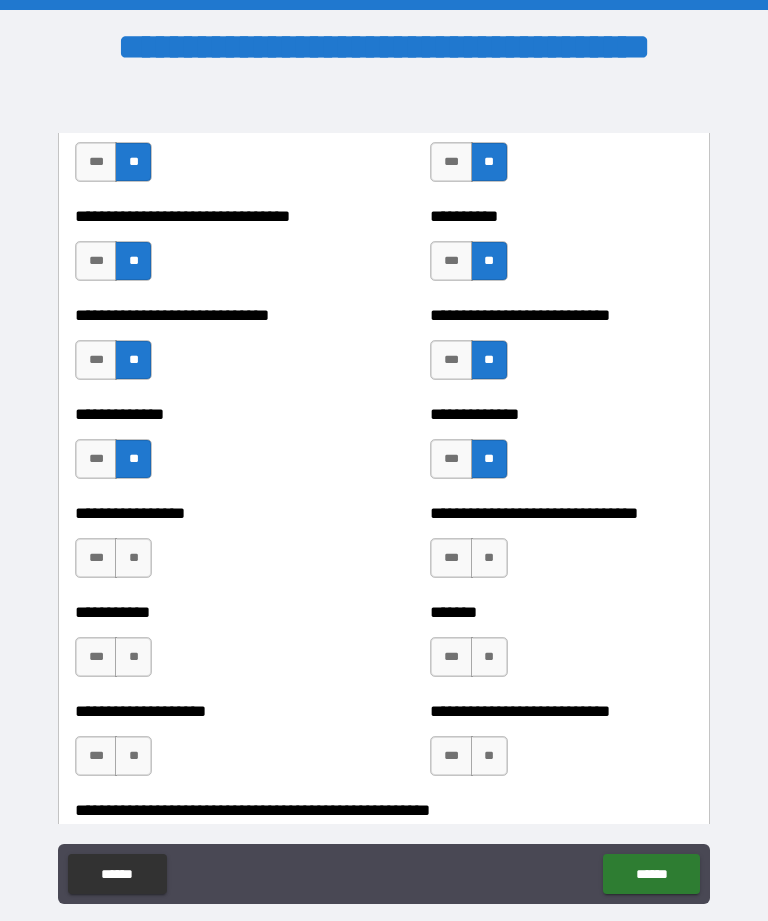 scroll, scrollTop: 7668, scrollLeft: 0, axis: vertical 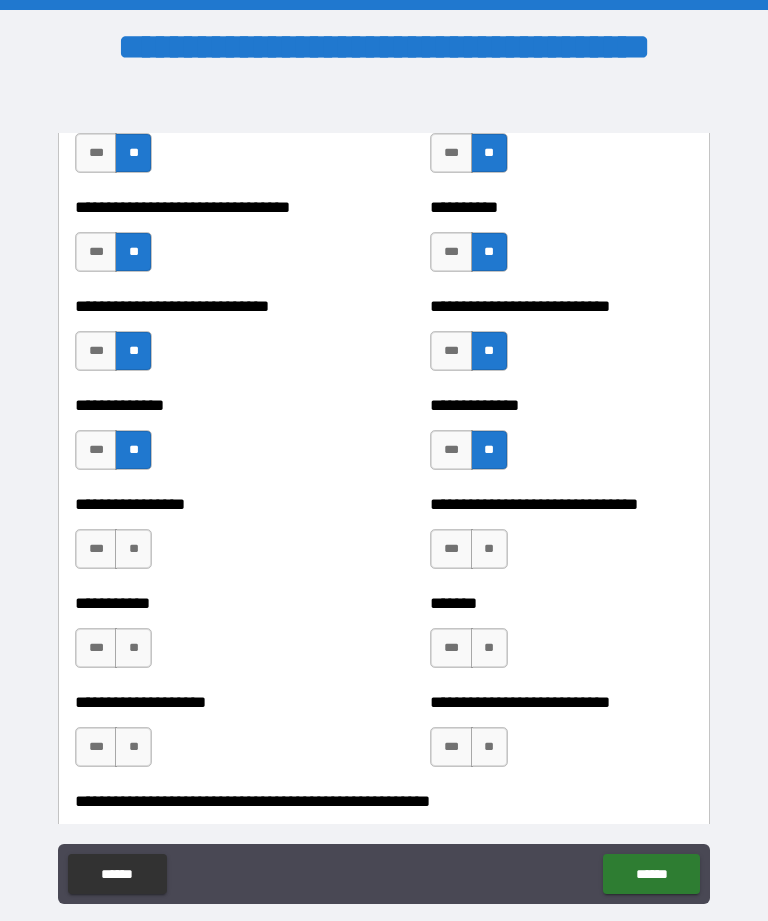 click on "**" at bounding box center (133, 549) 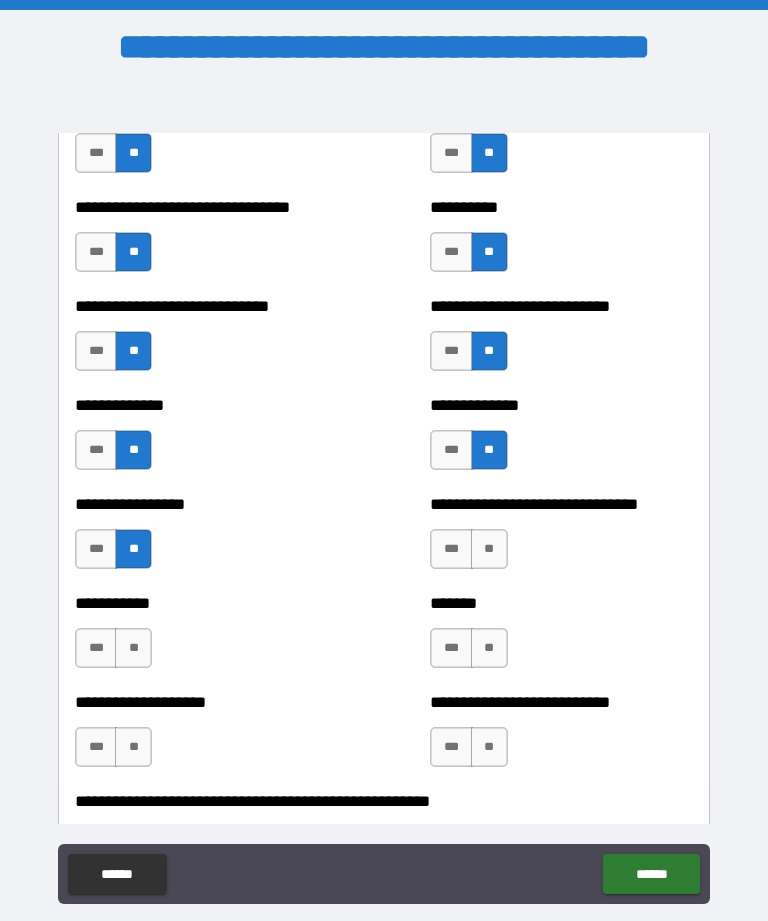 click on "**********" at bounding box center [561, 539] 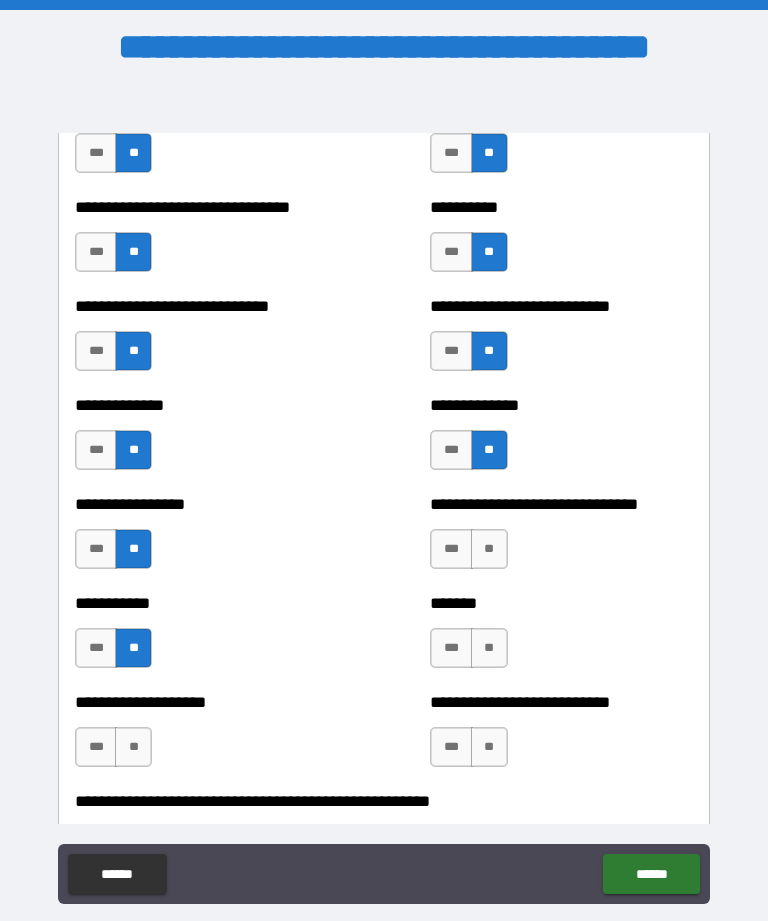 click on "**" at bounding box center (489, 549) 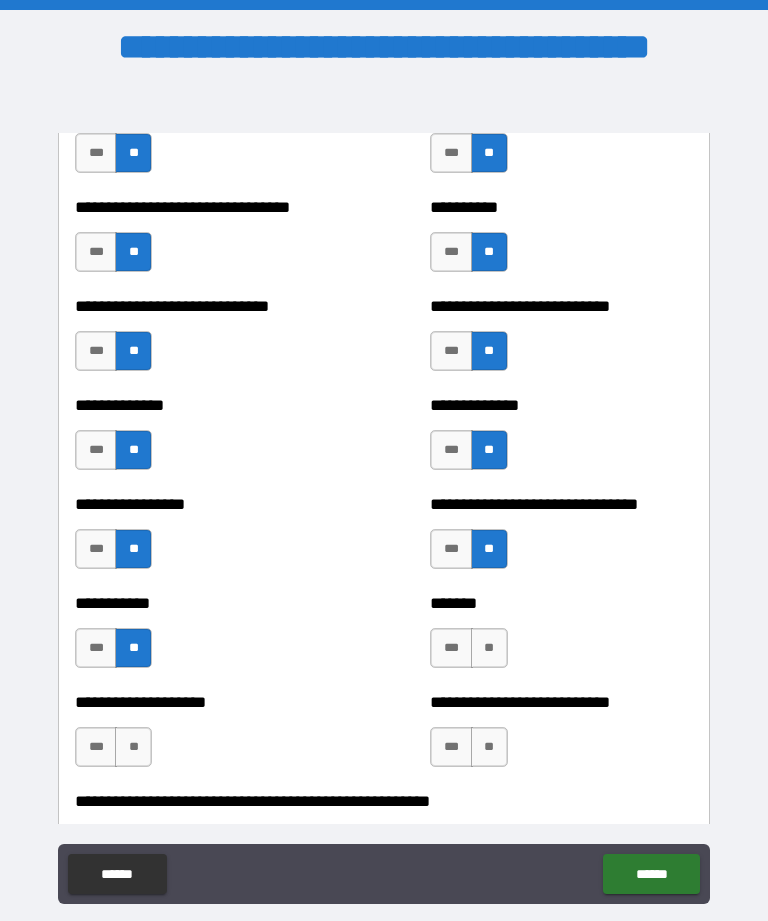 click on "**" at bounding box center [489, 648] 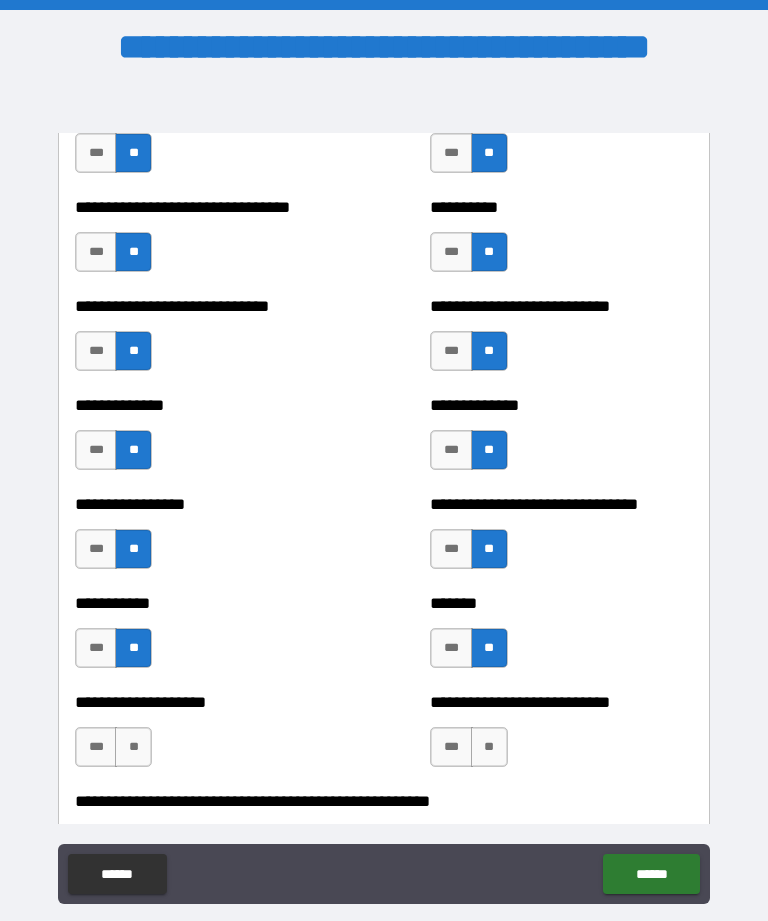 scroll, scrollTop: 7822, scrollLeft: 0, axis: vertical 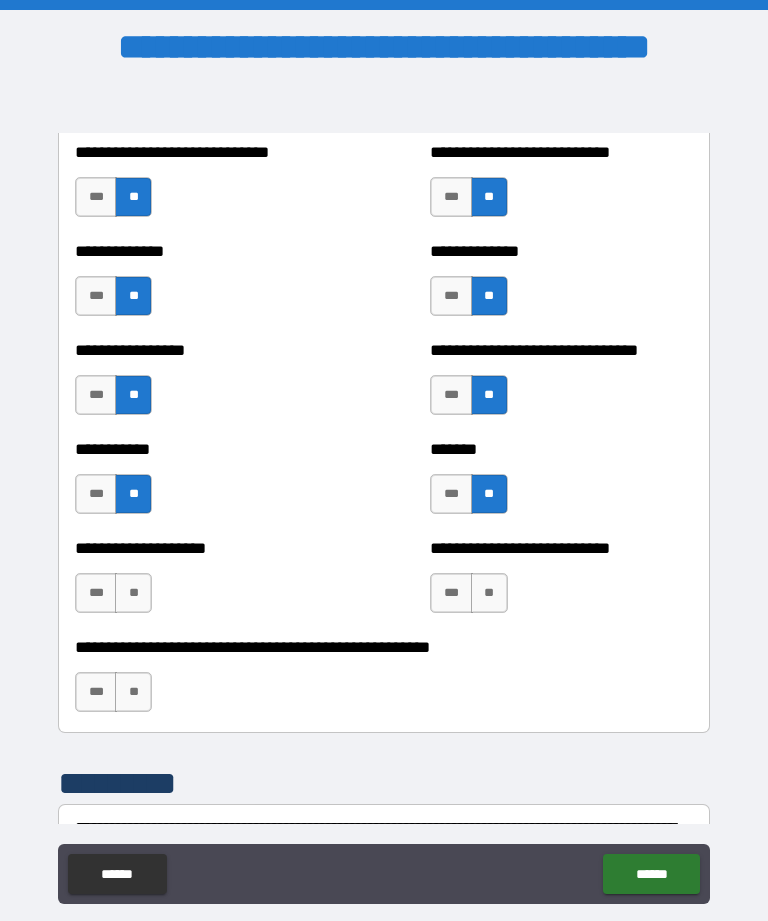 click on "**" at bounding box center [489, 593] 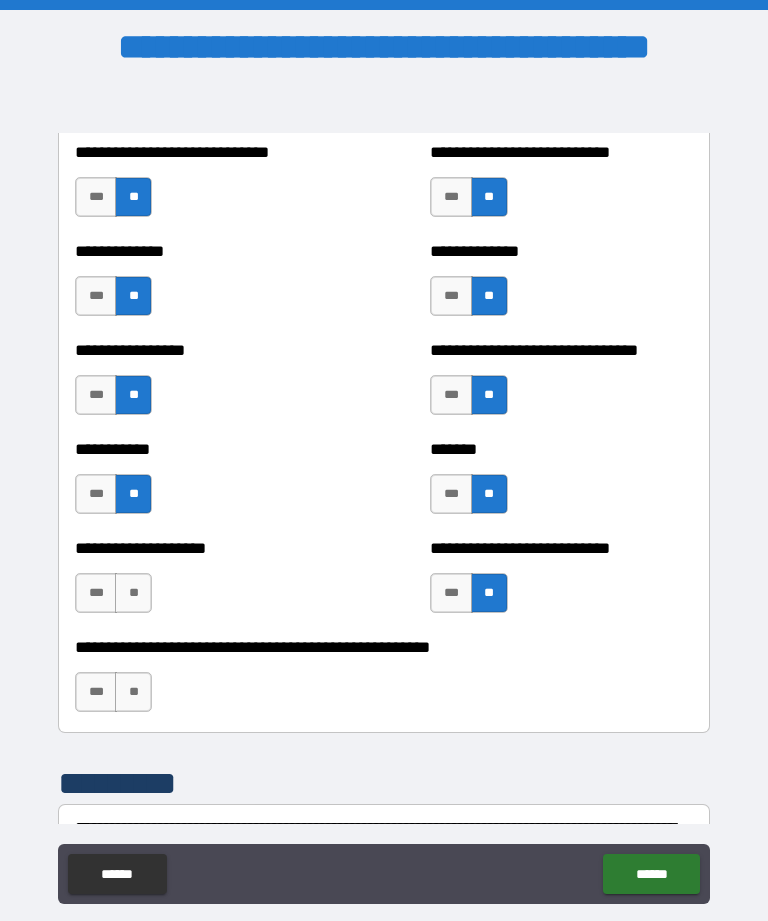 click on "**" at bounding box center (133, 593) 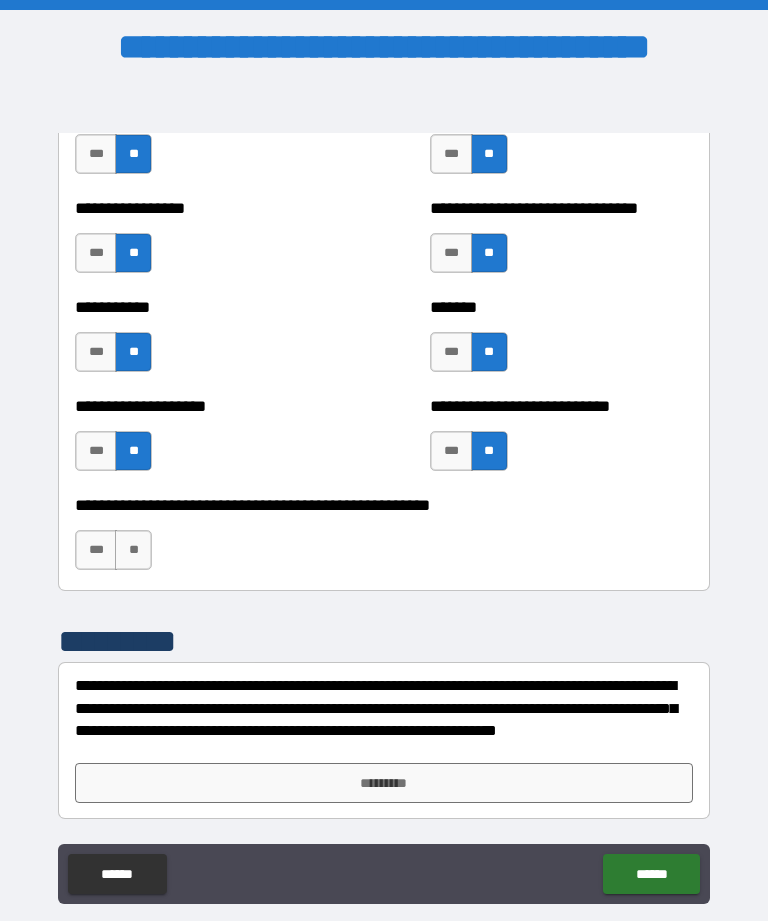 scroll, scrollTop: 7967, scrollLeft: 0, axis: vertical 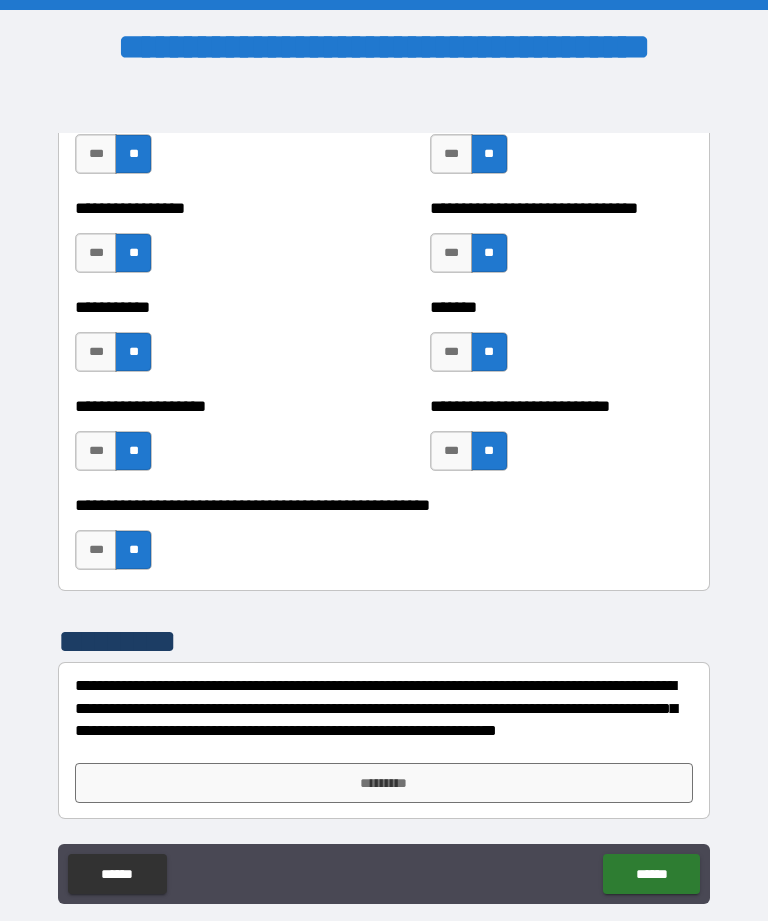 click on "*********" at bounding box center [384, 783] 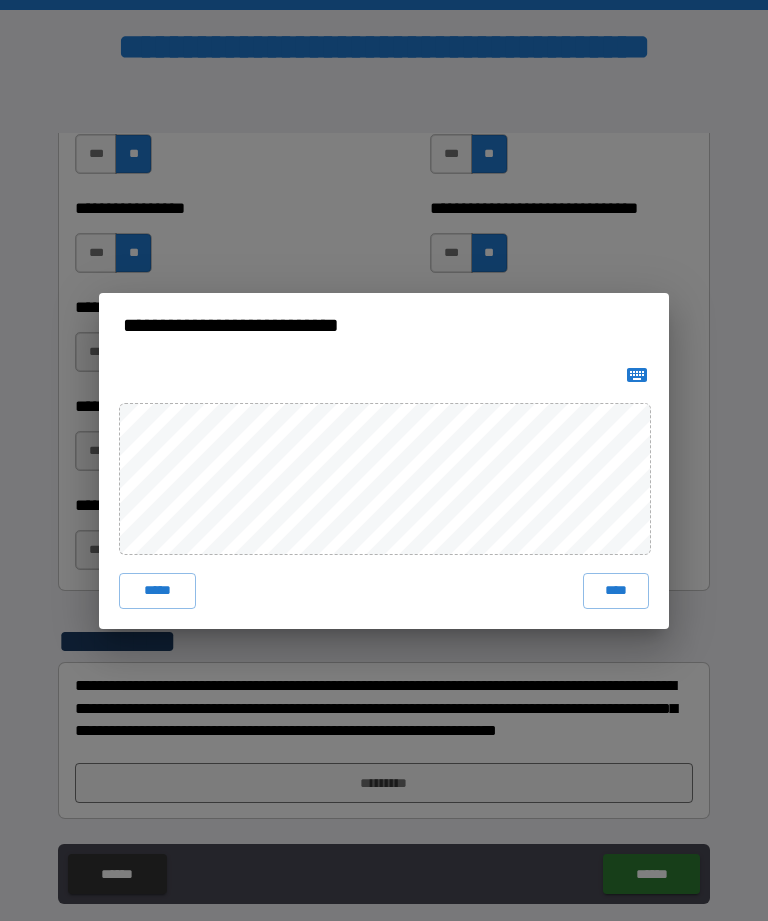 click on "****" at bounding box center [616, 591] 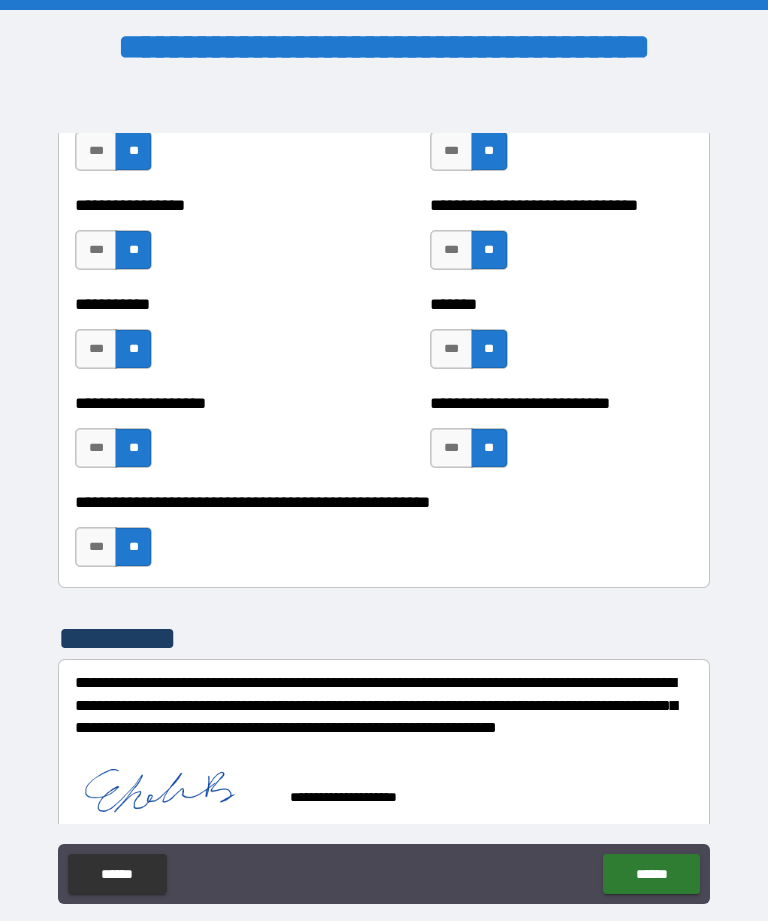 click on "******" at bounding box center [651, 874] 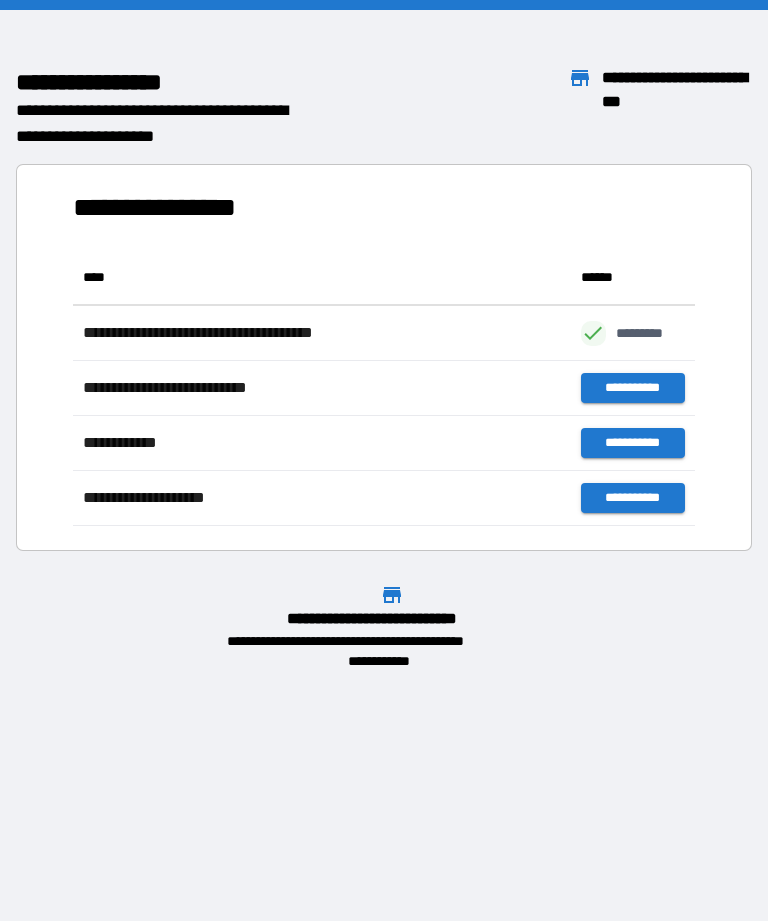 scroll, scrollTop: 1, scrollLeft: 1, axis: both 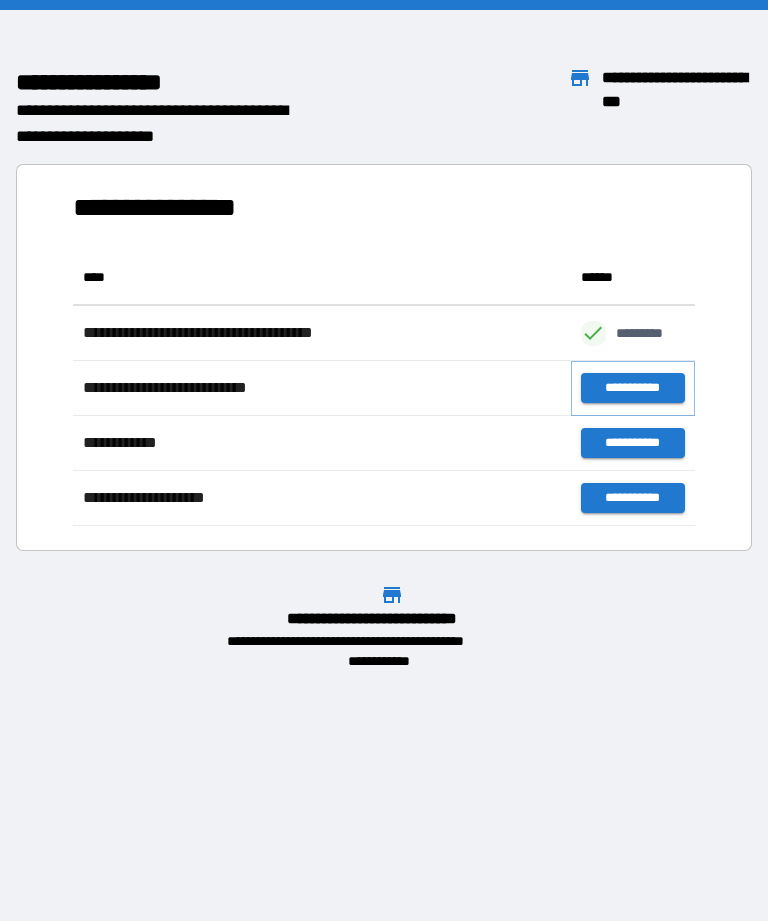 click on "**********" at bounding box center (633, 388) 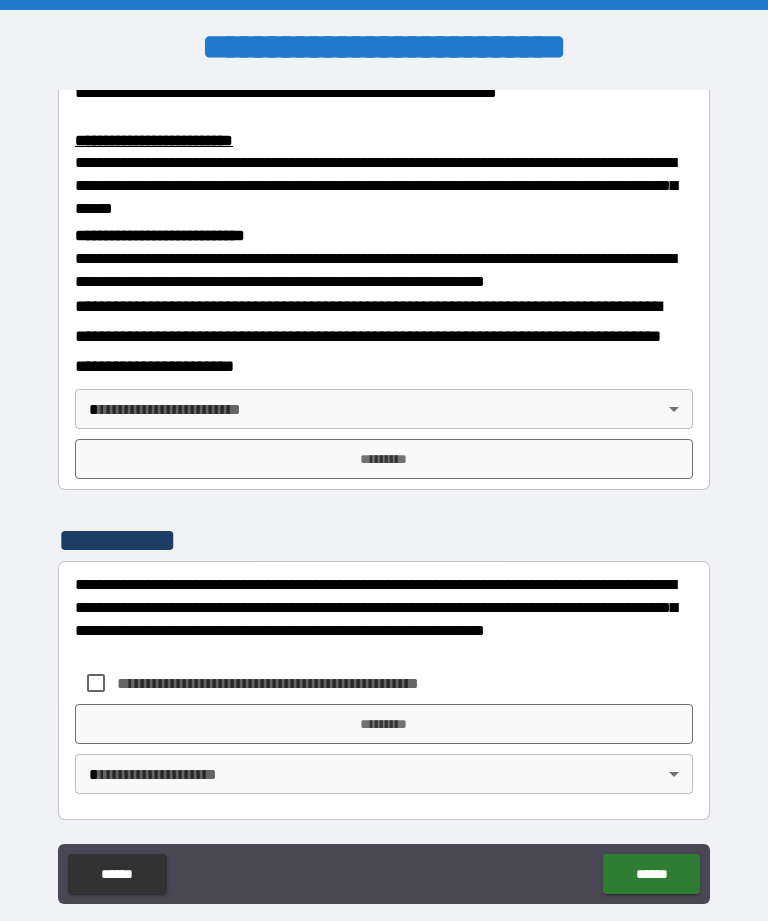 scroll, scrollTop: 668, scrollLeft: 0, axis: vertical 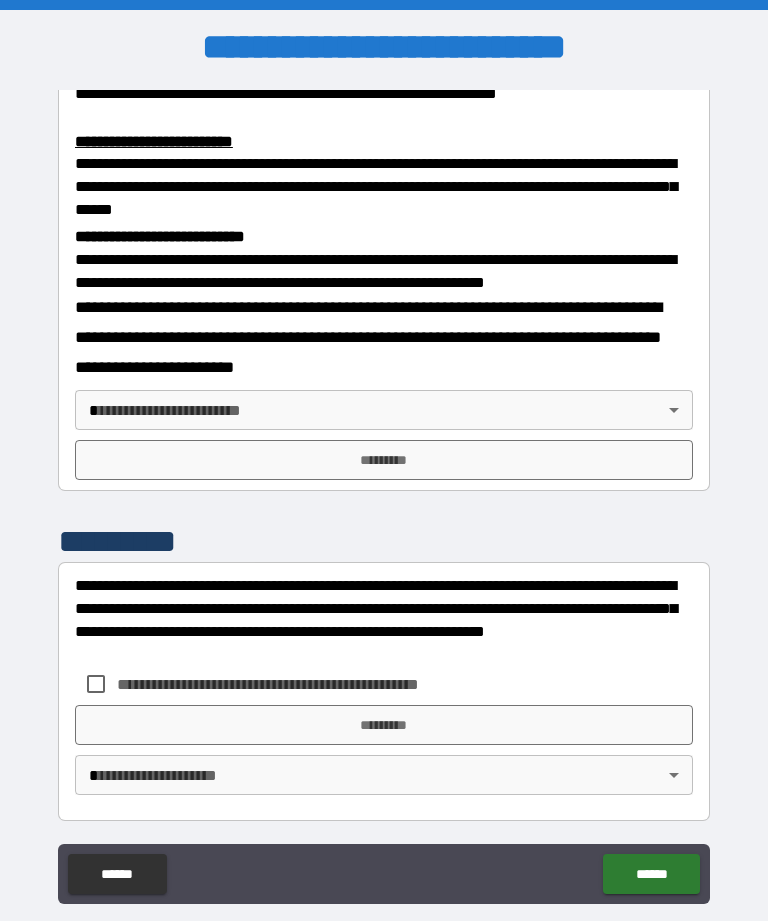click on "**********" at bounding box center [384, 492] 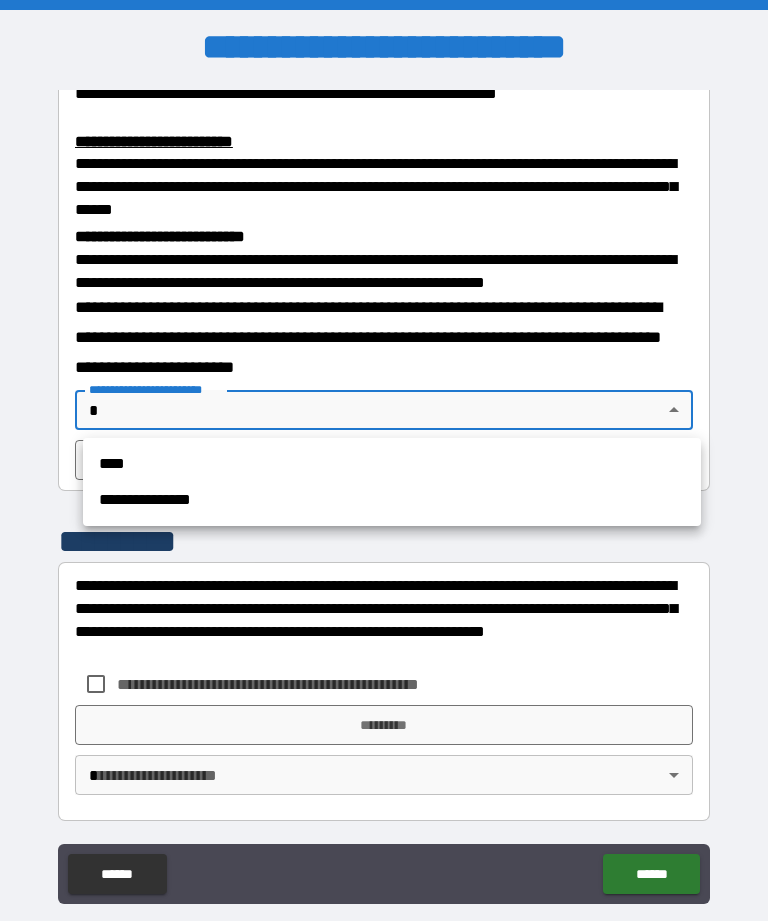 click on "**********" at bounding box center (392, 500) 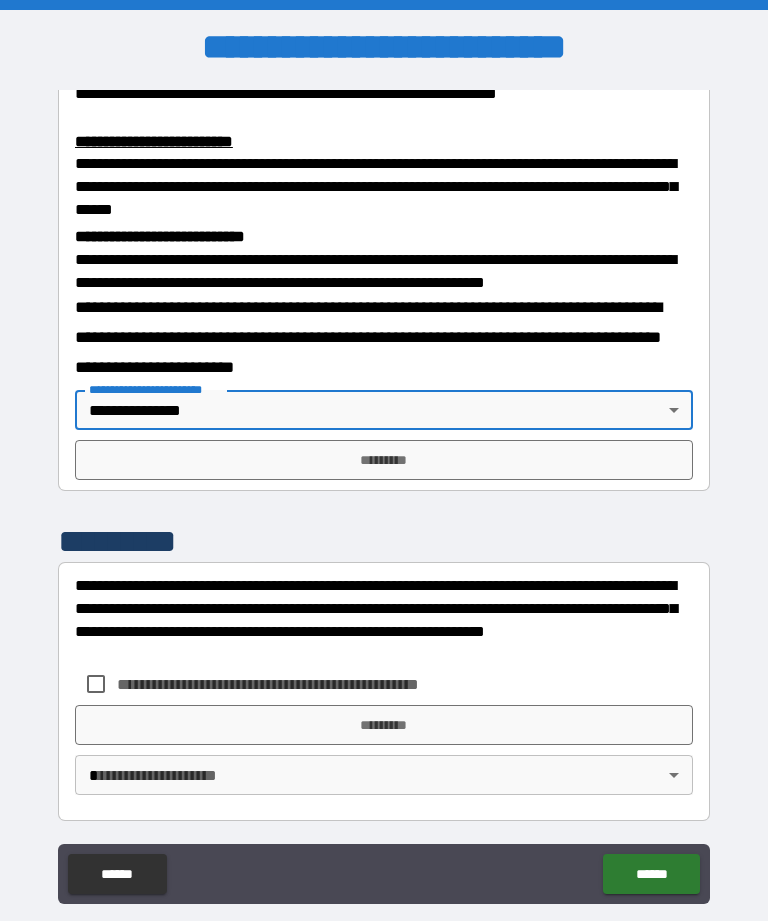 click on "*********" at bounding box center (384, 460) 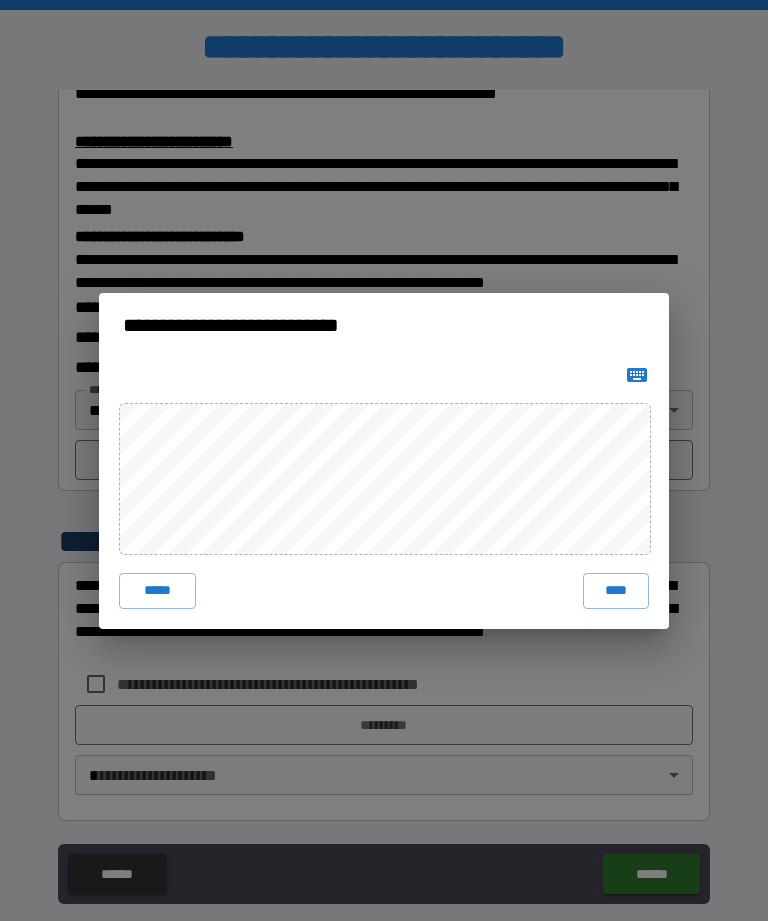 click on "****" at bounding box center (616, 591) 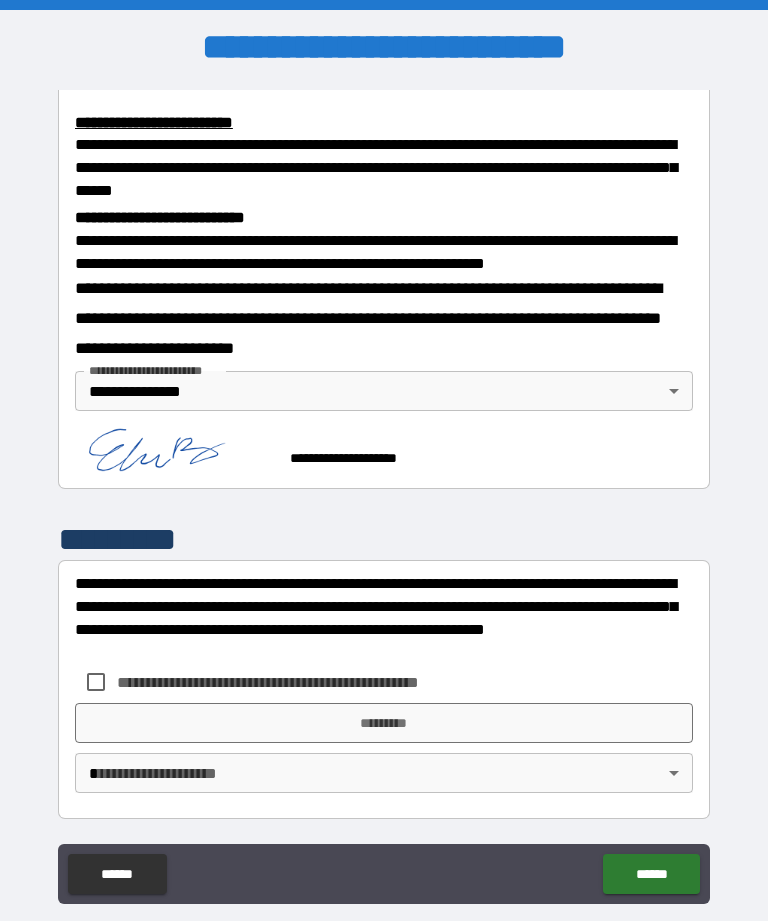 scroll, scrollTop: 685, scrollLeft: 0, axis: vertical 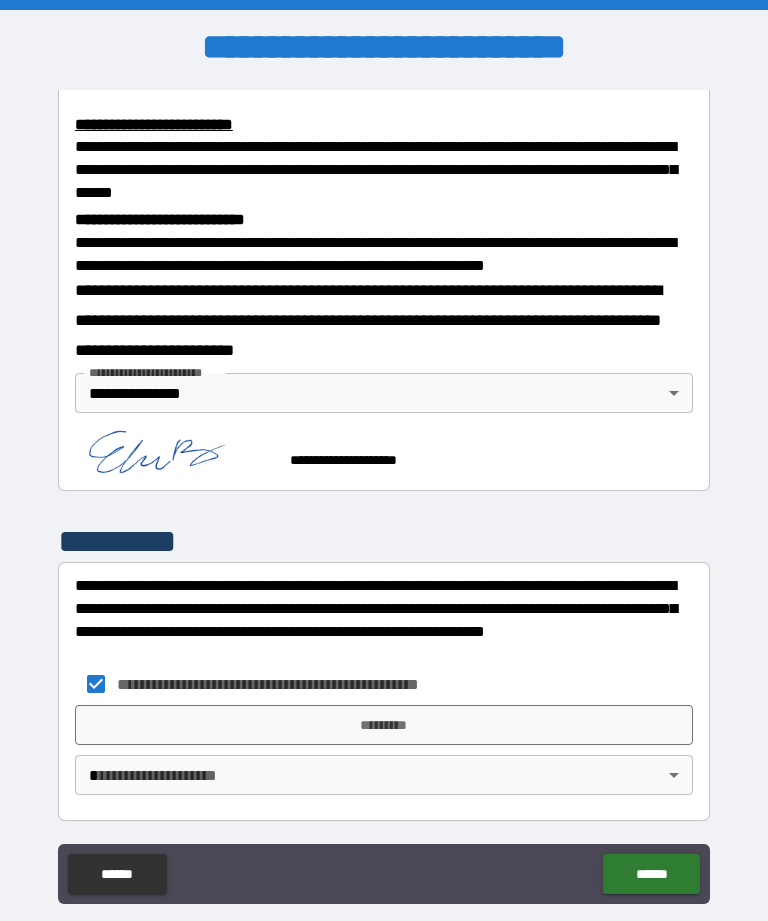 click on "*********" at bounding box center [384, 725] 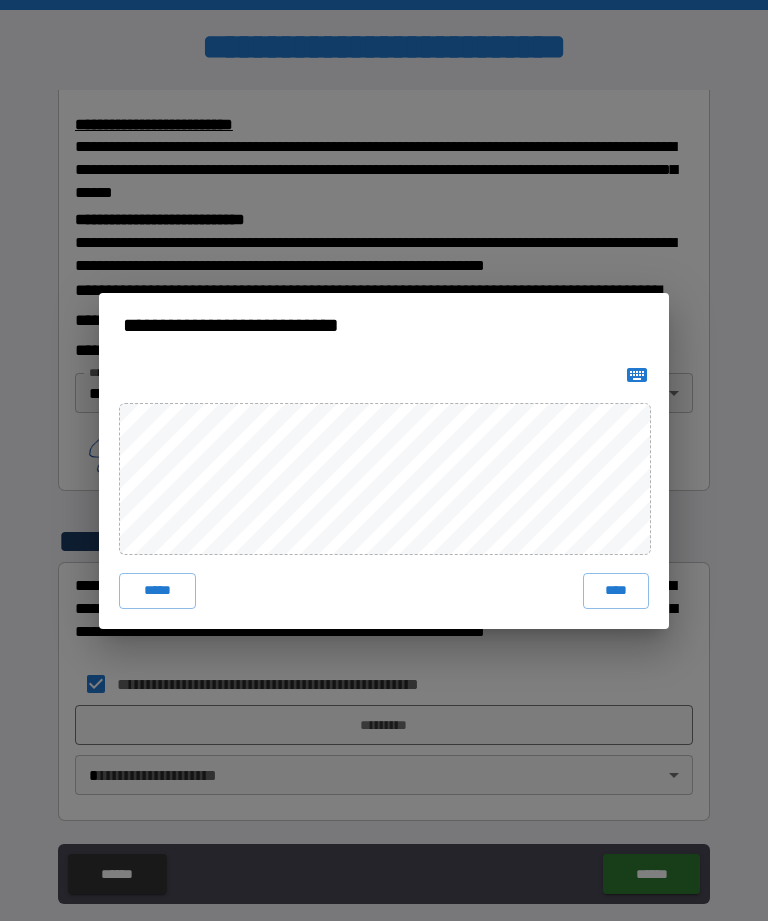 click on "****" at bounding box center (616, 591) 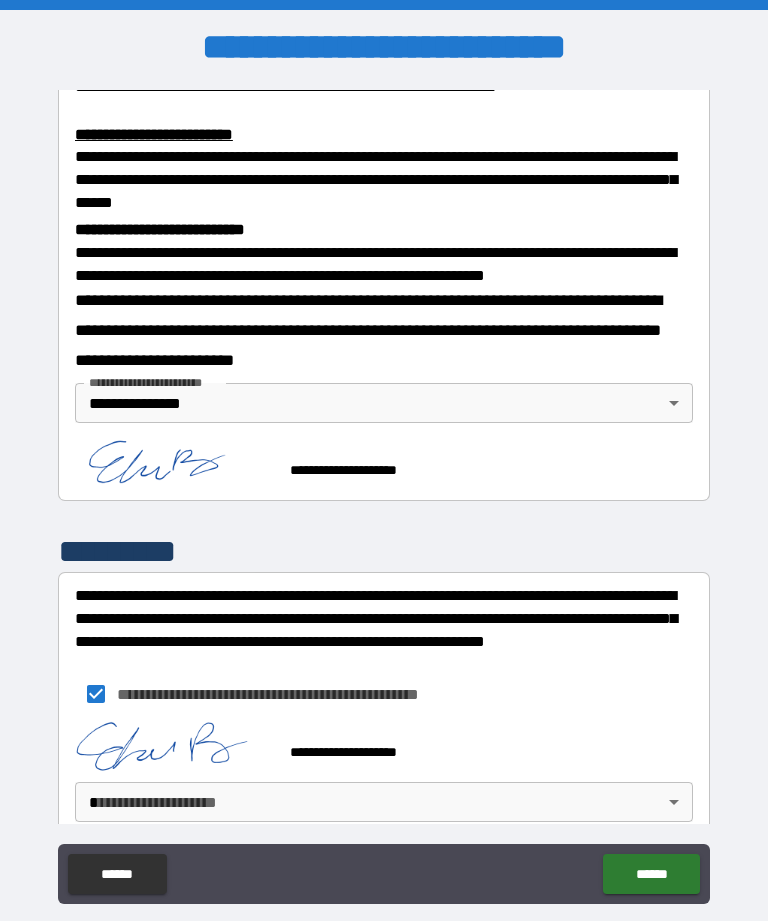 click on "**********" at bounding box center (384, 492) 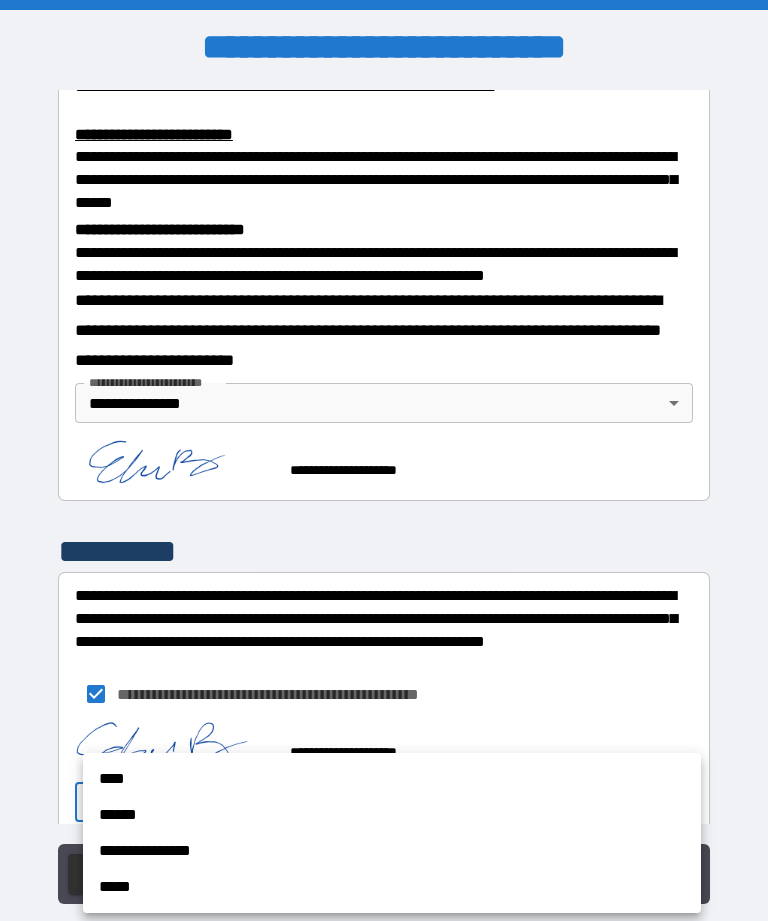 click on "**********" at bounding box center (392, 851) 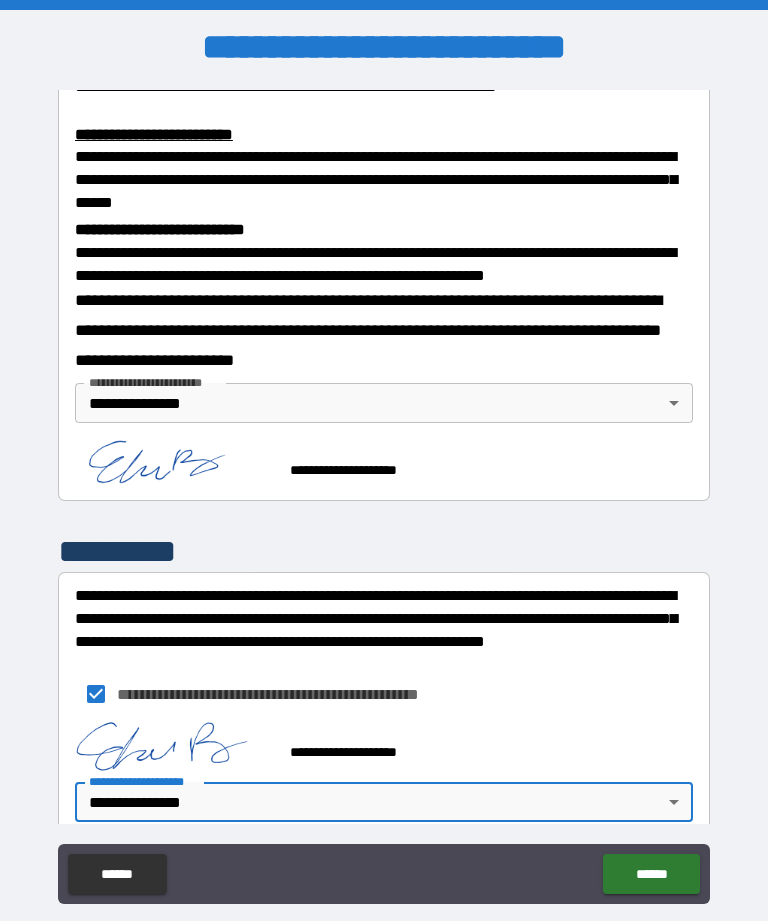 click on "******" at bounding box center [651, 874] 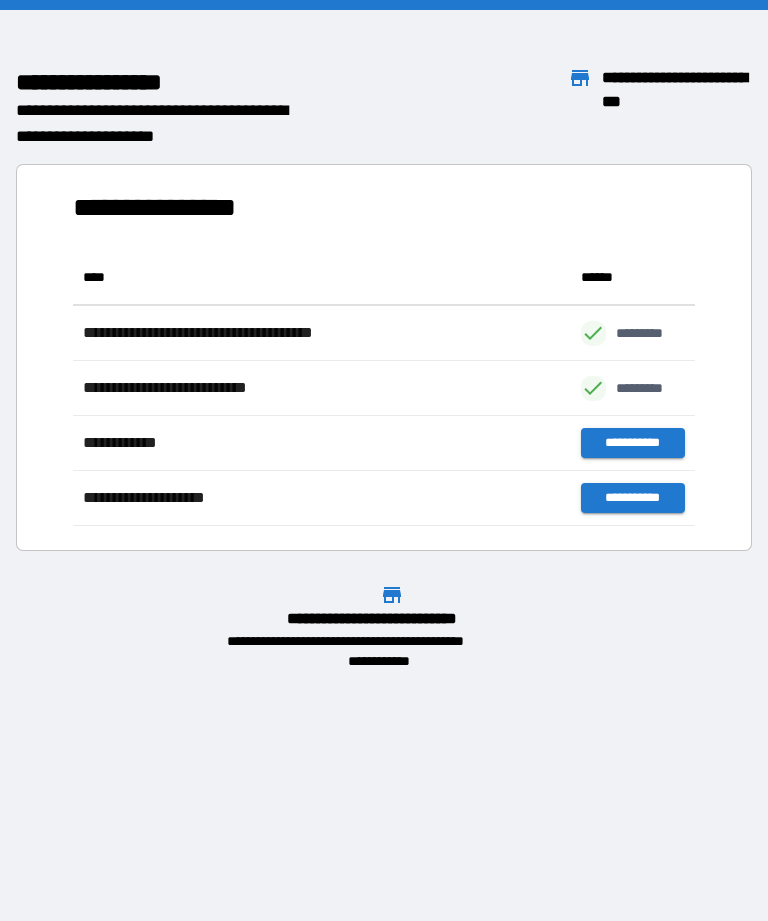 scroll, scrollTop: 1, scrollLeft: 1, axis: both 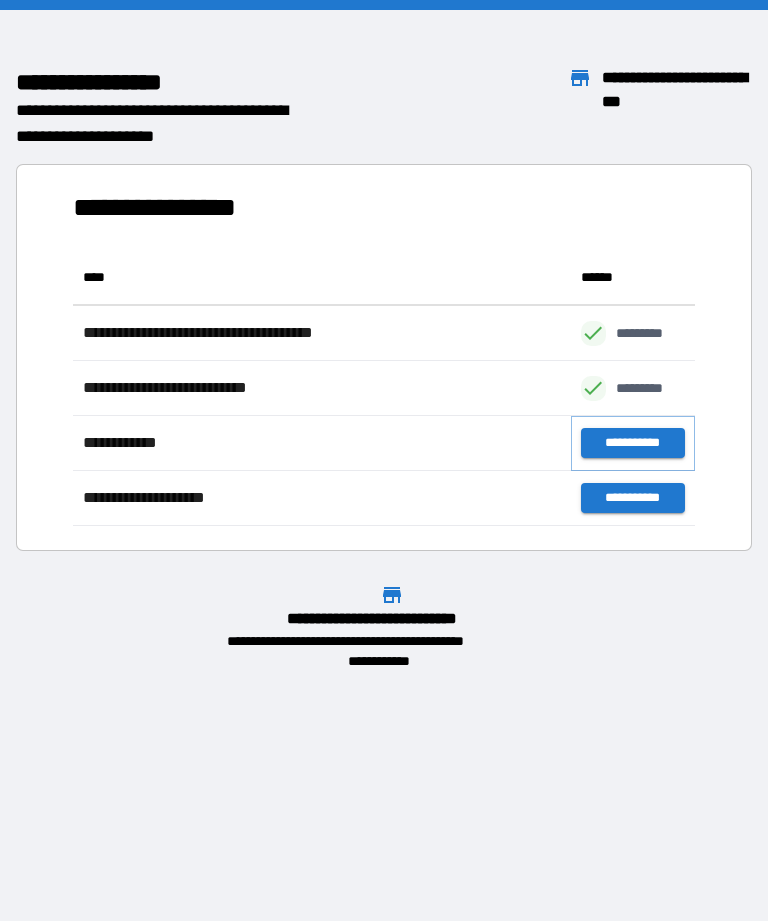 click on "**********" at bounding box center (633, 443) 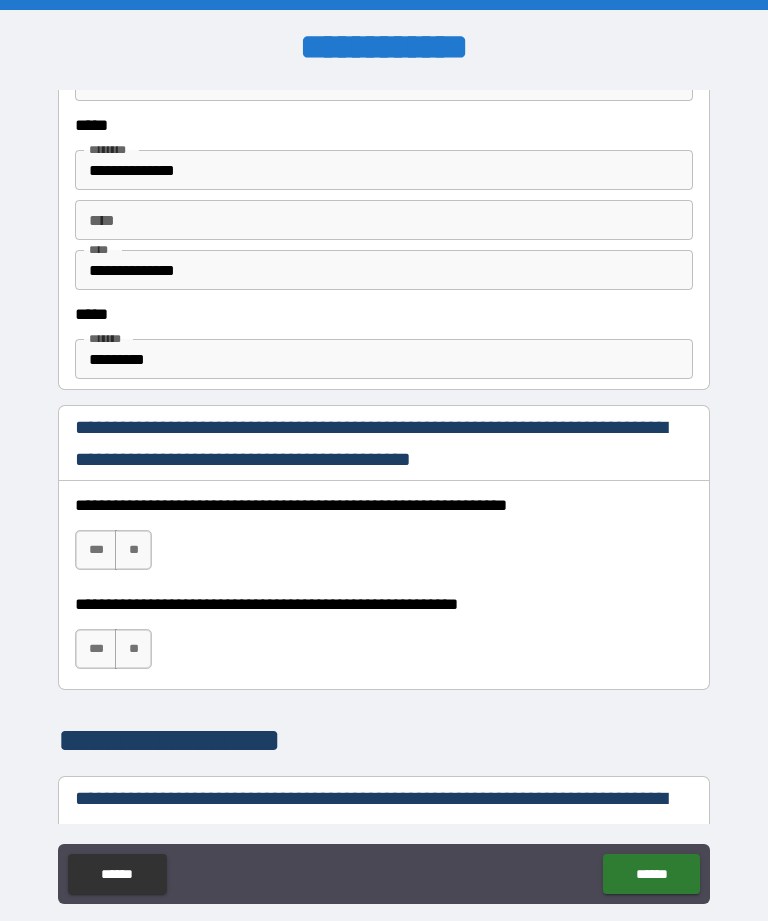 scroll, scrollTop: 1048, scrollLeft: 0, axis: vertical 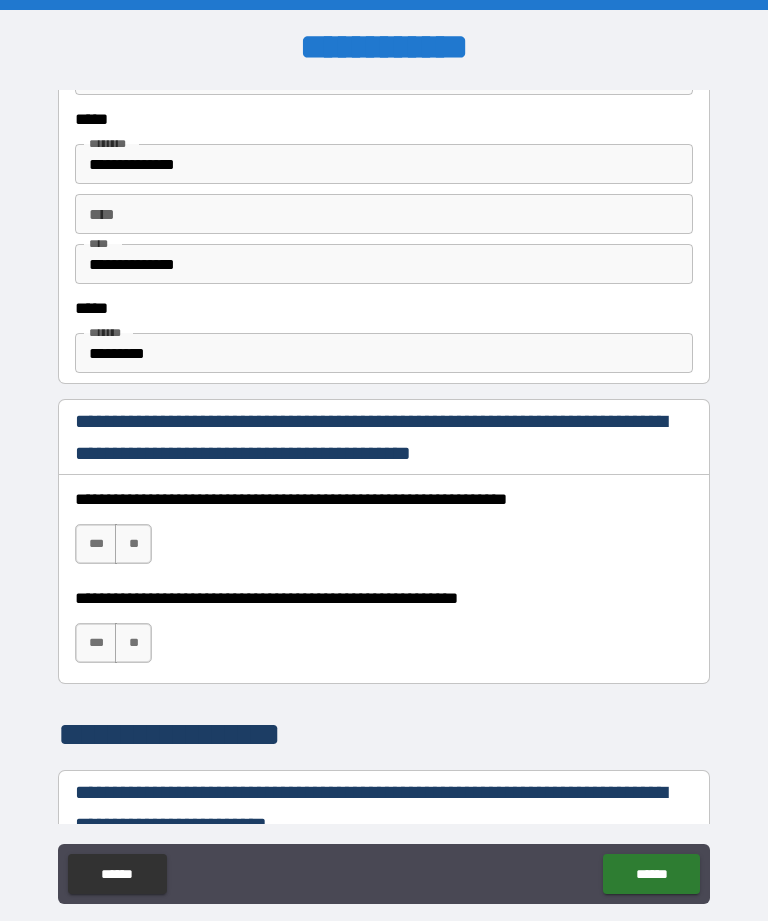 click on "***" at bounding box center (96, 544) 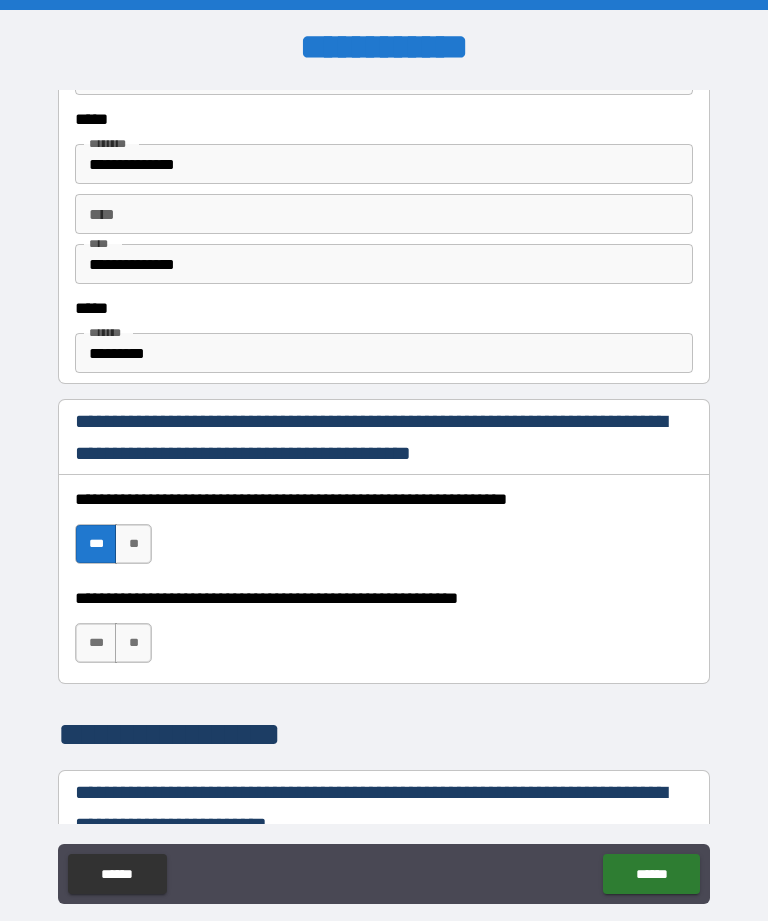 click on "***" at bounding box center [96, 643] 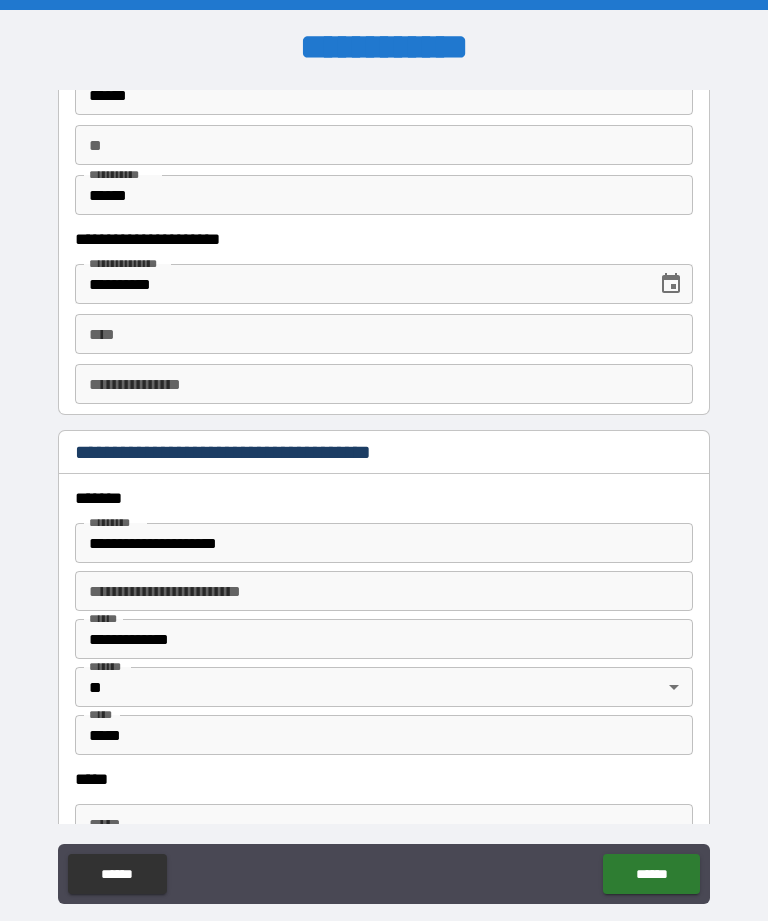 scroll, scrollTop: 2027, scrollLeft: 0, axis: vertical 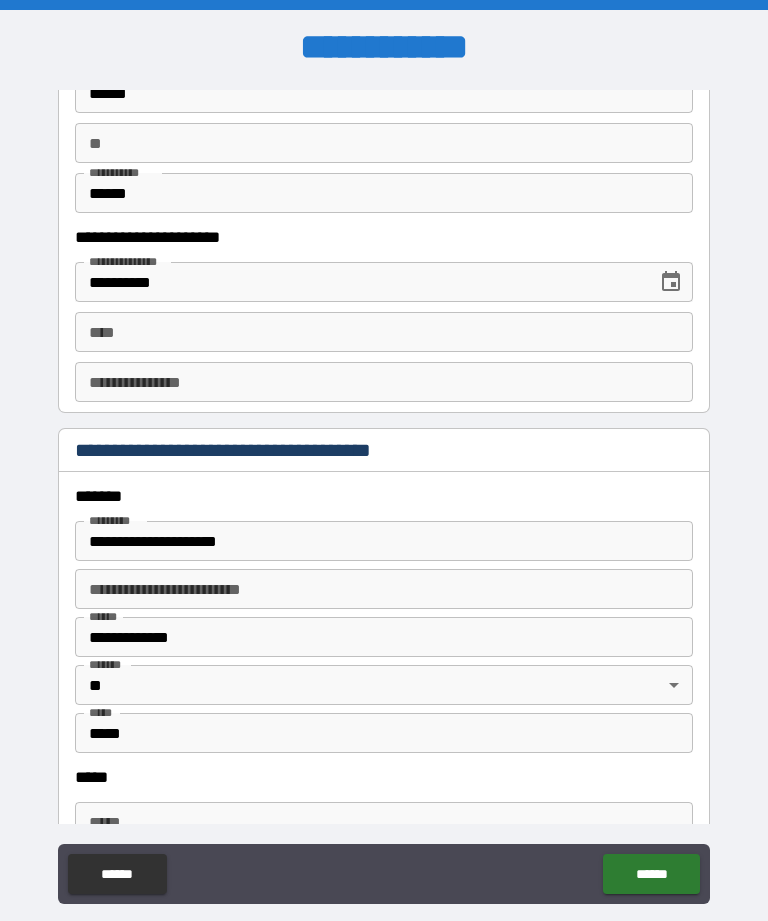 click on "**********" at bounding box center (384, 541) 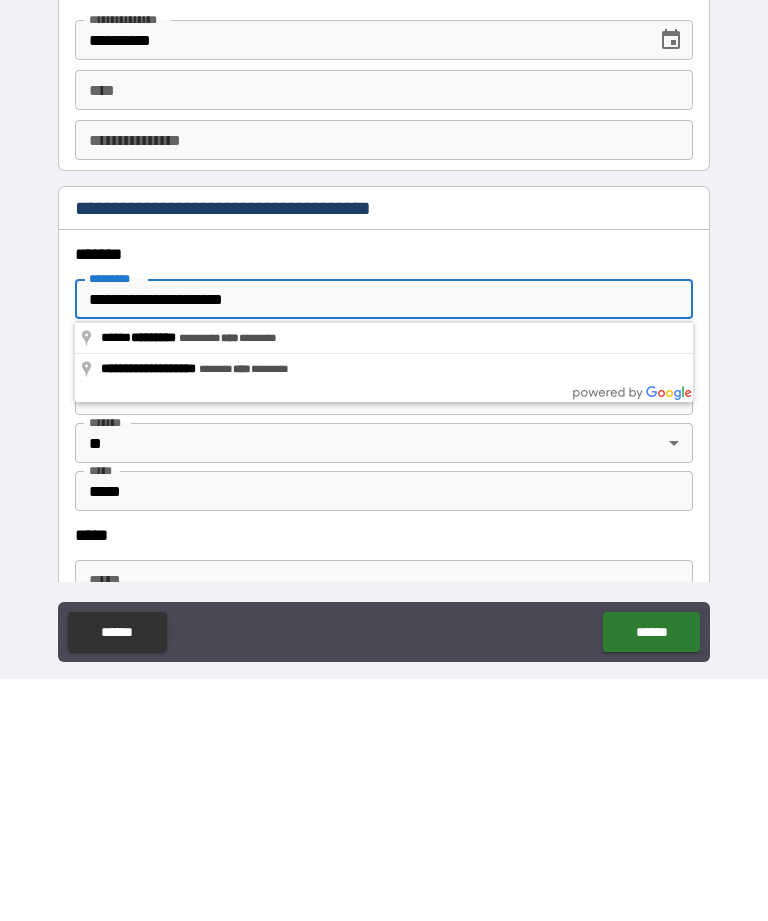 click on "**********" at bounding box center [384, 541] 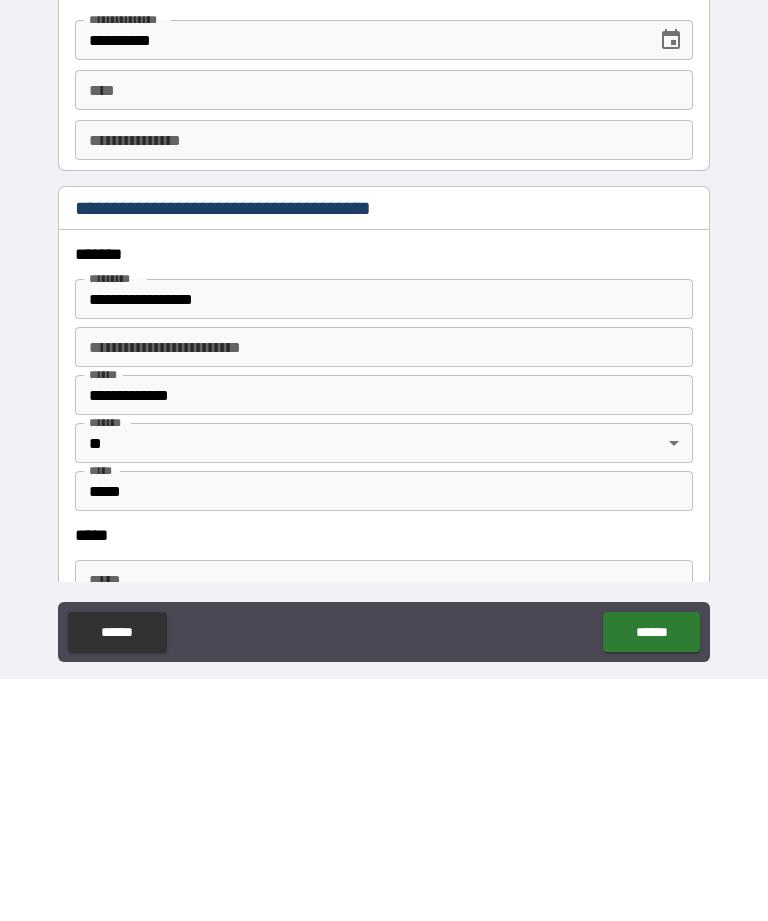 type on "**********" 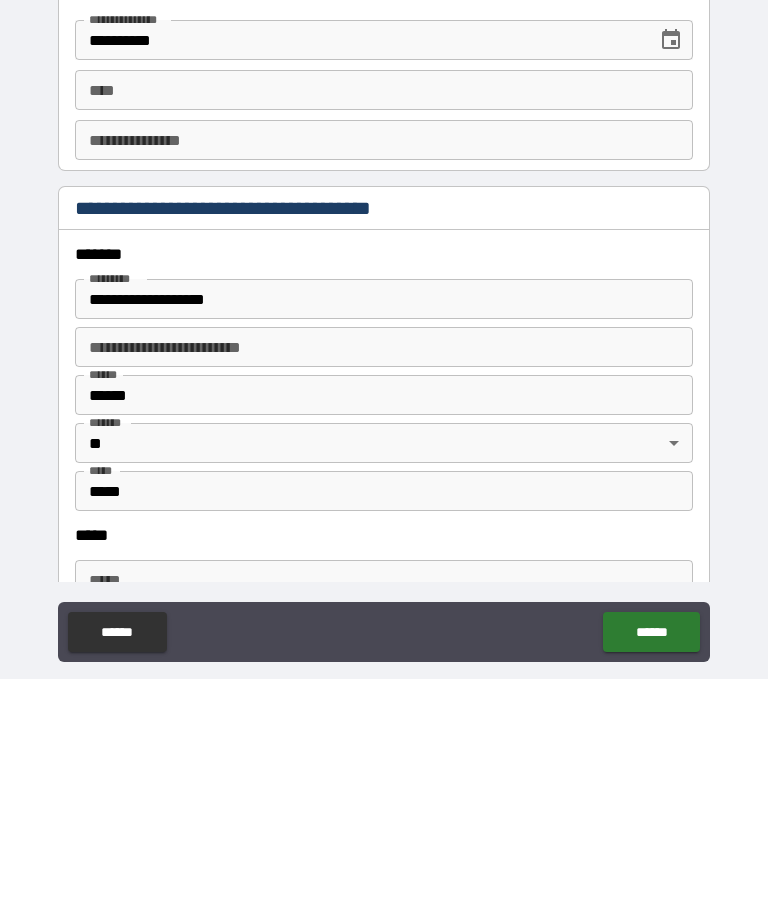 scroll, scrollTop: 64, scrollLeft: 0, axis: vertical 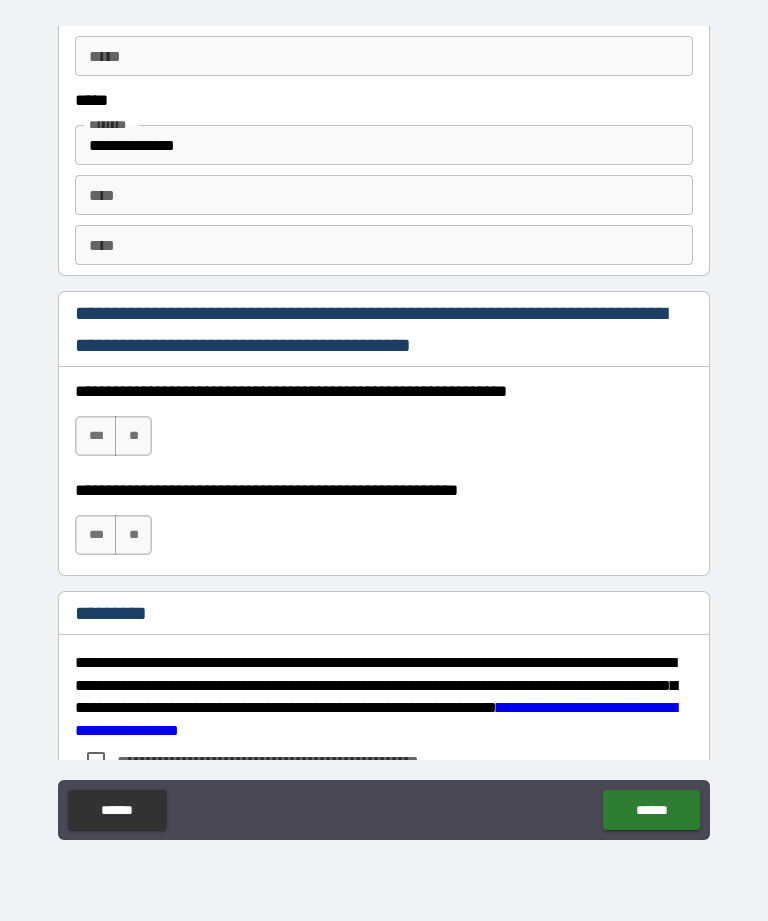 click on "***" at bounding box center [96, 436] 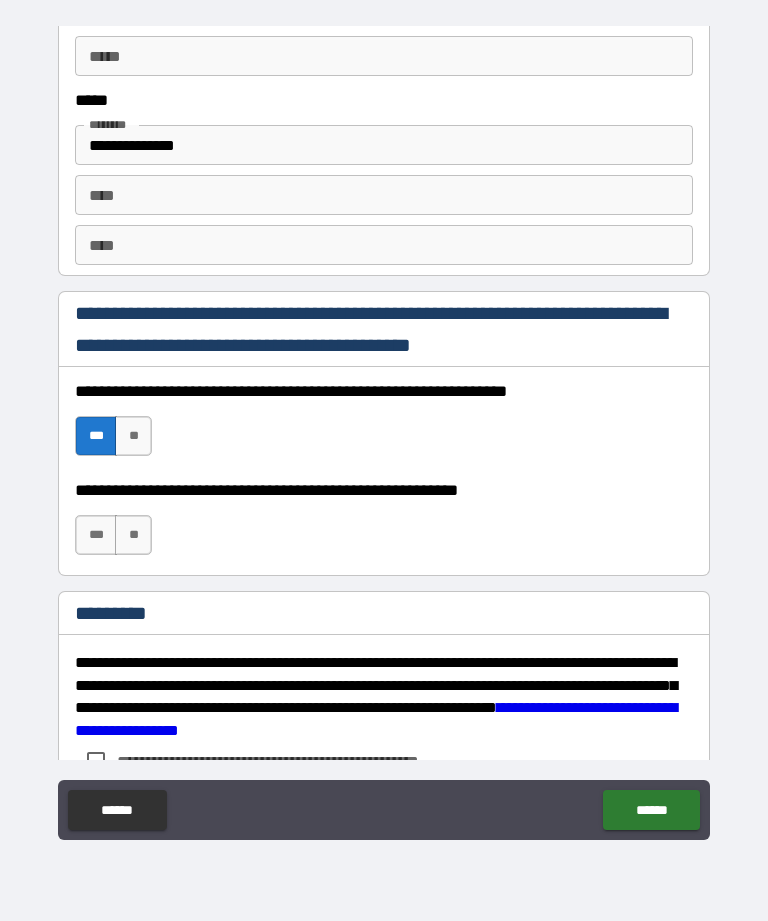 click on "***" at bounding box center [96, 535] 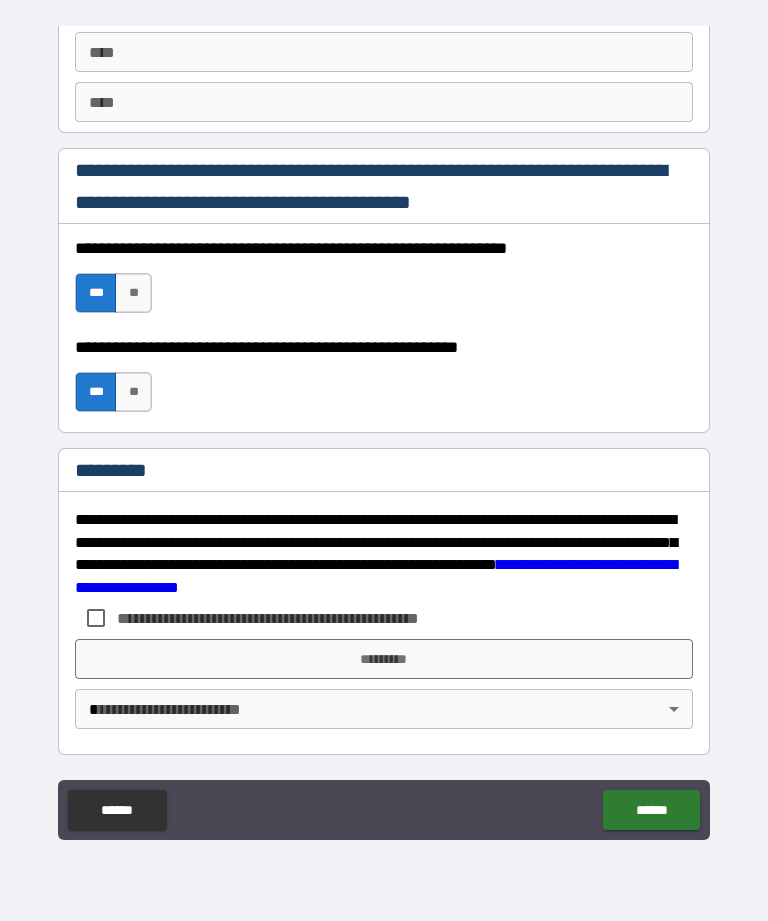 scroll, scrollTop: 2872, scrollLeft: 0, axis: vertical 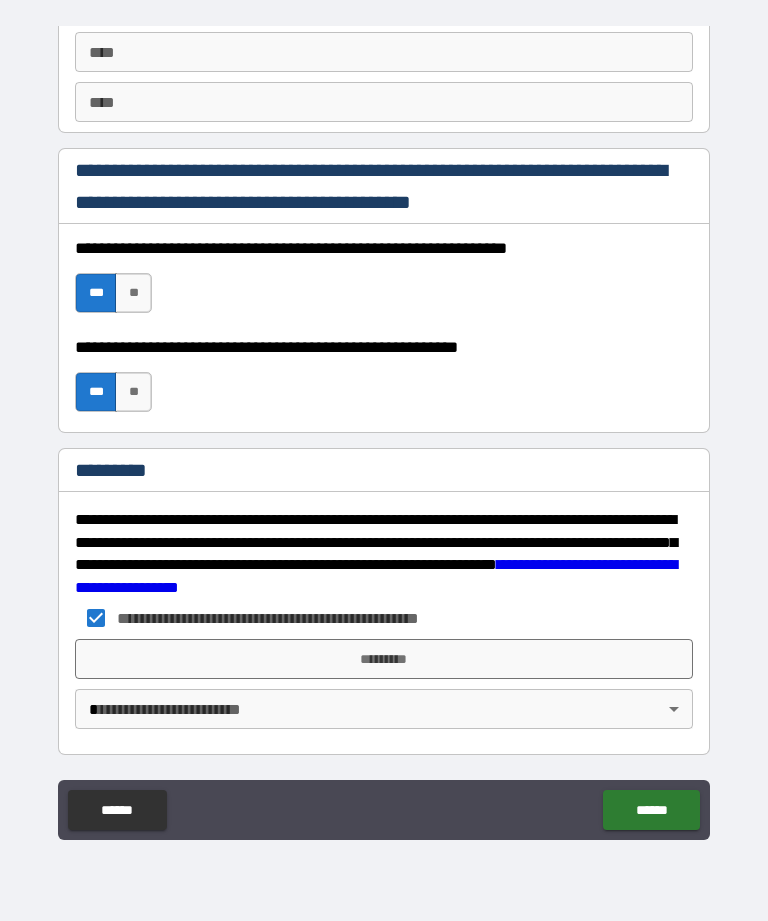 click on "*********" at bounding box center [384, 659] 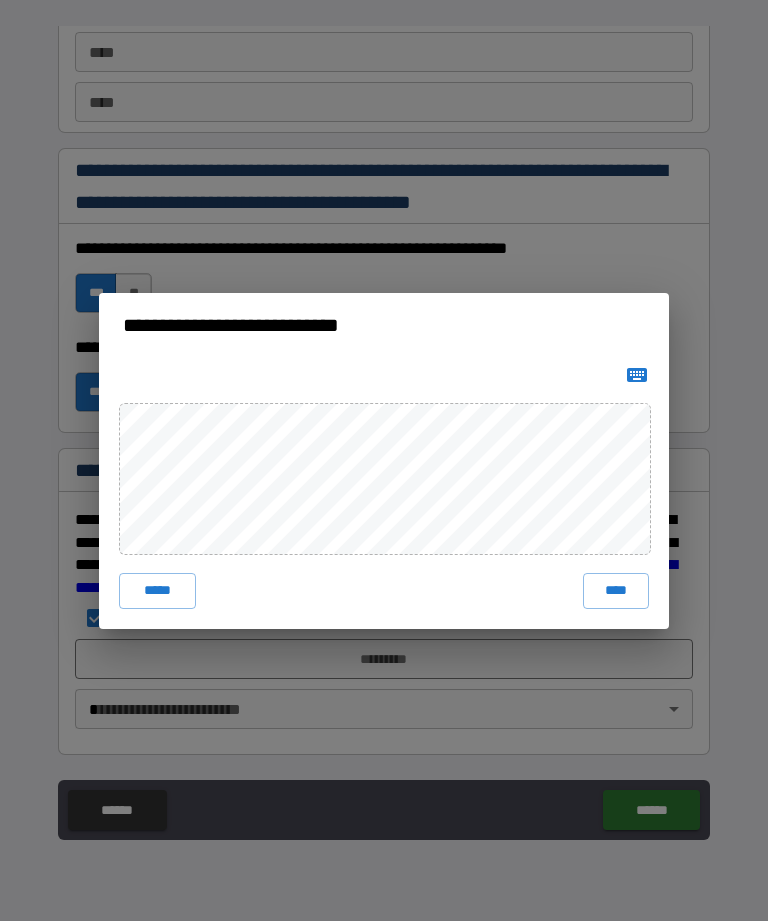 click on "****" at bounding box center [616, 591] 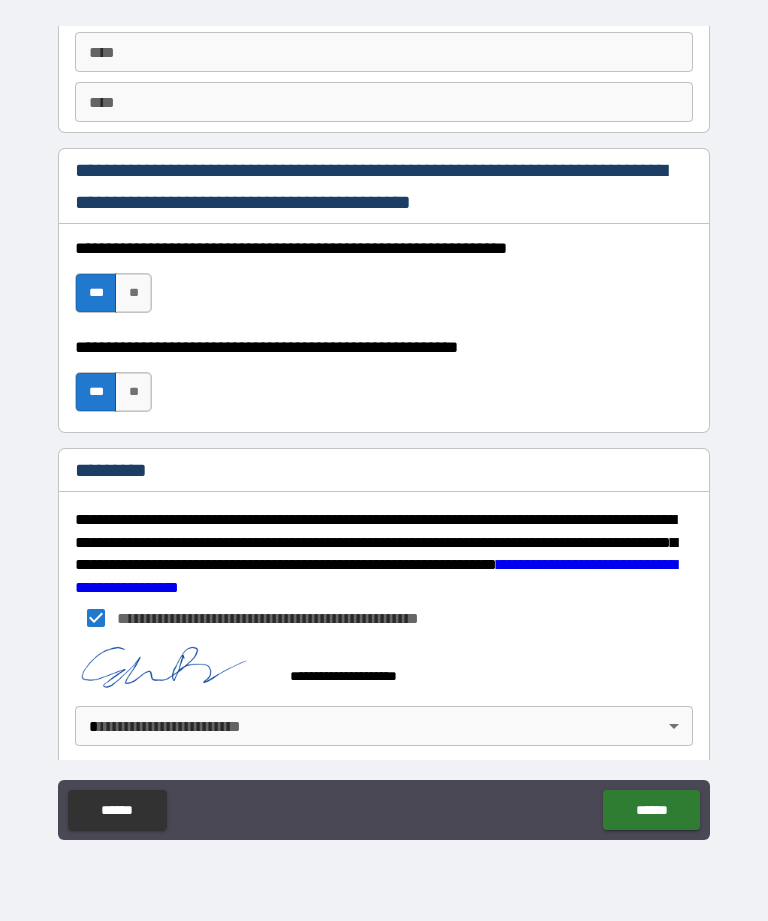 click on "**********" at bounding box center [384, 428] 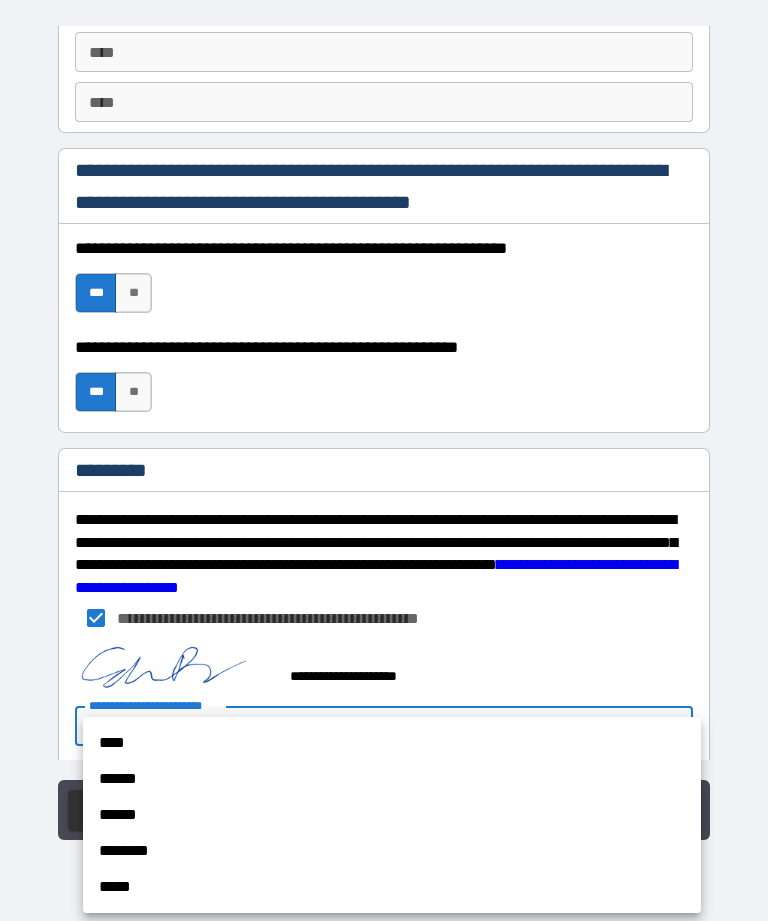 click on "******" at bounding box center [392, 779] 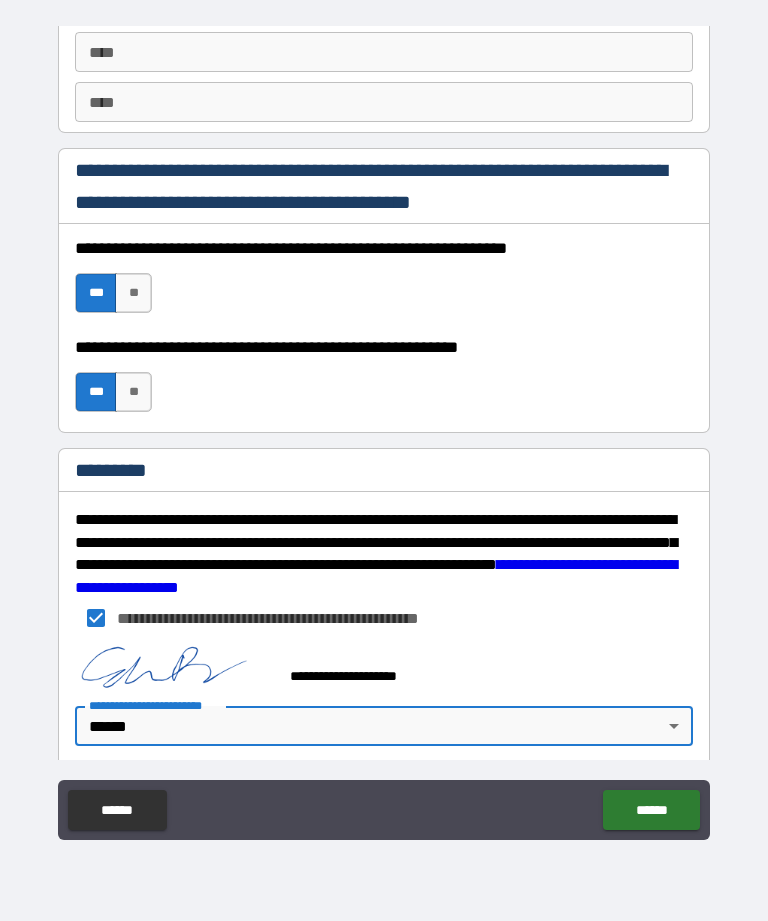 click on "******" at bounding box center [651, 810] 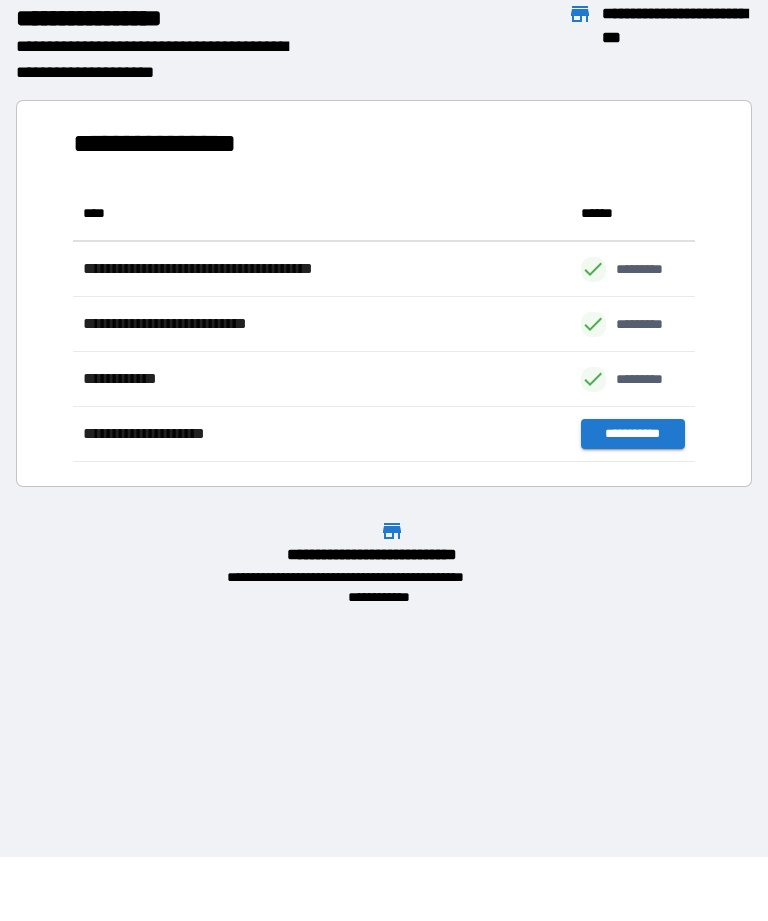 scroll, scrollTop: 1, scrollLeft: 1, axis: both 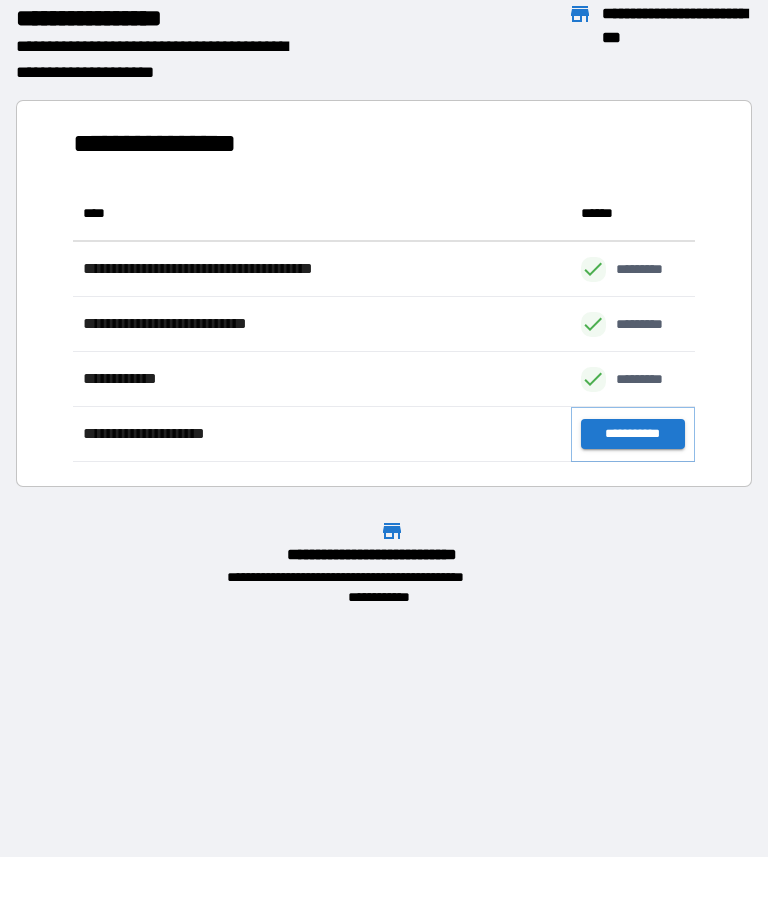 click on "**********" at bounding box center (633, 434) 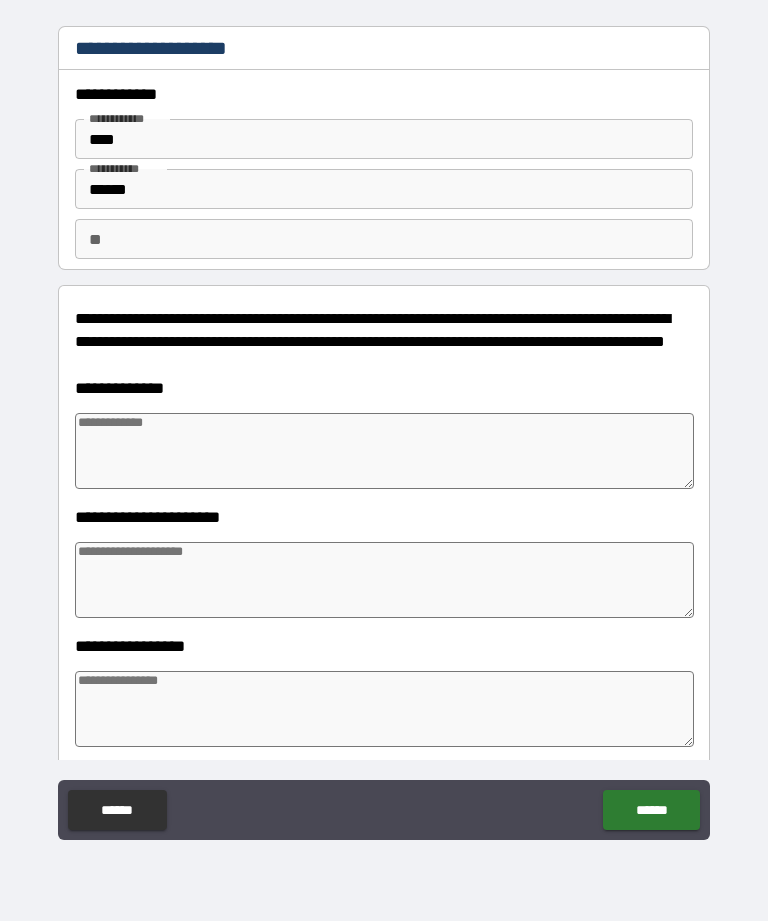 type on "*" 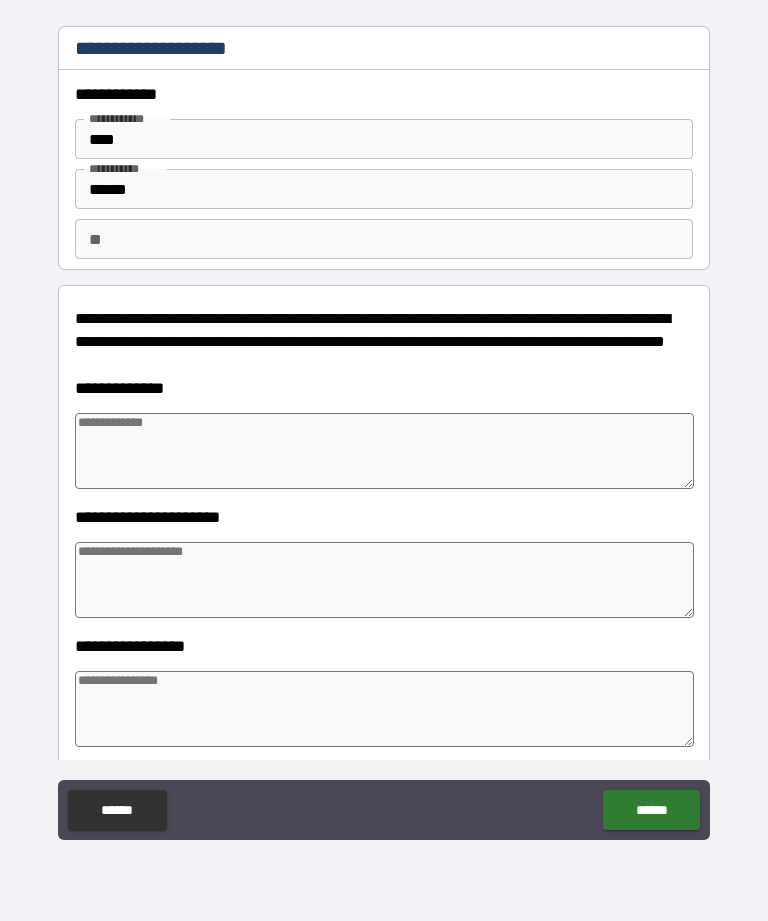 type on "*" 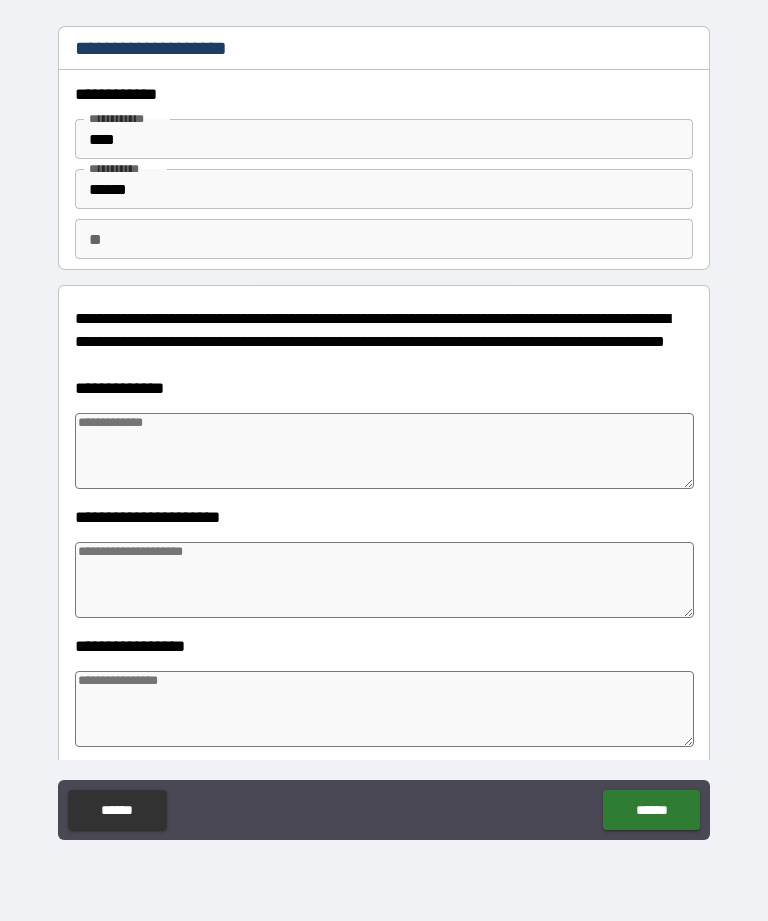 click at bounding box center [384, 451] 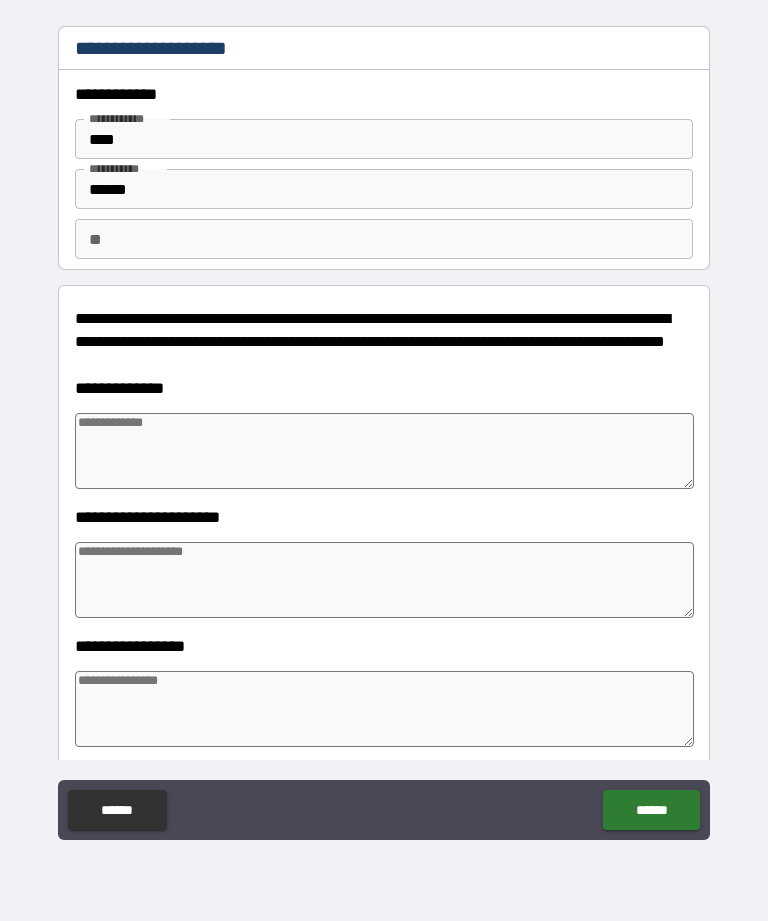 type on "*" 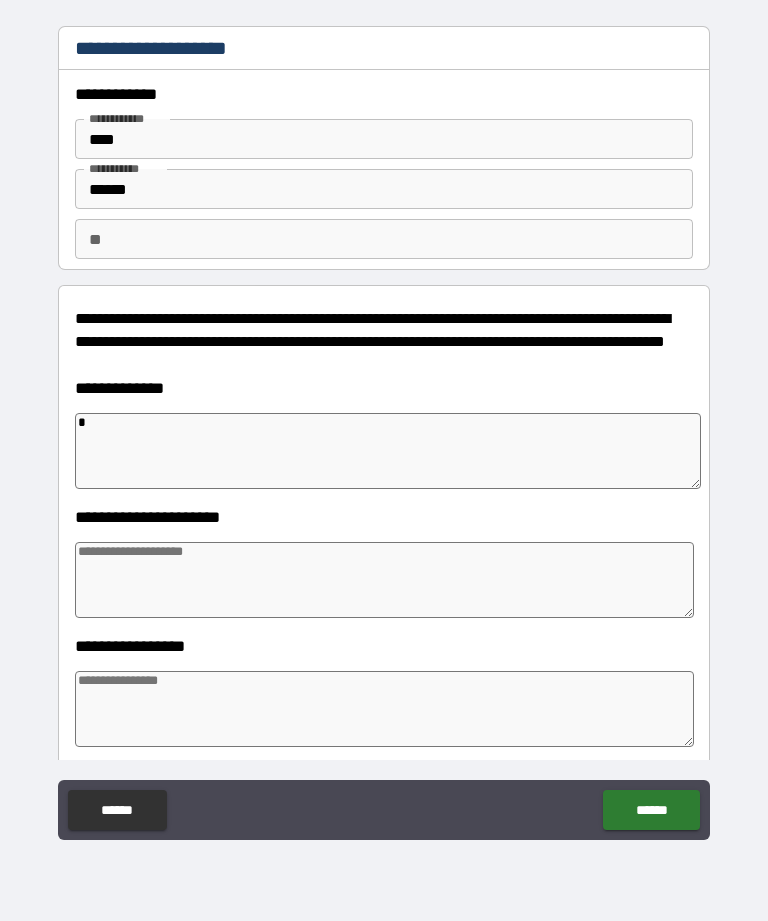 type on "**" 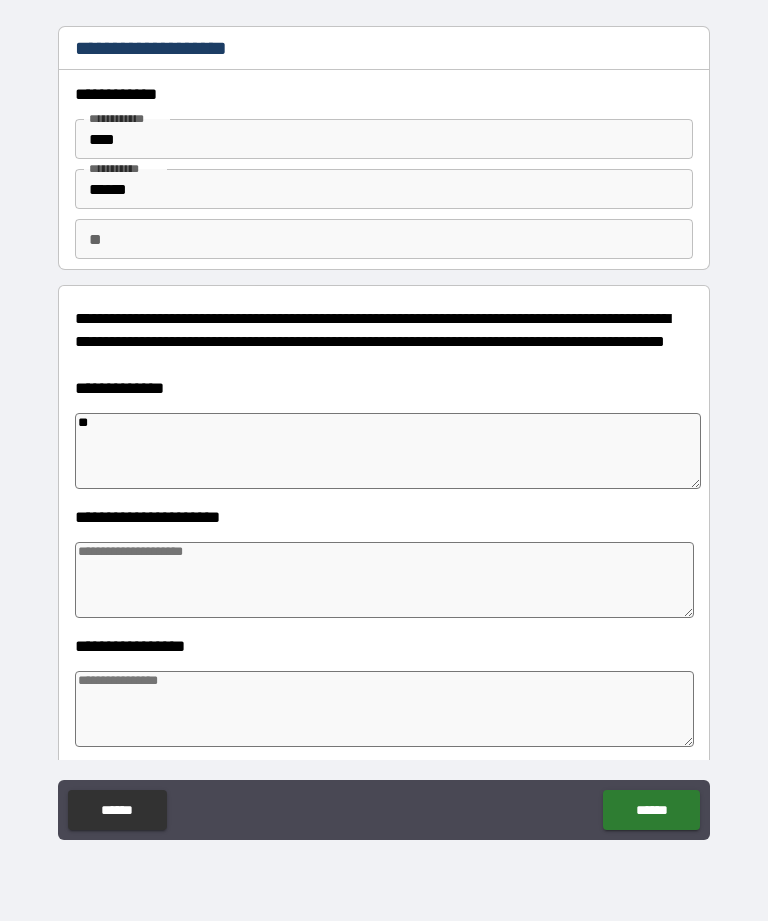 type on "*" 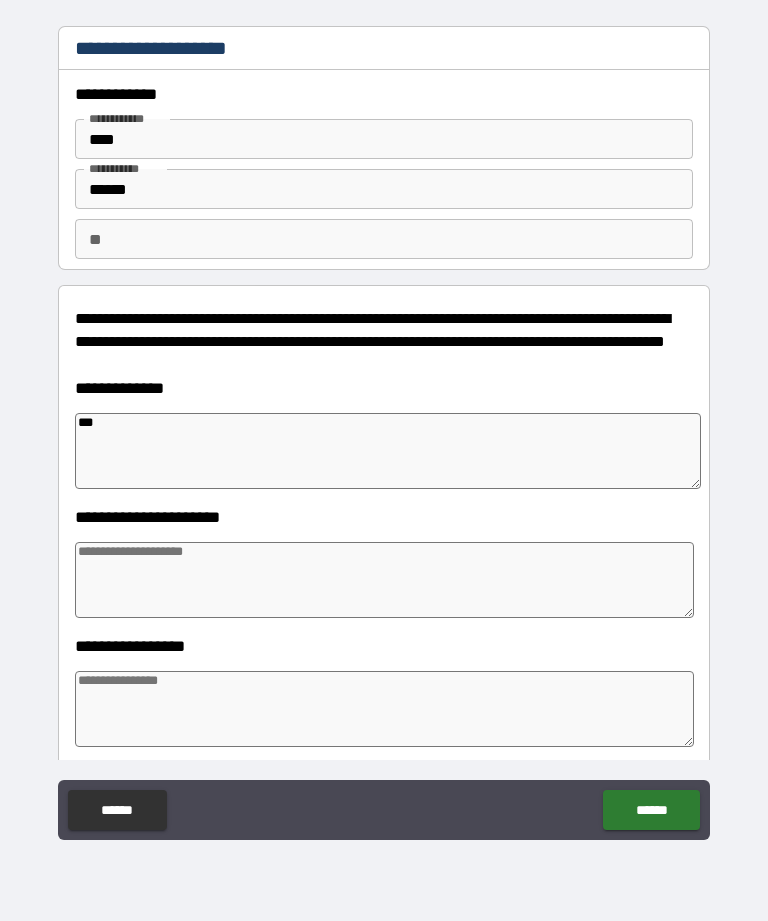 type on "*" 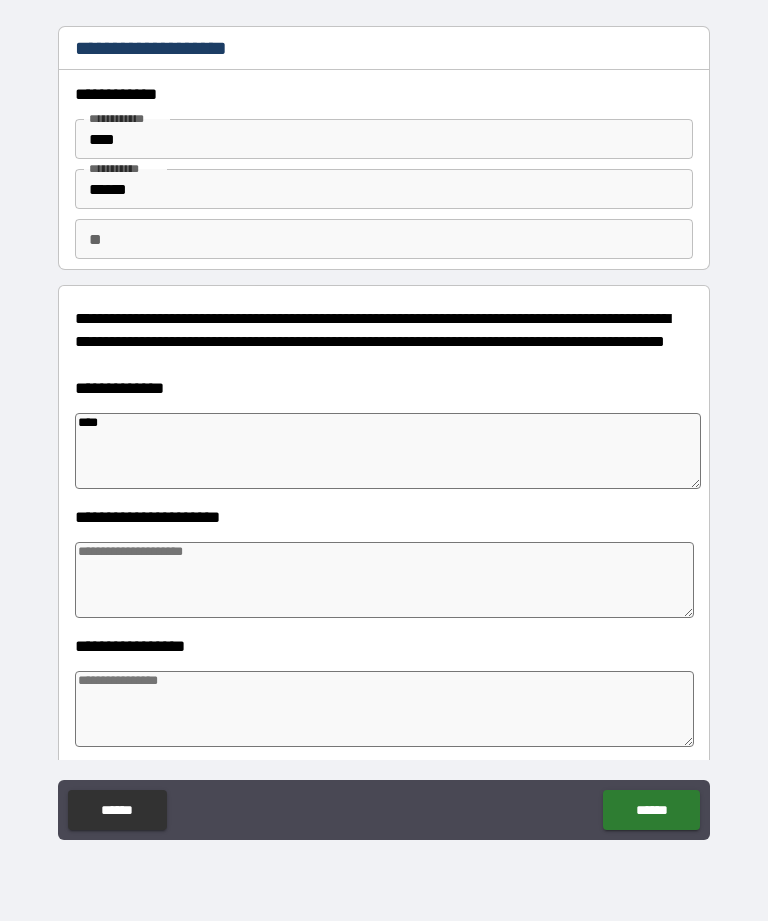 type on "*" 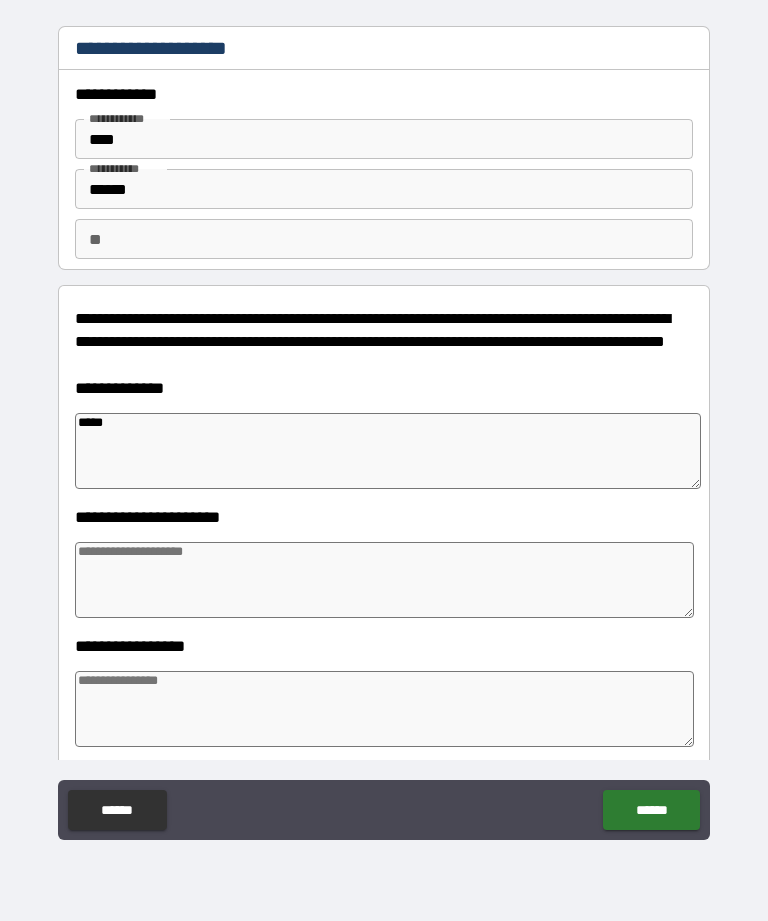 type on "*" 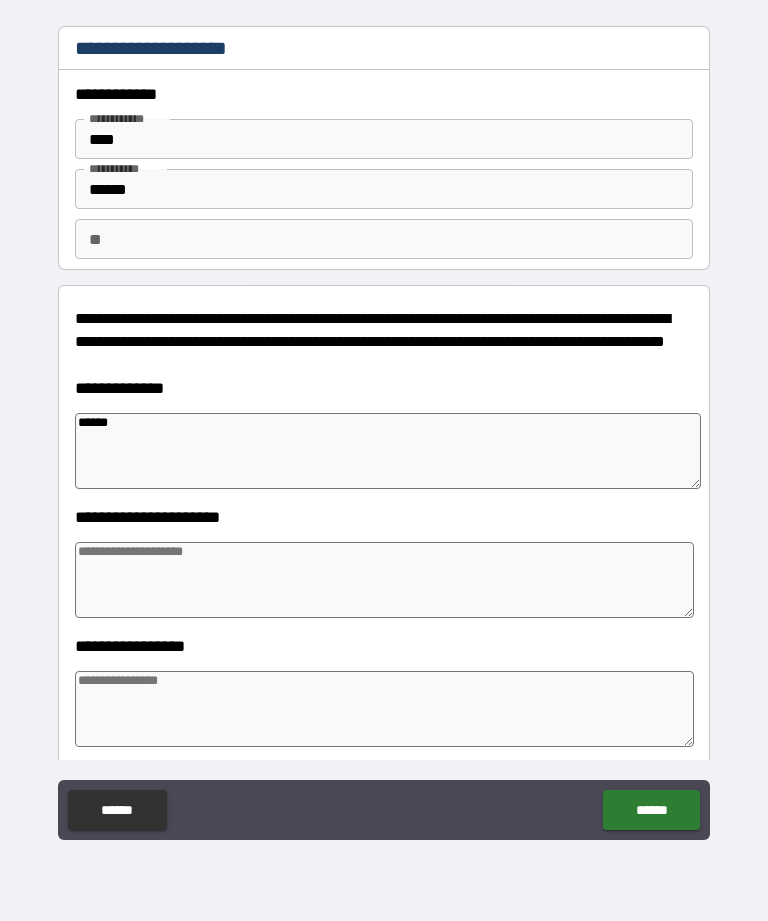 type on "*" 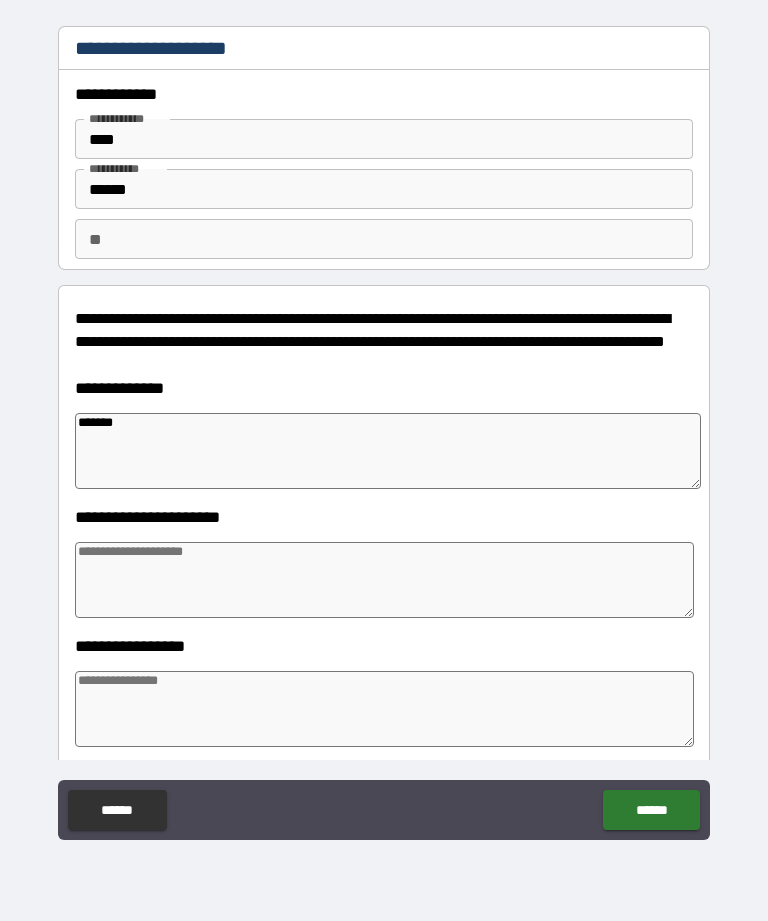 type on "*" 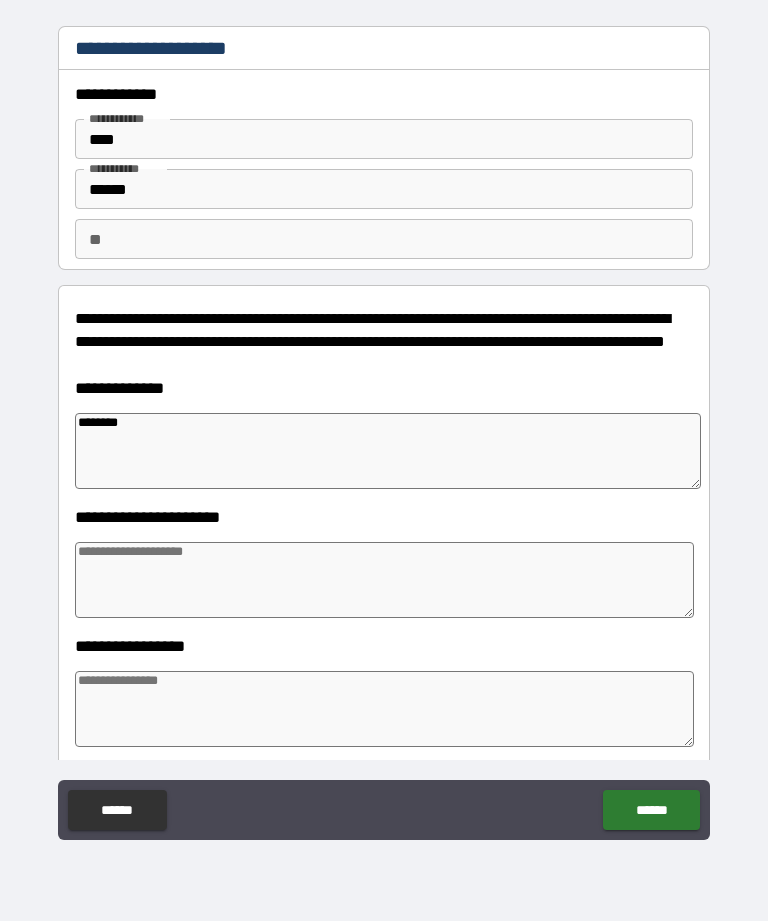 type on "*********" 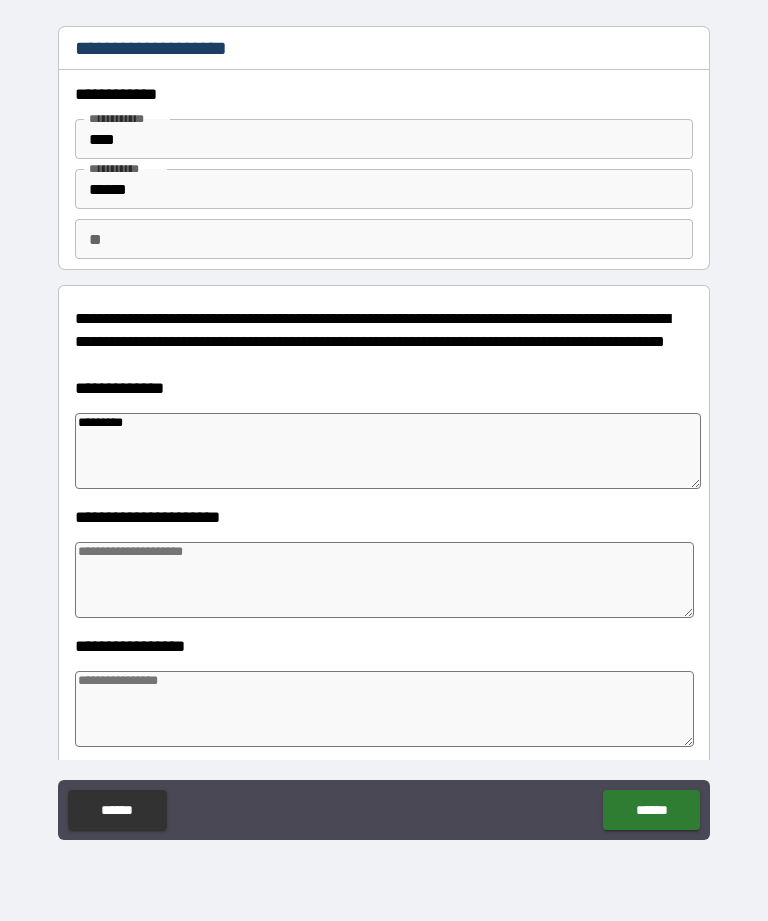 type on "*" 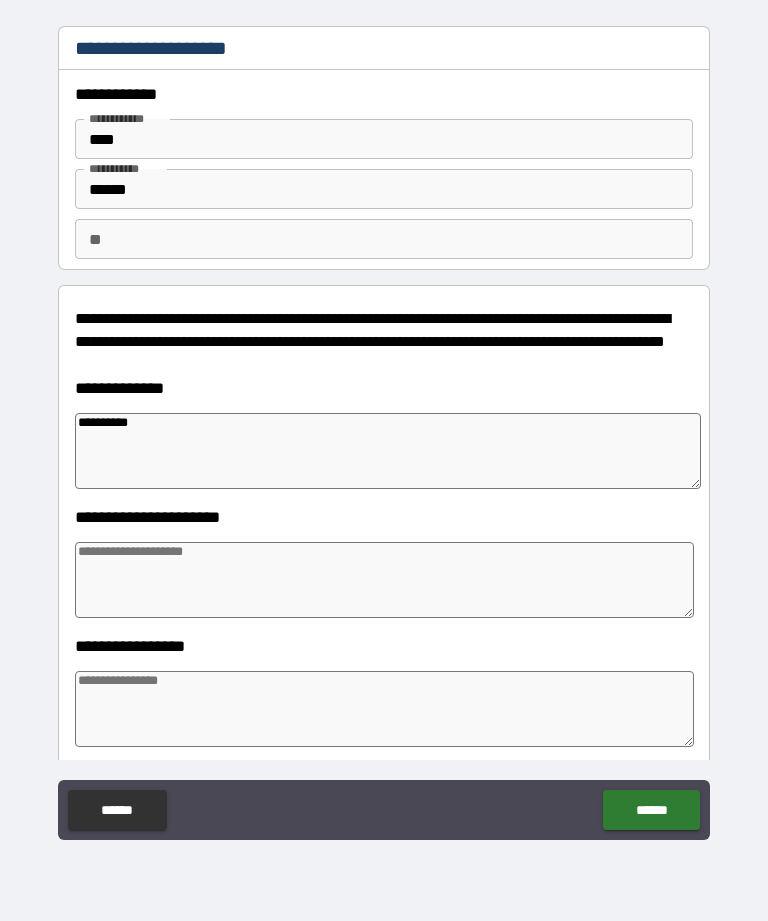 type on "**********" 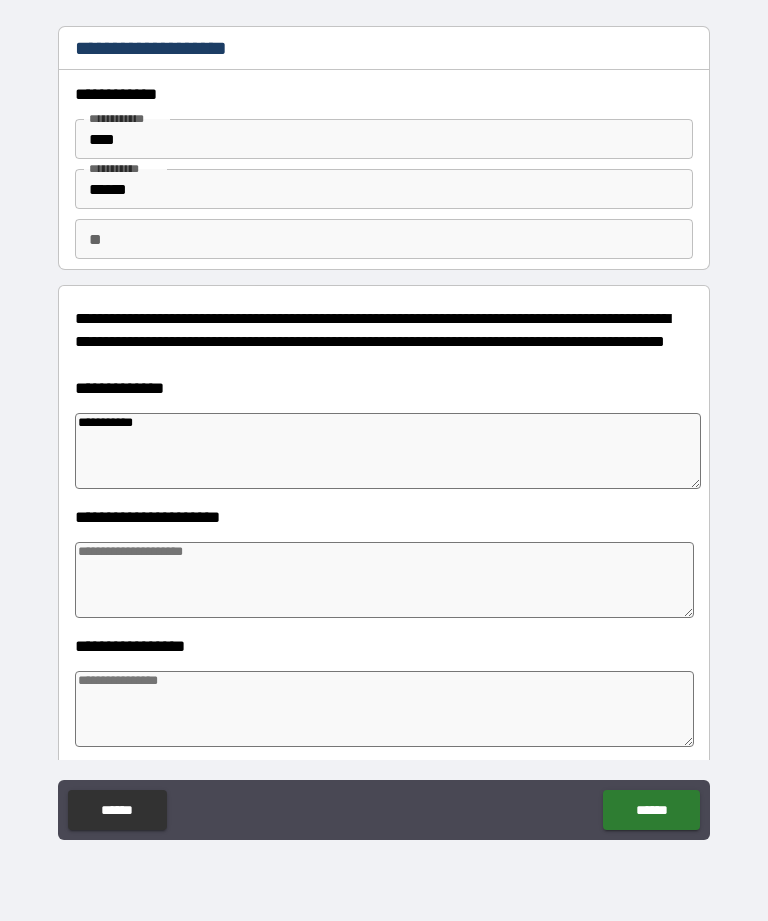 type on "*" 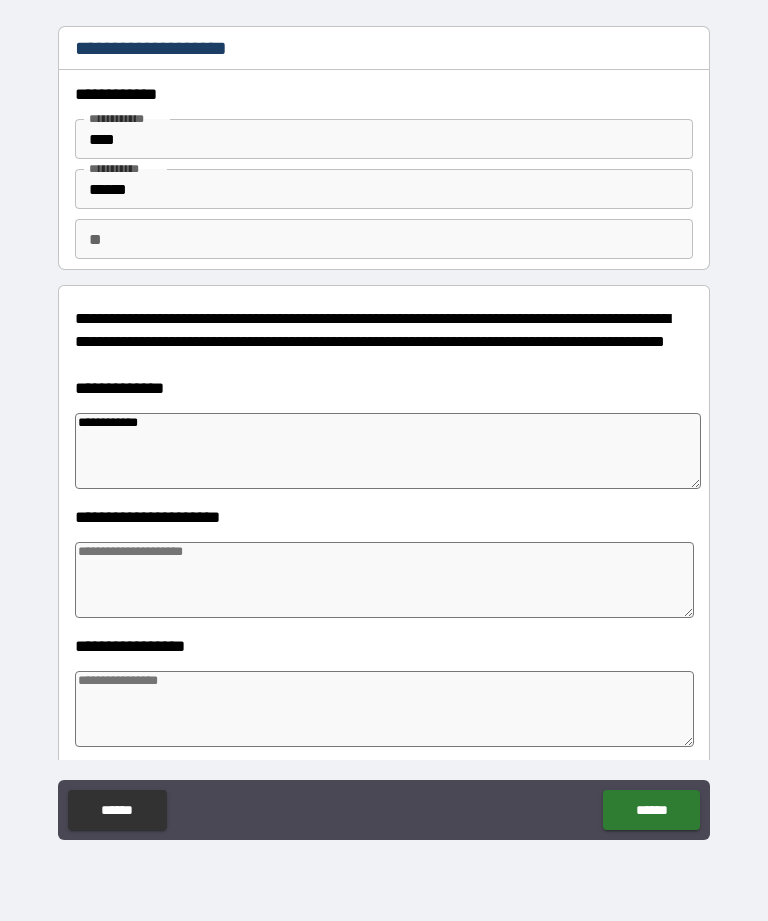 type on "*" 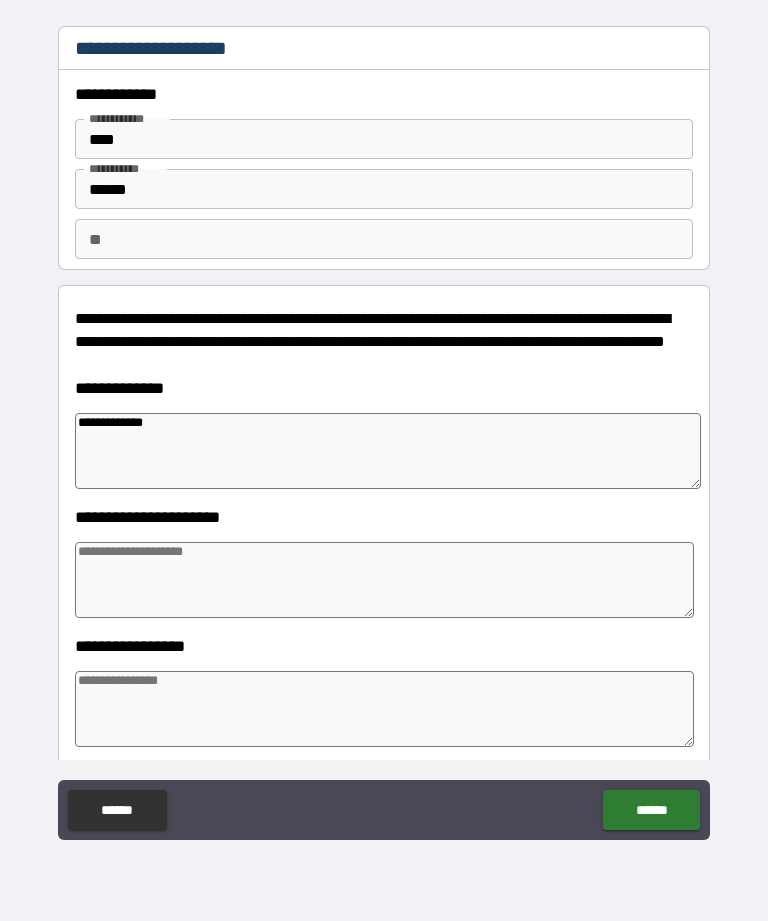 type on "*" 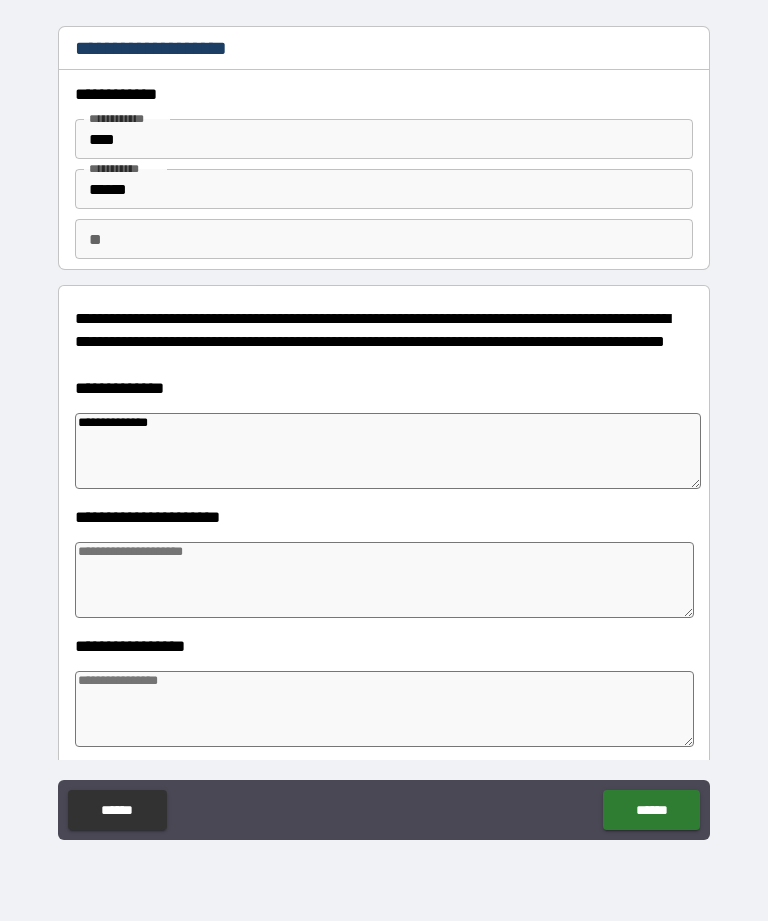 type on "*" 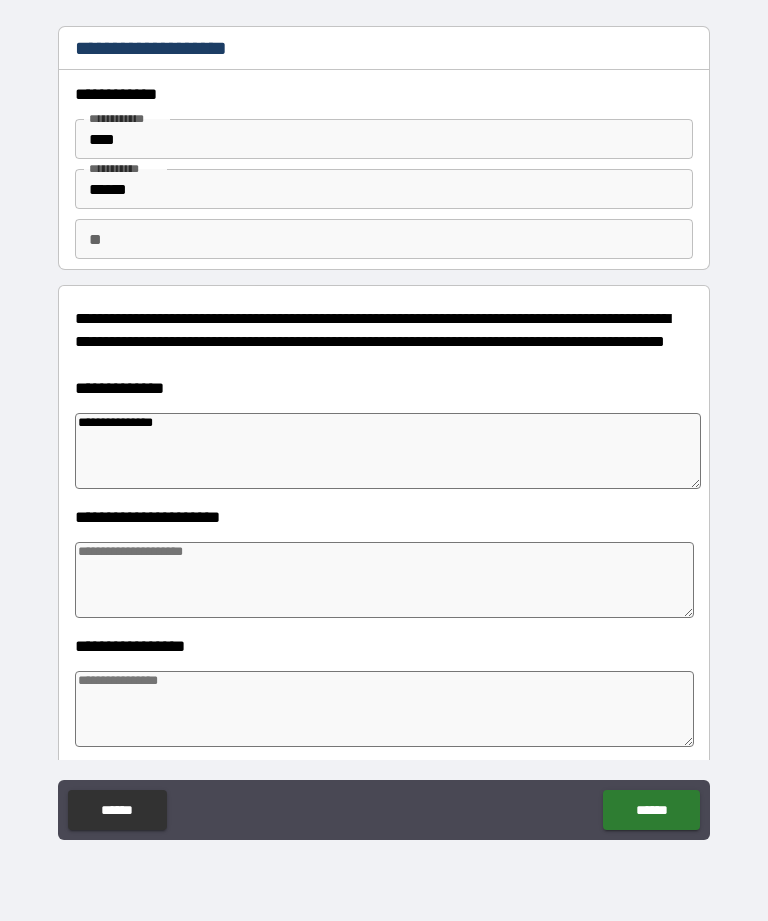 type on "**********" 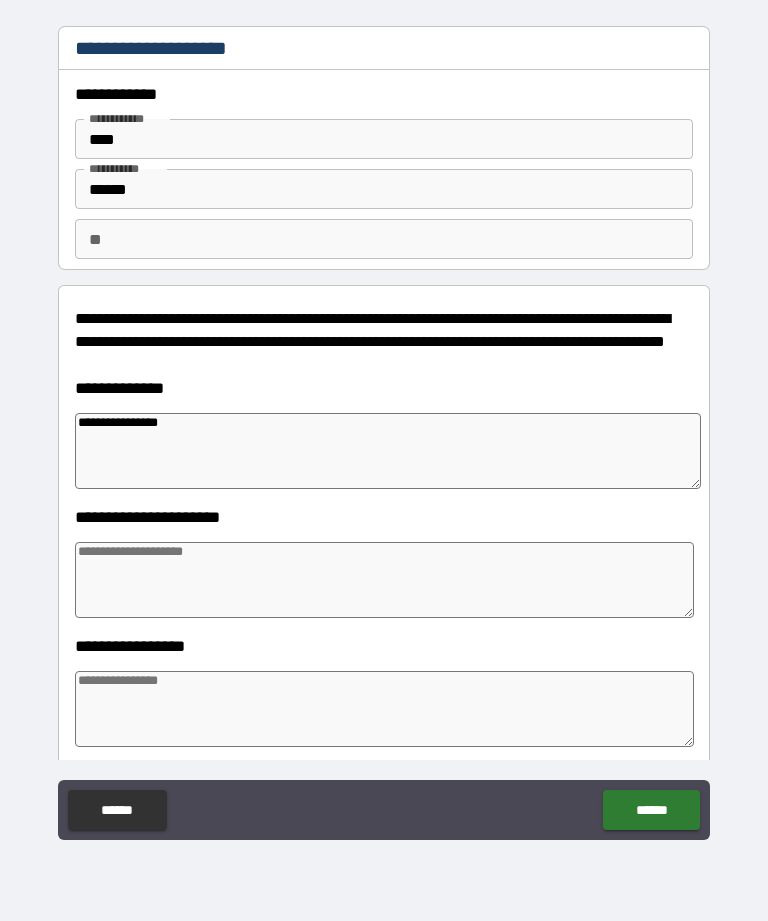 type on "*" 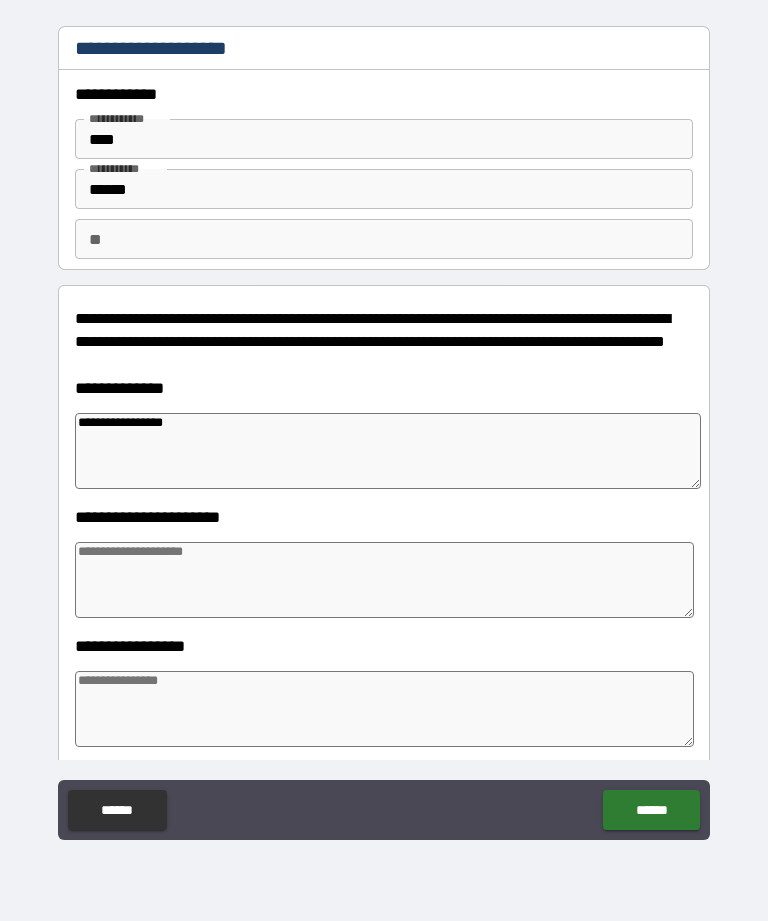 type on "*" 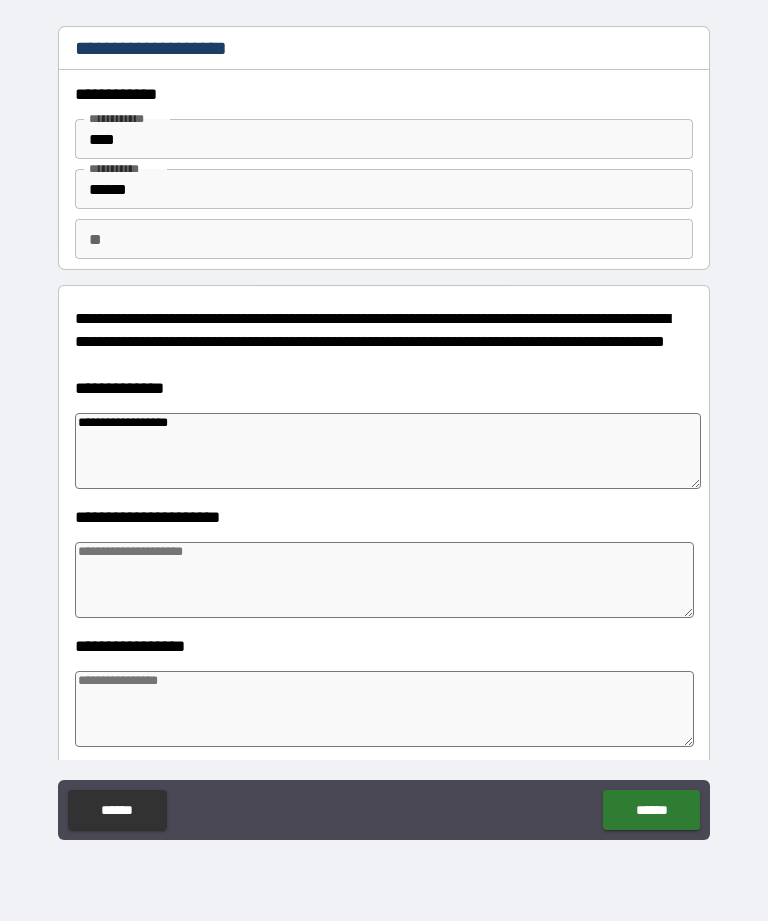 type on "*" 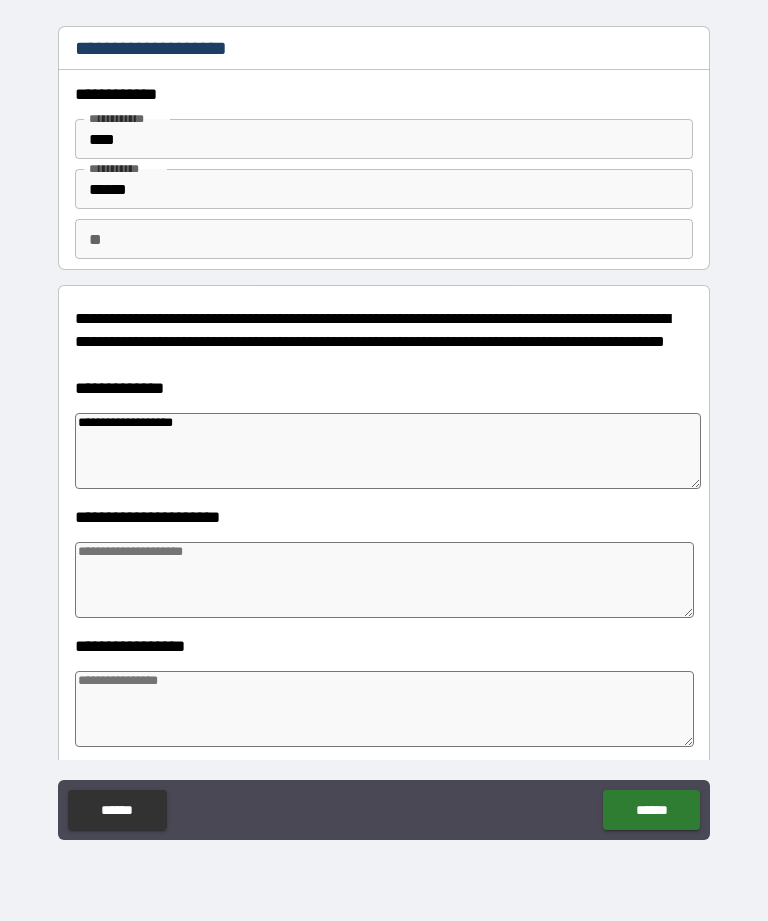 type on "*" 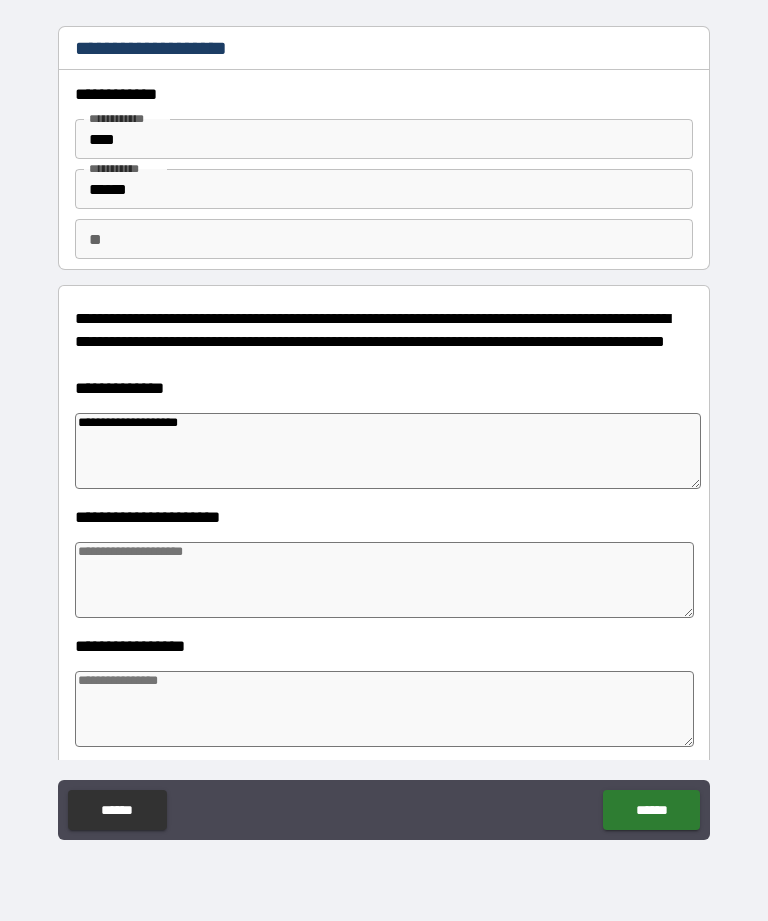 type on "*" 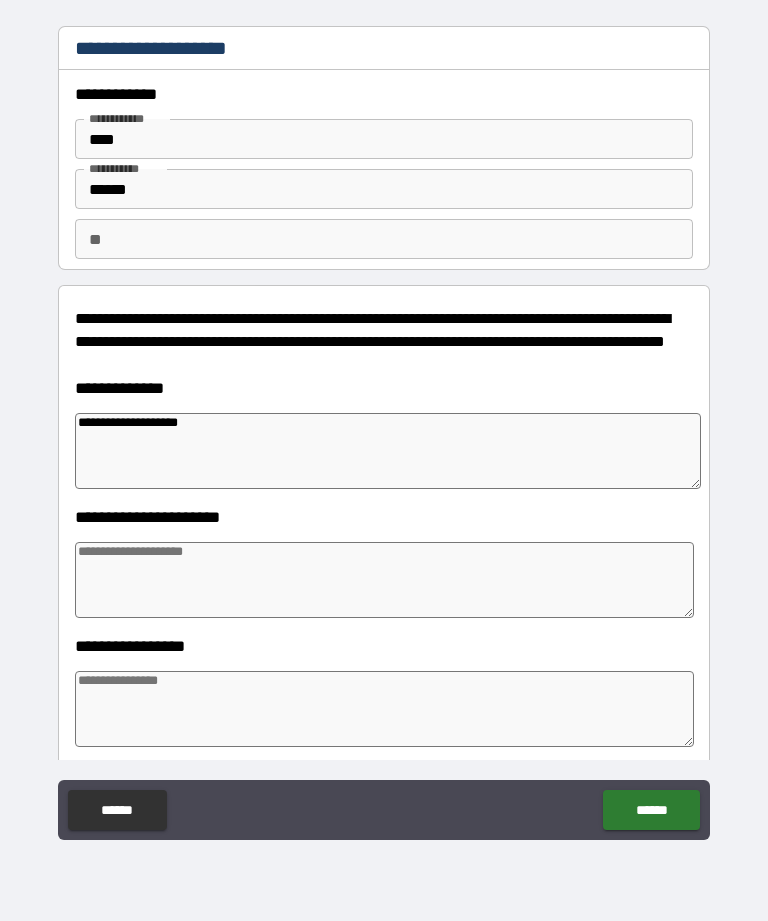 click on "**********" at bounding box center (384, 431) 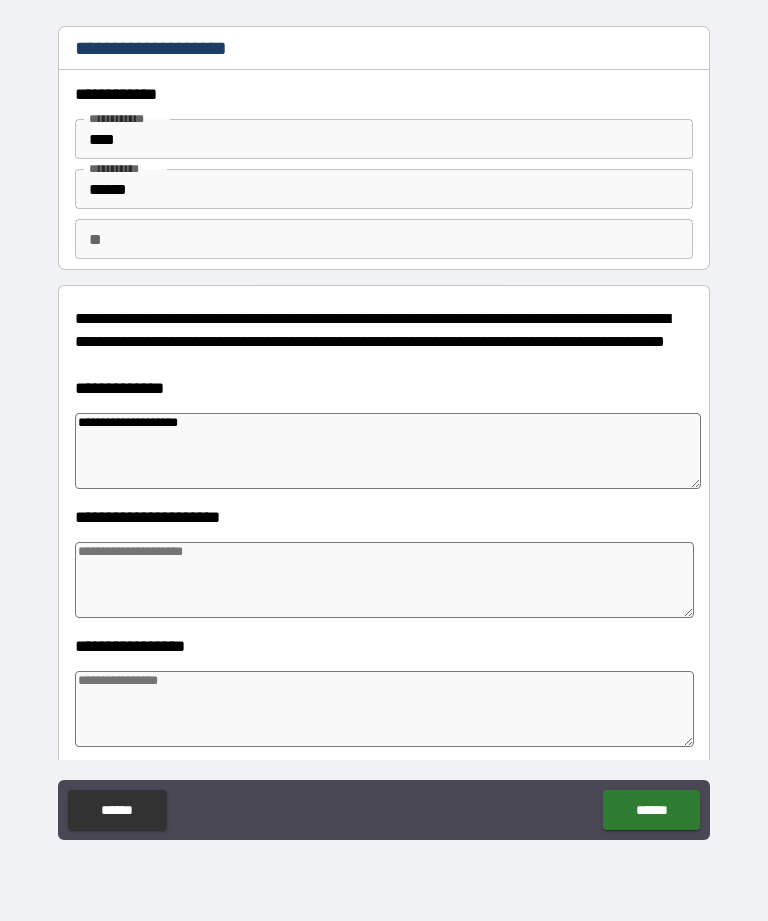 type on "**********" 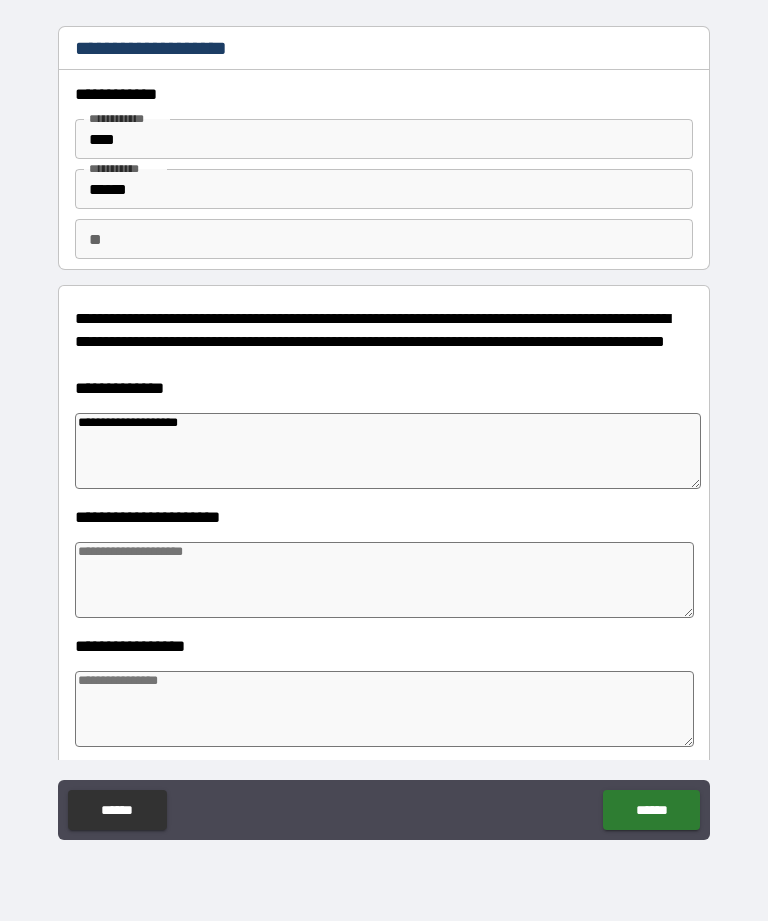 type on "*" 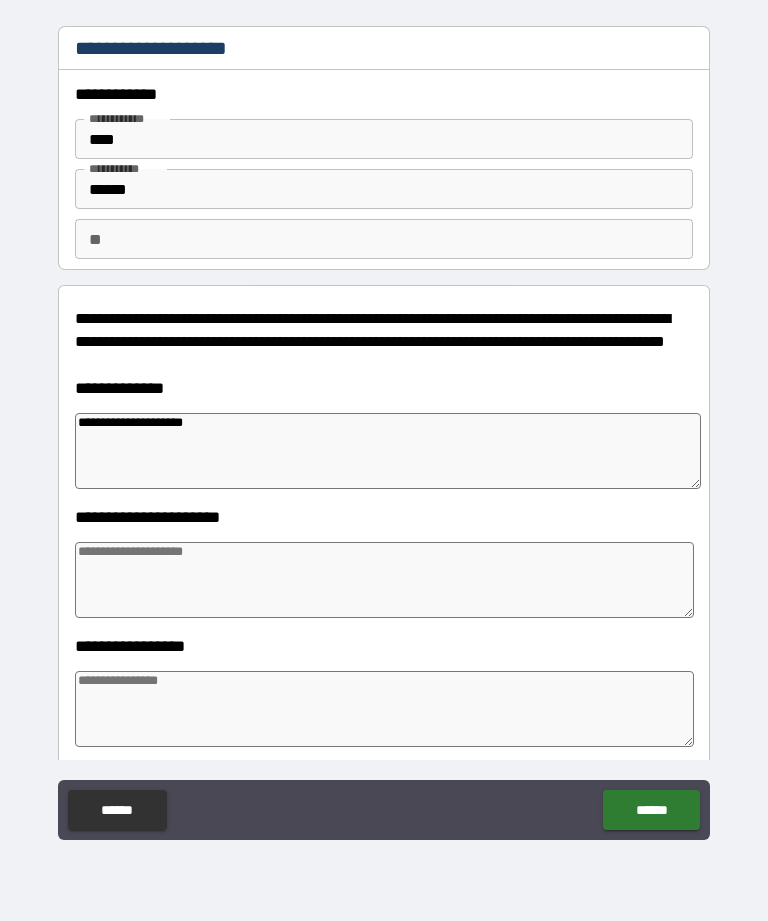 type on "**********" 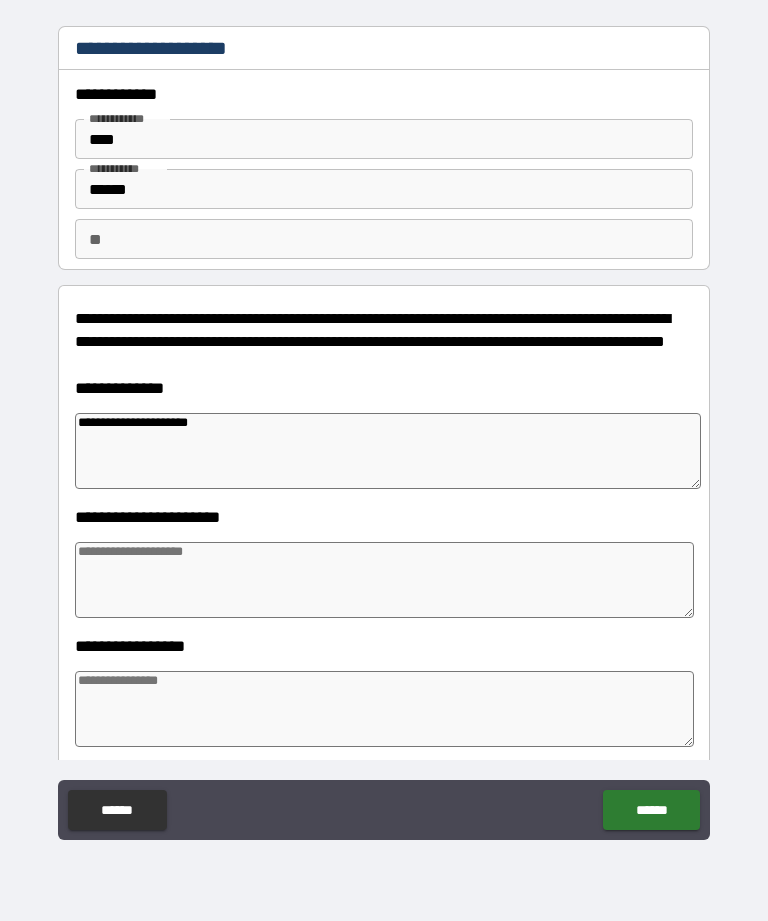 type on "*" 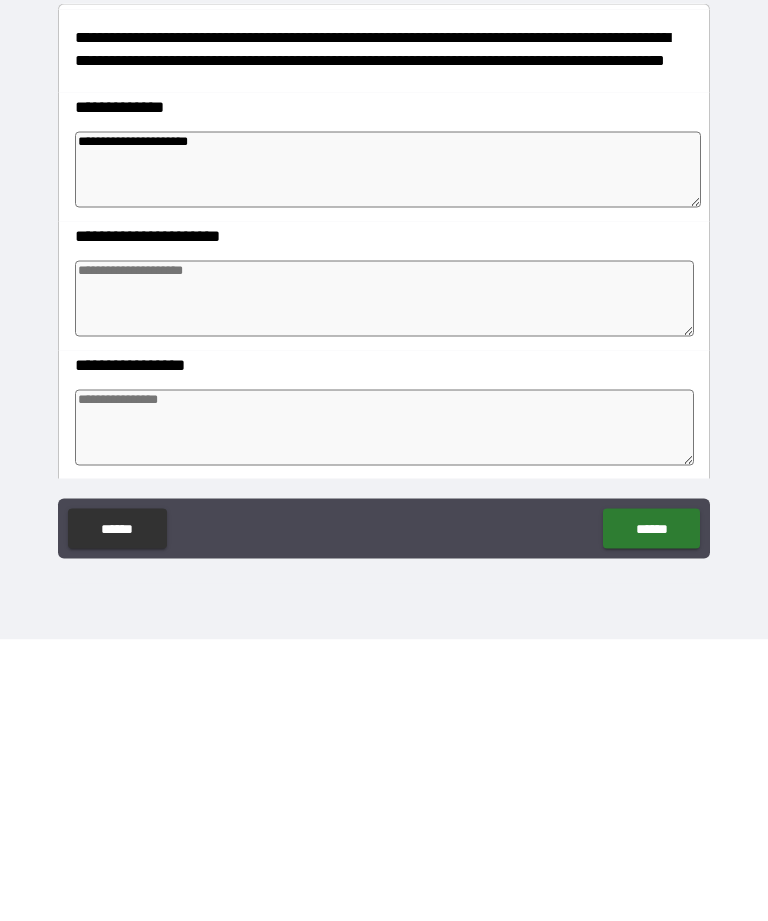 type on "*" 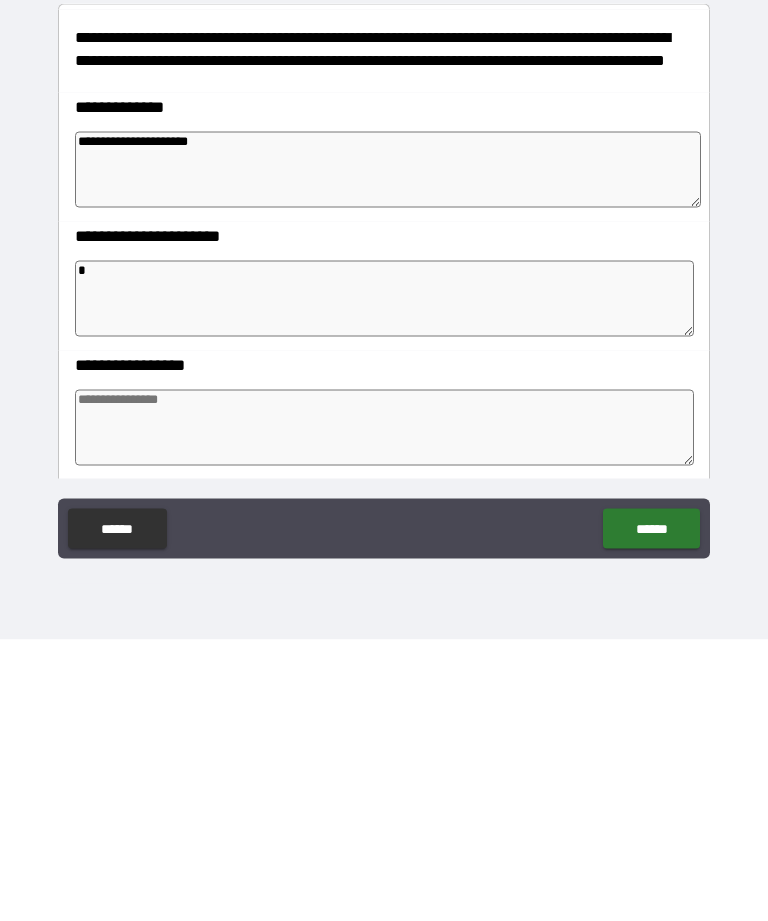 type on "*" 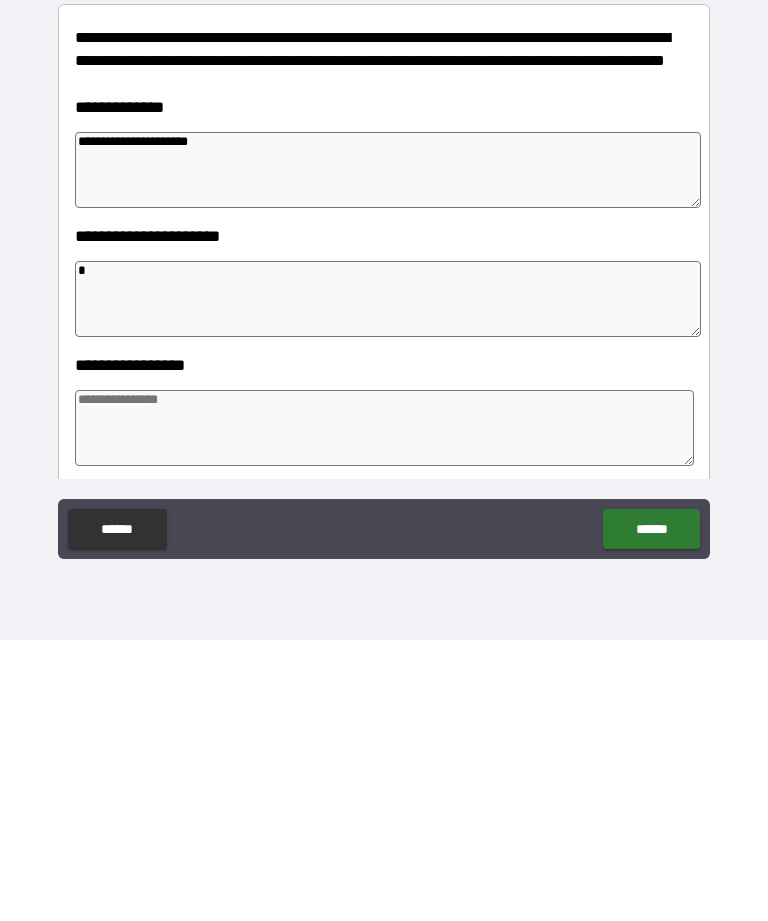 type on "*" 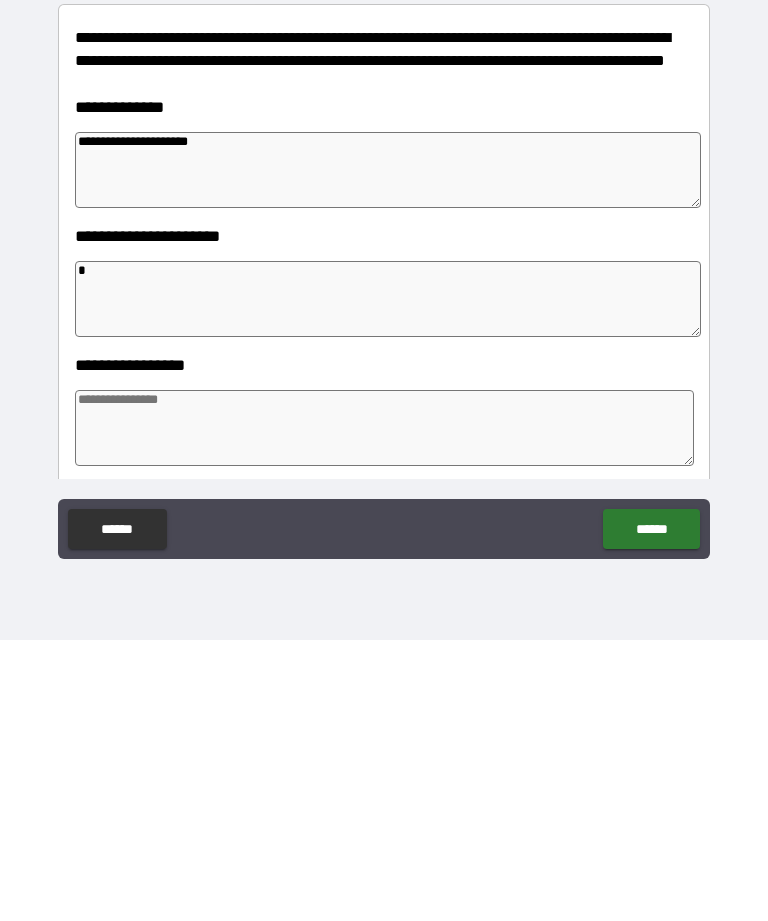 type on "*" 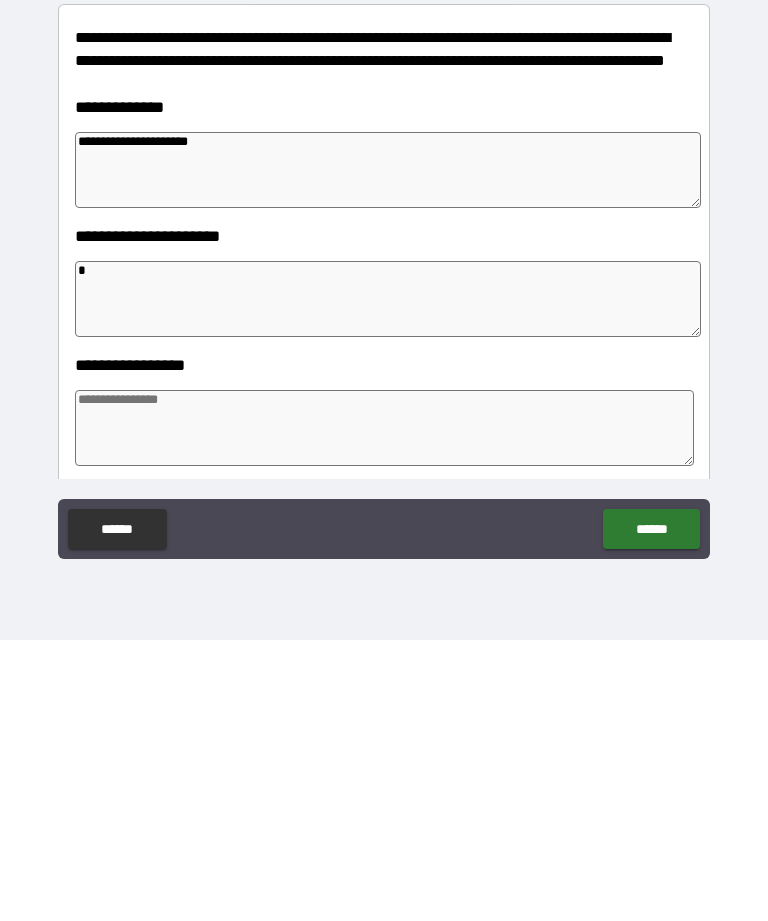 type on "**" 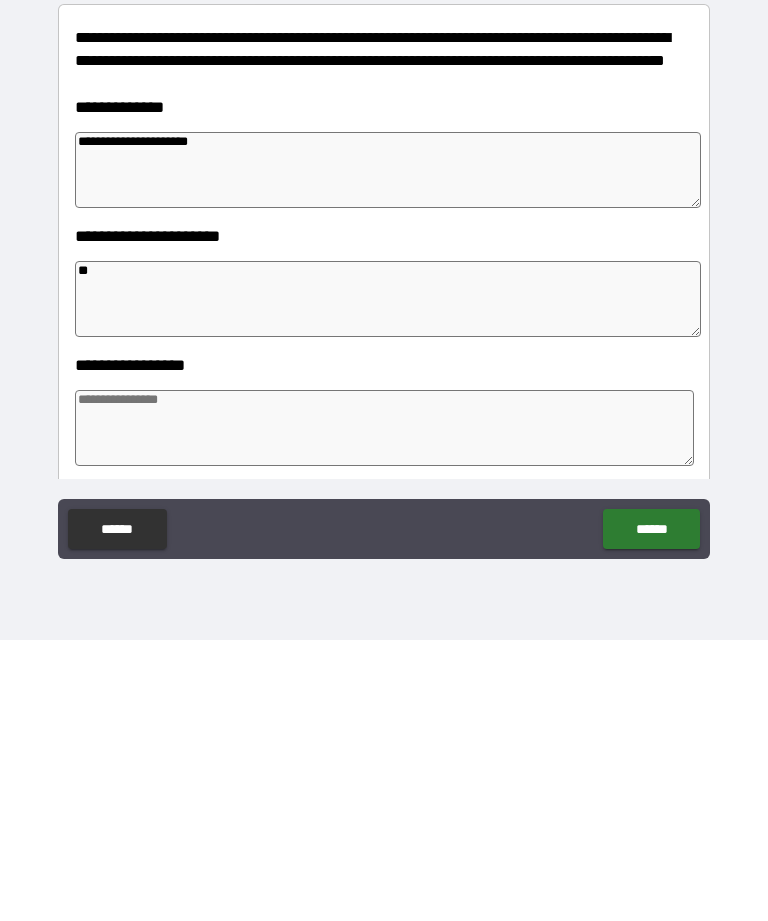 type on "*" 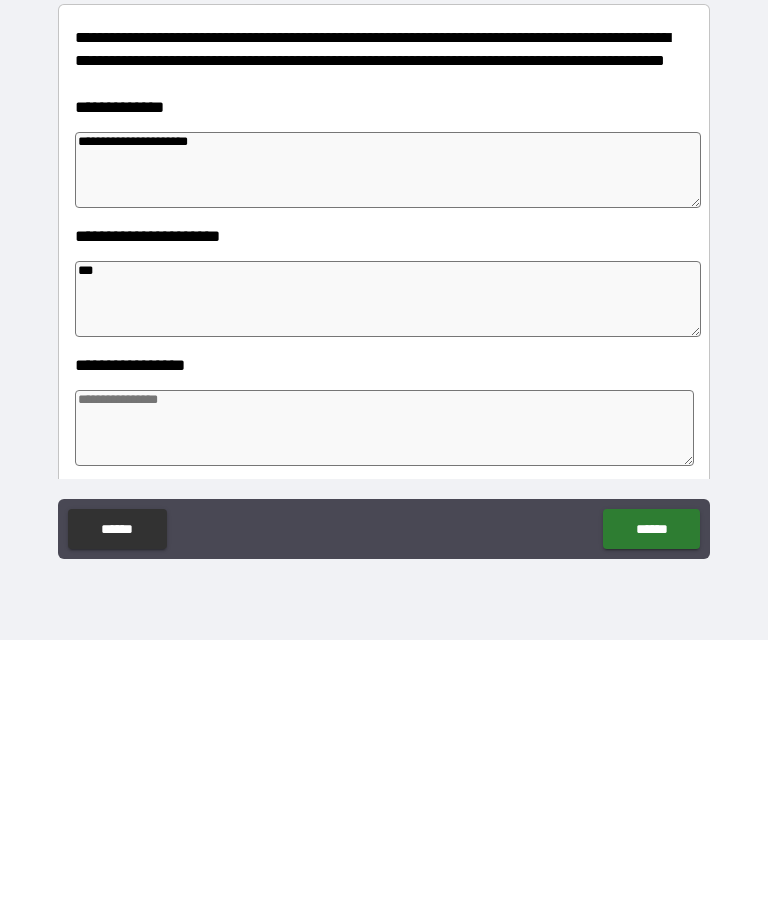 type on "*" 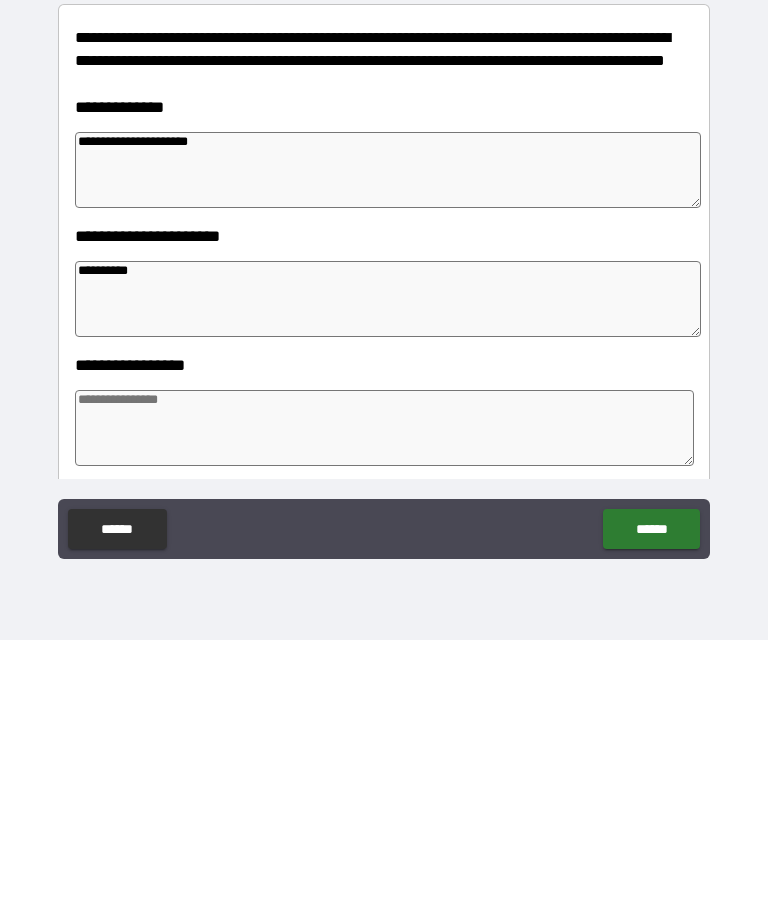 click at bounding box center [384, 709] 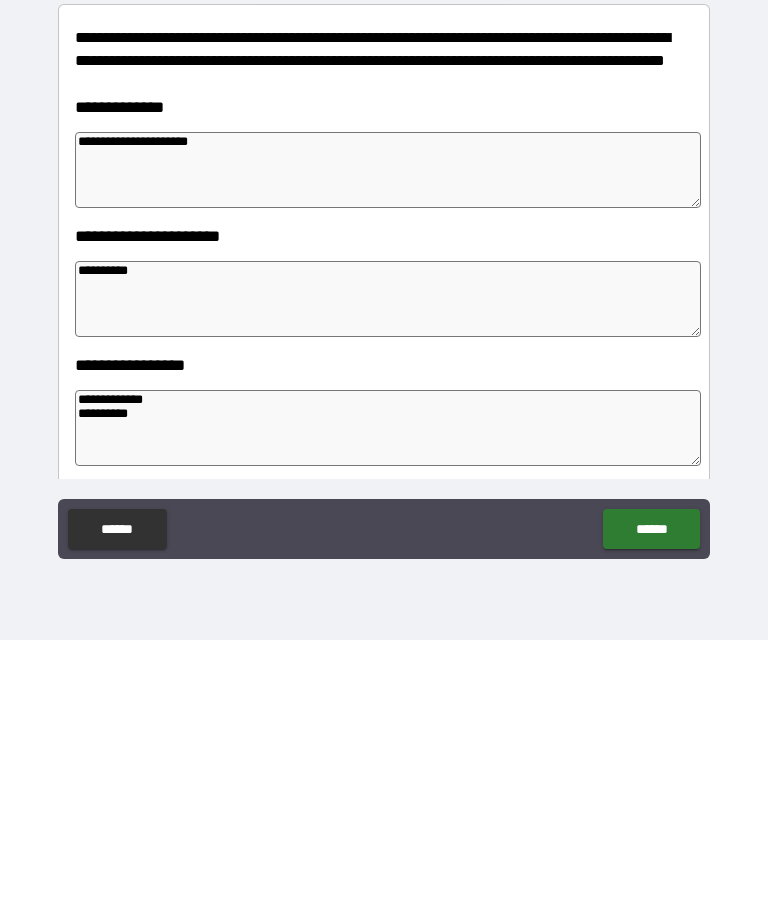 click on "******" at bounding box center (651, 810) 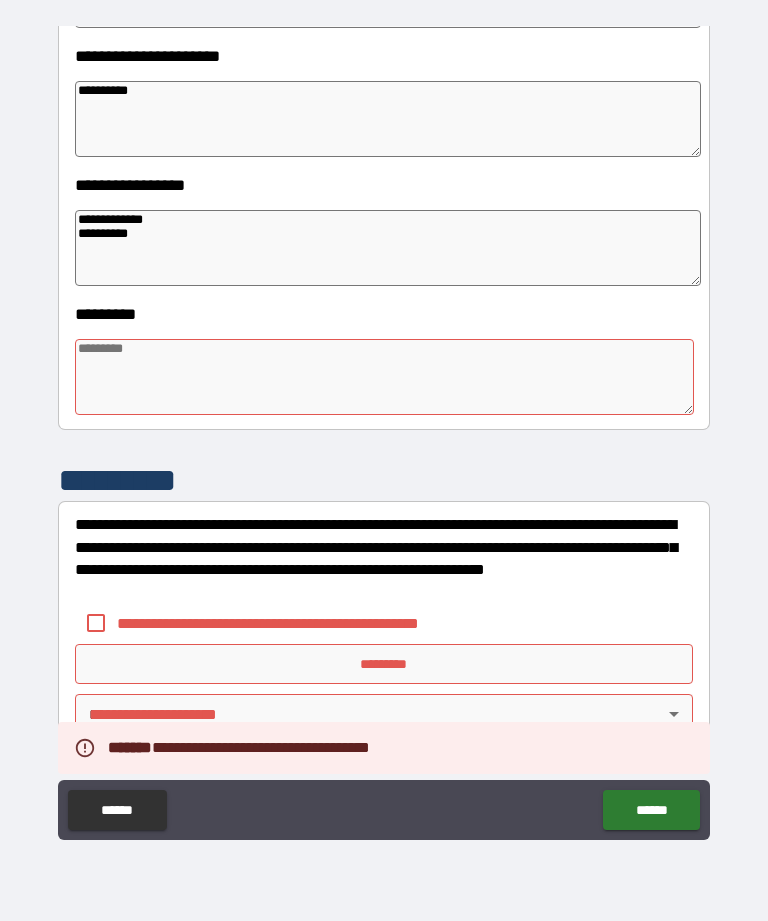 scroll, scrollTop: 461, scrollLeft: 0, axis: vertical 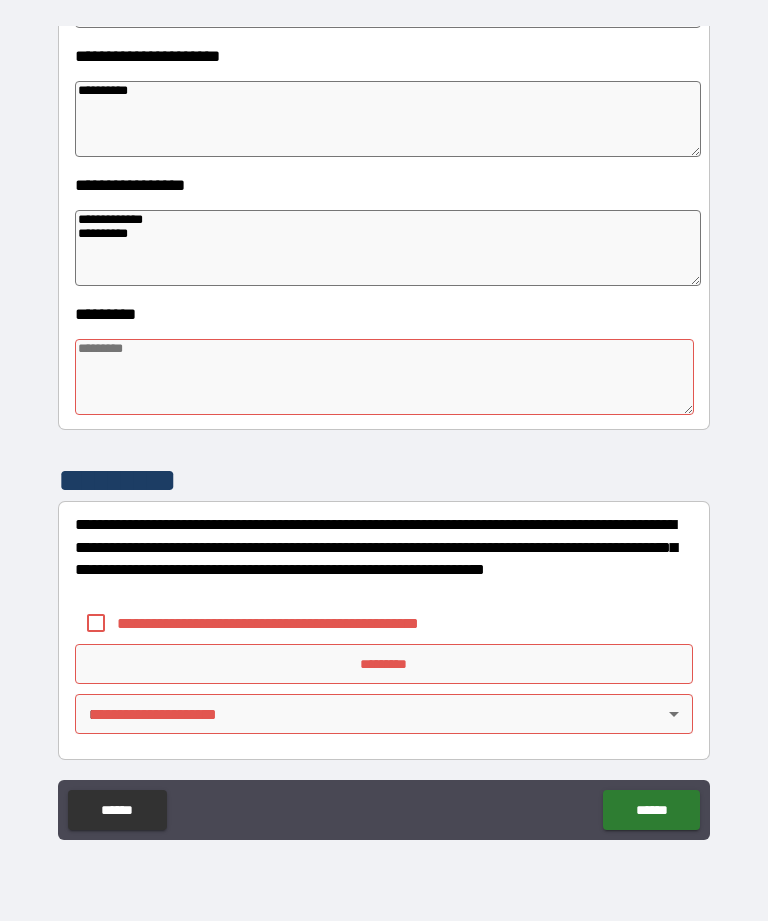 click at bounding box center [384, 377] 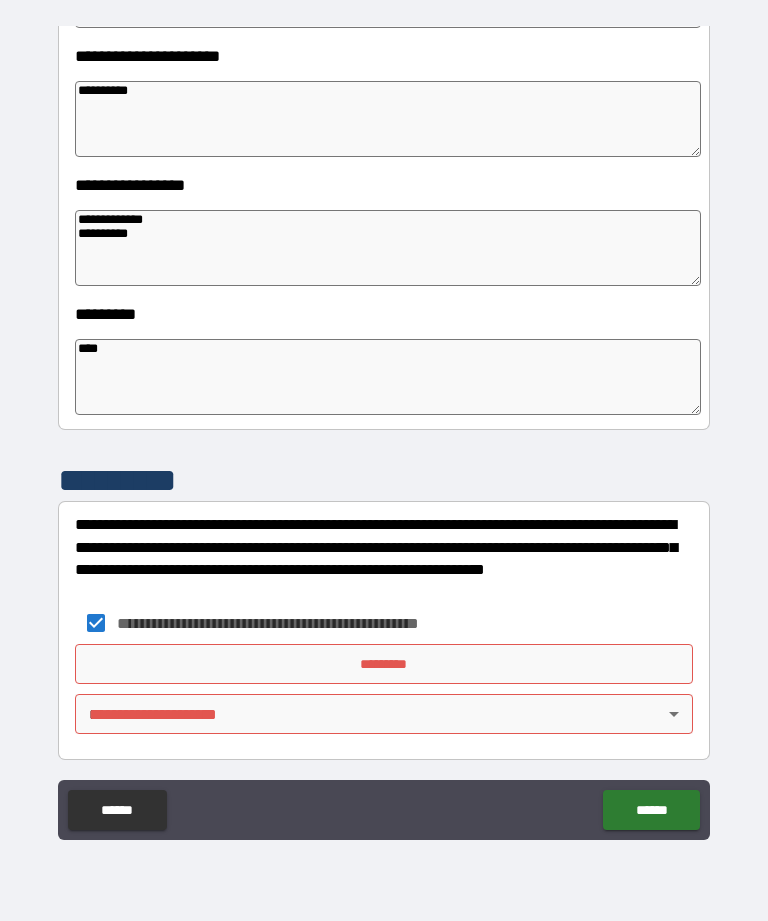 click on "*********" at bounding box center (384, 664) 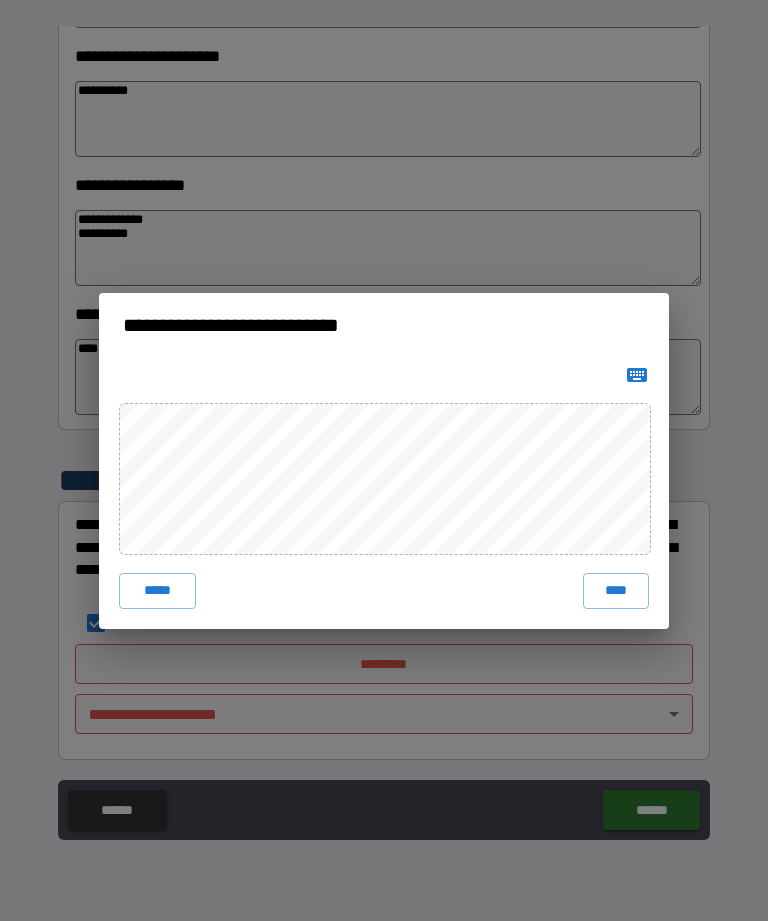 click on "****" at bounding box center [616, 591] 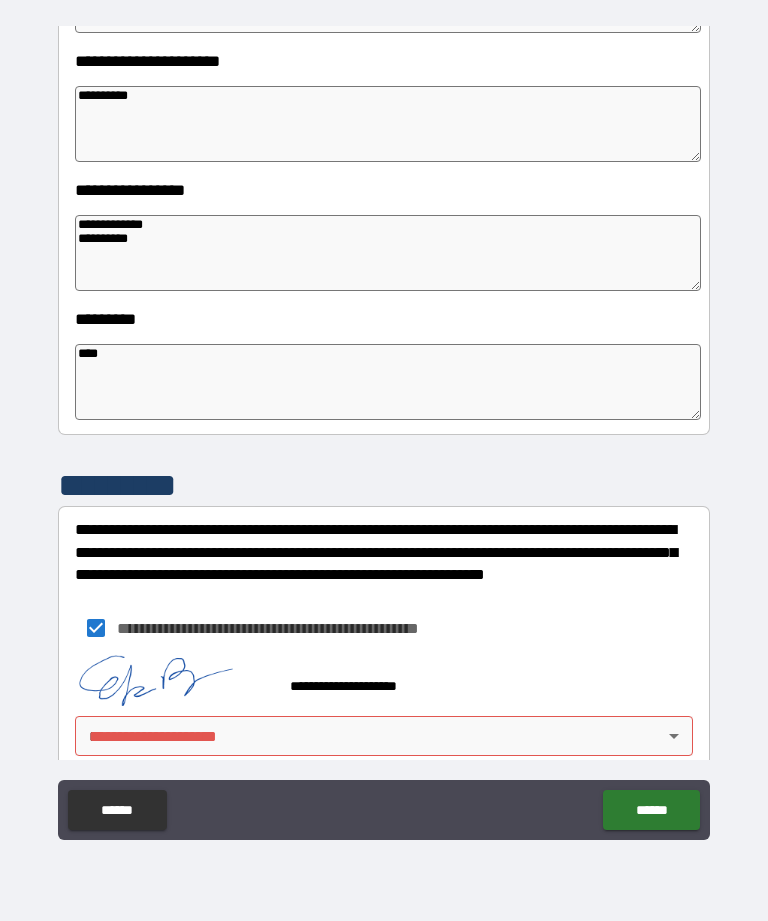 click on "**********" at bounding box center (384, 428) 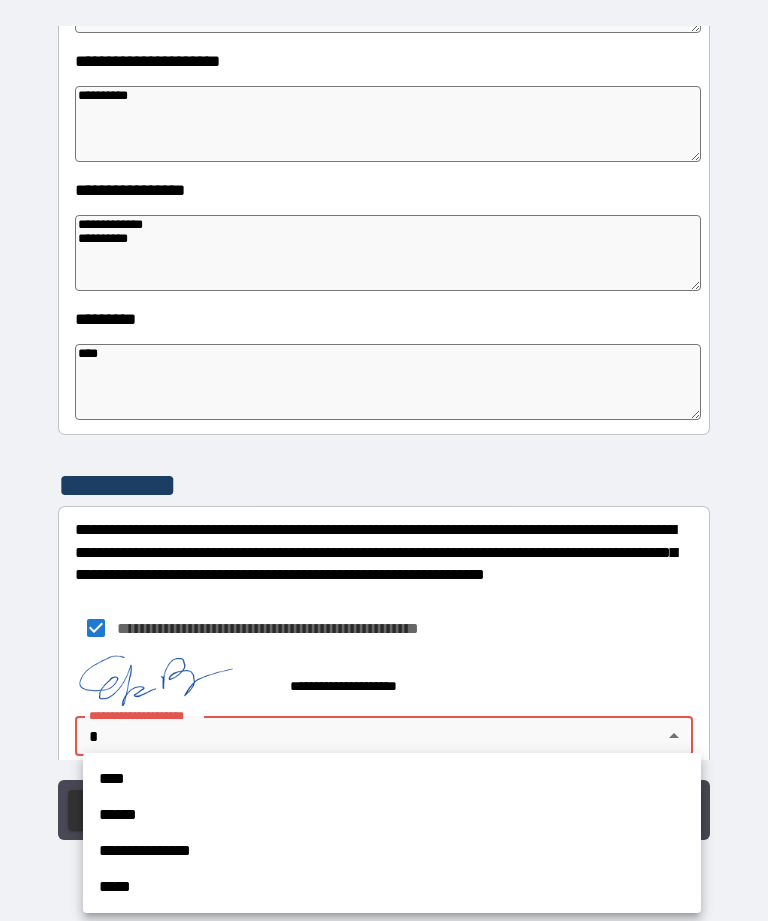 click on "**********" at bounding box center (392, 851) 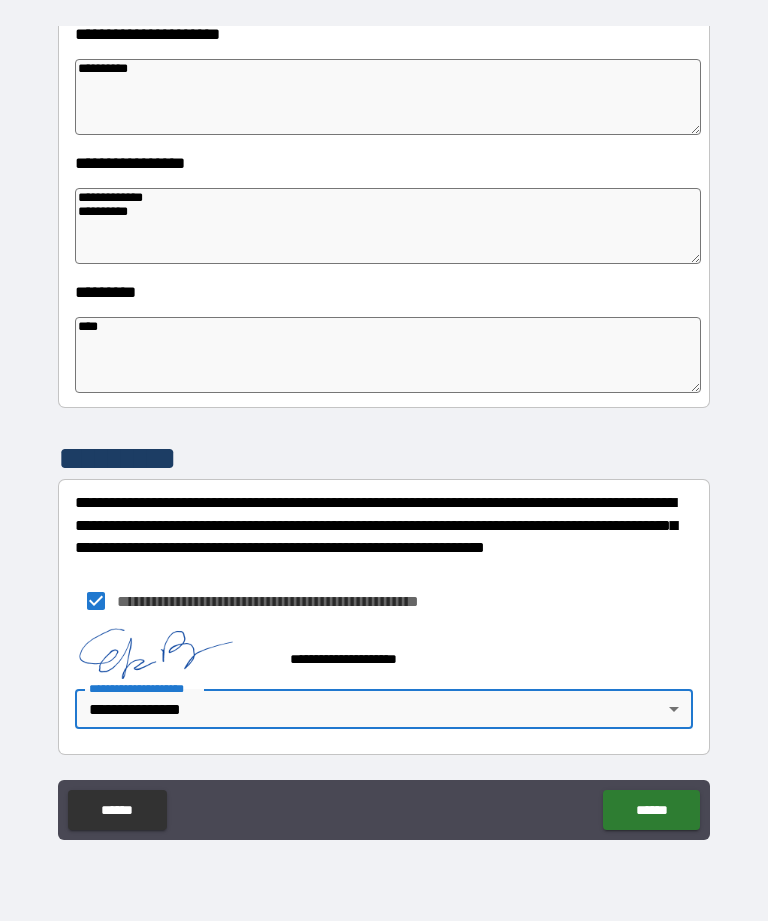 scroll, scrollTop: 487, scrollLeft: 0, axis: vertical 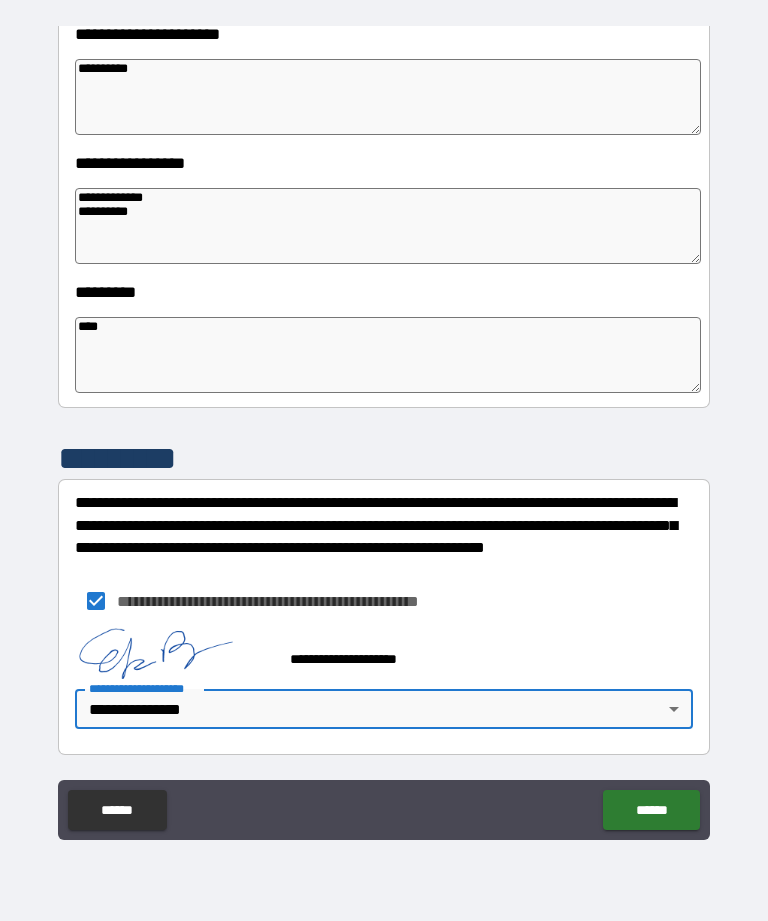 click on "******" at bounding box center (651, 810) 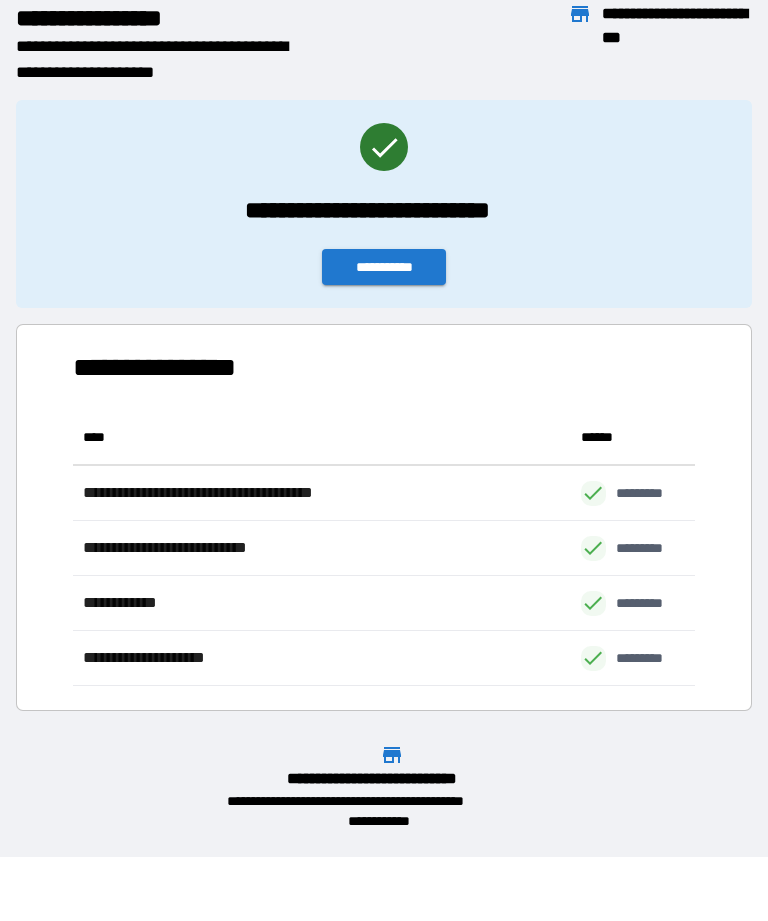 scroll, scrollTop: 1, scrollLeft: 1, axis: both 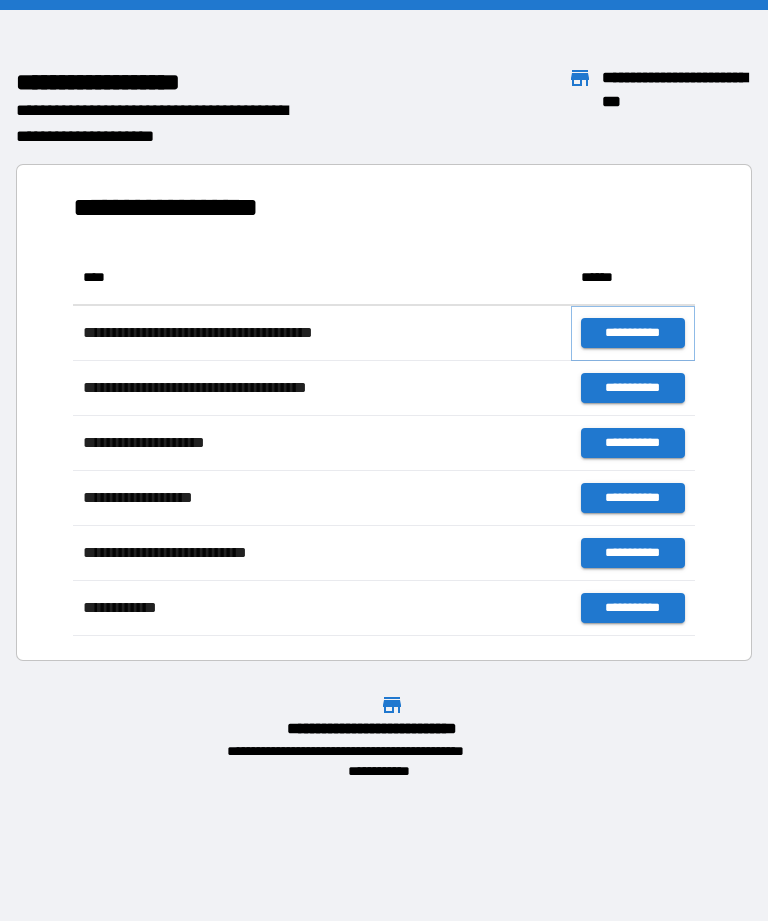 click on "**********" at bounding box center [633, 333] 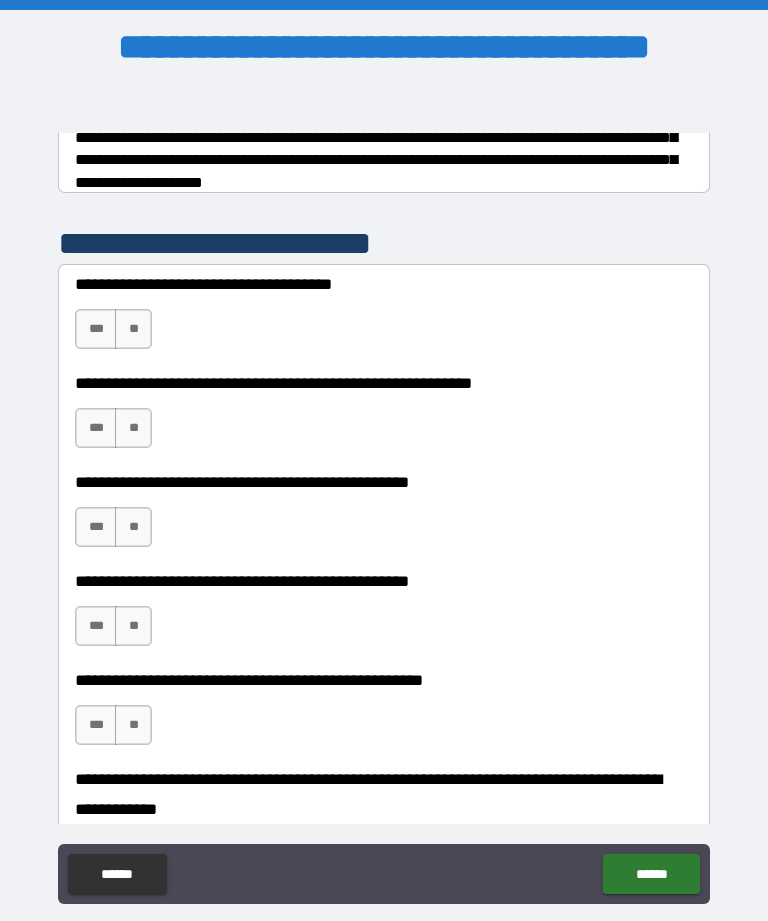 scroll, scrollTop: 358, scrollLeft: 0, axis: vertical 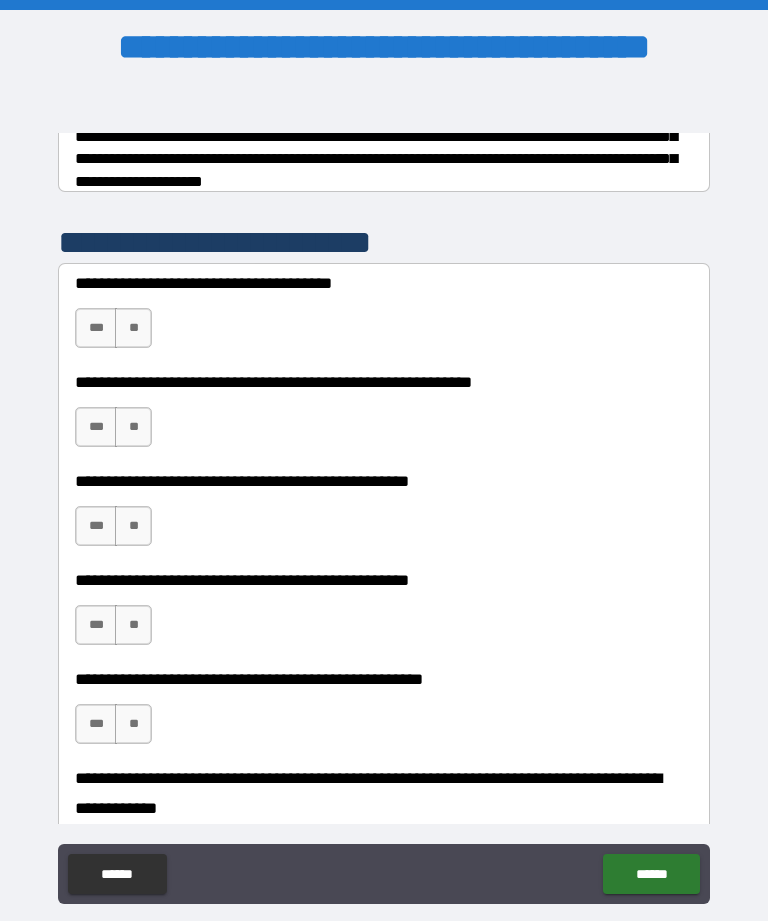 click on "***" at bounding box center (96, 328) 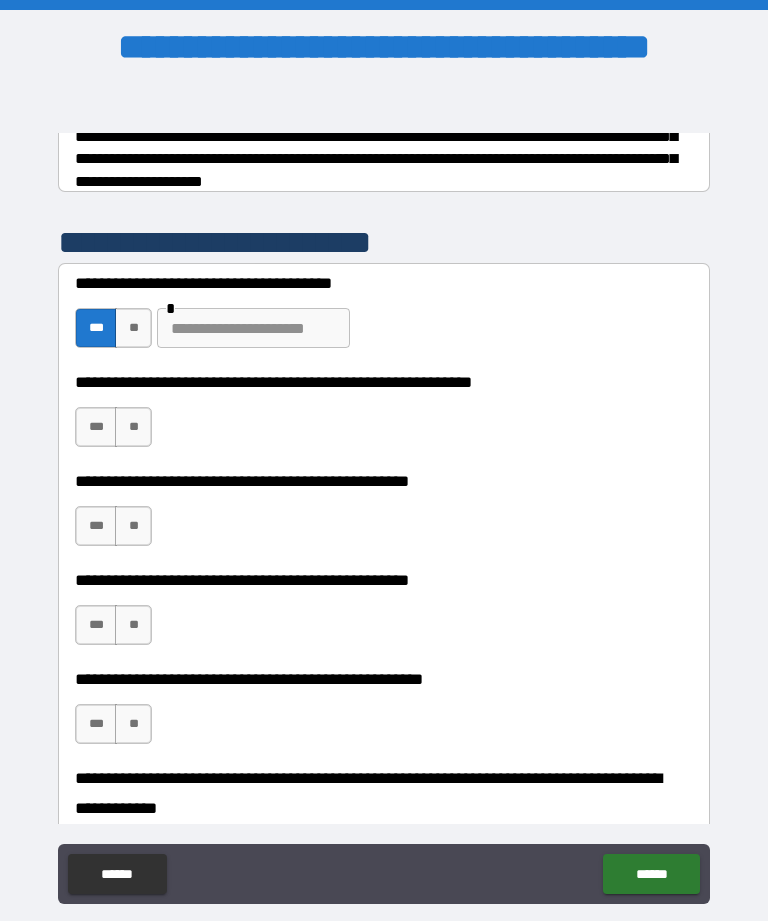 click on "**" at bounding box center (133, 328) 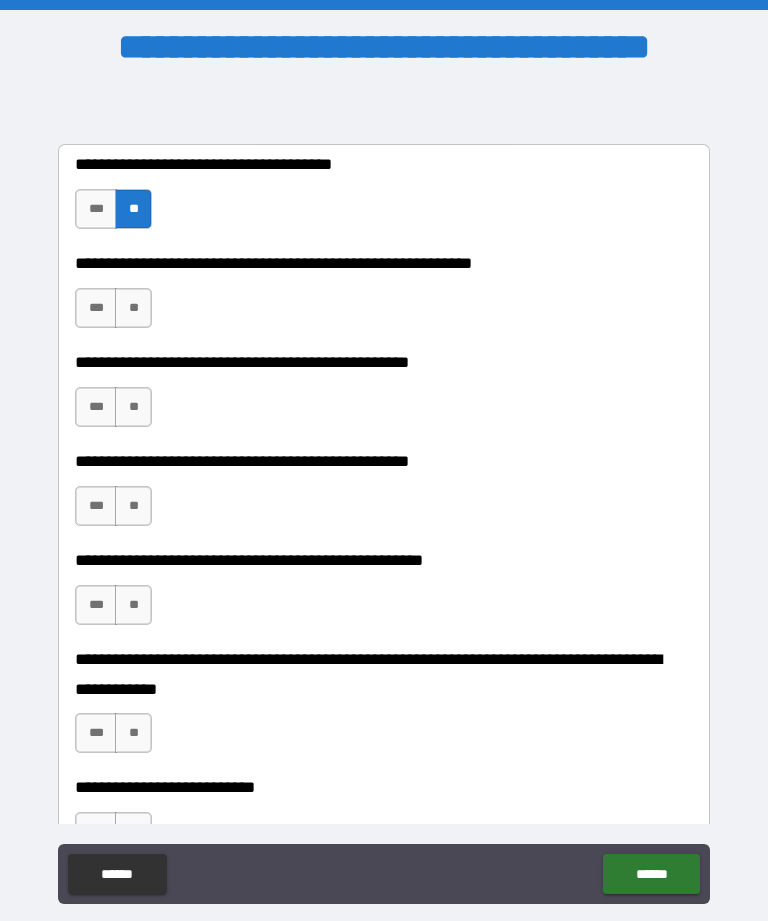 scroll, scrollTop: 482, scrollLeft: 0, axis: vertical 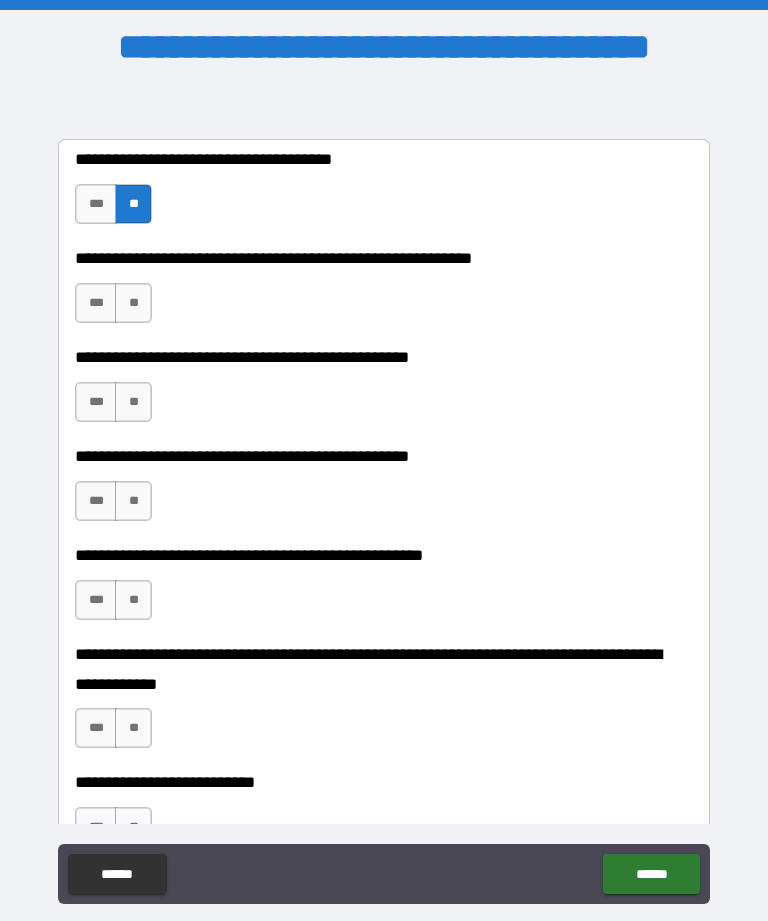 click on "**" at bounding box center (133, 303) 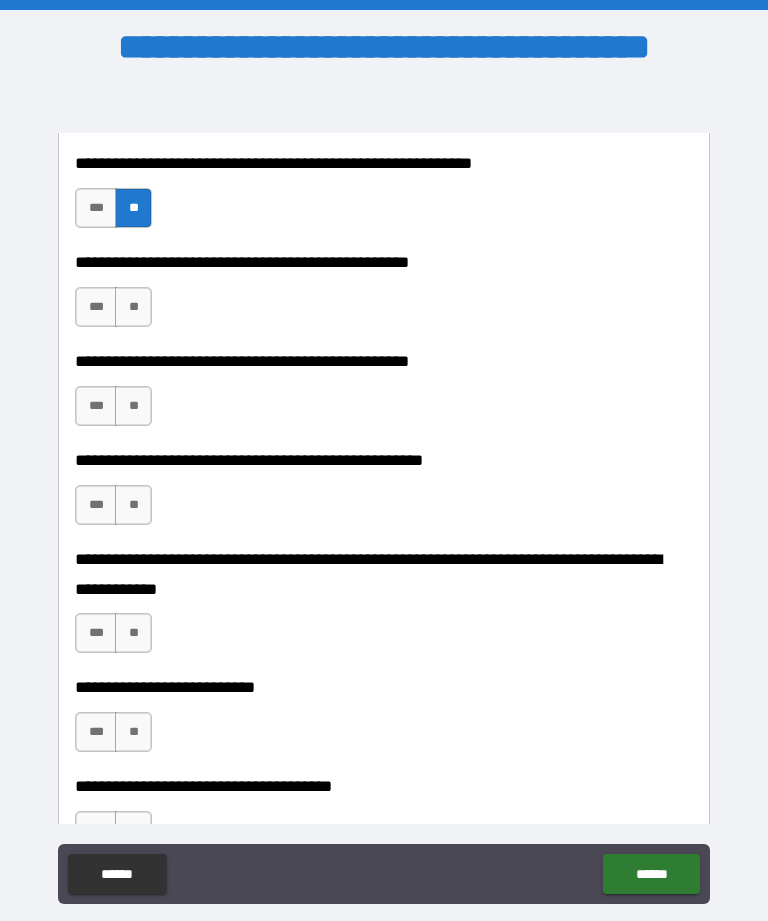 scroll, scrollTop: 579, scrollLeft: 0, axis: vertical 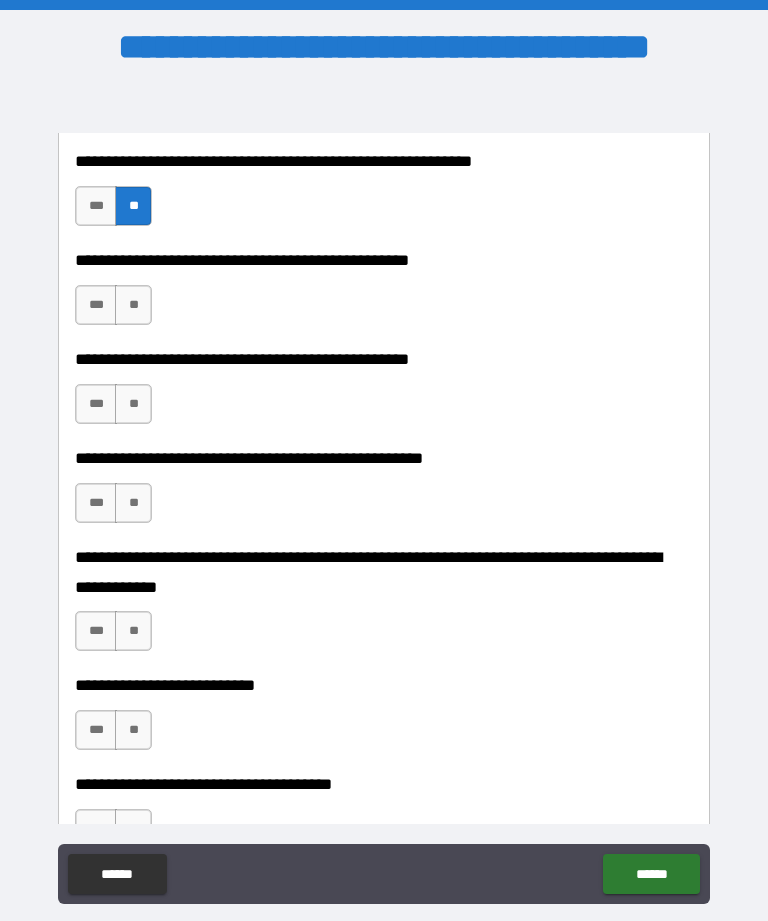 click on "**" at bounding box center [133, 305] 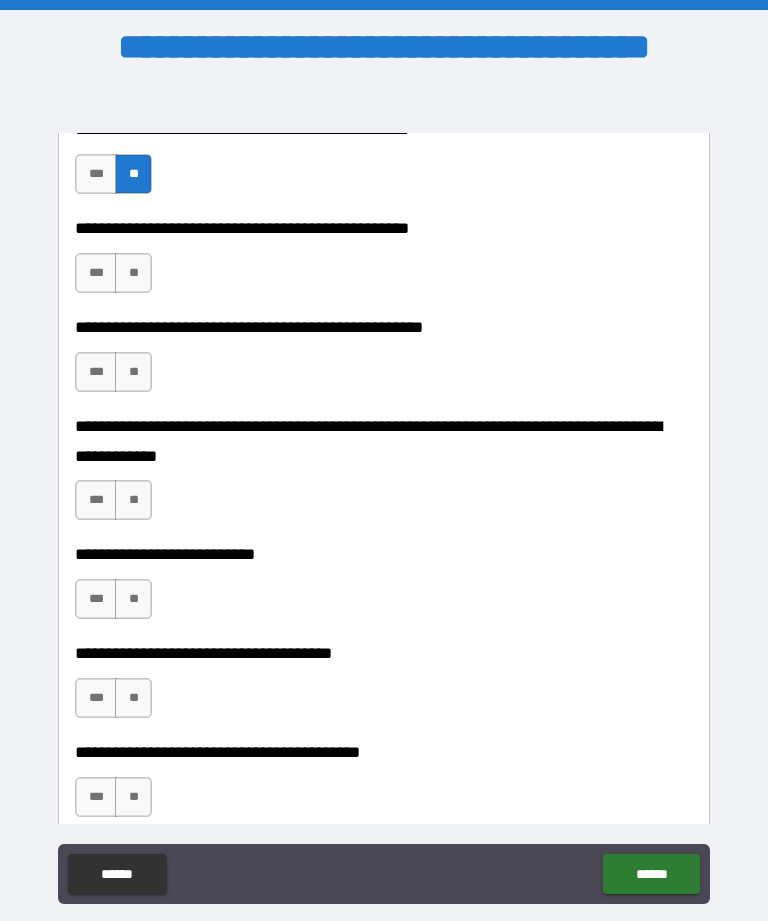 scroll, scrollTop: 712, scrollLeft: 0, axis: vertical 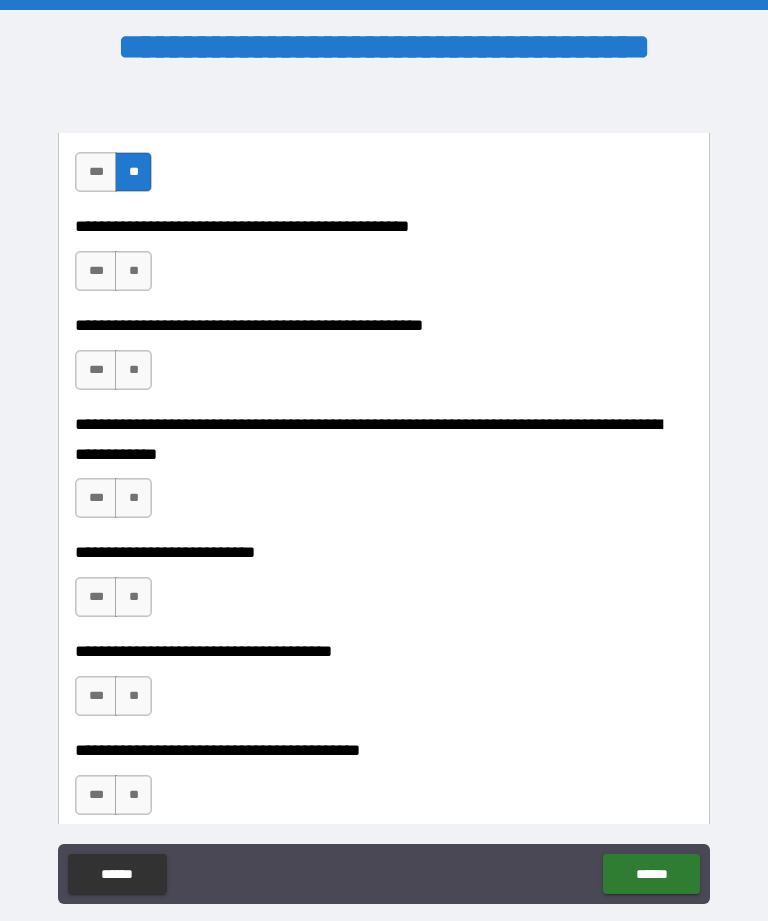 click on "**" at bounding box center (133, 271) 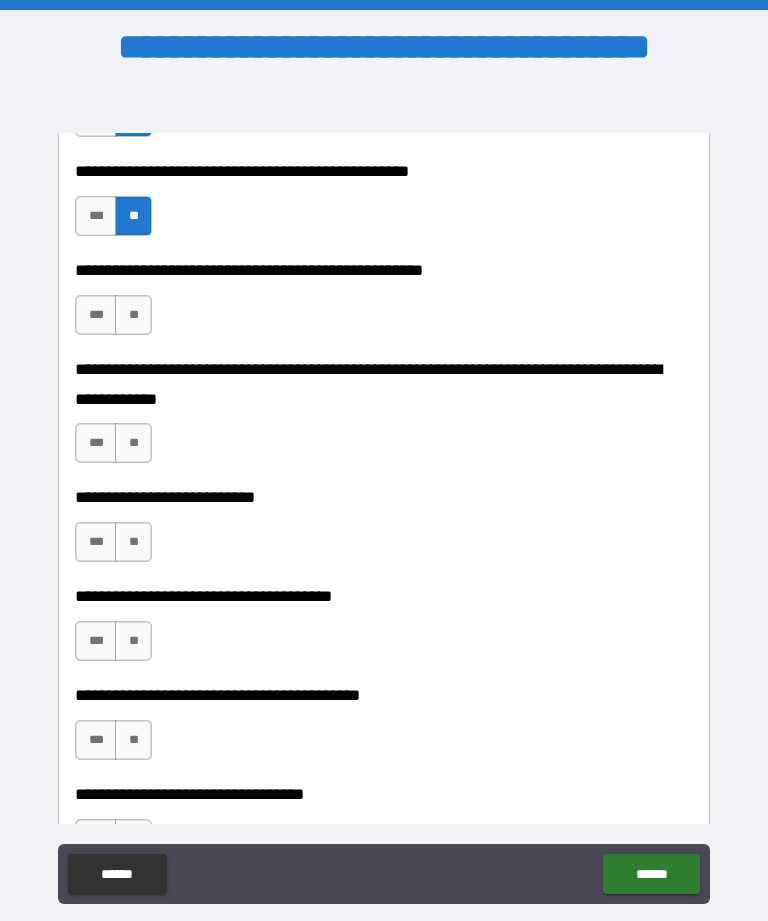 scroll, scrollTop: 768, scrollLeft: 0, axis: vertical 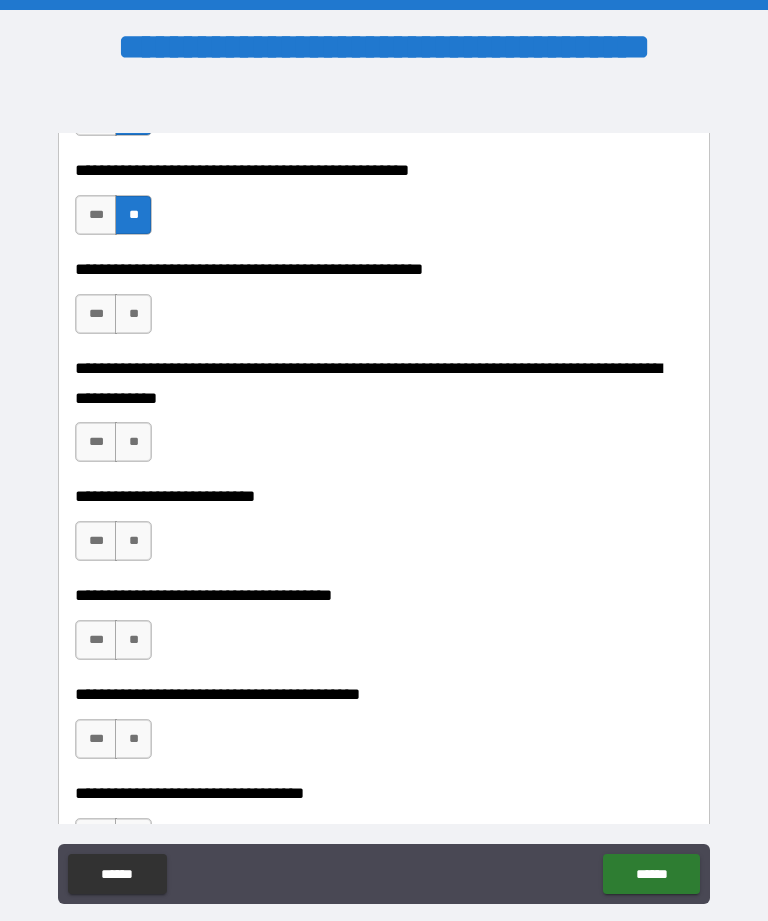 click on "**" at bounding box center [133, 314] 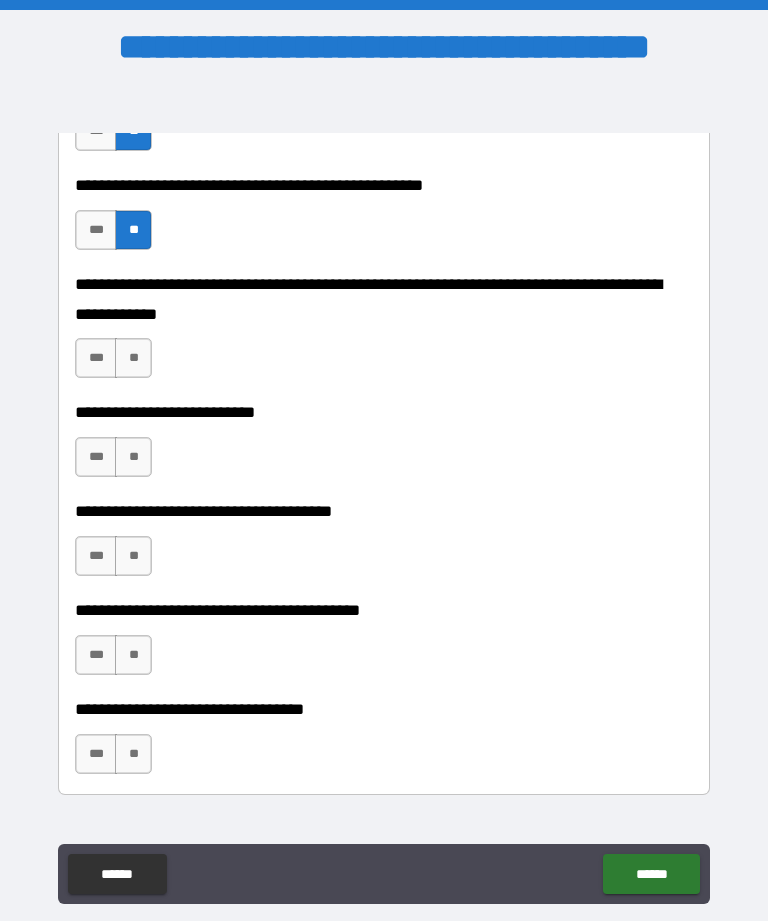 scroll, scrollTop: 857, scrollLeft: 0, axis: vertical 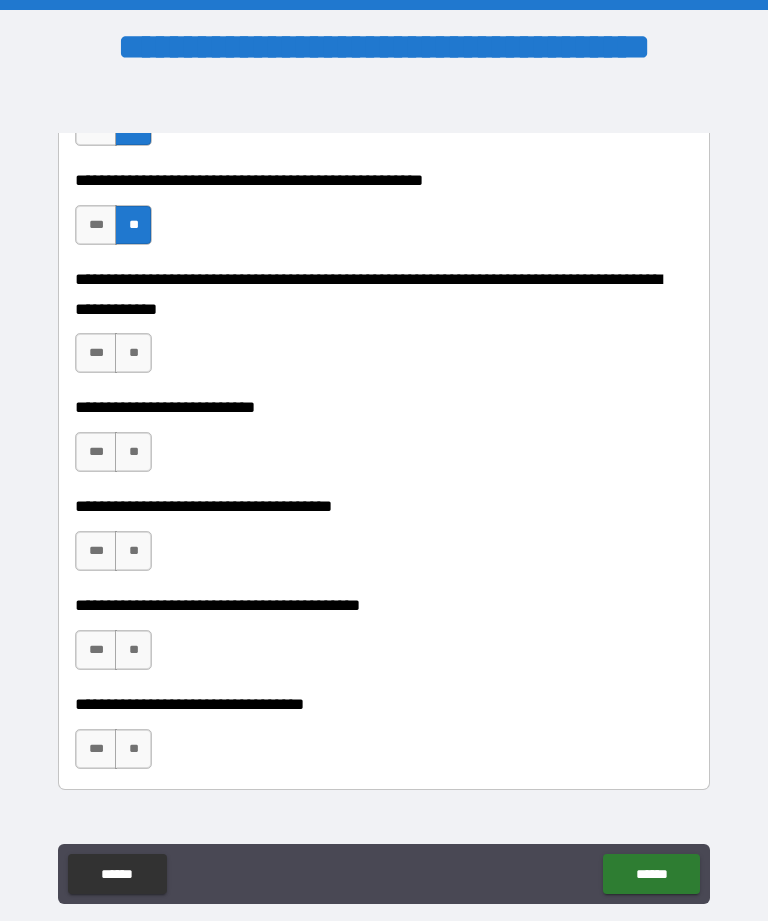 click on "**" at bounding box center [133, 353] 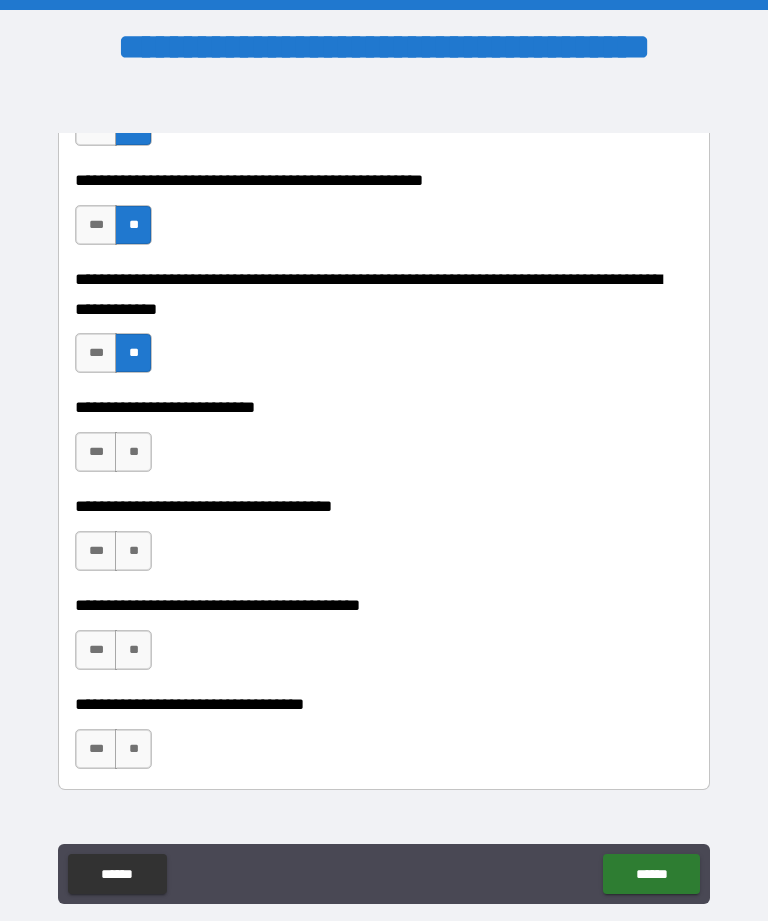 click on "**" at bounding box center [133, 452] 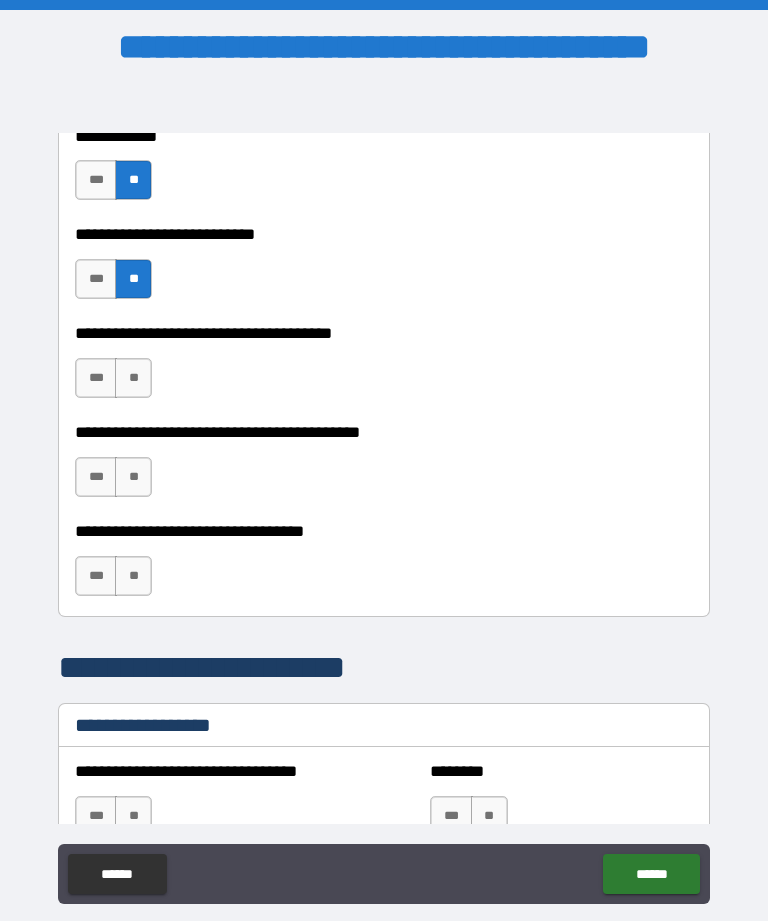 scroll, scrollTop: 1036, scrollLeft: 0, axis: vertical 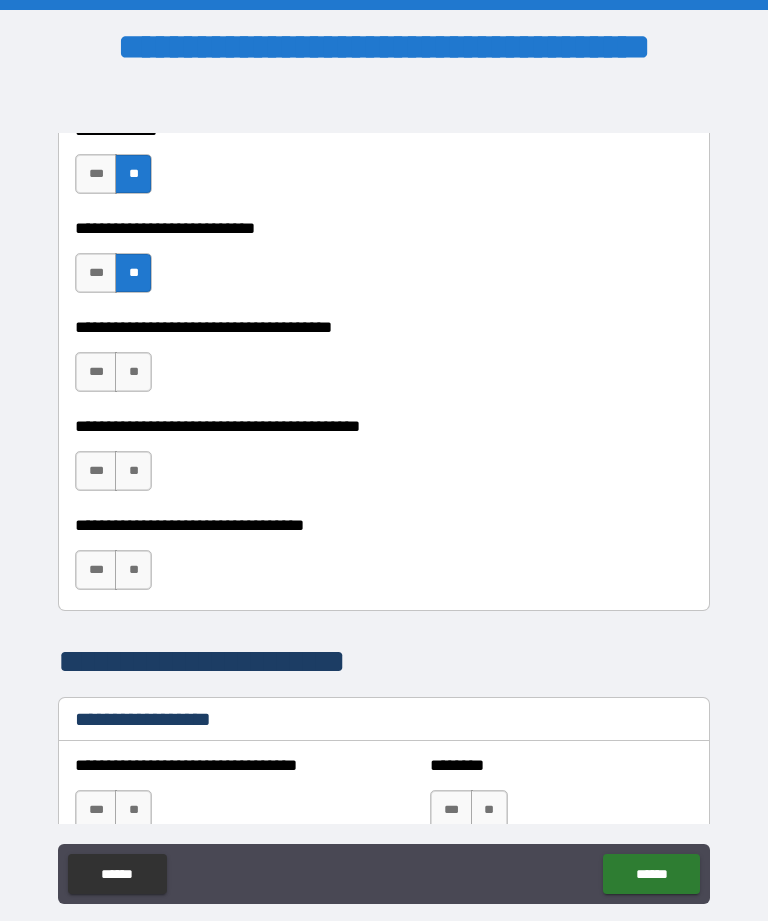 click on "**" at bounding box center (133, 372) 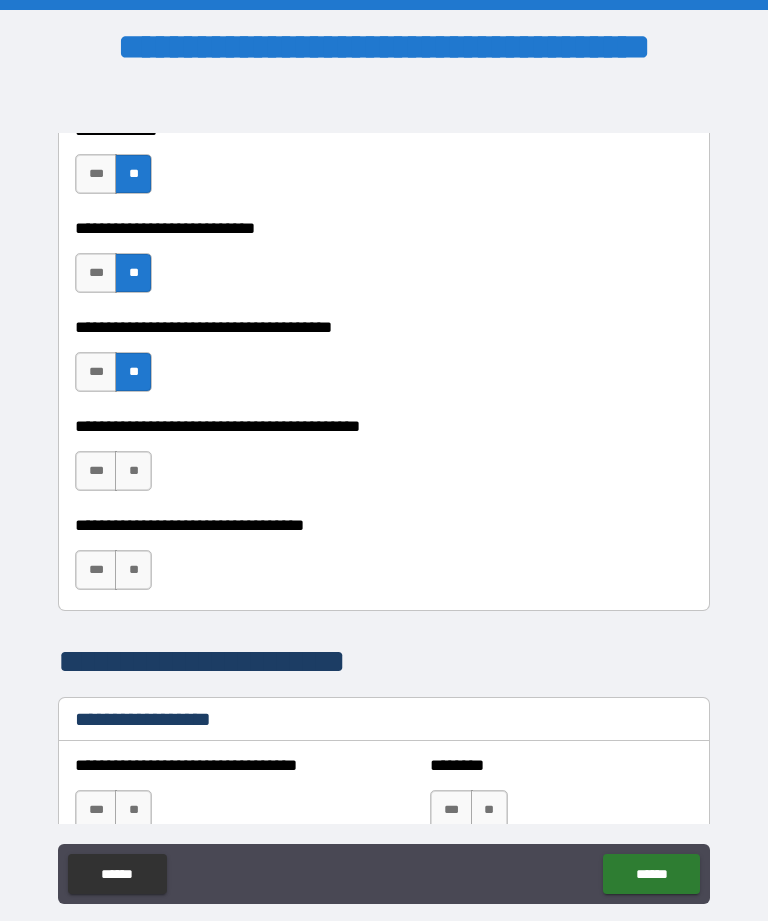 click on "**" at bounding box center (133, 471) 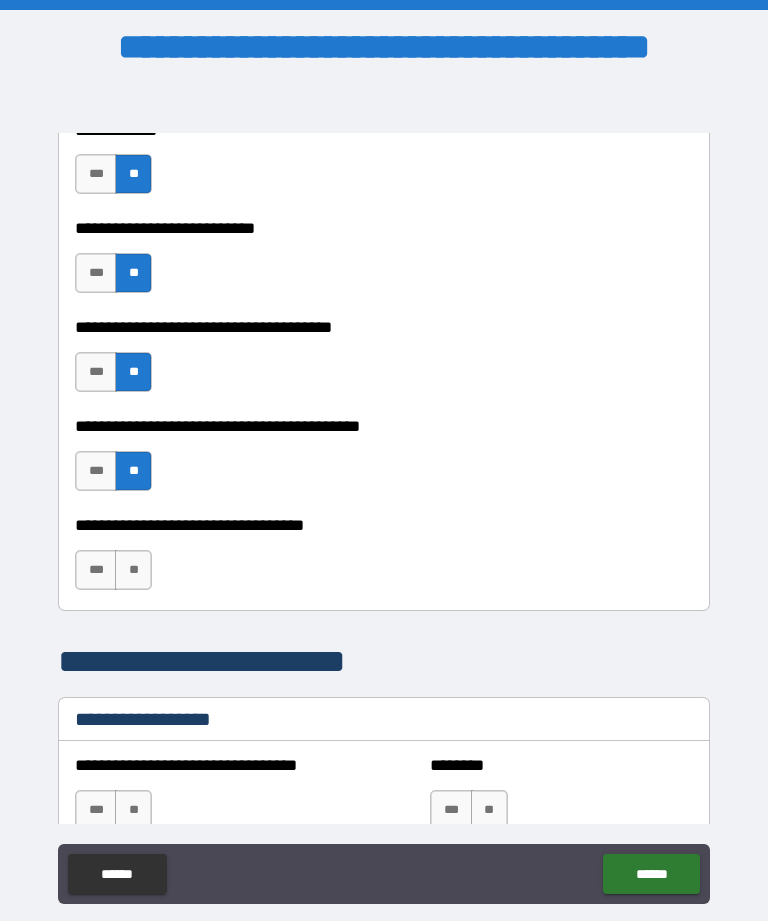 click on "**" at bounding box center [133, 570] 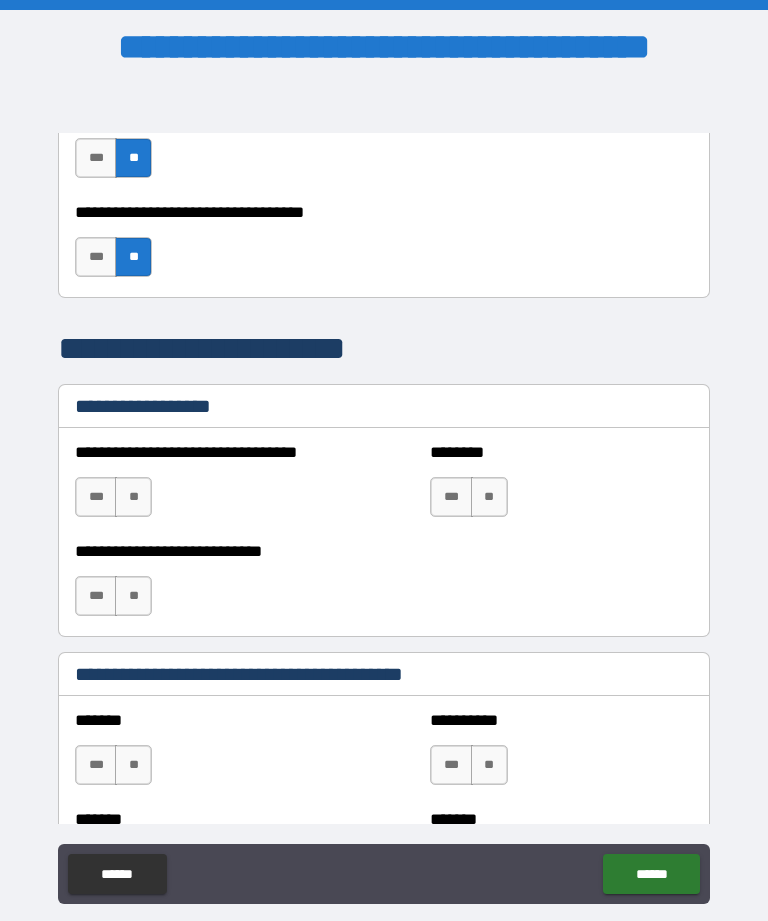 scroll, scrollTop: 1359, scrollLeft: 0, axis: vertical 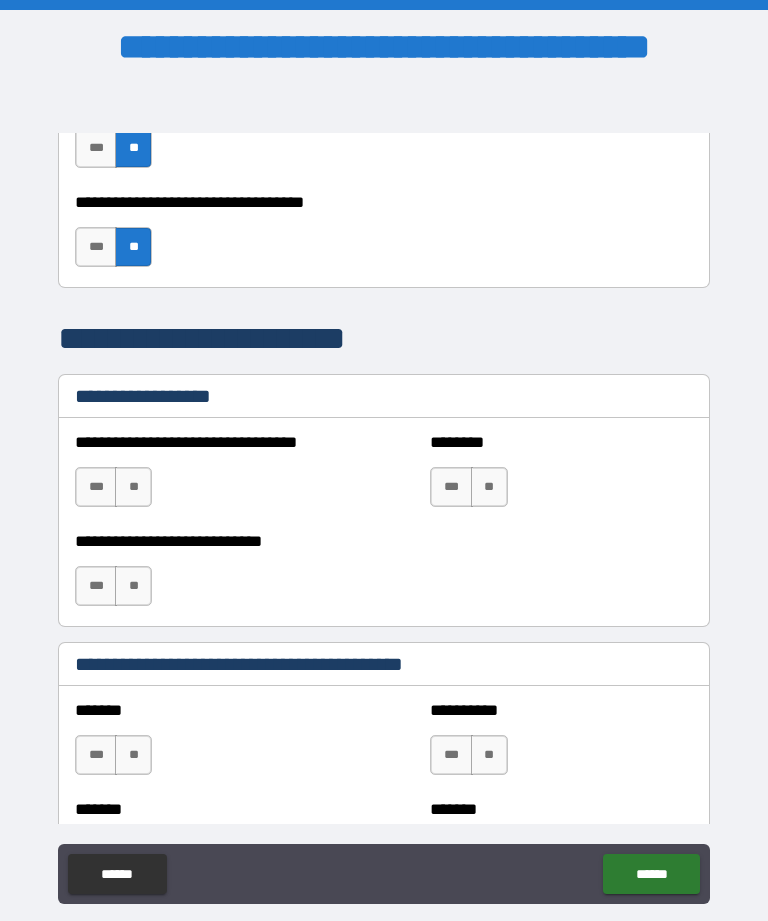 click on "**" at bounding box center [133, 487] 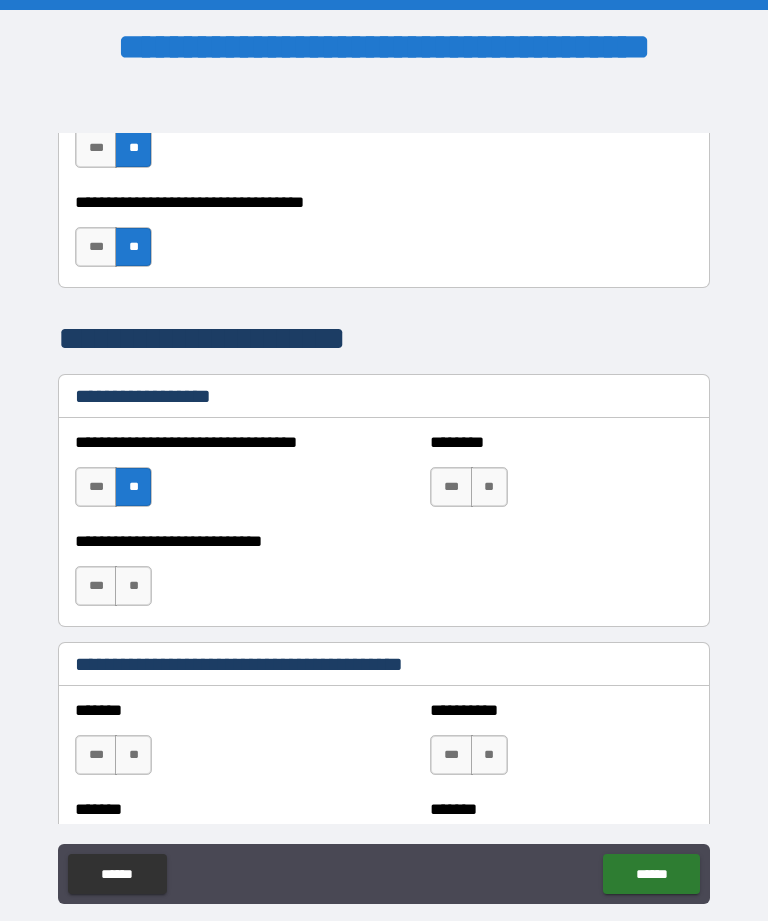 click on "**" at bounding box center (489, 487) 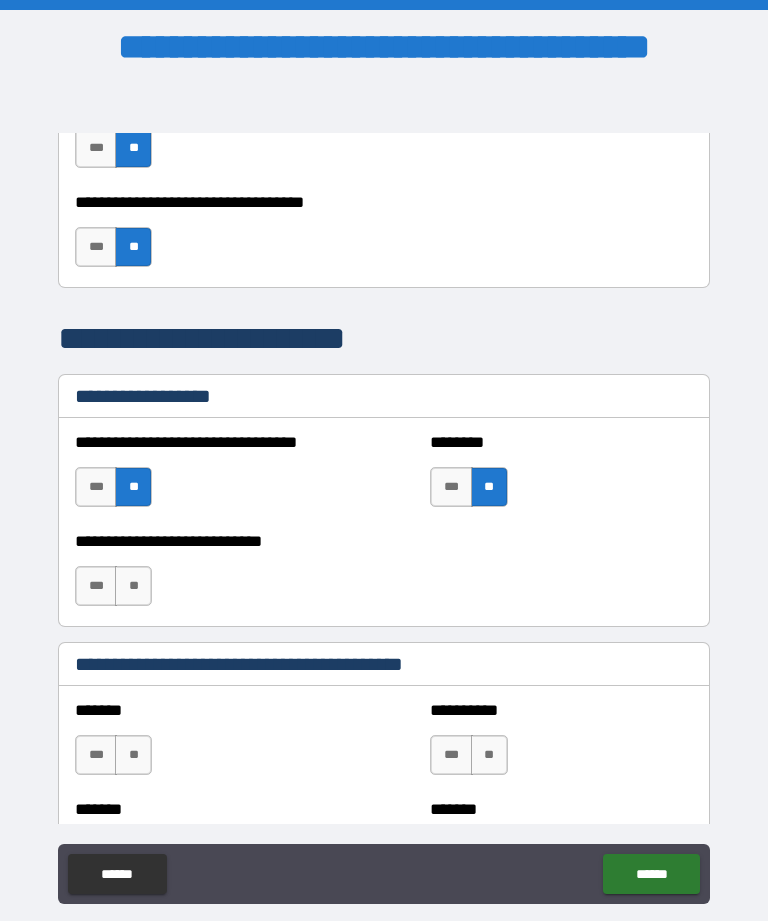 click on "**" at bounding box center (133, 586) 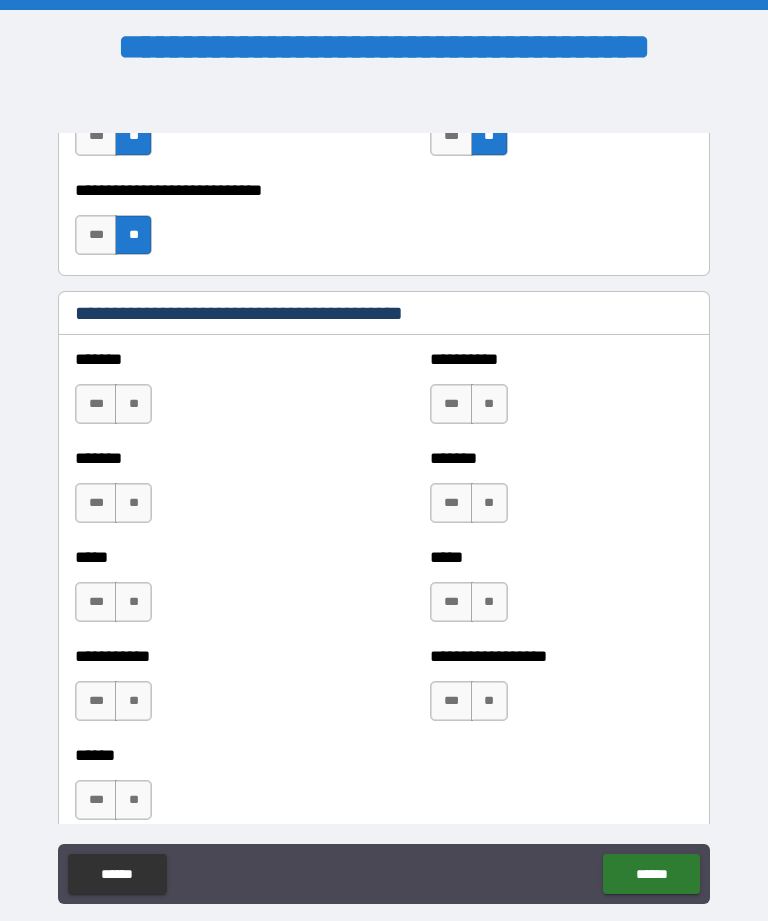 scroll, scrollTop: 1722, scrollLeft: 0, axis: vertical 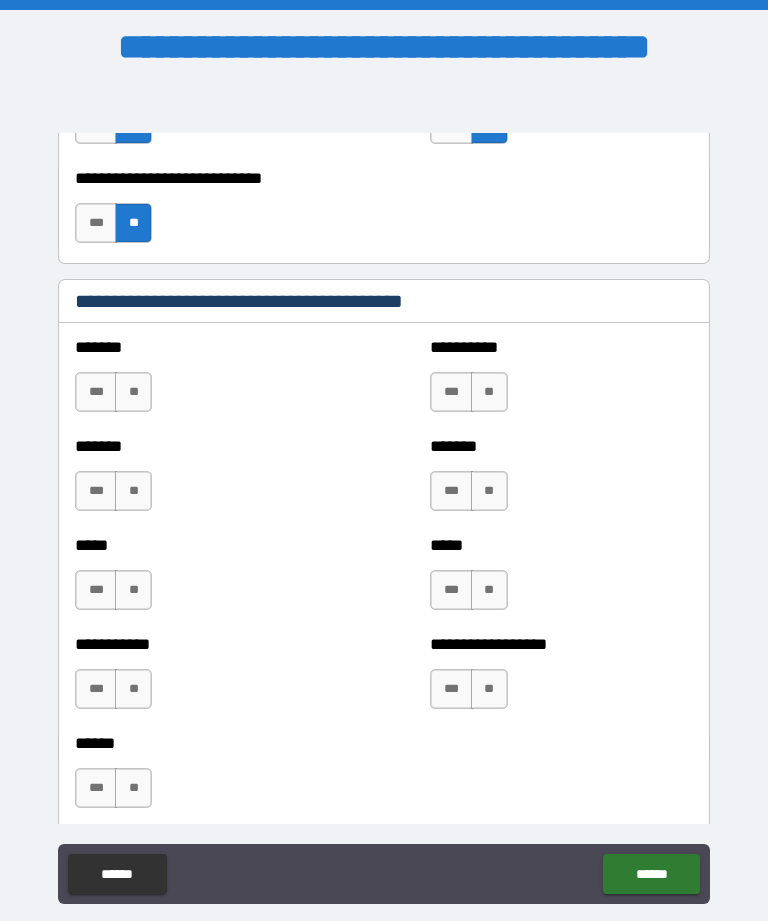 click on "**" at bounding box center [133, 392] 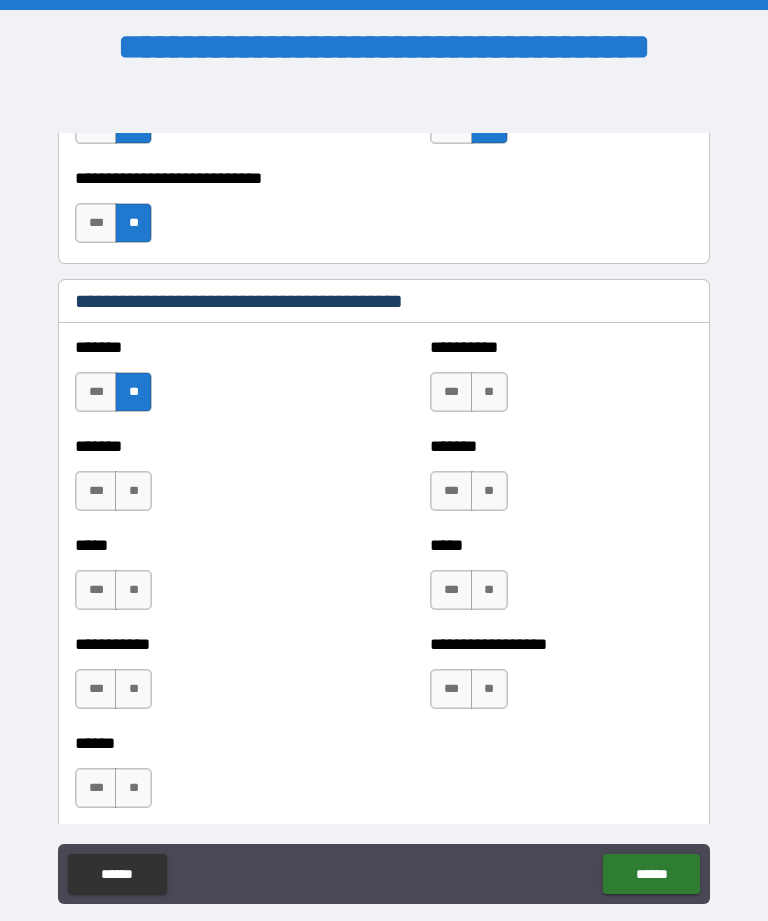 click on "**" at bounding box center (489, 392) 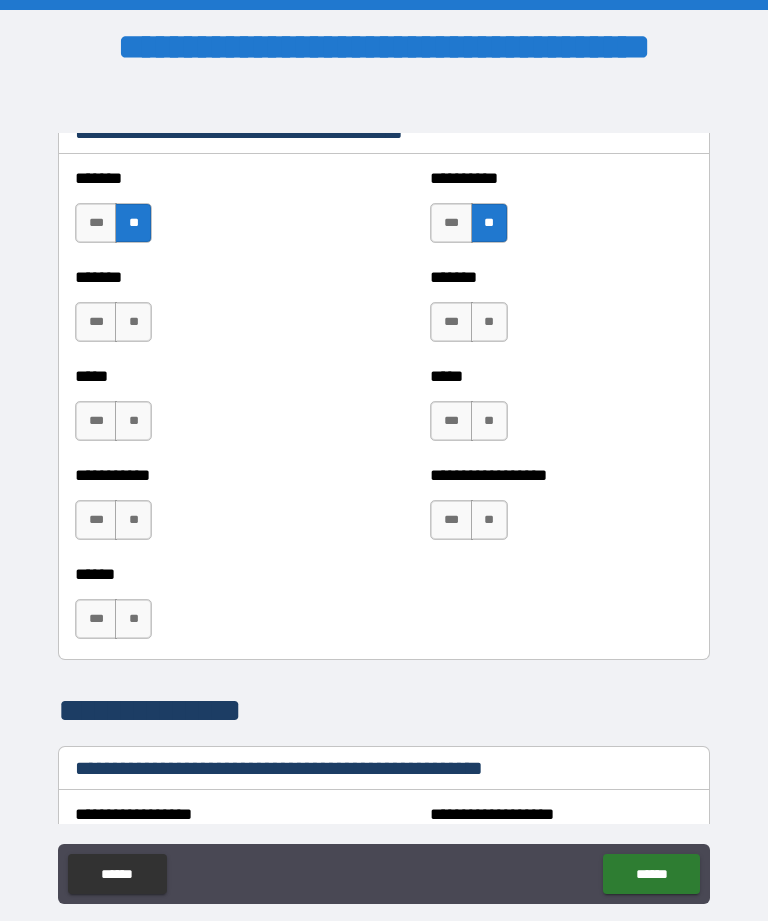 scroll, scrollTop: 1896, scrollLeft: 0, axis: vertical 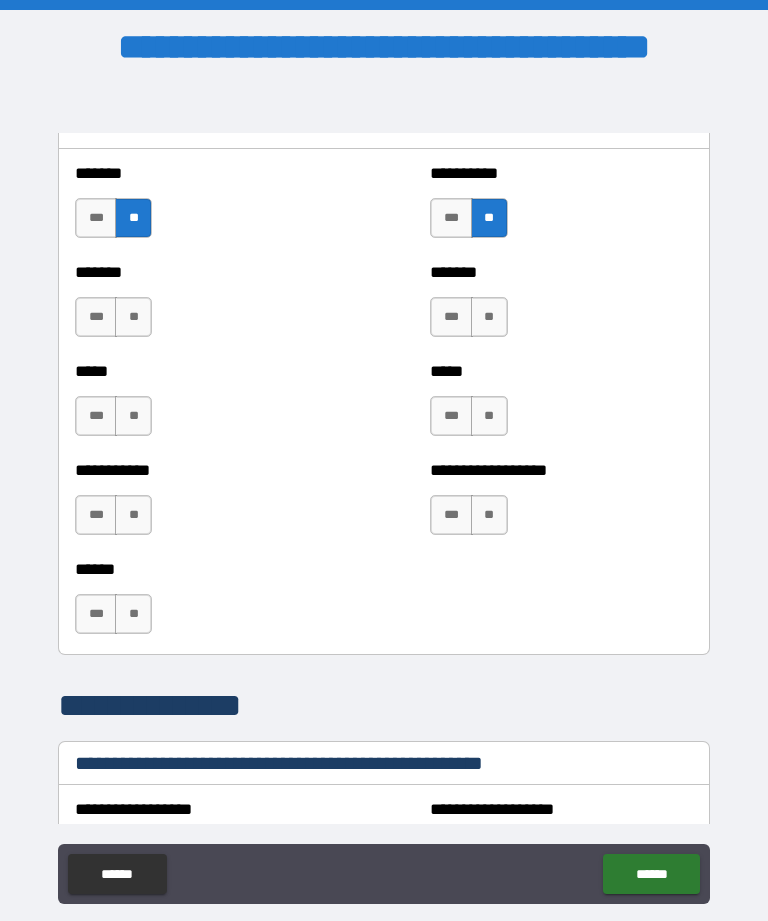 click on "**" at bounding box center [489, 317] 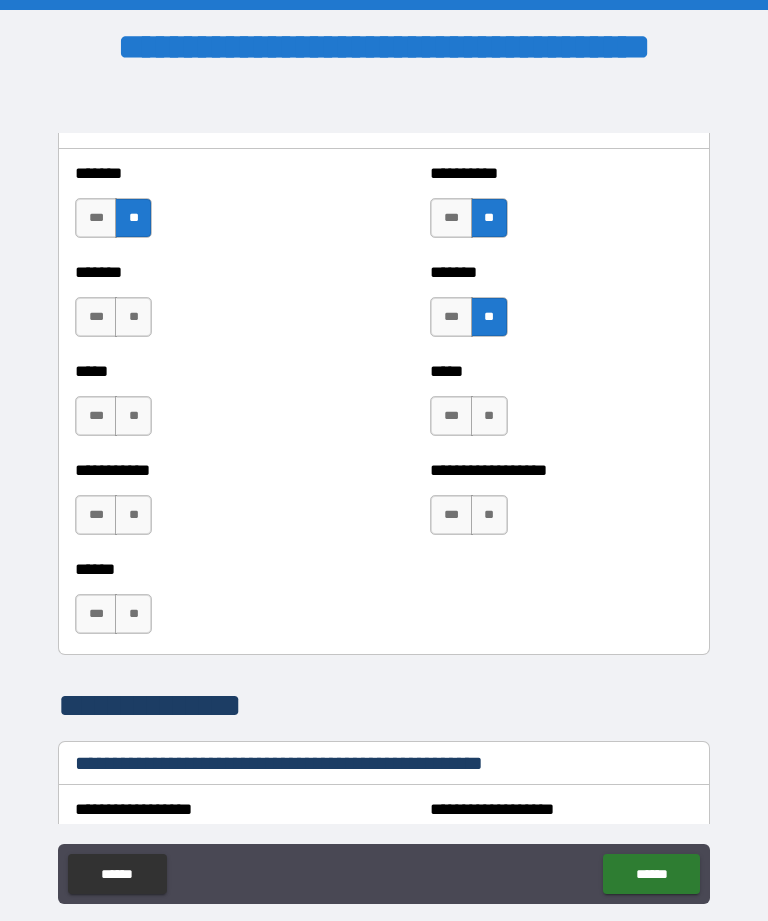 click on "**" at bounding box center [133, 317] 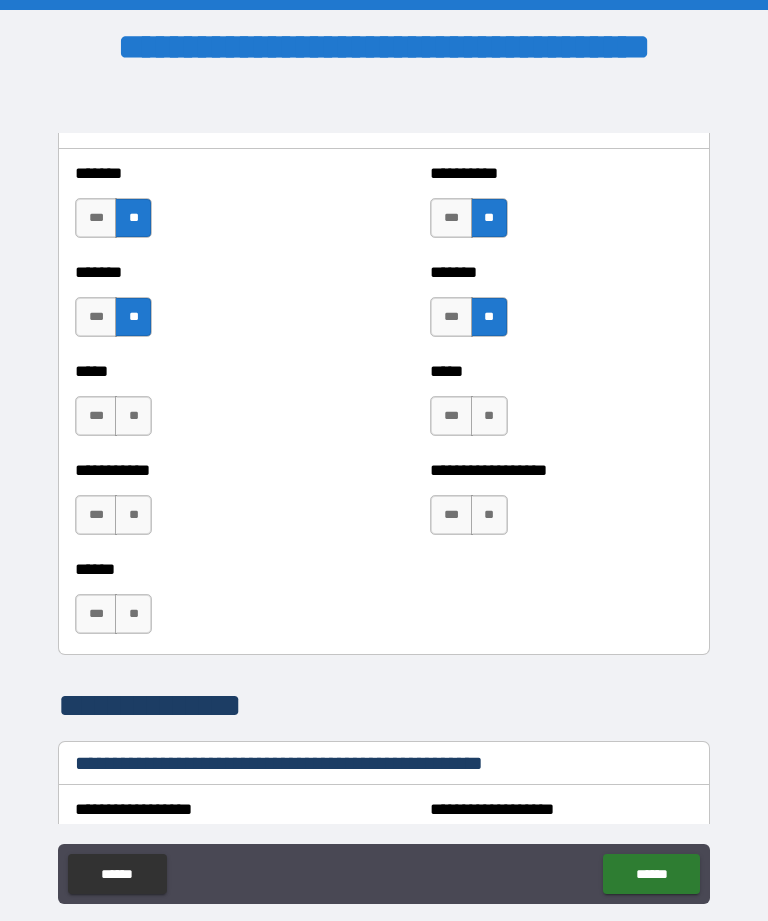 click on "**" at bounding box center [133, 416] 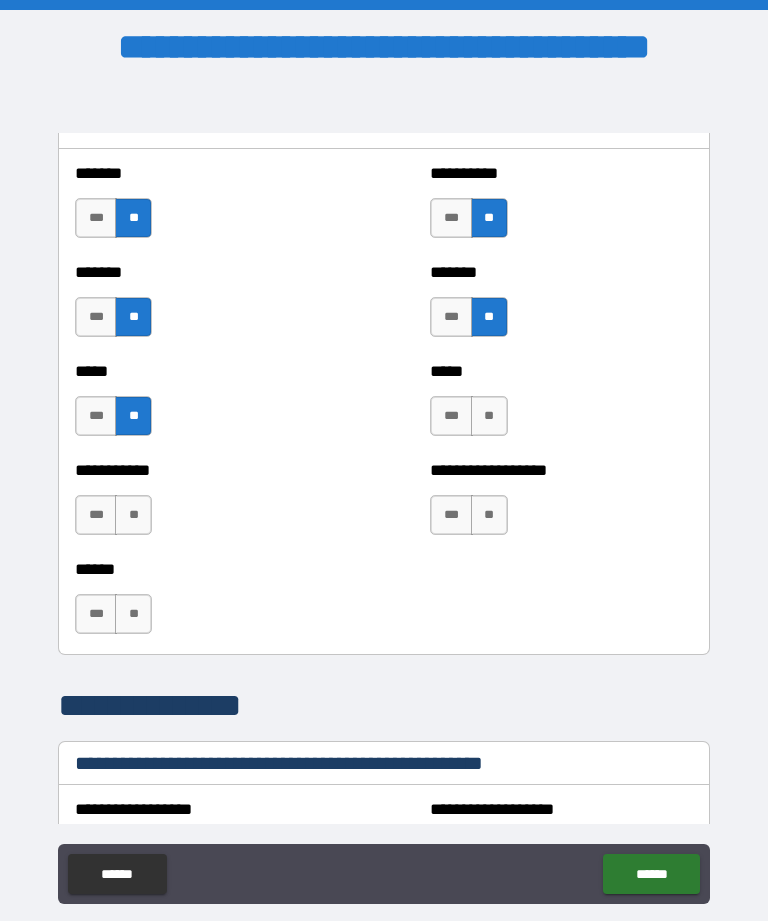 click on "**" at bounding box center [489, 416] 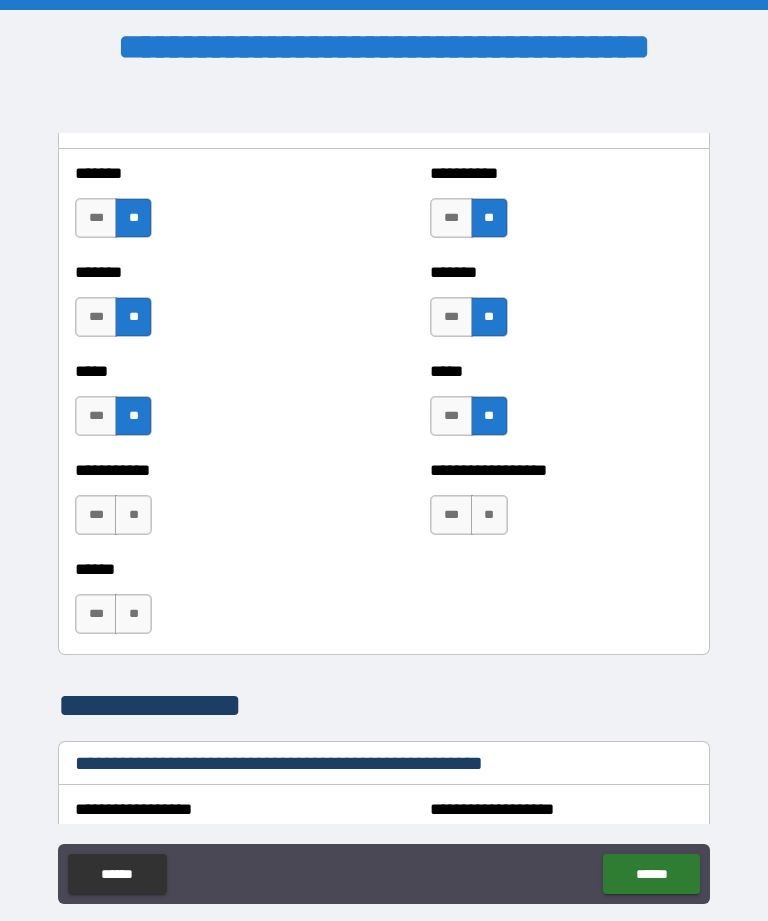 click on "**" at bounding box center (489, 515) 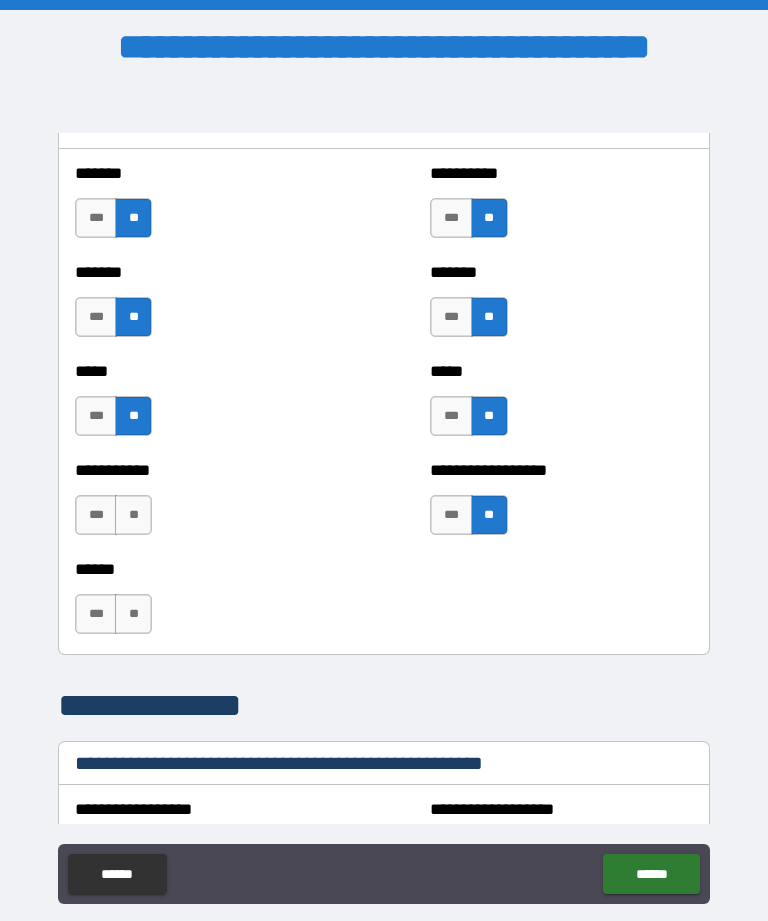 click on "**" at bounding box center (133, 515) 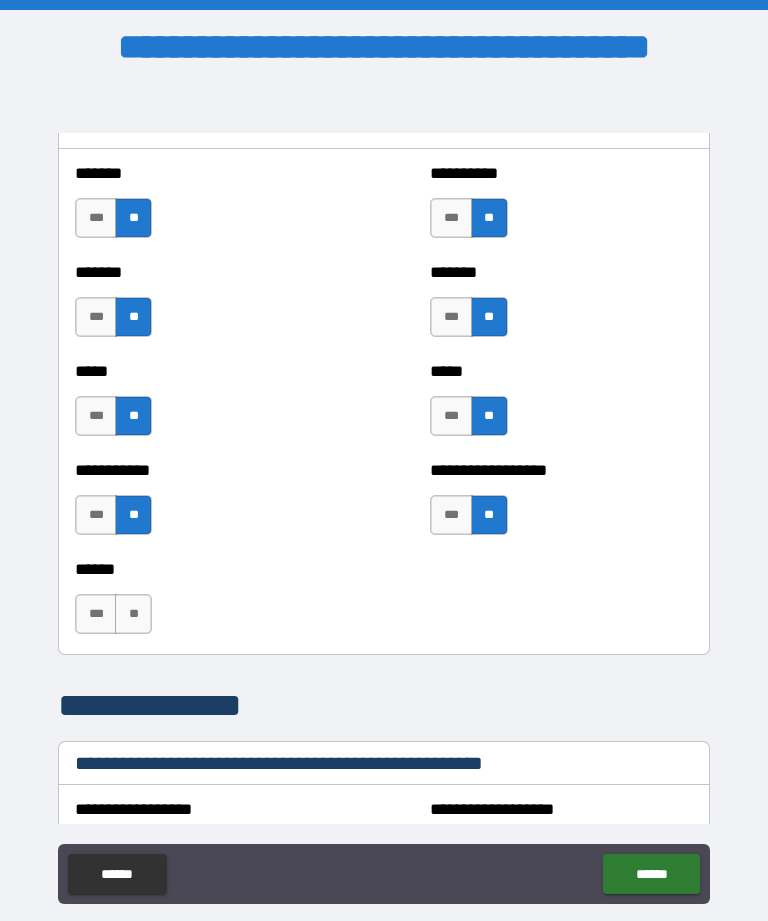 click on "**" at bounding box center (133, 614) 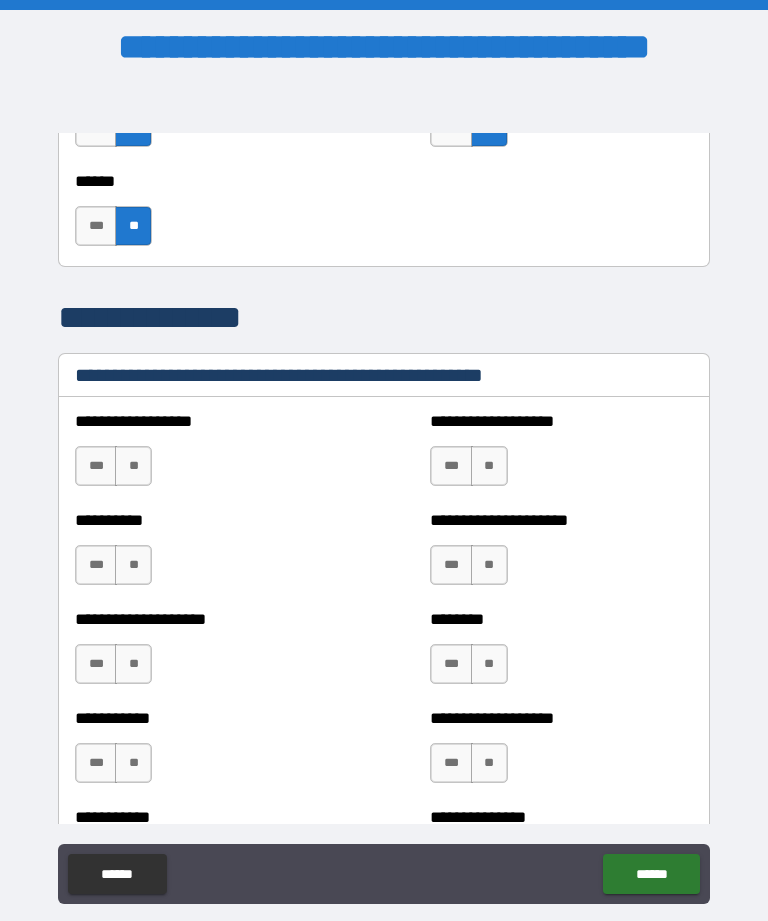 scroll, scrollTop: 2314, scrollLeft: 0, axis: vertical 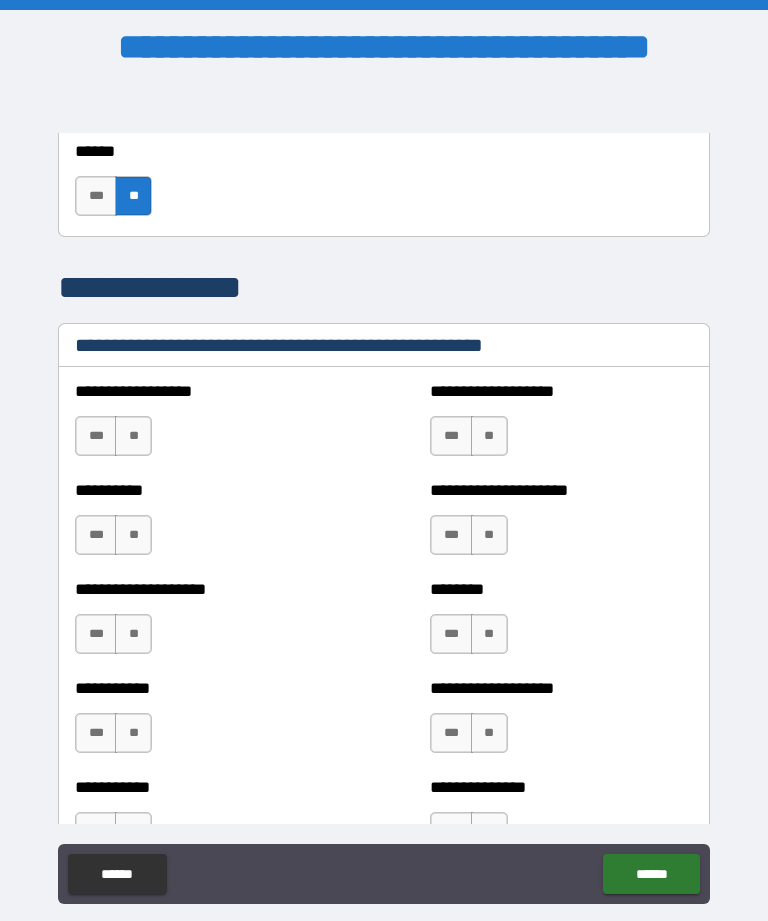click on "**" at bounding box center [133, 436] 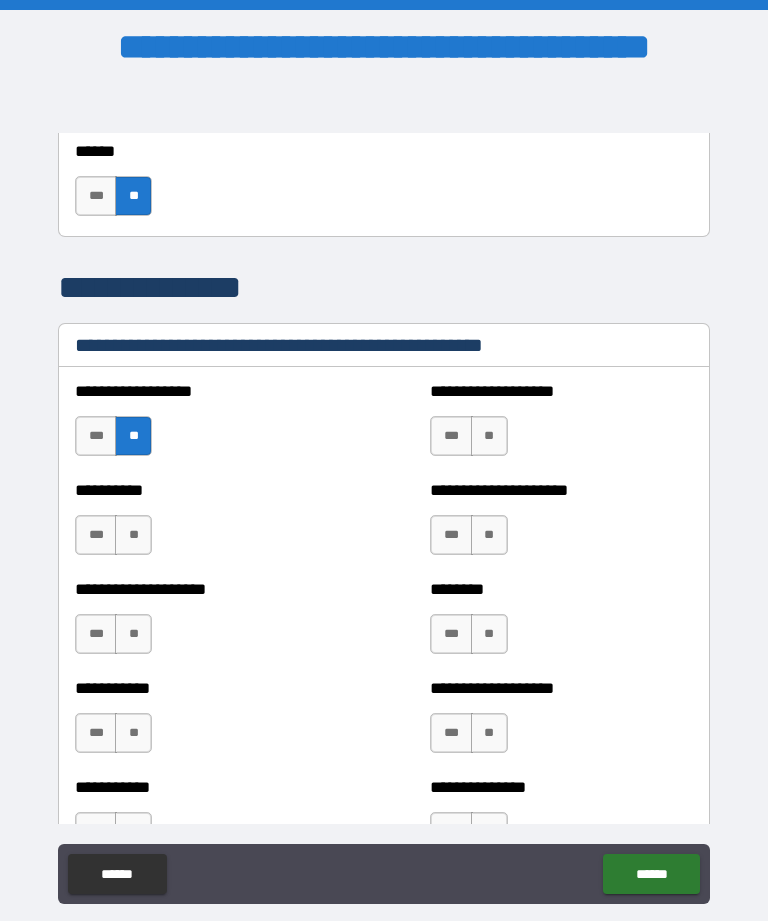 click on "**" at bounding box center (489, 436) 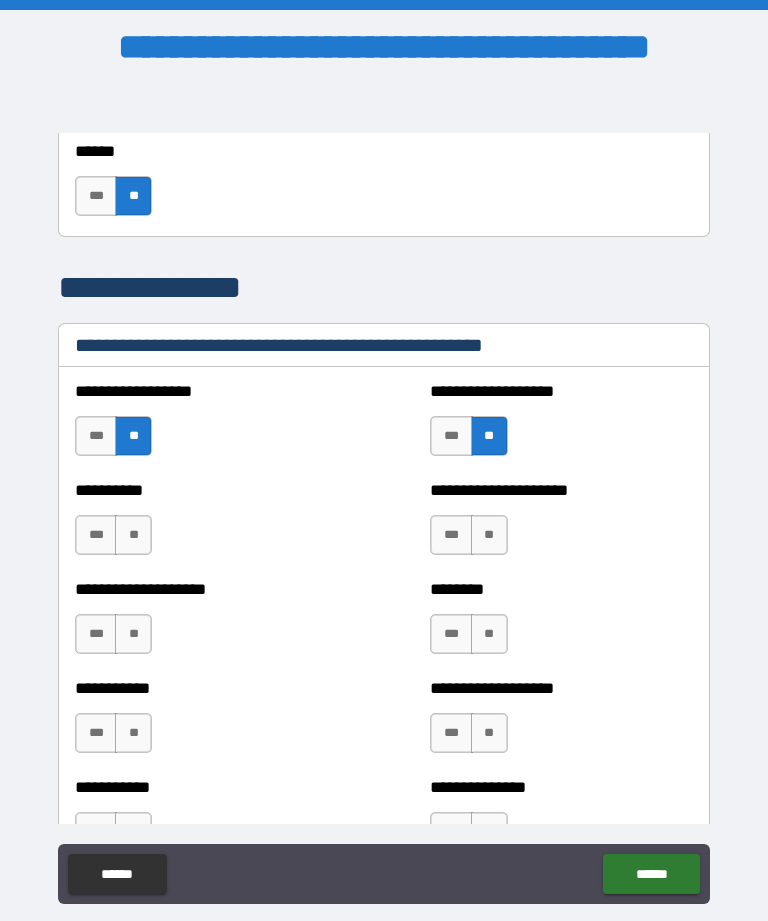 click on "**" at bounding box center (133, 535) 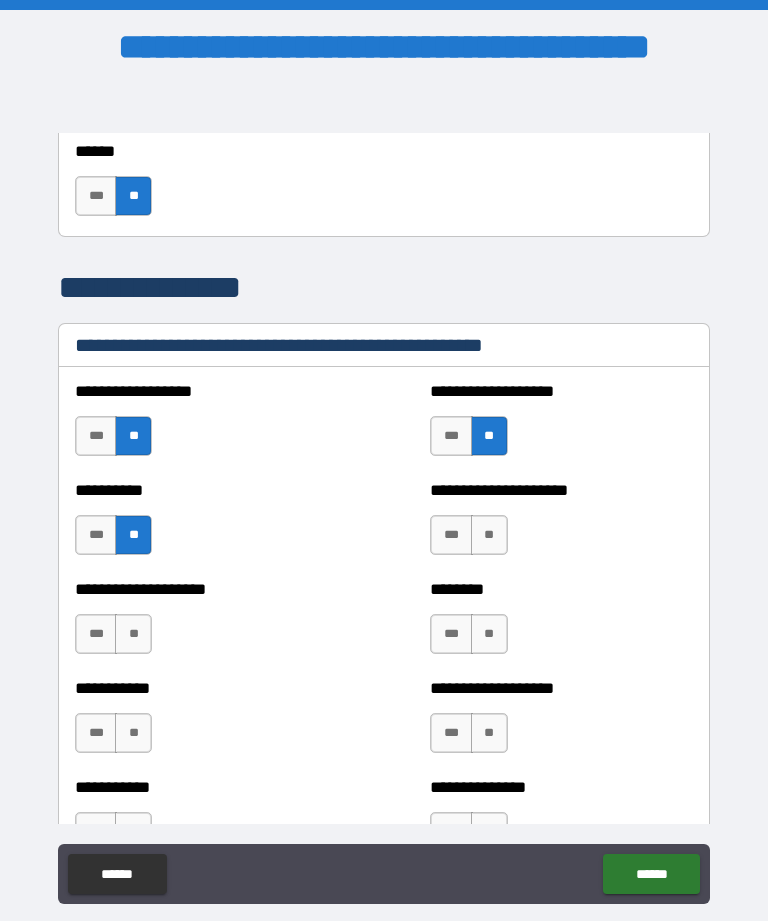 click on "**" at bounding box center [489, 535] 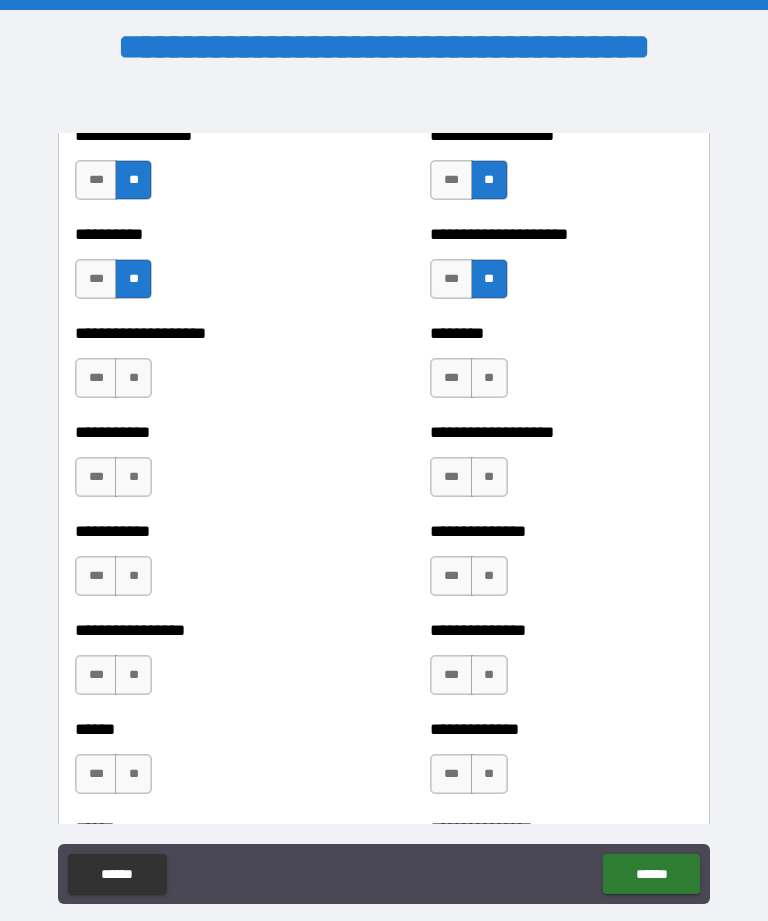 scroll, scrollTop: 2584, scrollLeft: 0, axis: vertical 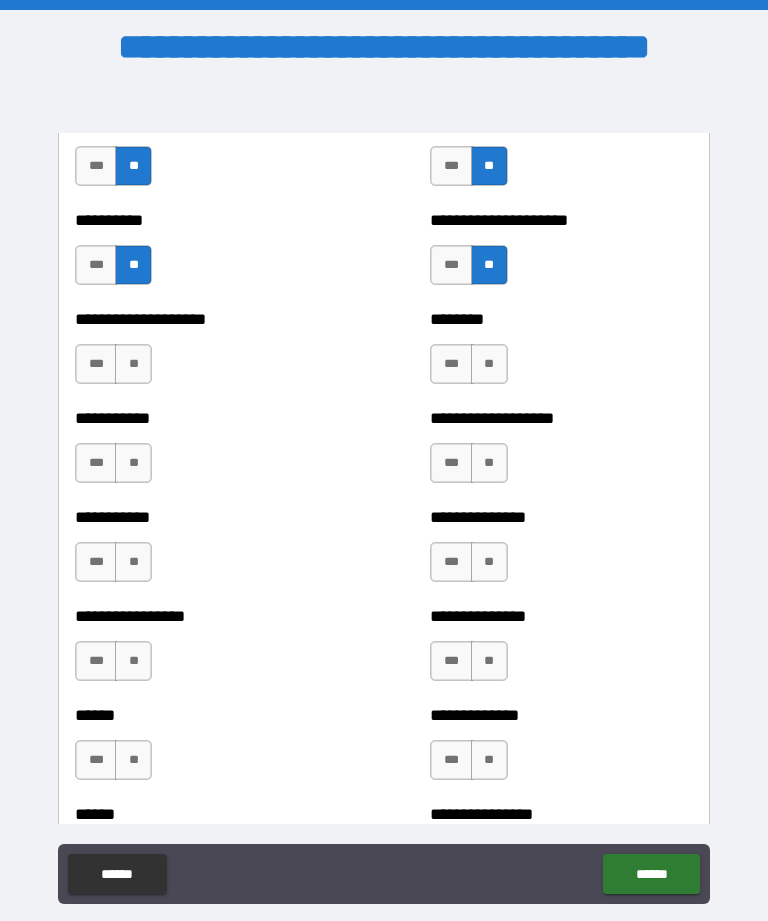 click on "**" at bounding box center [489, 364] 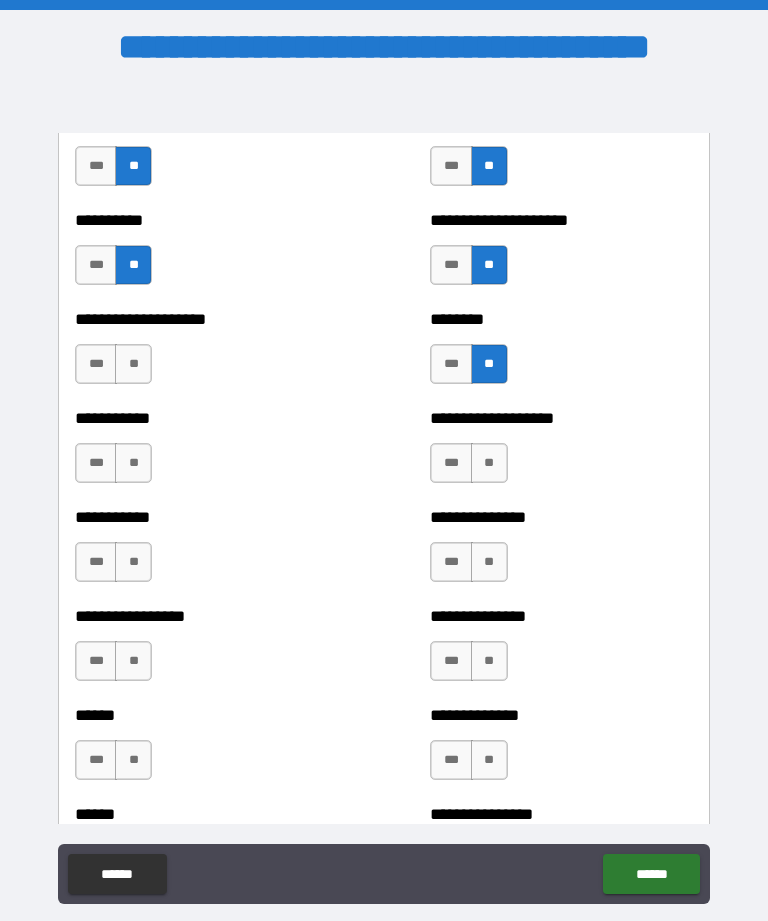 click on "**" at bounding box center [133, 364] 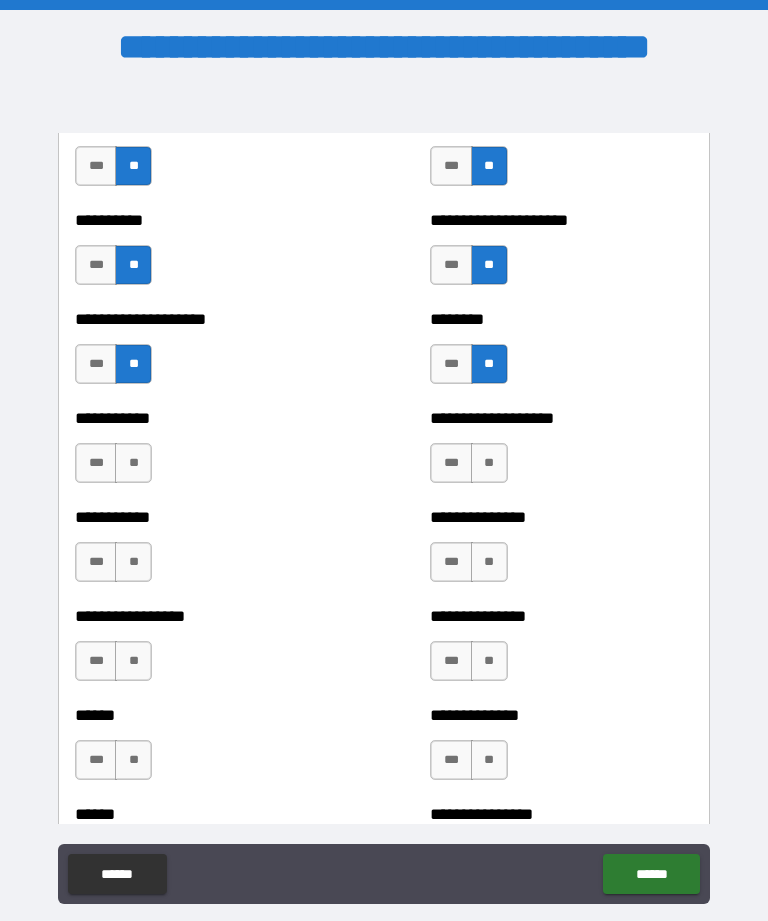 click on "**" at bounding box center [133, 463] 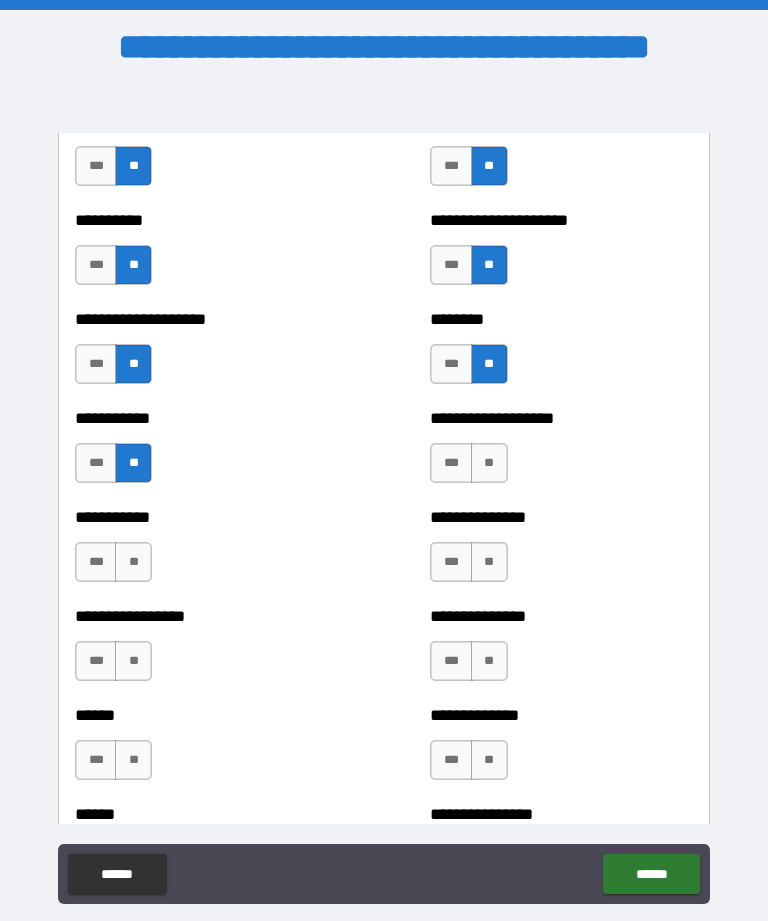 click on "**" at bounding box center (489, 463) 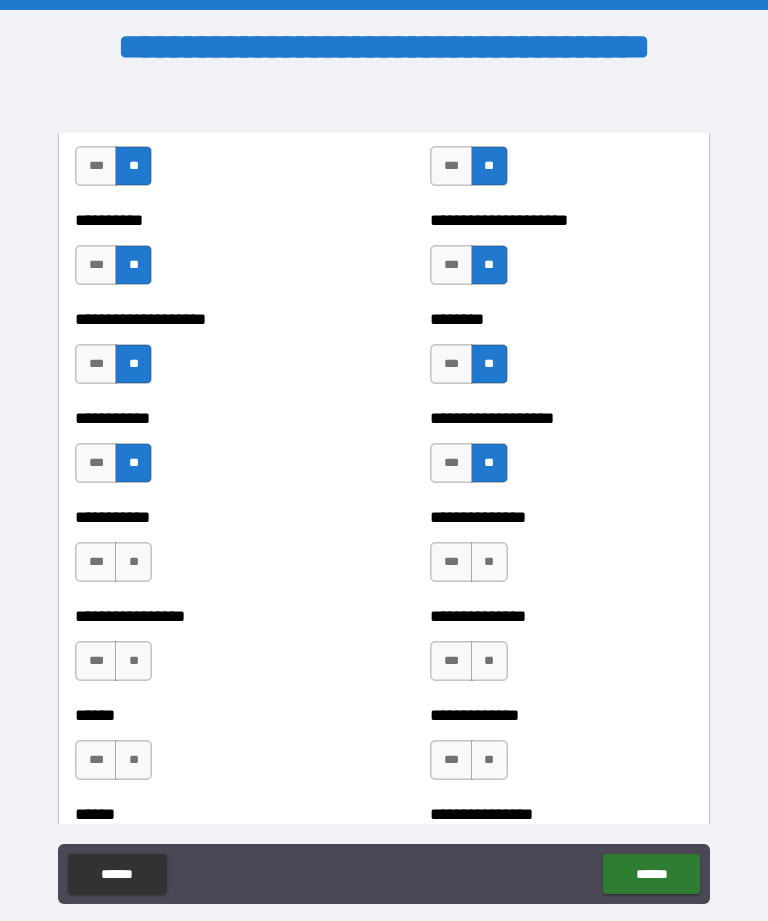 click on "**" at bounding box center [489, 562] 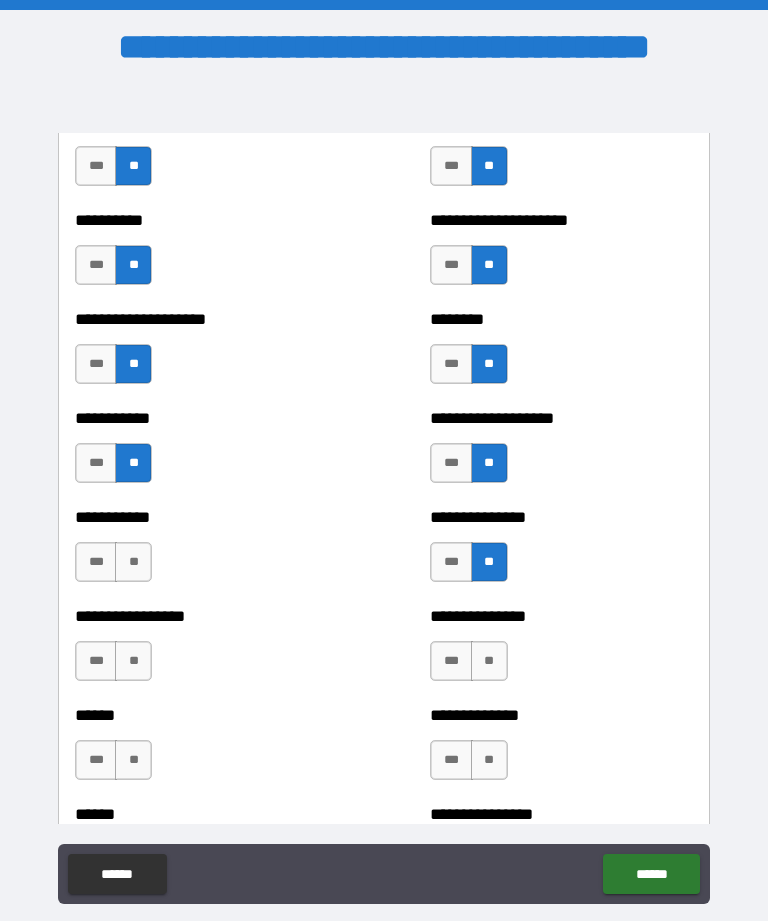 click on "**" at bounding box center [133, 562] 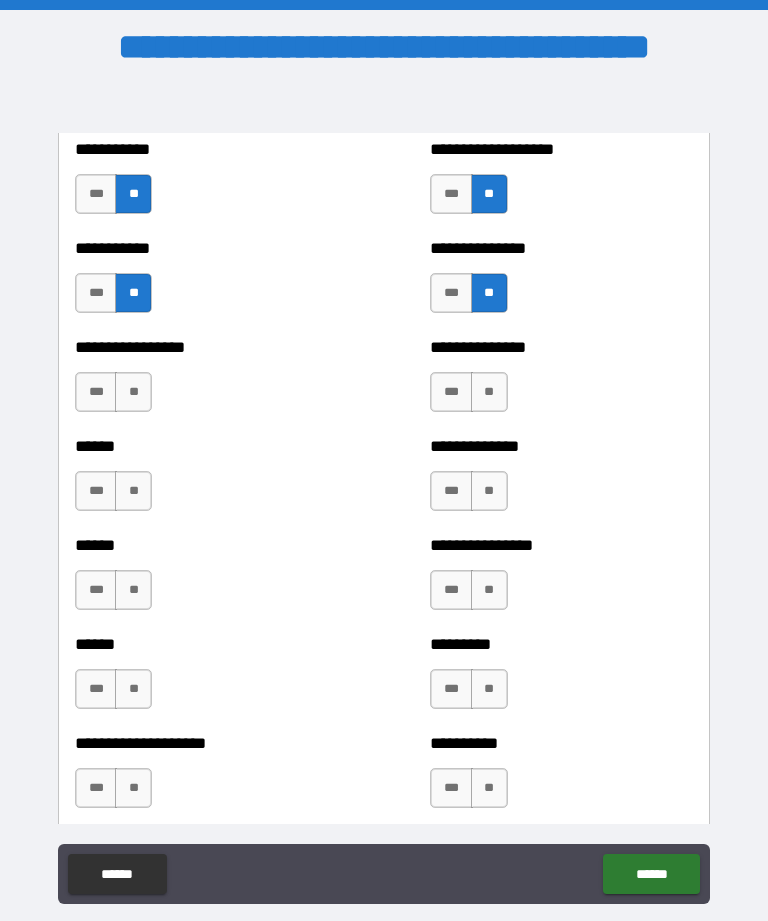 scroll, scrollTop: 2853, scrollLeft: 0, axis: vertical 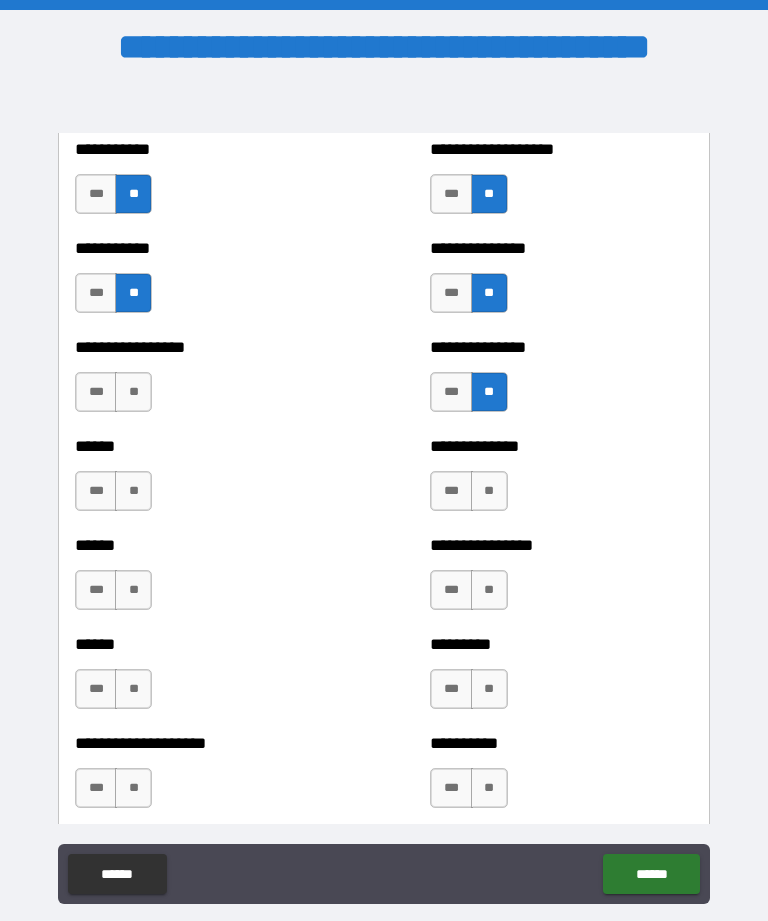 click on "**" at bounding box center [133, 392] 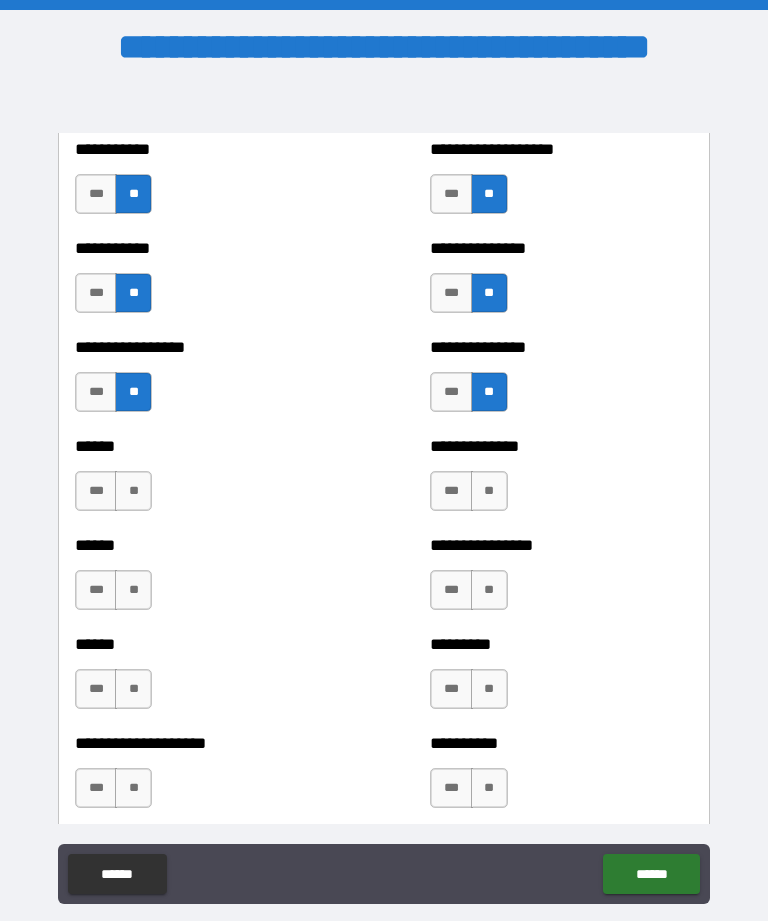 click on "**" at bounding box center [133, 491] 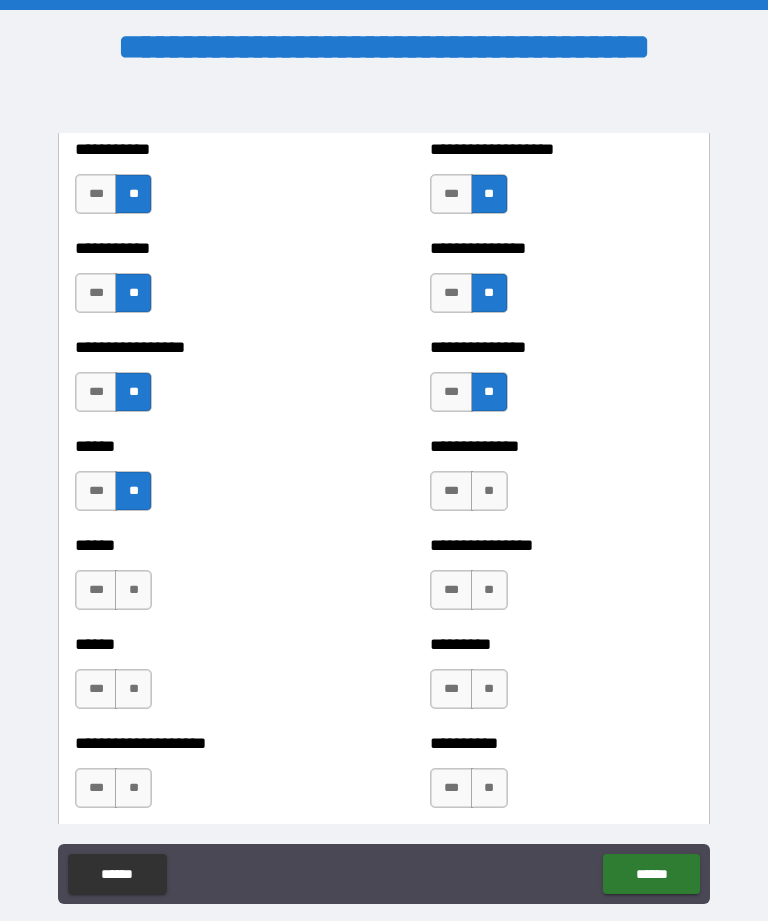 click on "**" at bounding box center [489, 491] 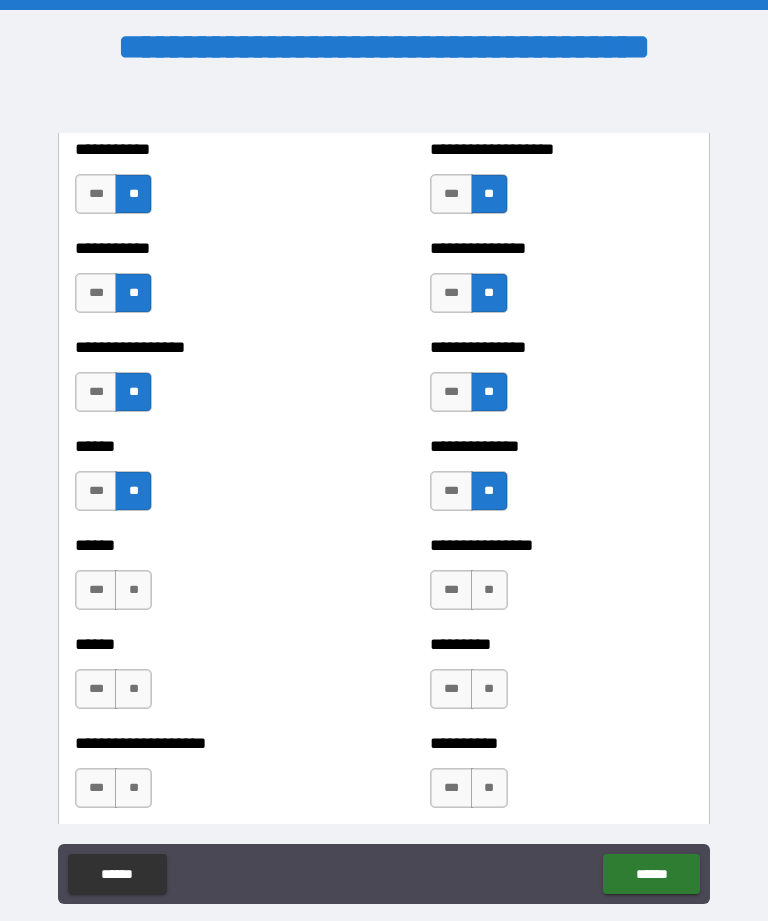 click on "**" at bounding box center [489, 590] 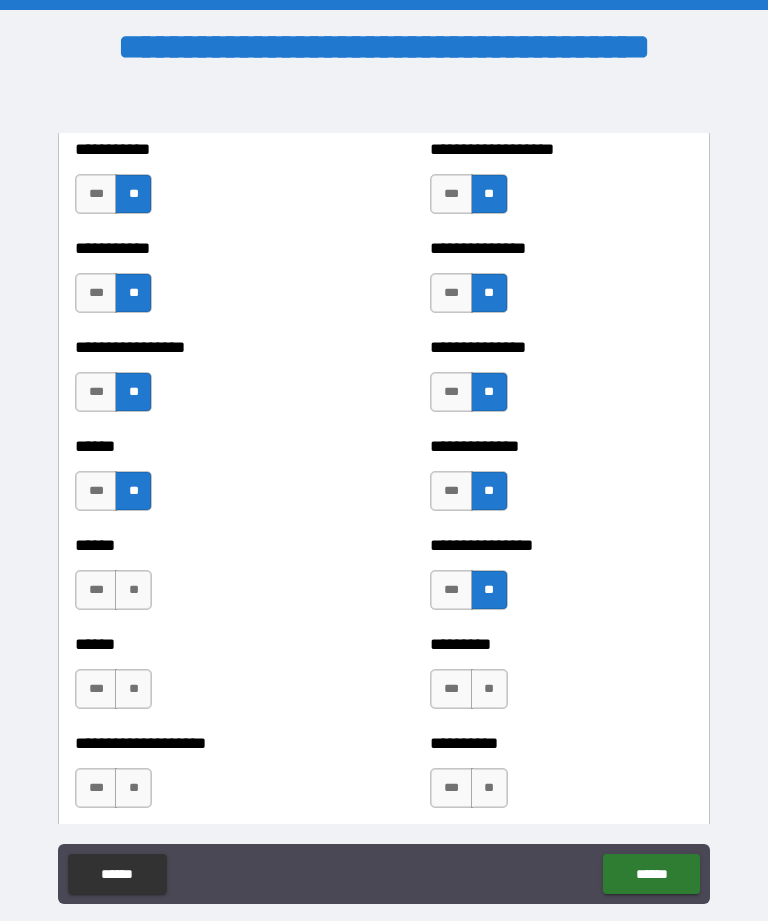click on "**" at bounding box center [133, 590] 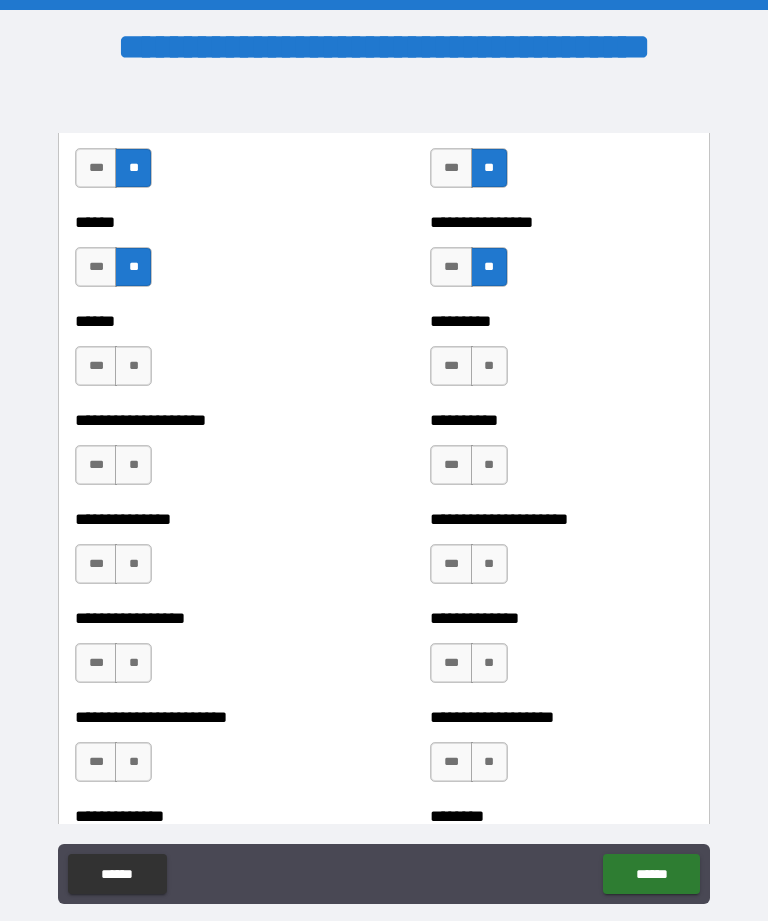 scroll, scrollTop: 3183, scrollLeft: 0, axis: vertical 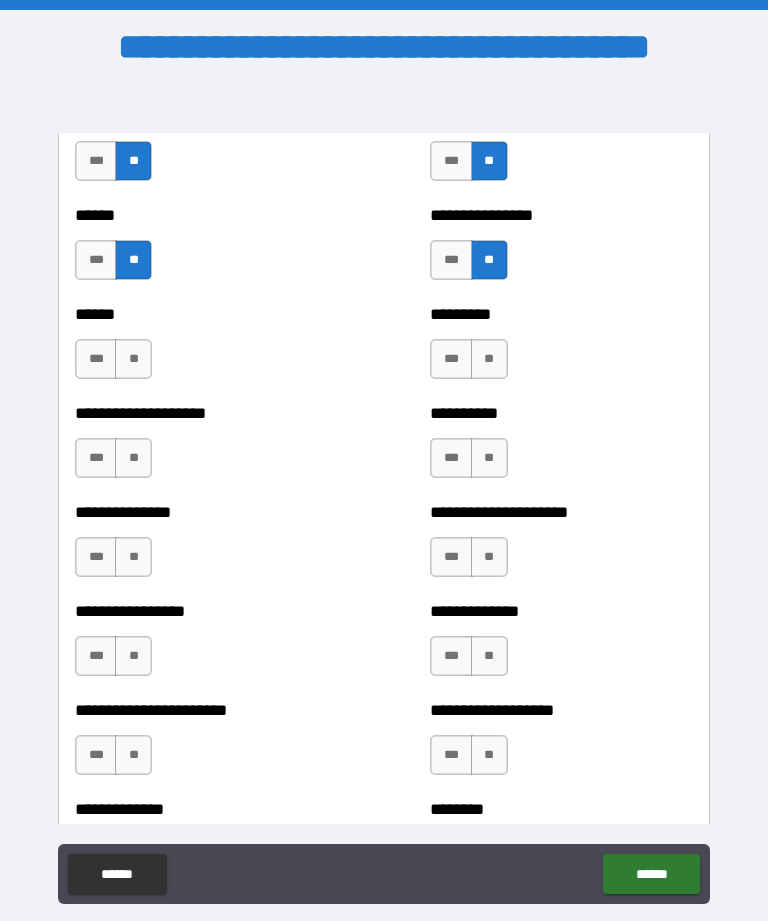 click on "**" at bounding box center [489, 359] 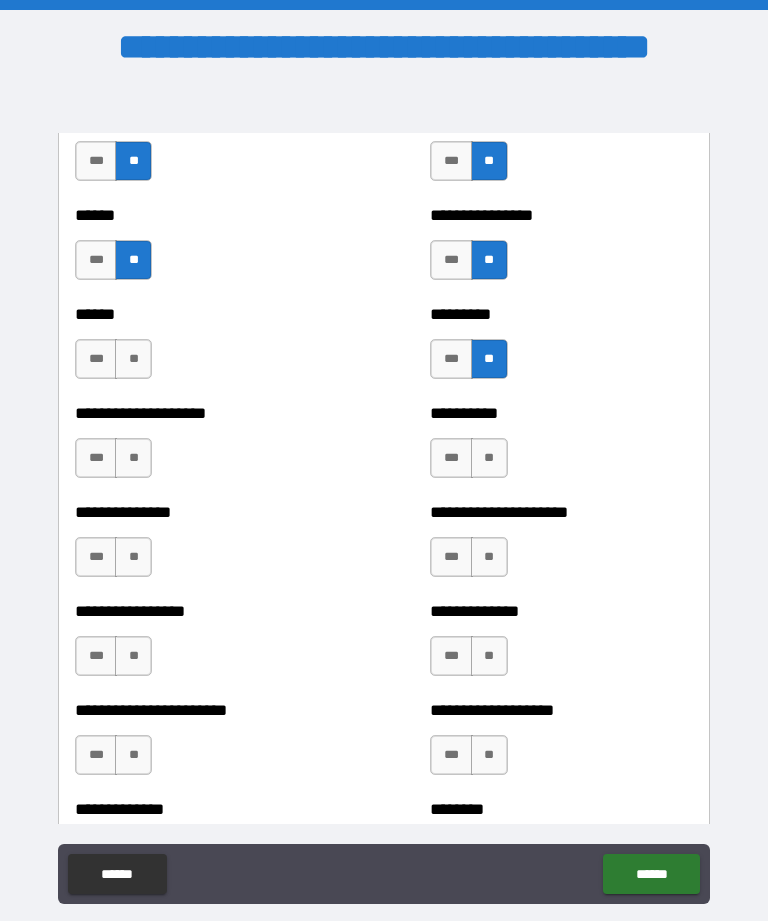 click on "**" at bounding box center (133, 359) 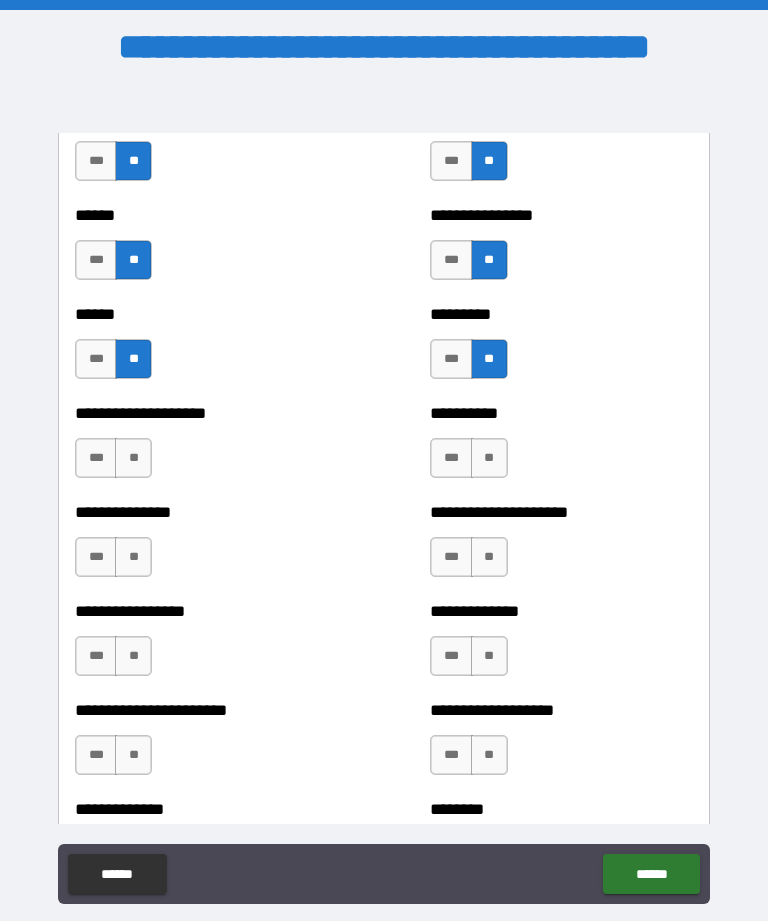 click on "**" at bounding box center (133, 458) 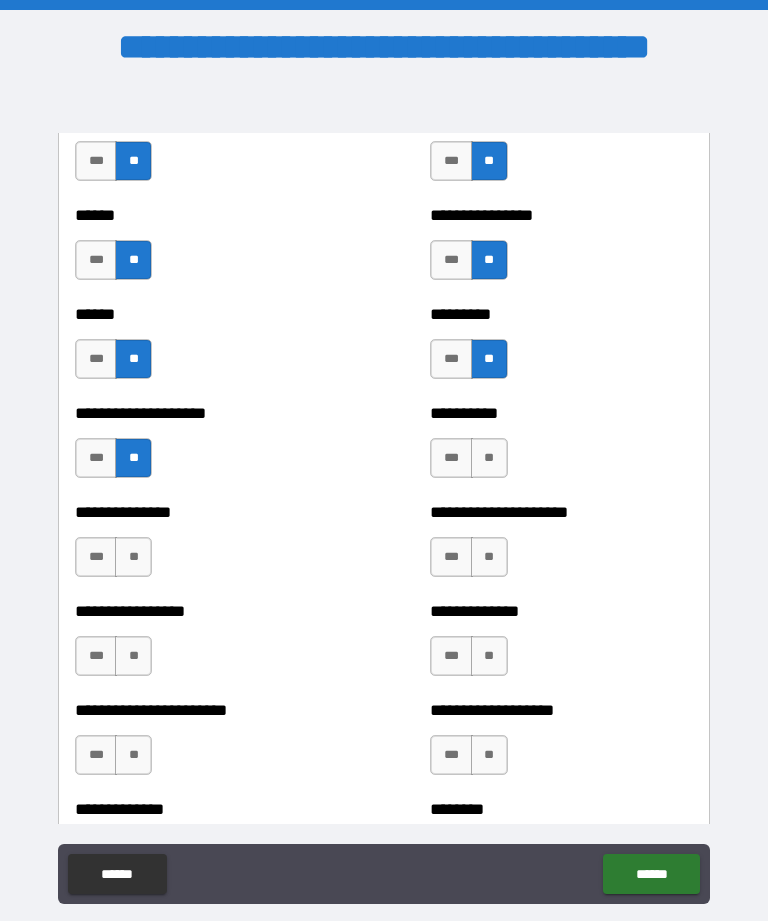 click on "**" at bounding box center [489, 458] 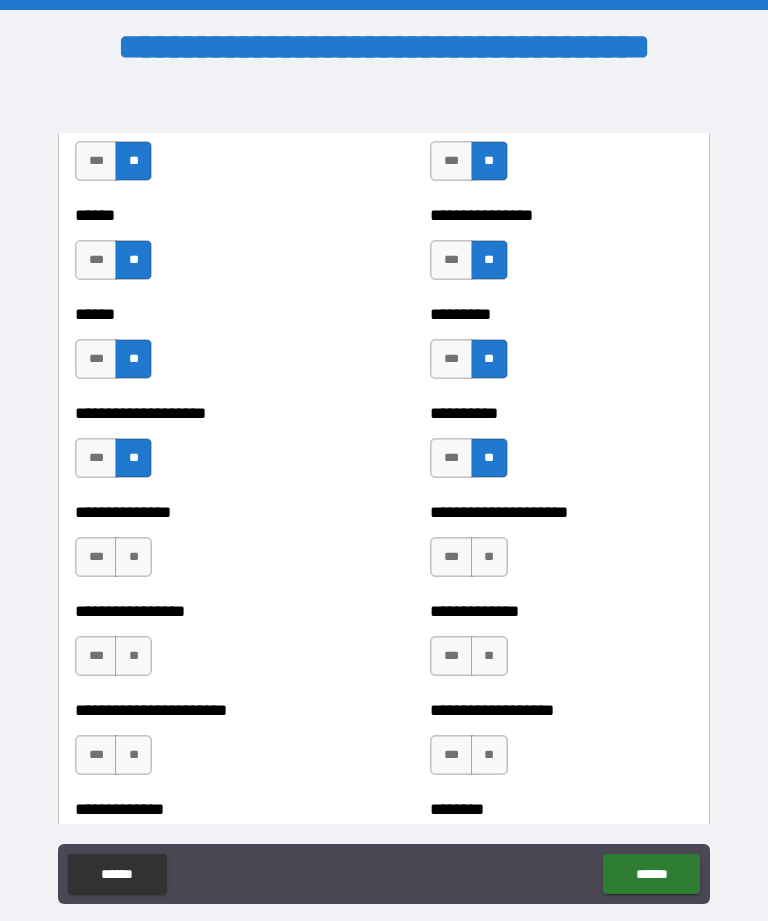 click on "**" at bounding box center [489, 557] 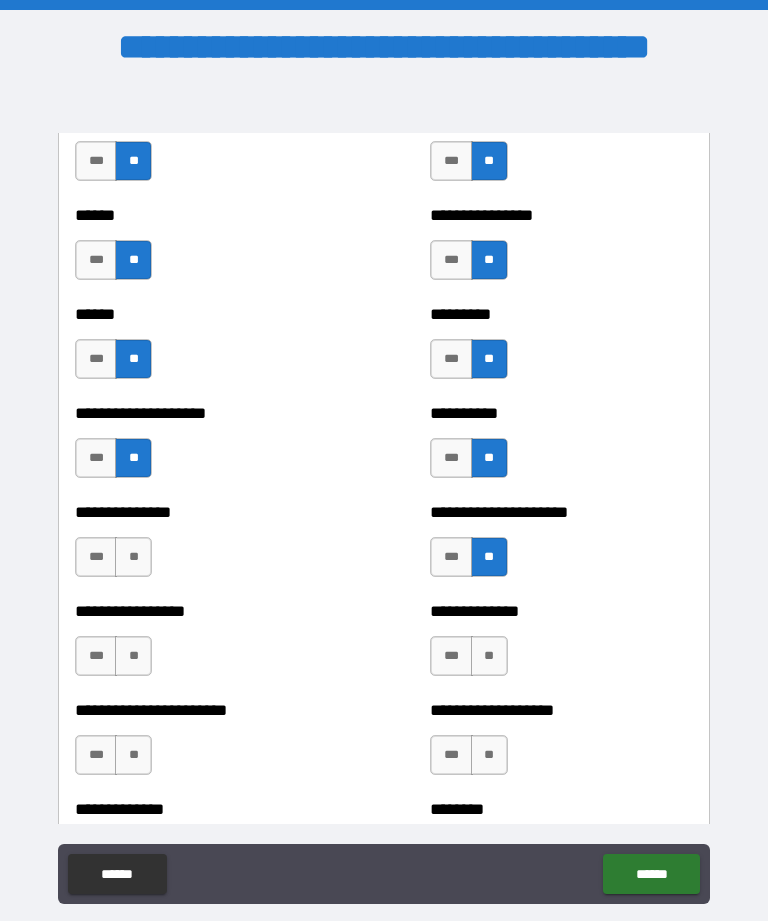 click on "**********" at bounding box center [206, 547] 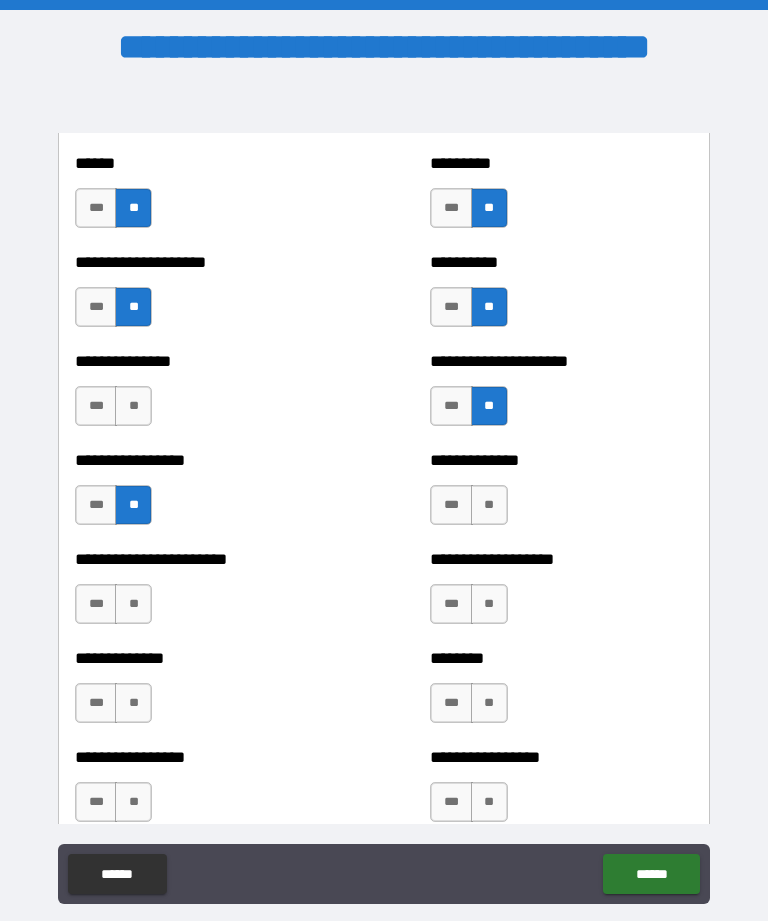 scroll, scrollTop: 3335, scrollLeft: 0, axis: vertical 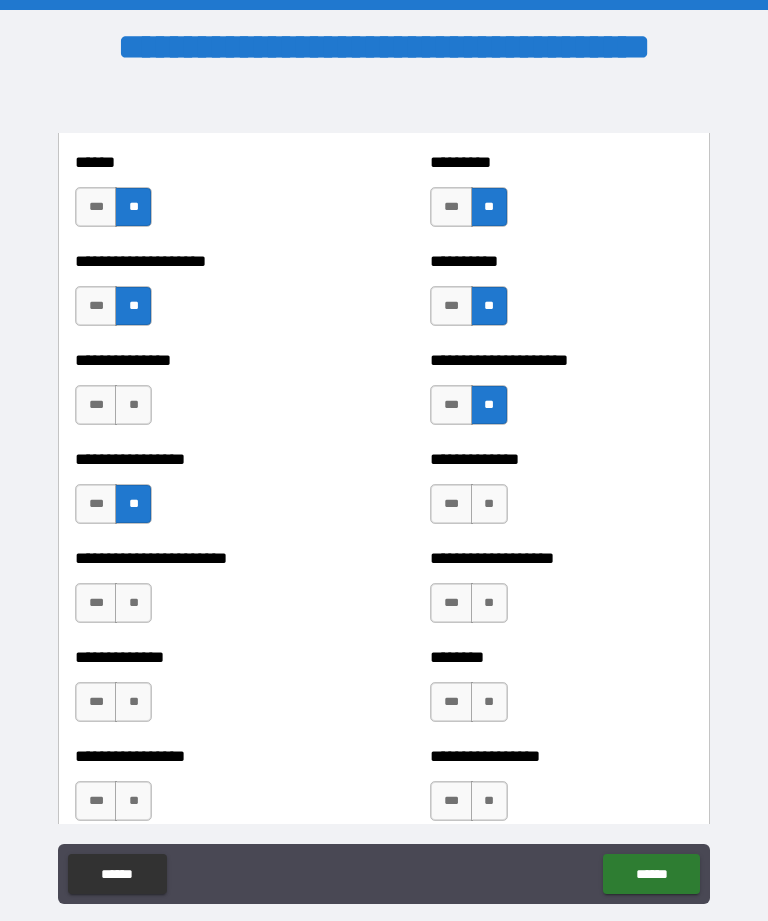 click on "**" at bounding box center [133, 405] 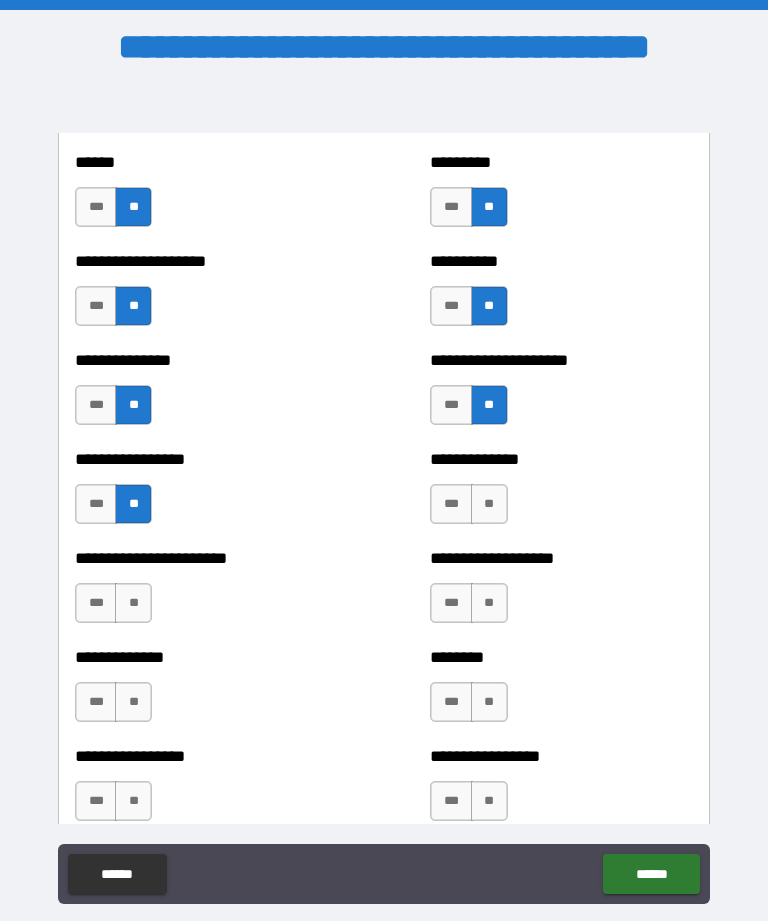 click on "**" at bounding box center (489, 504) 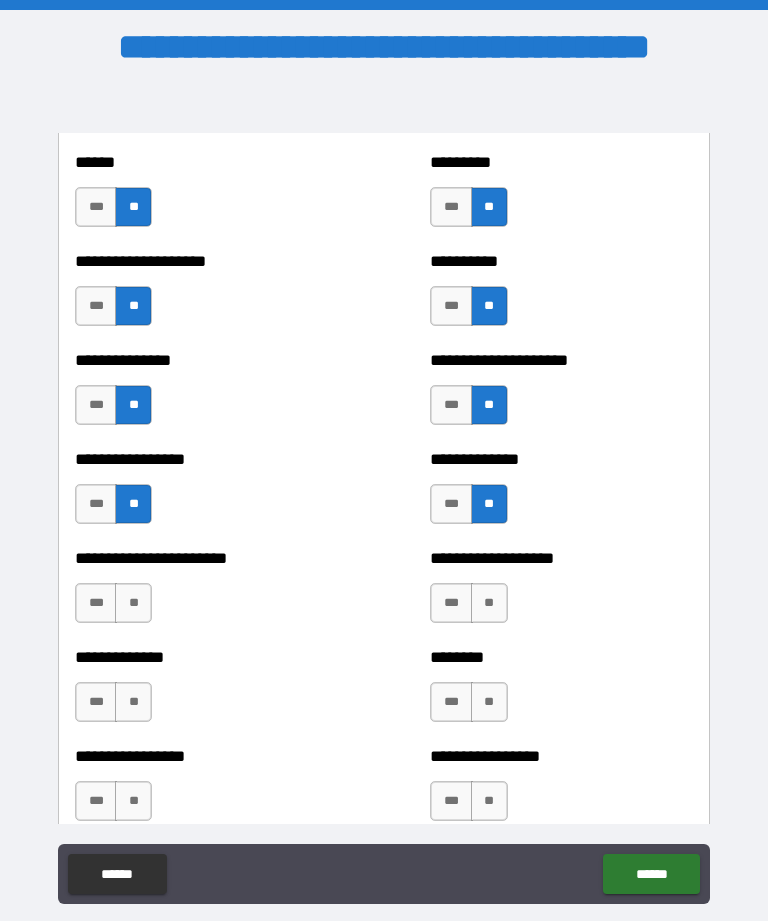 click on "**" at bounding box center (489, 603) 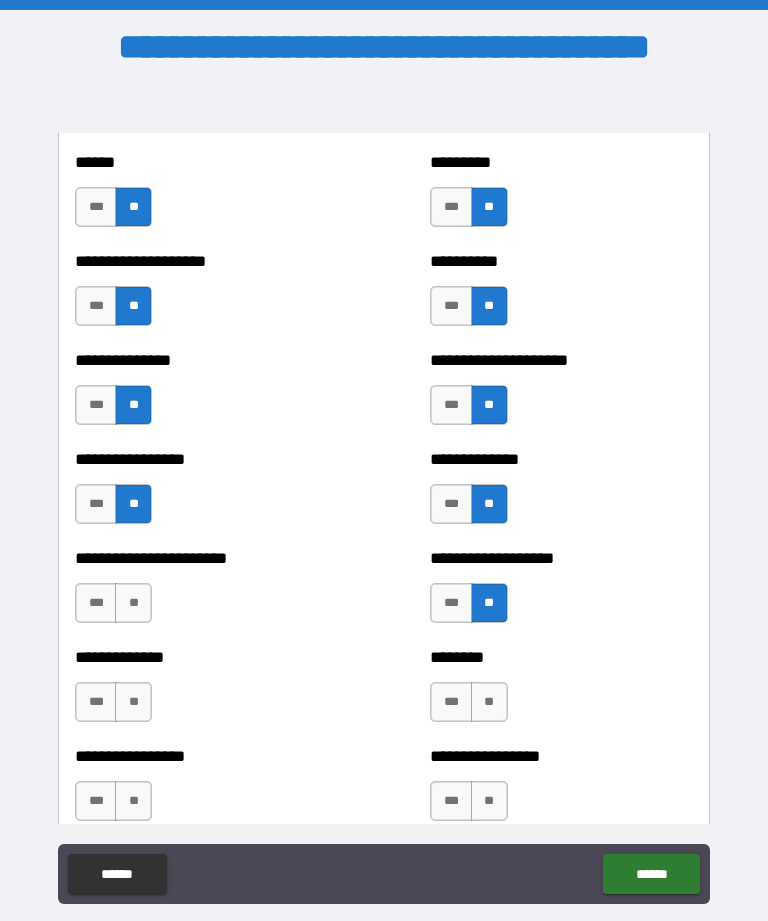 click on "**" at bounding box center [133, 603] 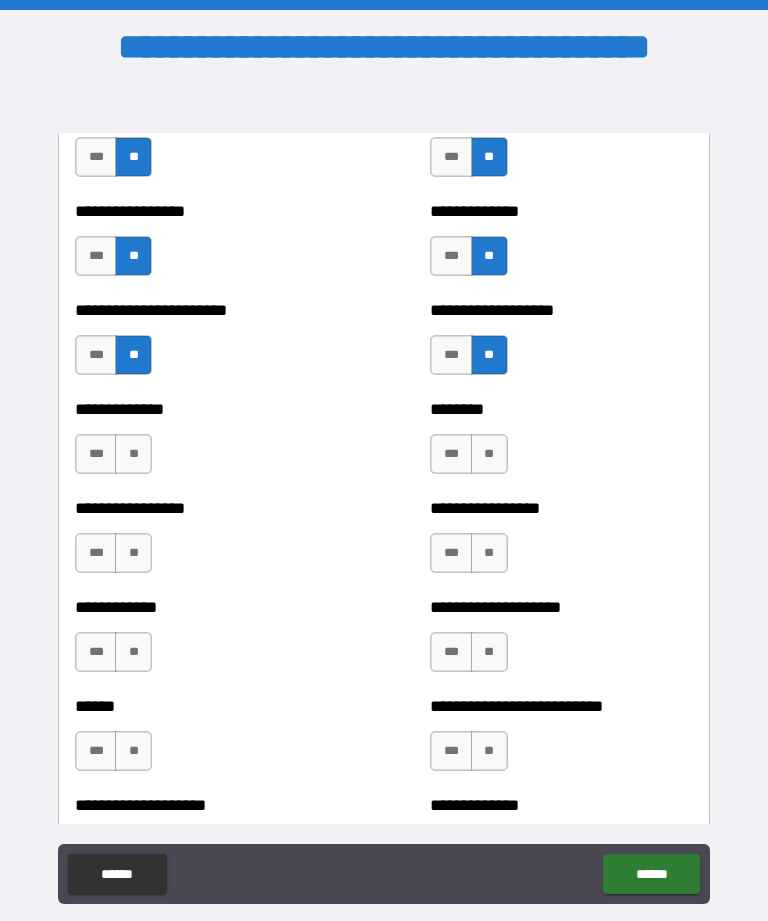 scroll, scrollTop: 3586, scrollLeft: 0, axis: vertical 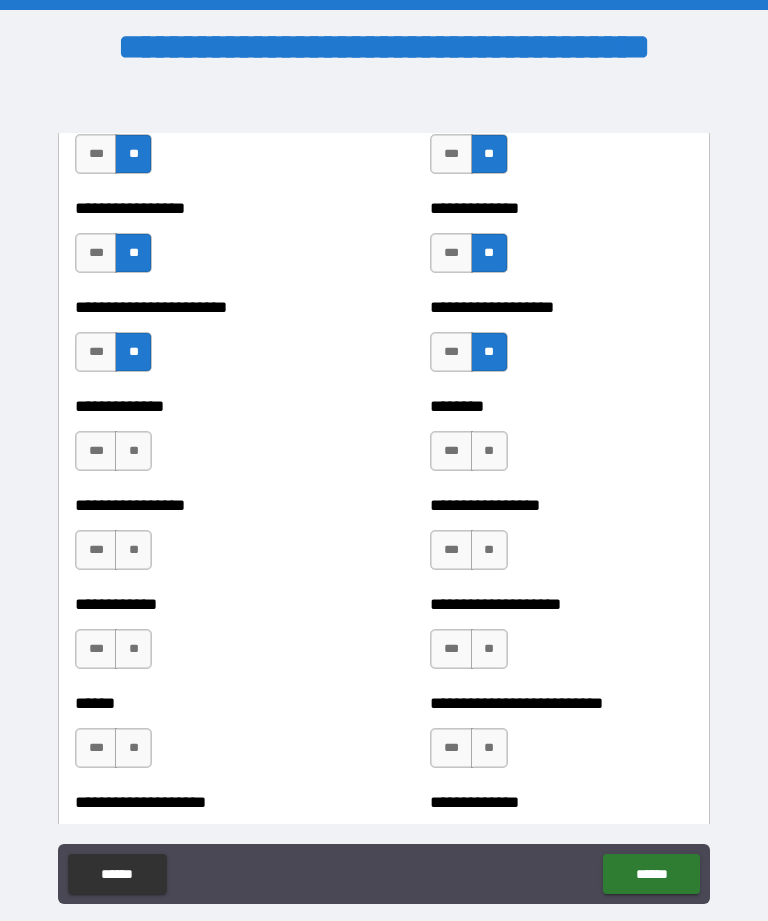 click on "**" at bounding box center (133, 451) 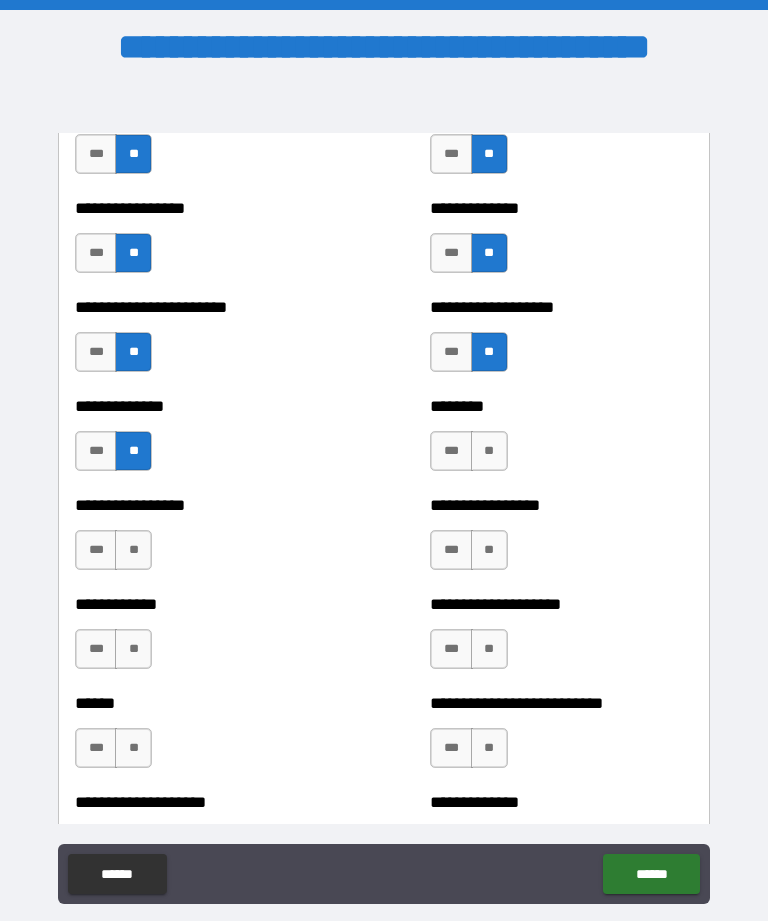click on "**" at bounding box center (489, 451) 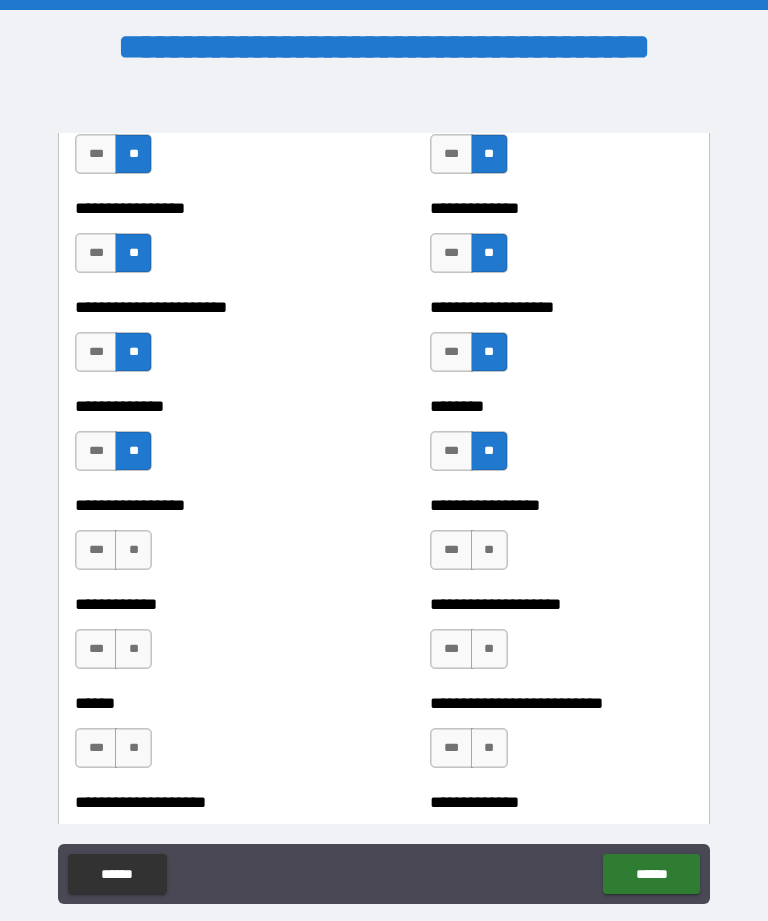 click on "**" at bounding box center [489, 550] 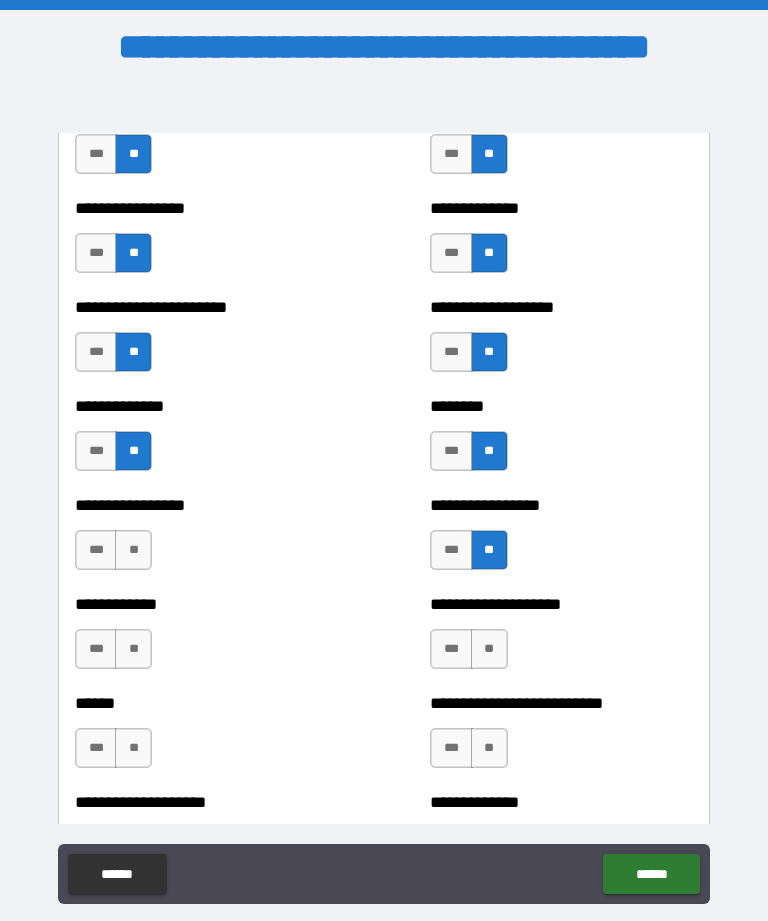 click on "**" at bounding box center (133, 550) 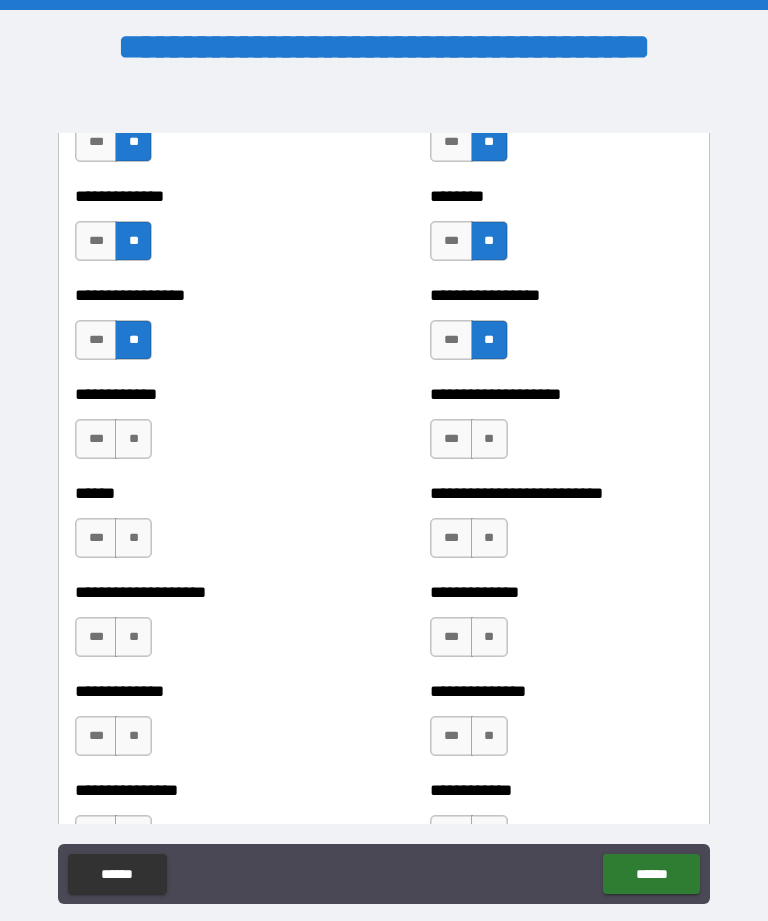 scroll, scrollTop: 3798, scrollLeft: 0, axis: vertical 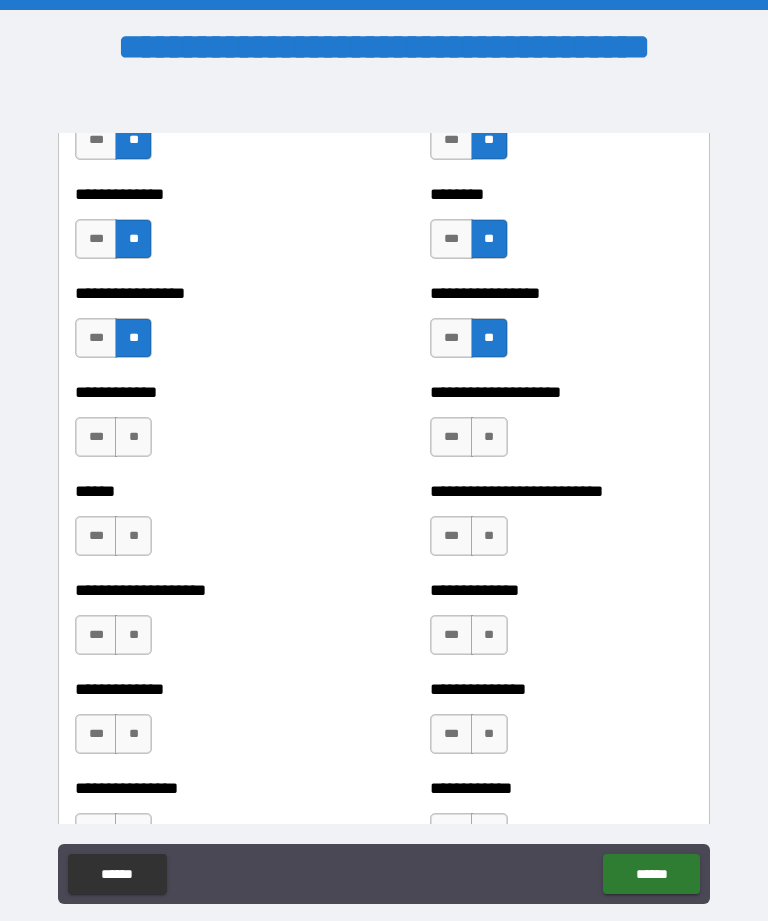 click on "**" at bounding box center (133, 437) 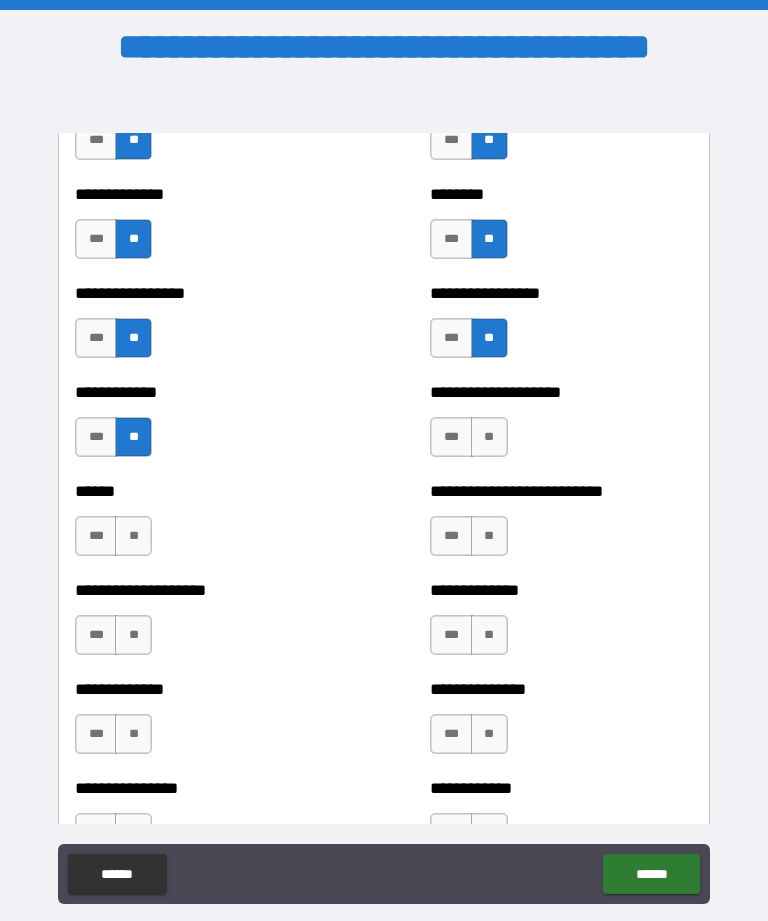 click on "**" at bounding box center (489, 437) 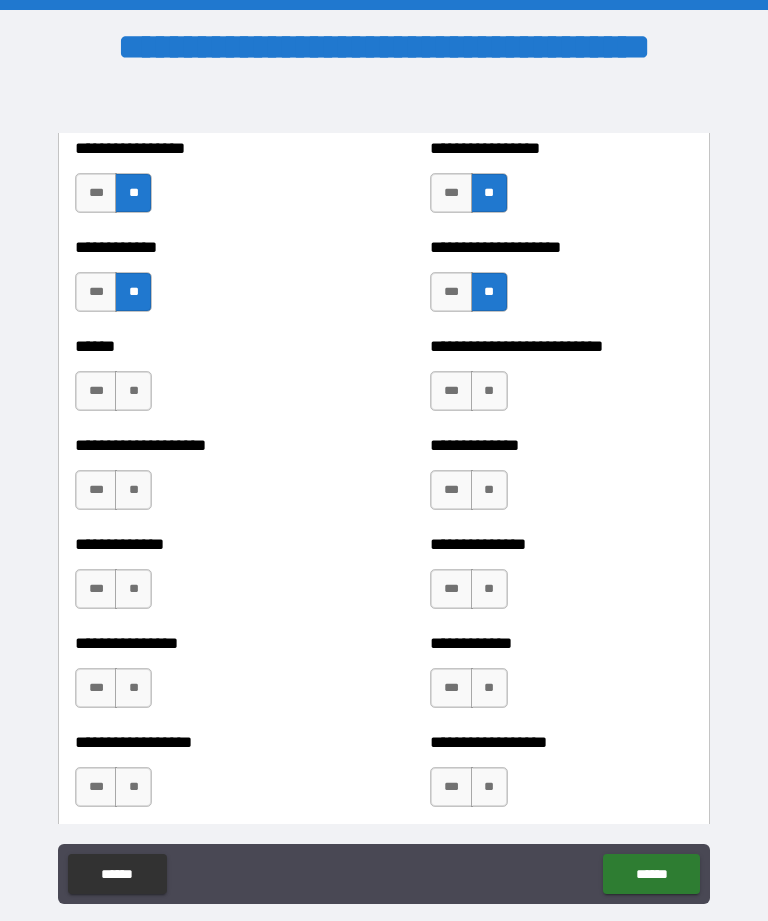 scroll, scrollTop: 3944, scrollLeft: 0, axis: vertical 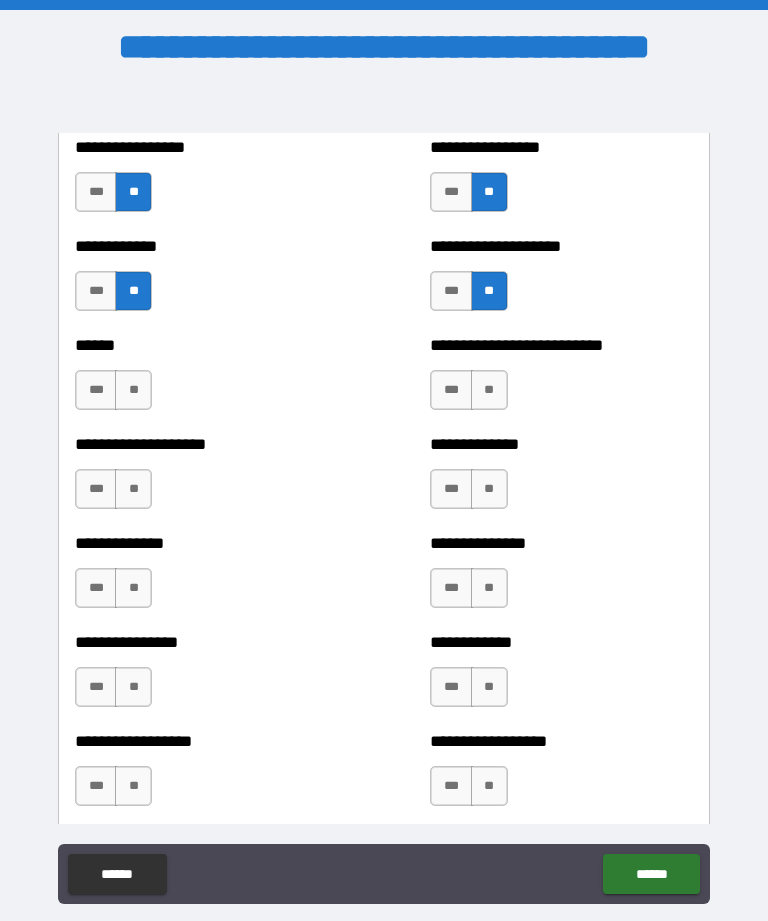 click on "**" at bounding box center [489, 390] 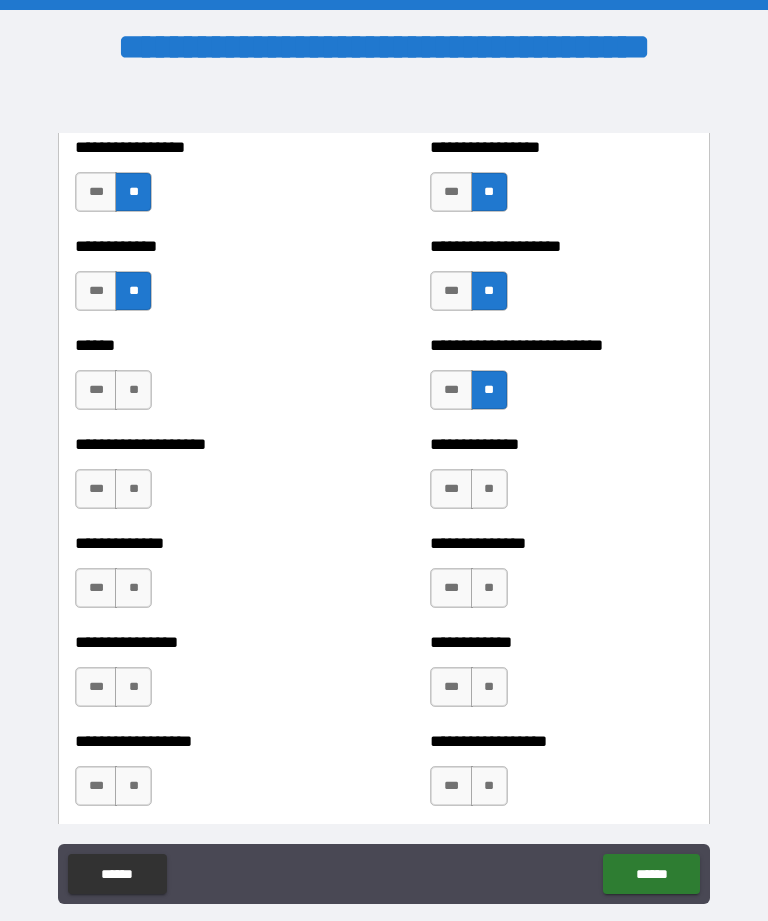 click on "**" at bounding box center (133, 390) 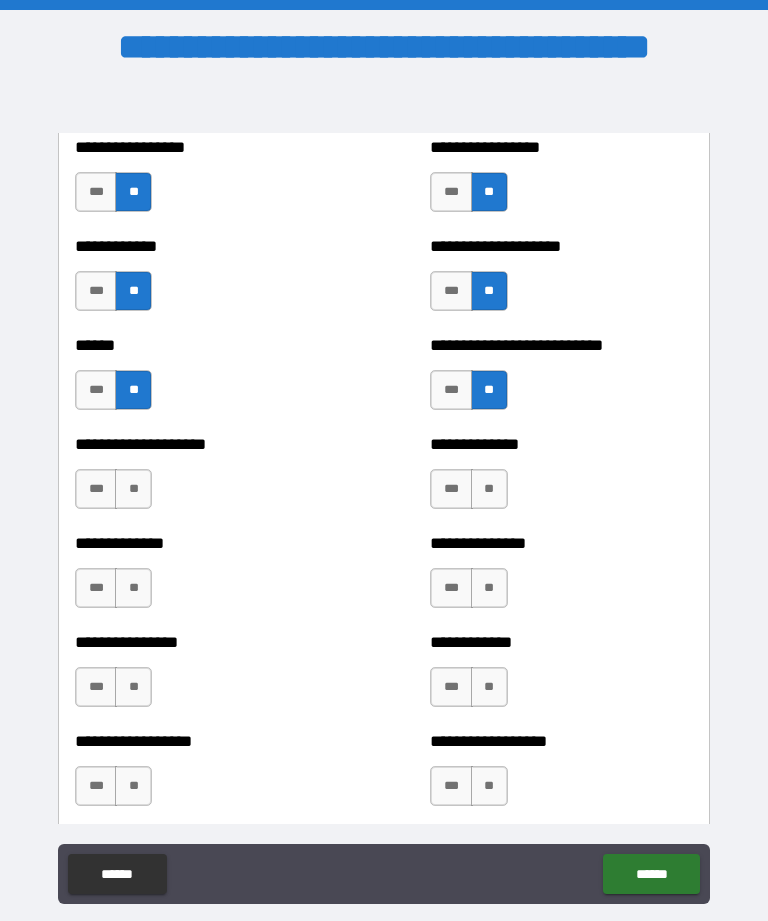 click on "**" at bounding box center [133, 489] 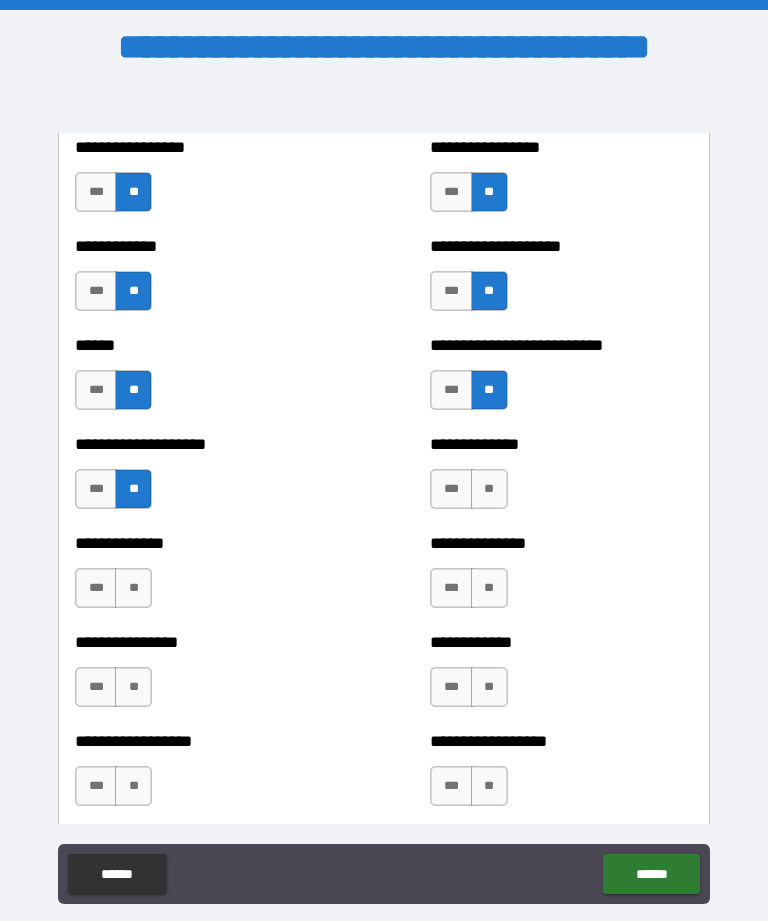 click on "**" at bounding box center [489, 489] 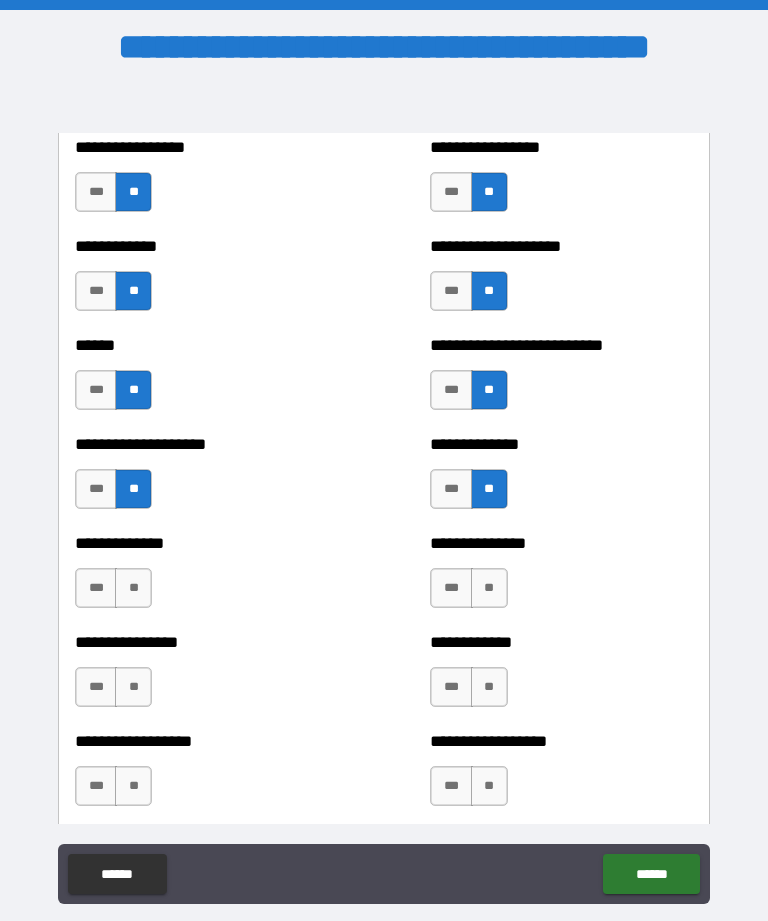 click on "**" at bounding box center [489, 588] 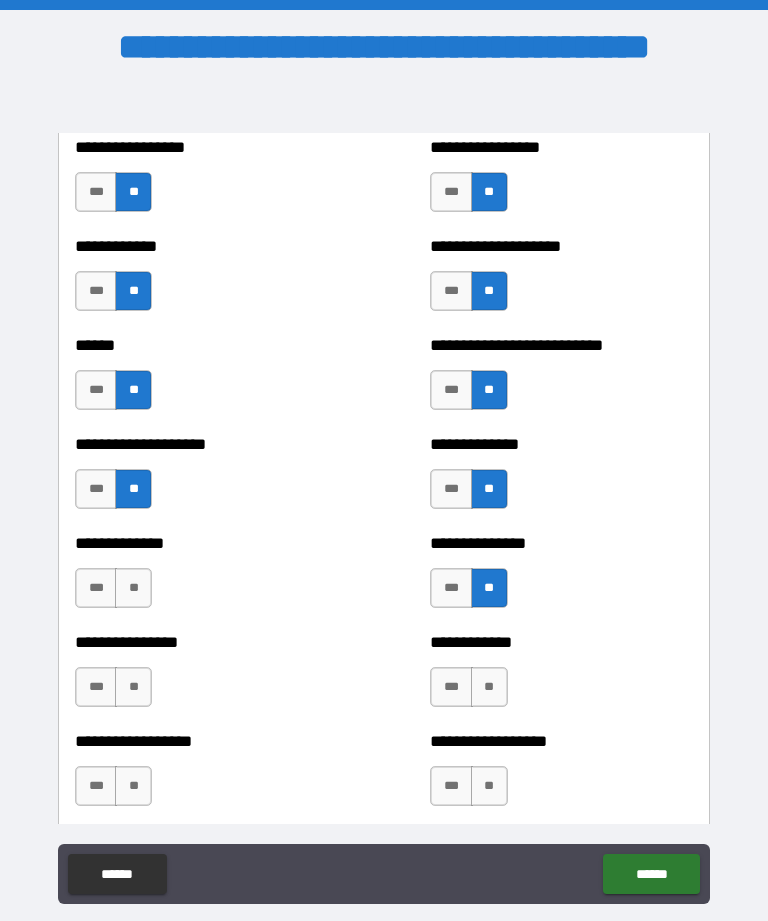 click on "**" at bounding box center [133, 588] 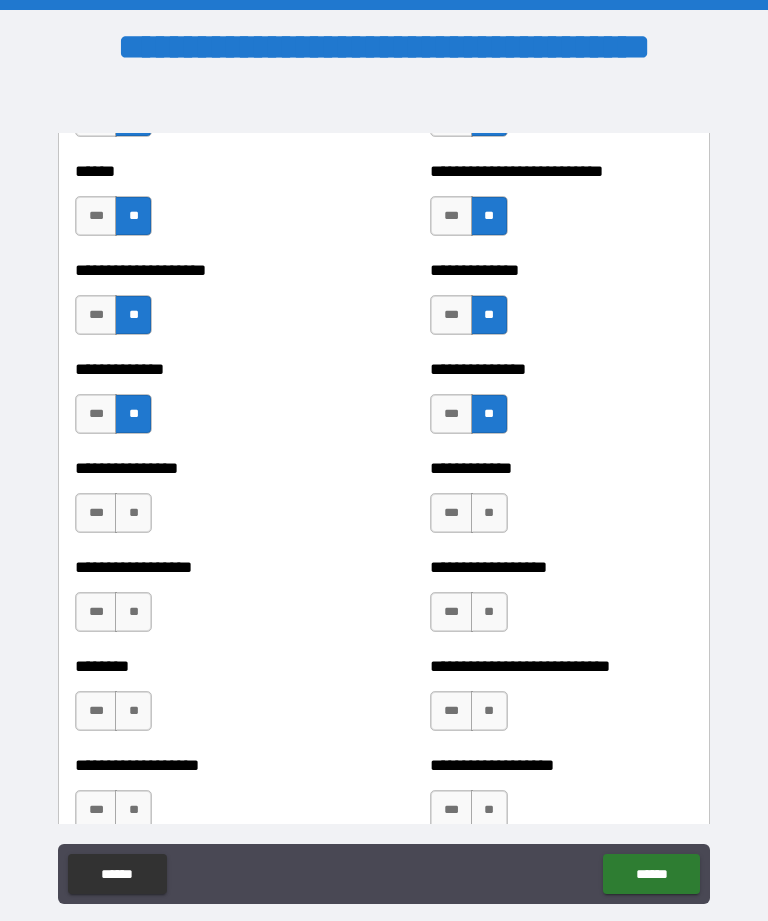 scroll, scrollTop: 4174, scrollLeft: 0, axis: vertical 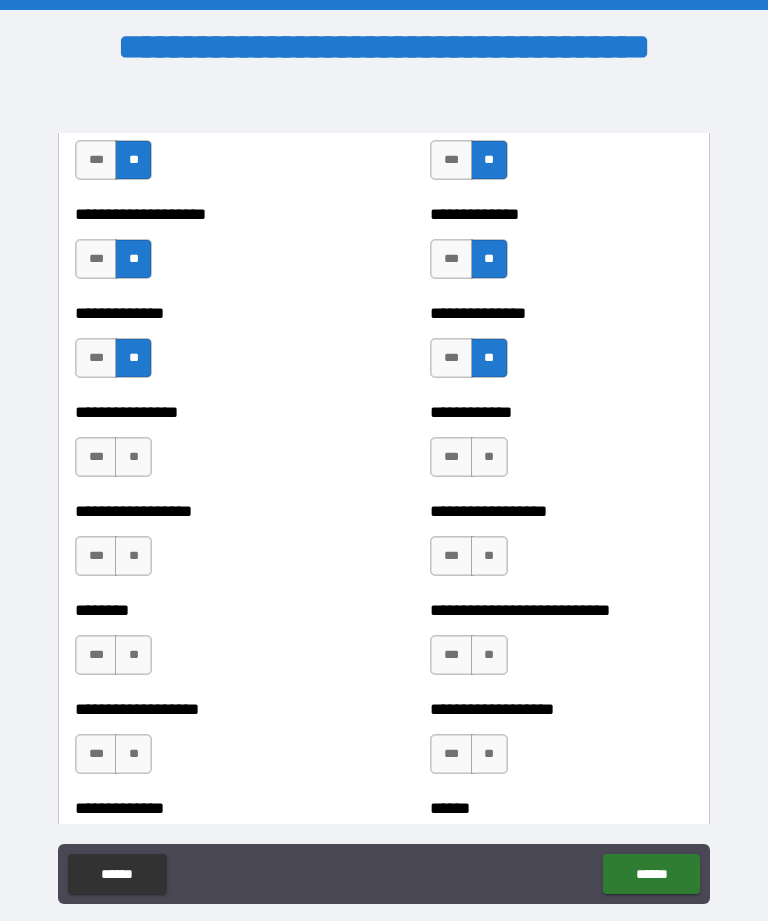 click on "**" at bounding box center (133, 457) 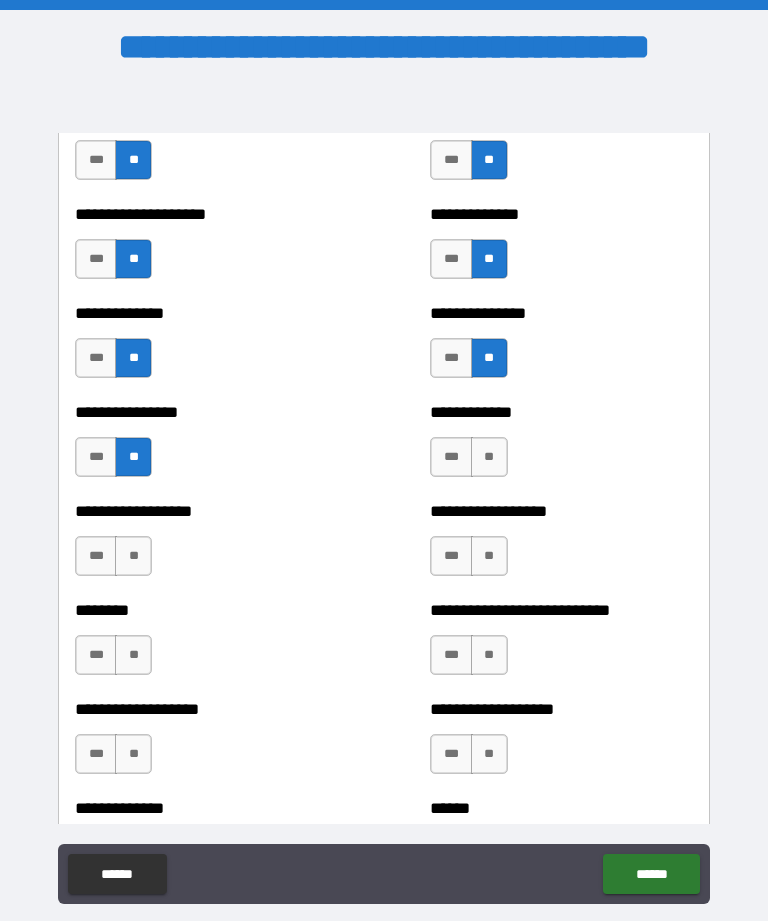 click on "**" at bounding box center (489, 457) 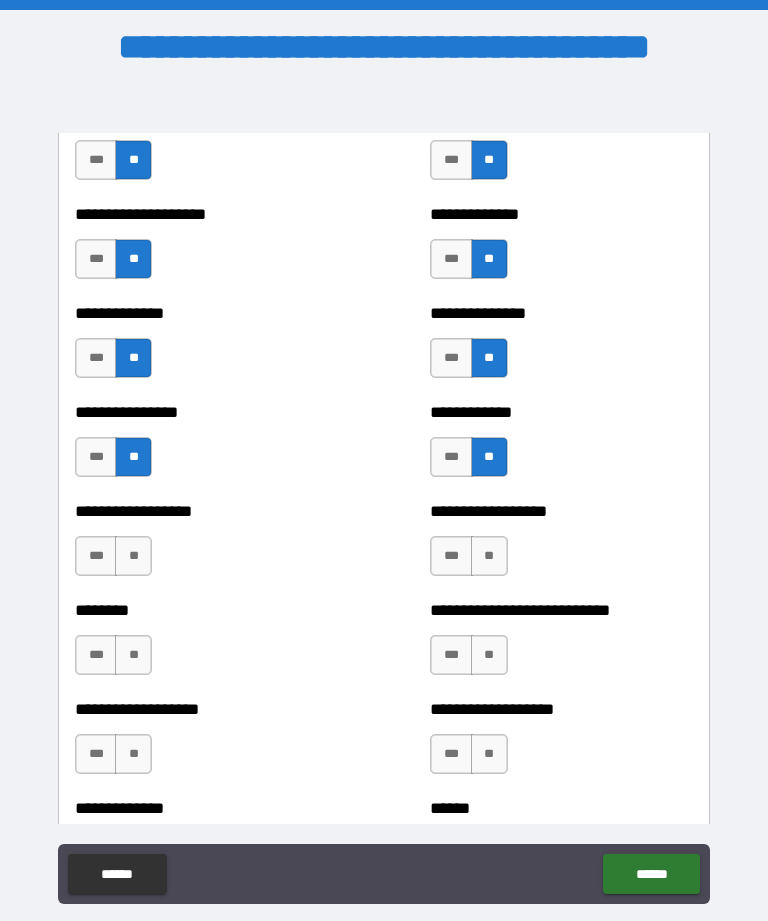 scroll, scrollTop: 4360, scrollLeft: 0, axis: vertical 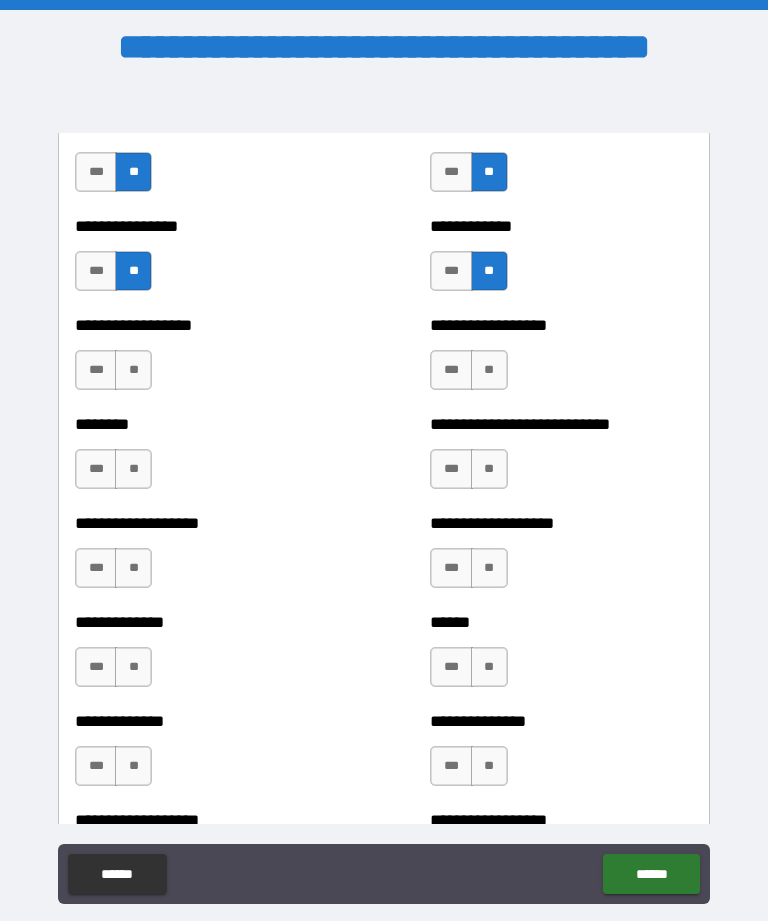 click on "**" at bounding box center [489, 370] 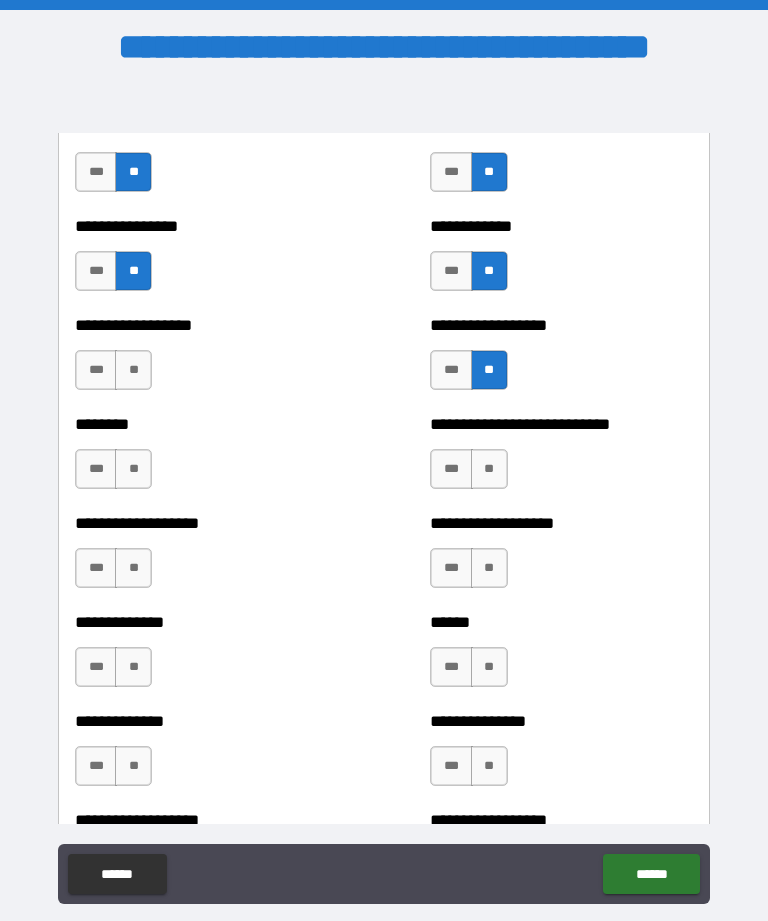 click on "**" at bounding box center (133, 370) 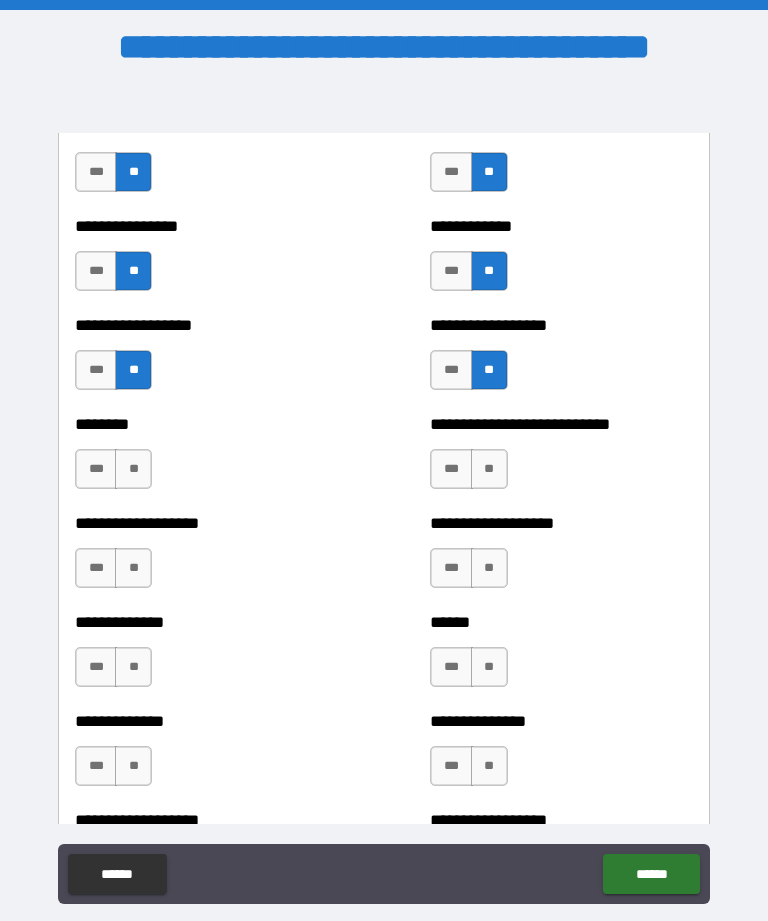 click on "**" at bounding box center [133, 469] 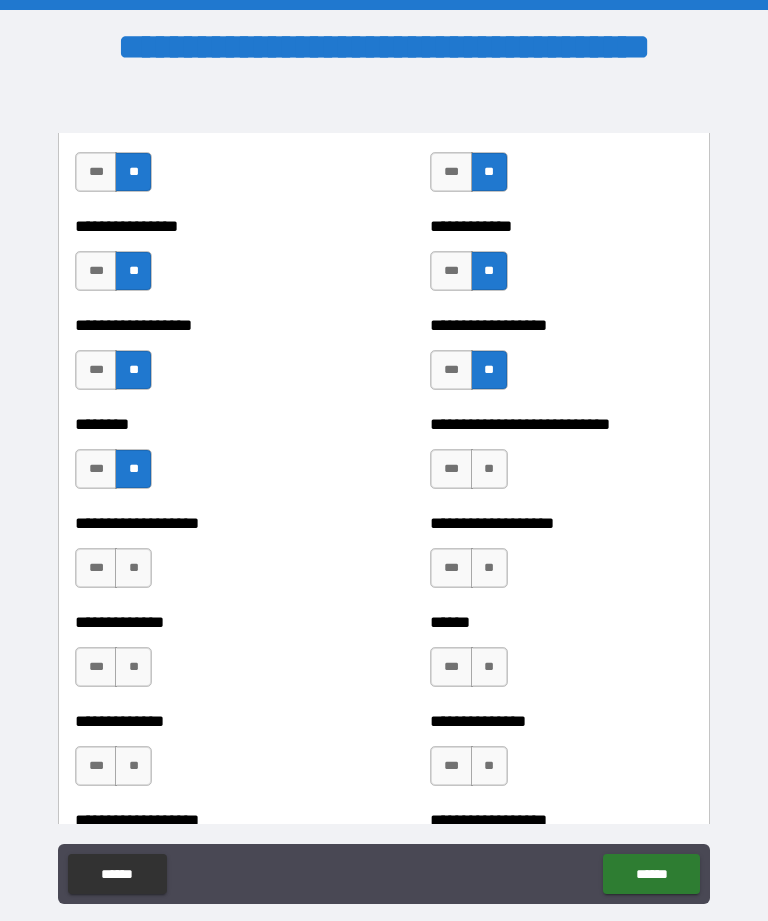 click on "**" at bounding box center [489, 469] 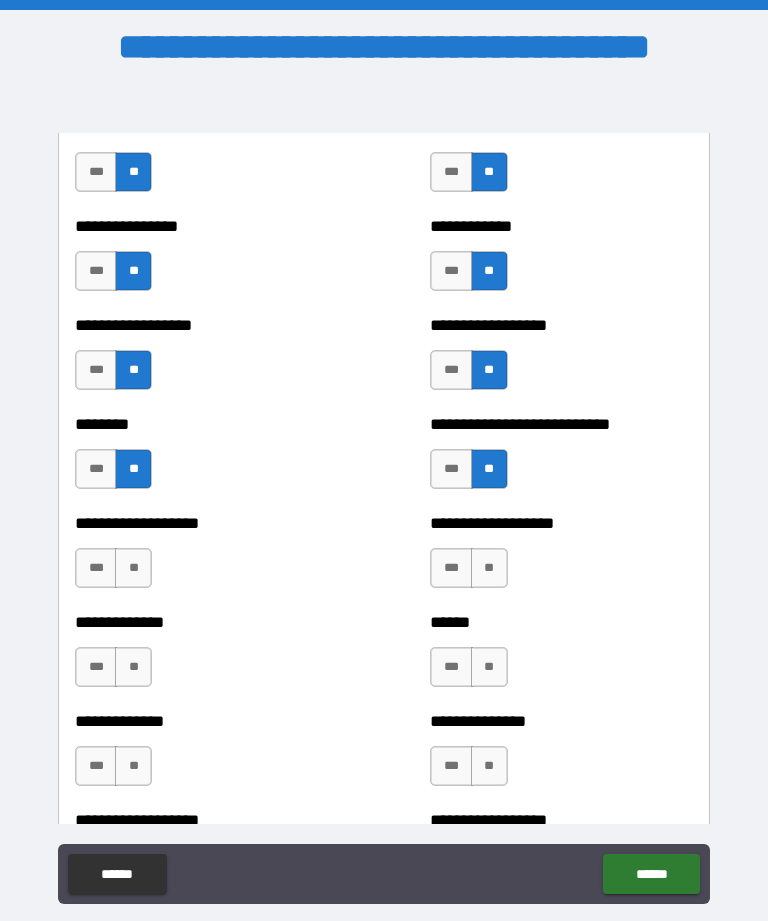 click on "**" at bounding box center (489, 568) 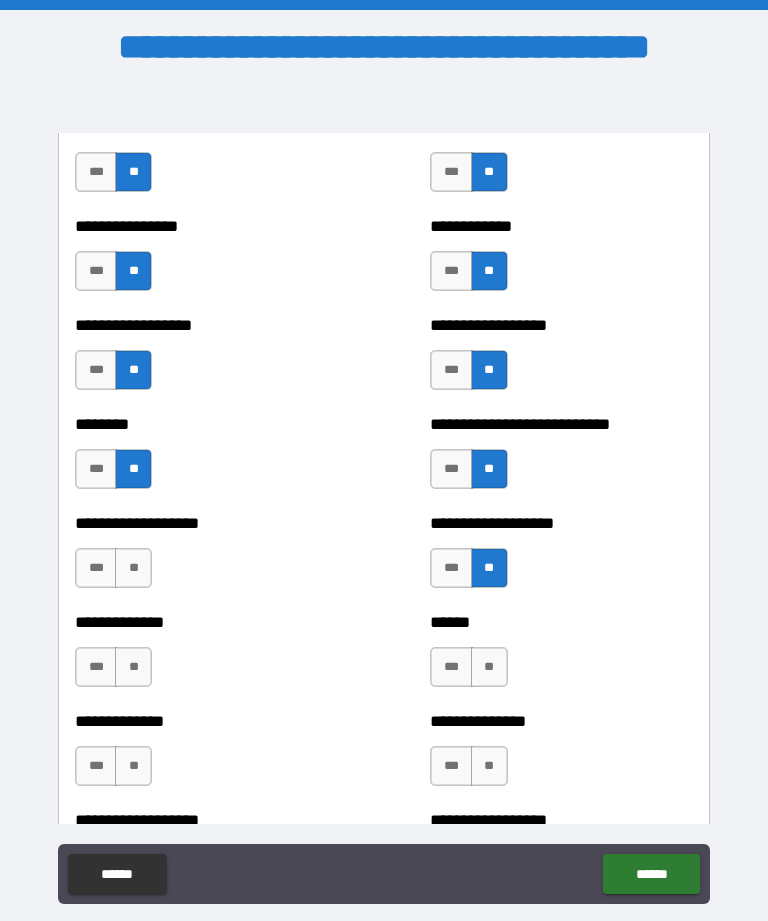 click on "**" at bounding box center (133, 568) 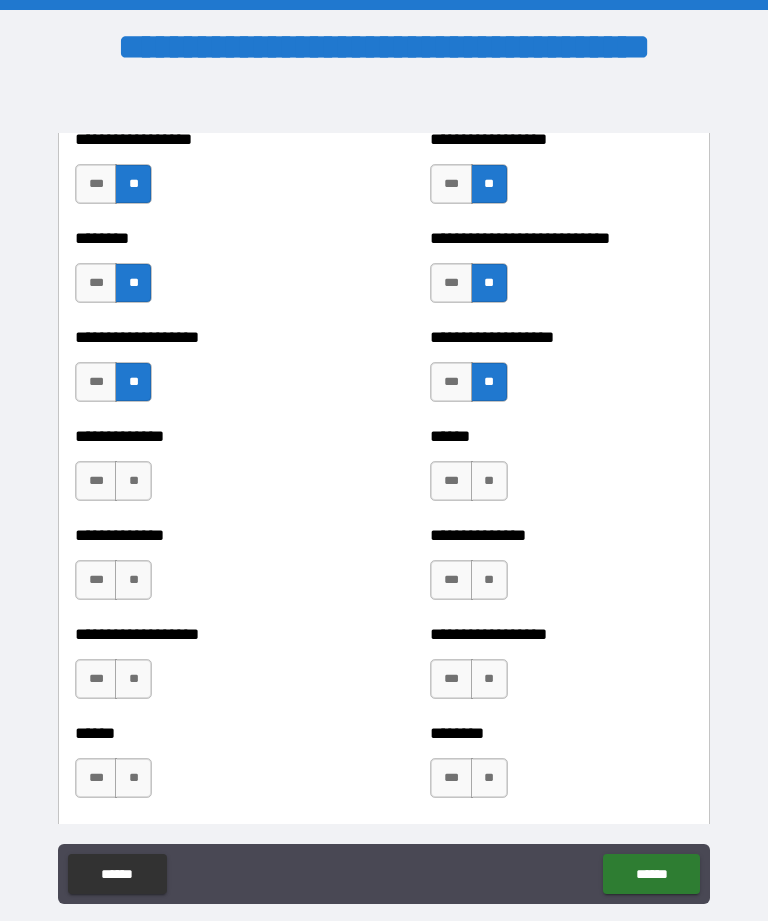 scroll, scrollTop: 4588, scrollLeft: 0, axis: vertical 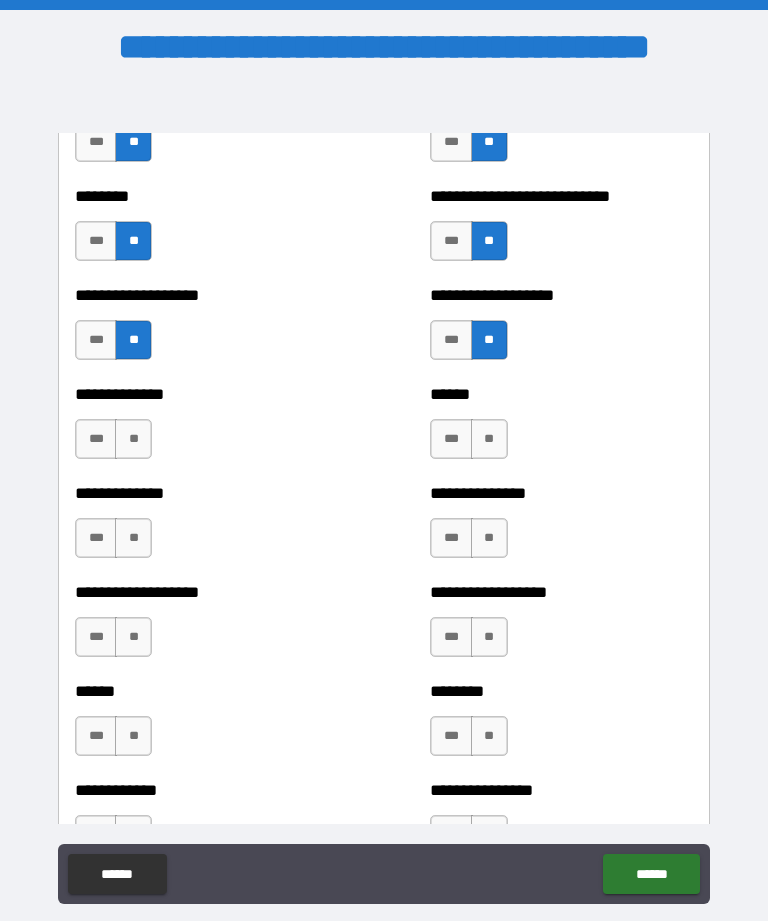 click on "**" at bounding box center [133, 439] 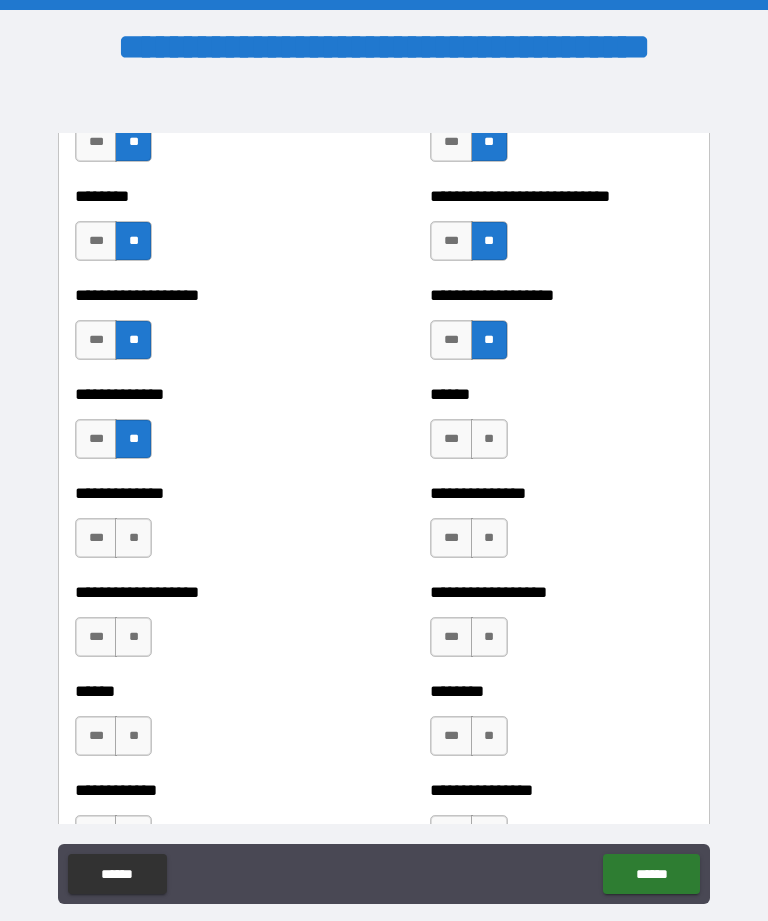 click on "**" at bounding box center (489, 439) 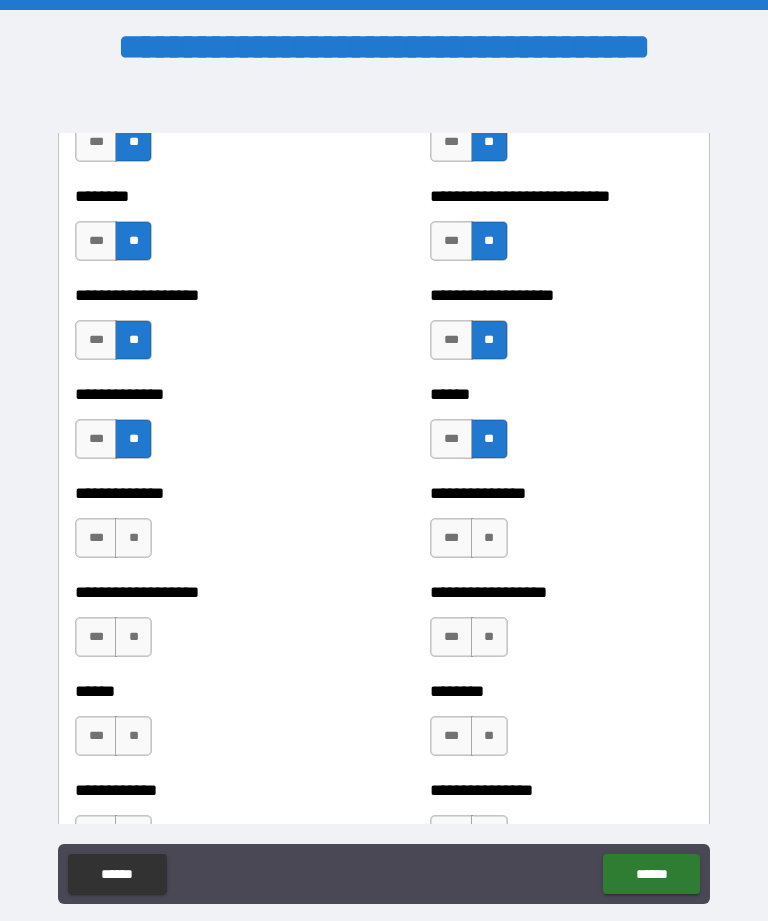 click on "**" at bounding box center [489, 538] 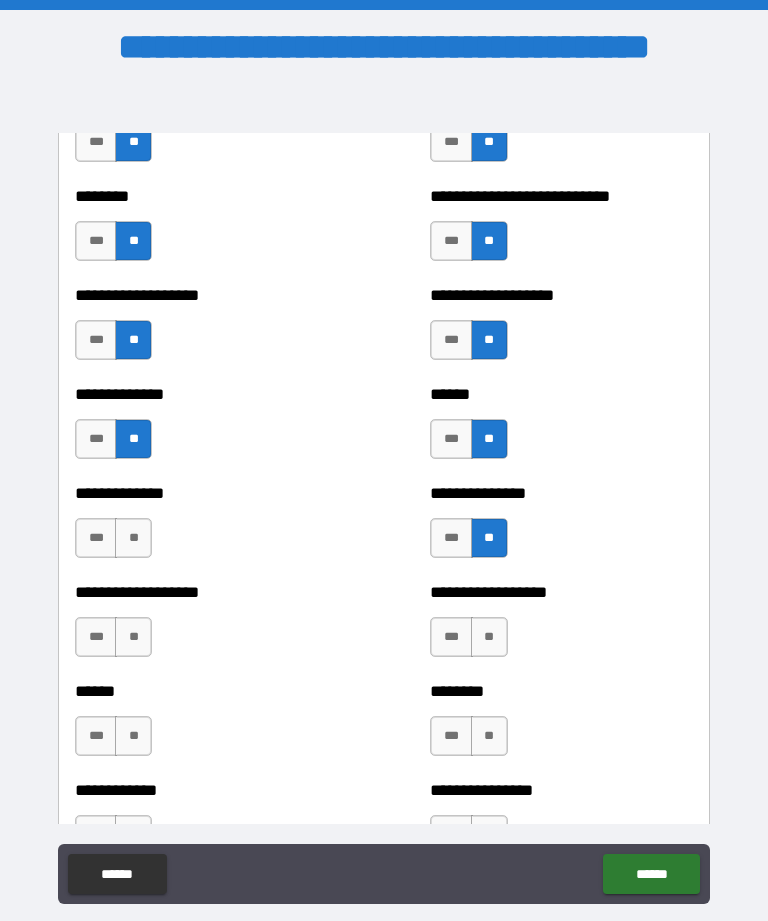 click on "**" at bounding box center (133, 538) 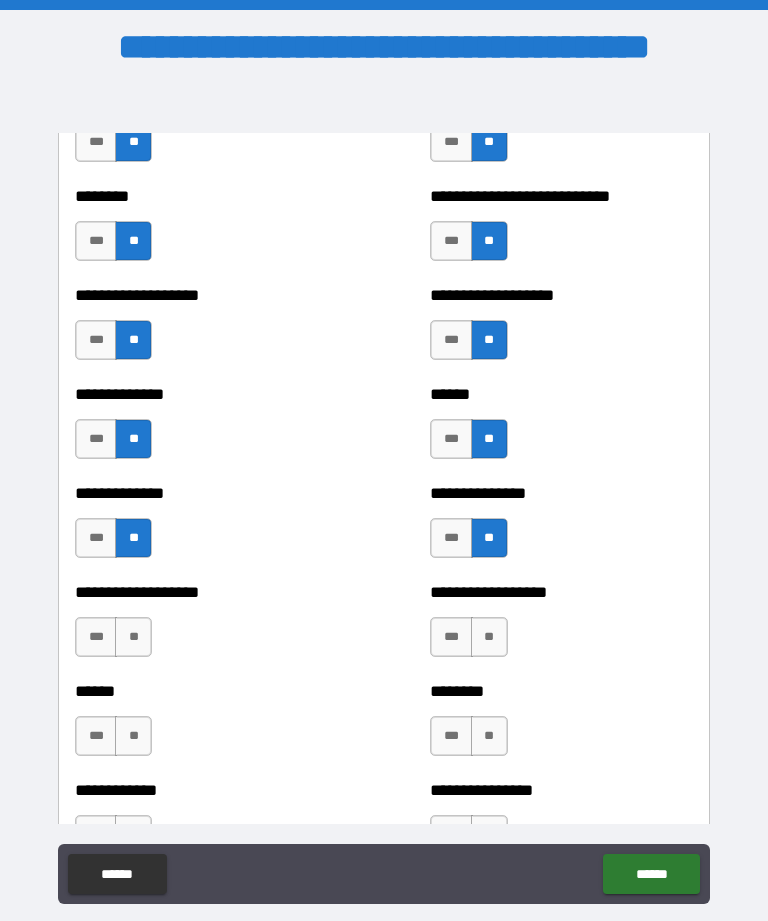 click on "**" at bounding box center (133, 637) 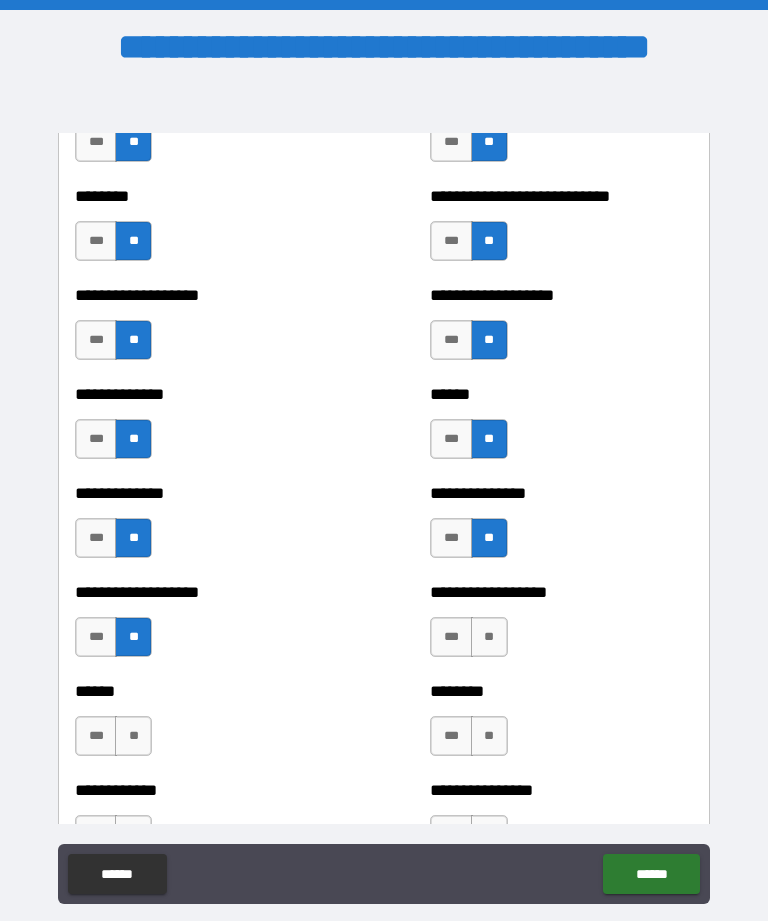 click on "**" at bounding box center (489, 637) 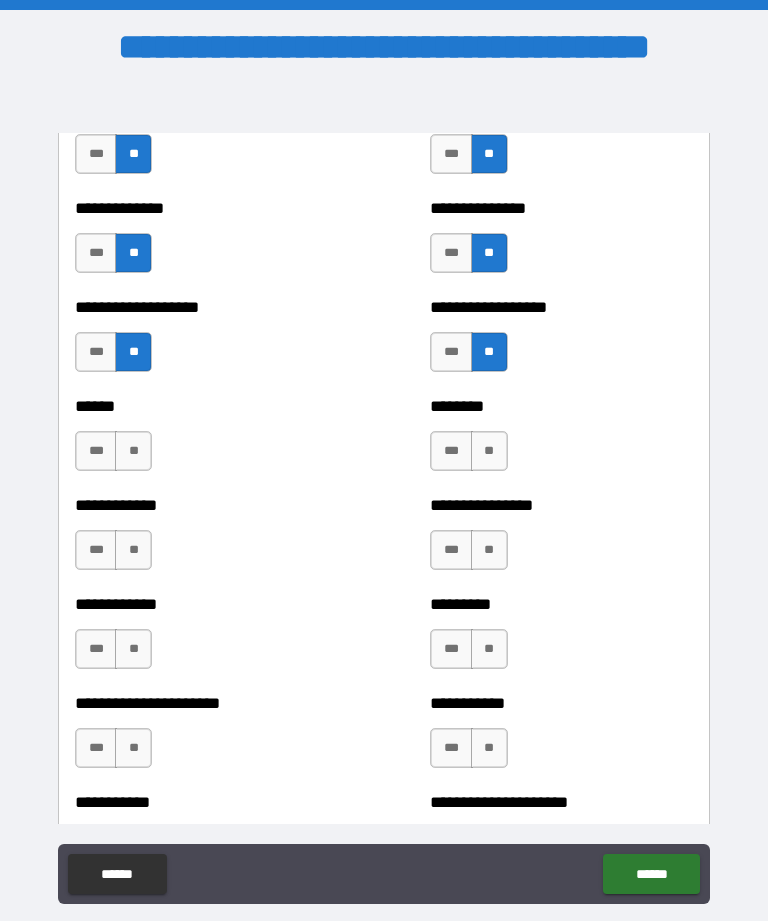 scroll, scrollTop: 4887, scrollLeft: 0, axis: vertical 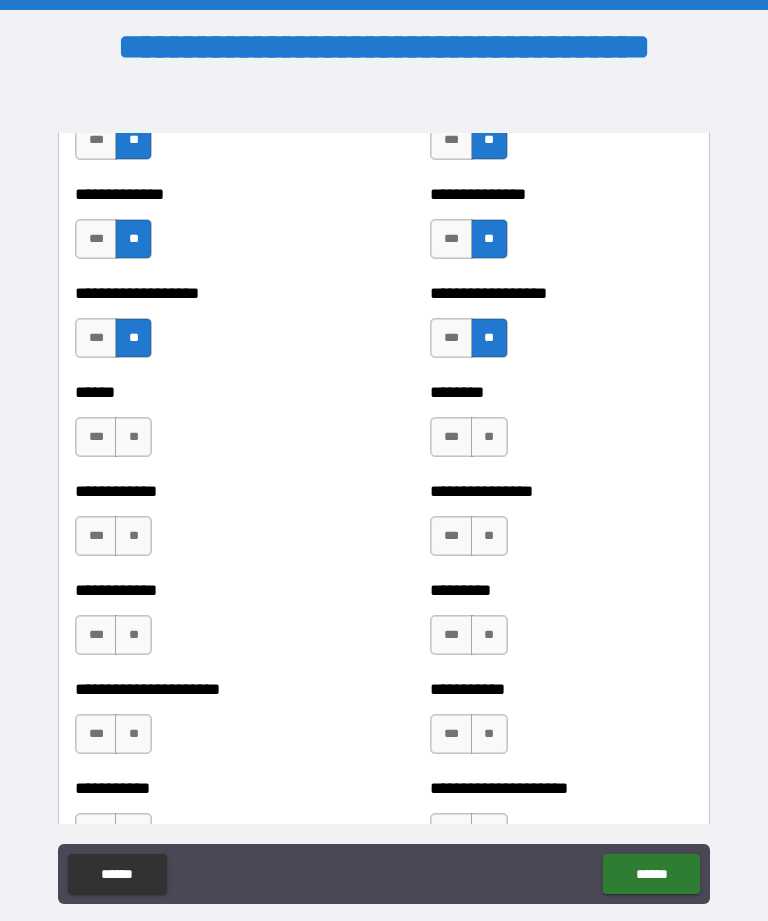 click on "**" at bounding box center [489, 437] 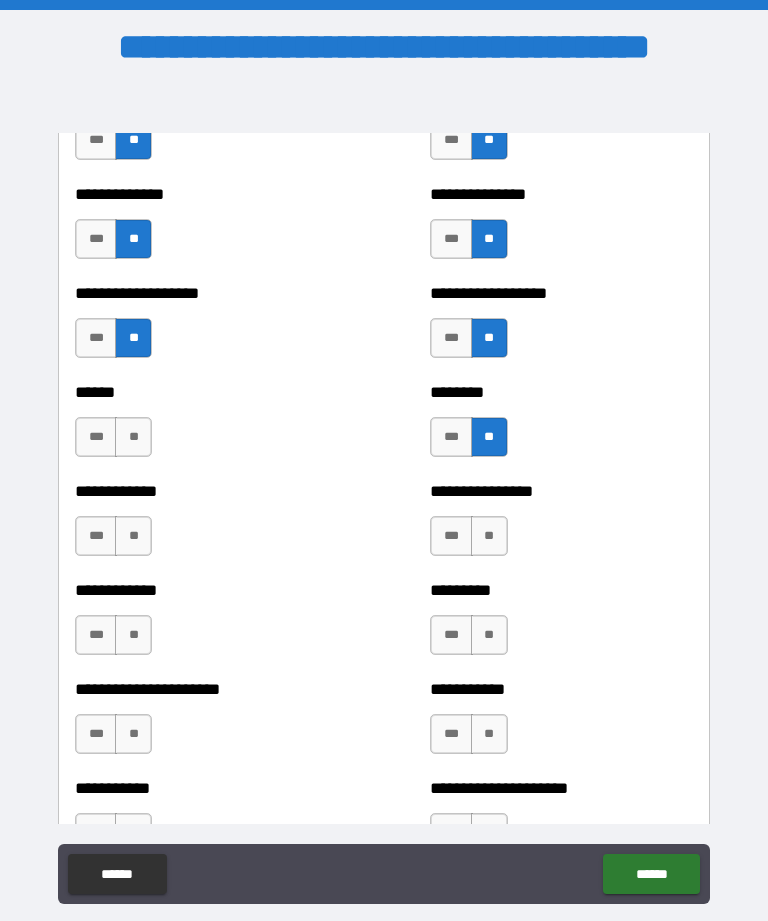 click on "**" at bounding box center (133, 437) 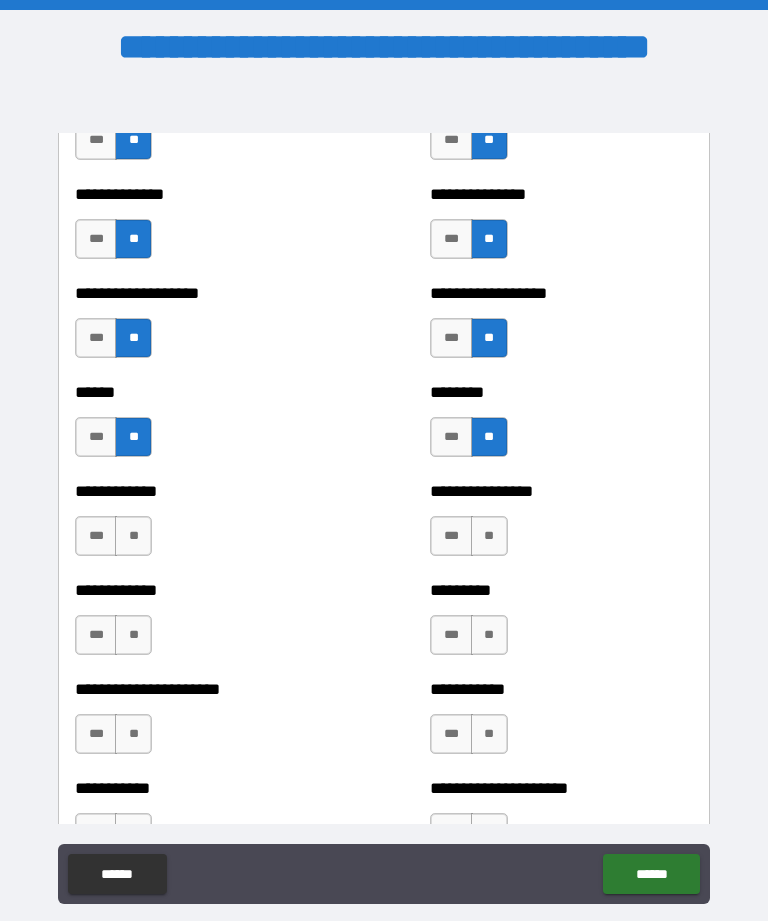 click on "**" at bounding box center (133, 536) 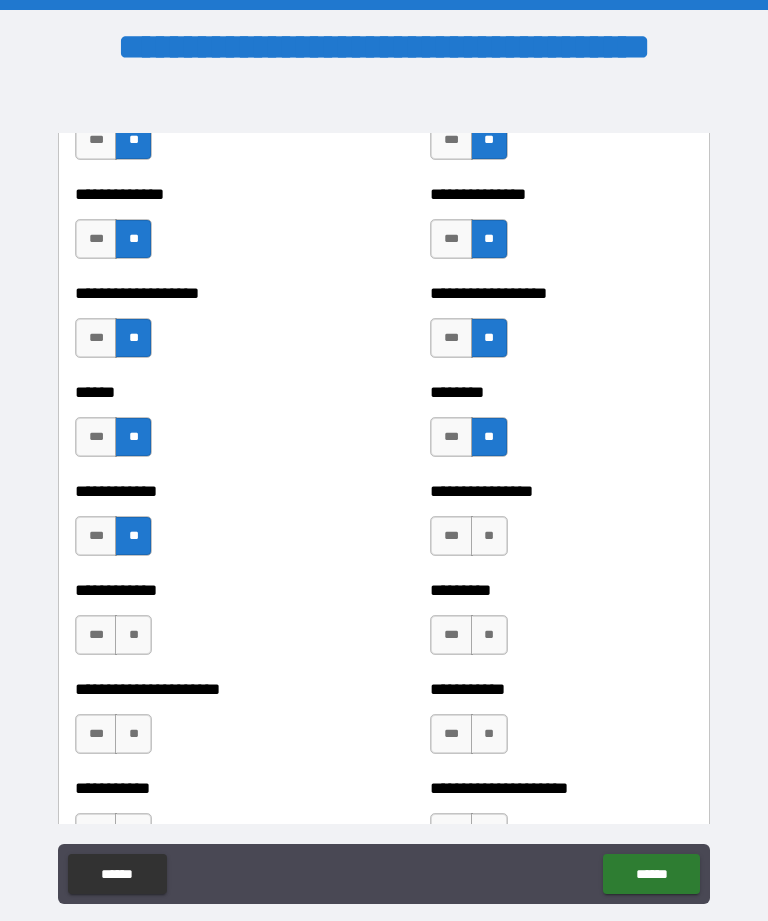 click on "**" at bounding box center (489, 536) 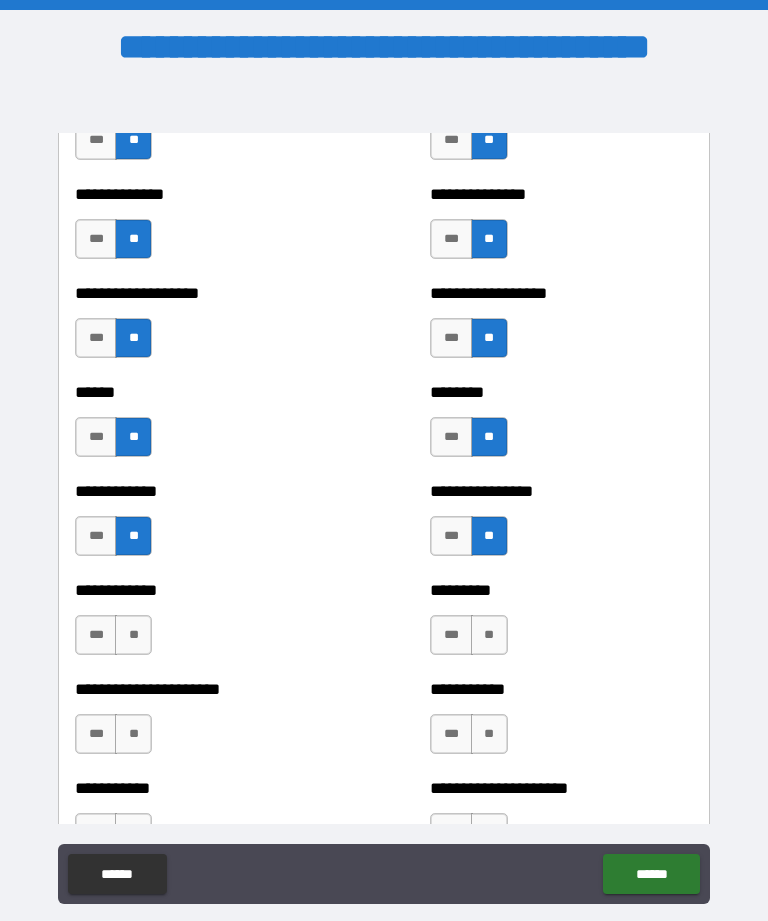 click on "**" at bounding box center (489, 635) 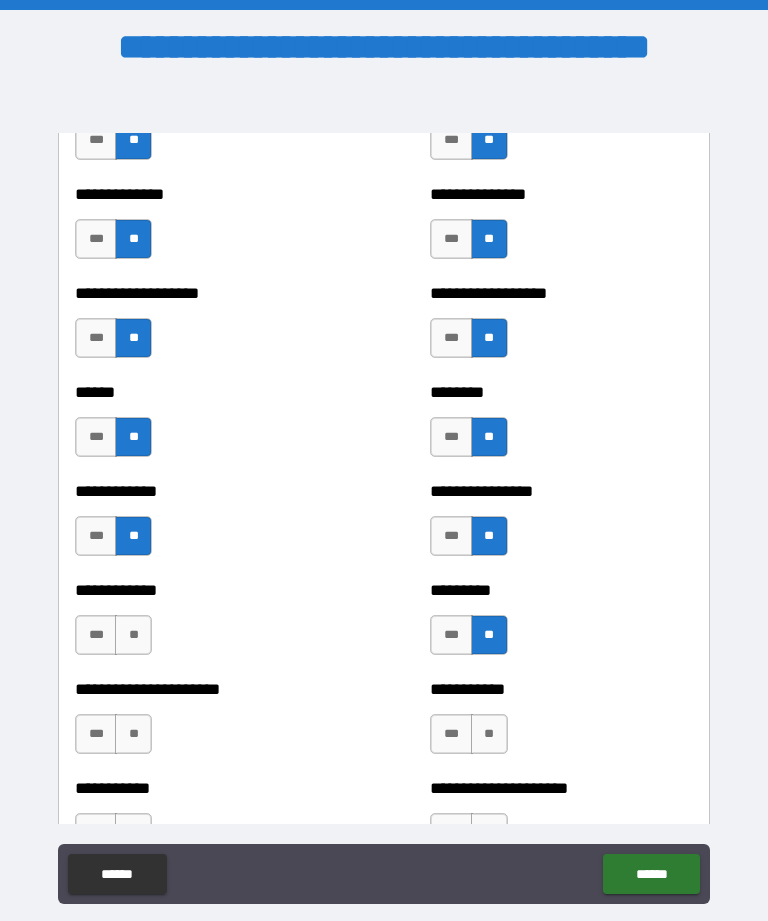 click on "**" at bounding box center [133, 635] 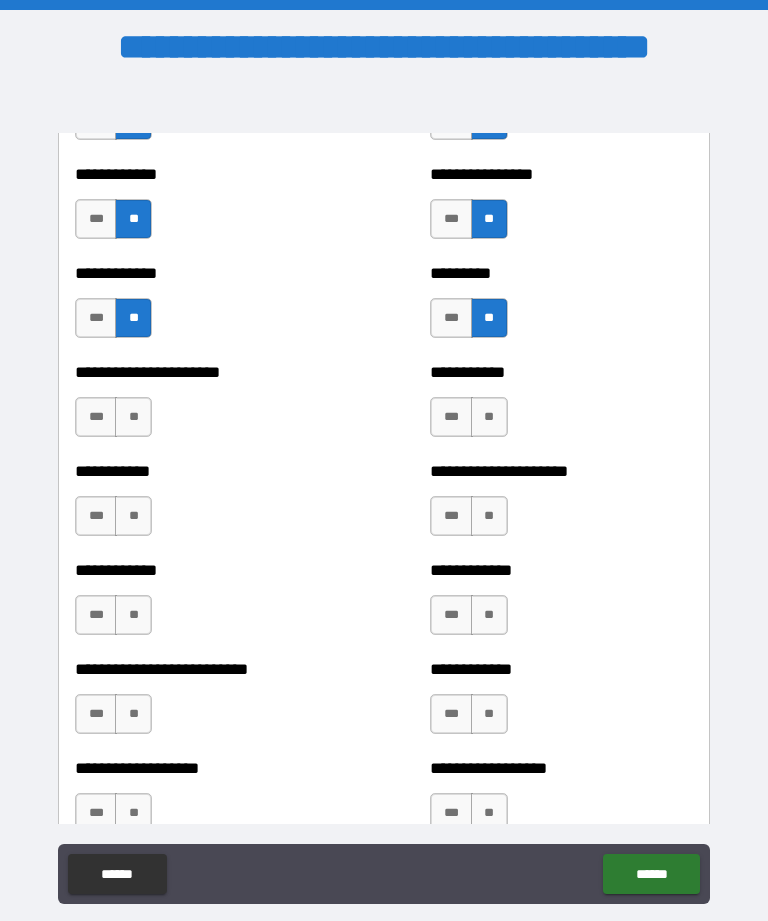 scroll, scrollTop: 5215, scrollLeft: 0, axis: vertical 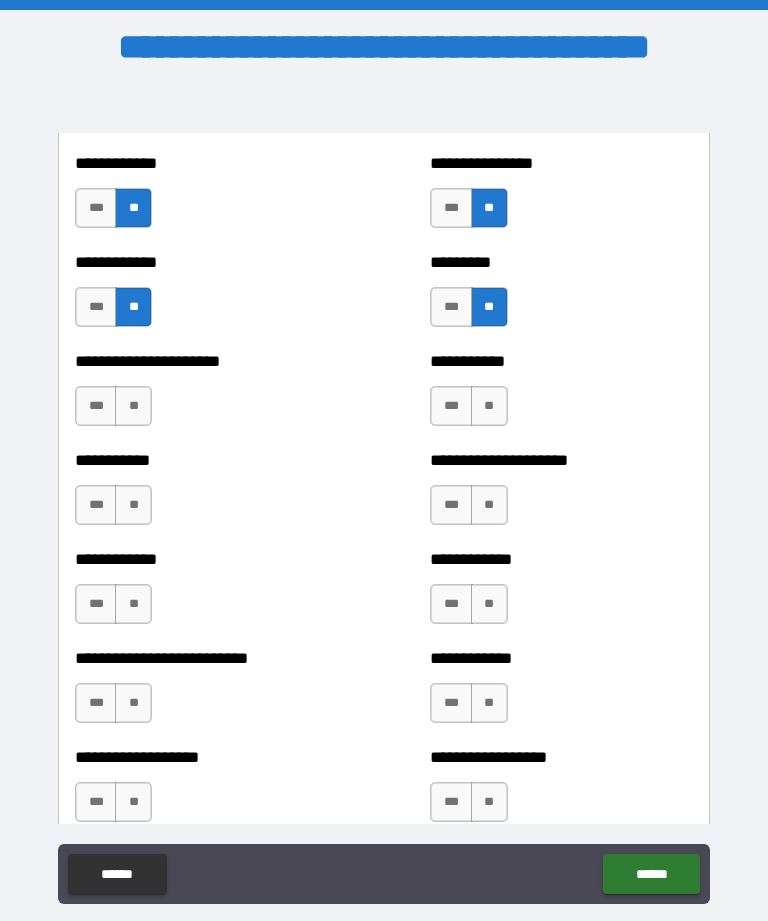 click on "**" at bounding box center [133, 406] 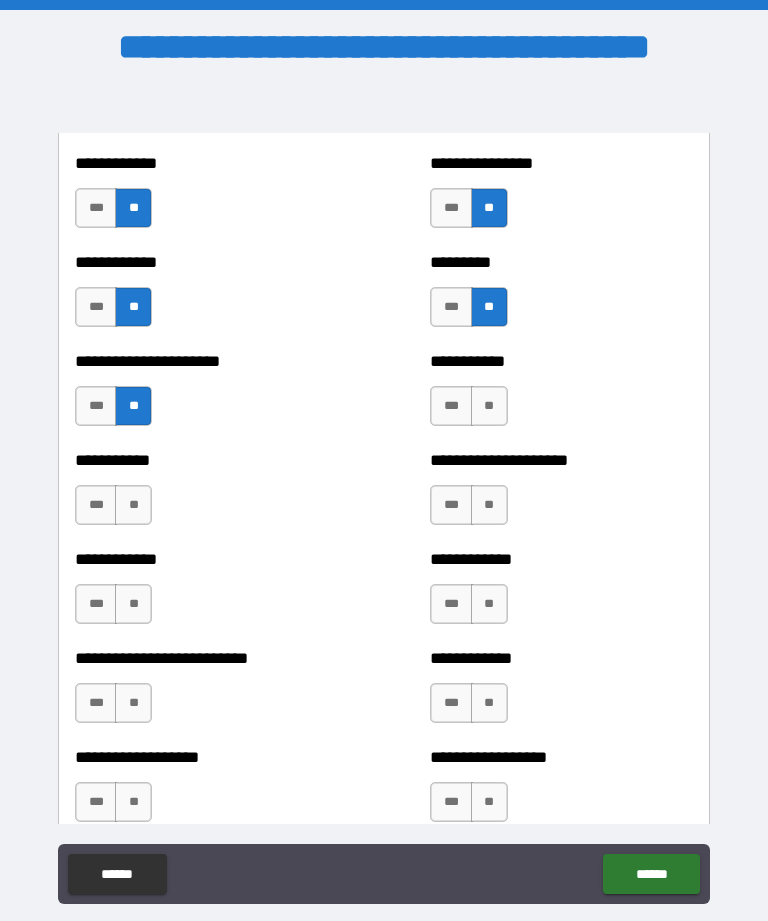 click on "**" at bounding box center [489, 406] 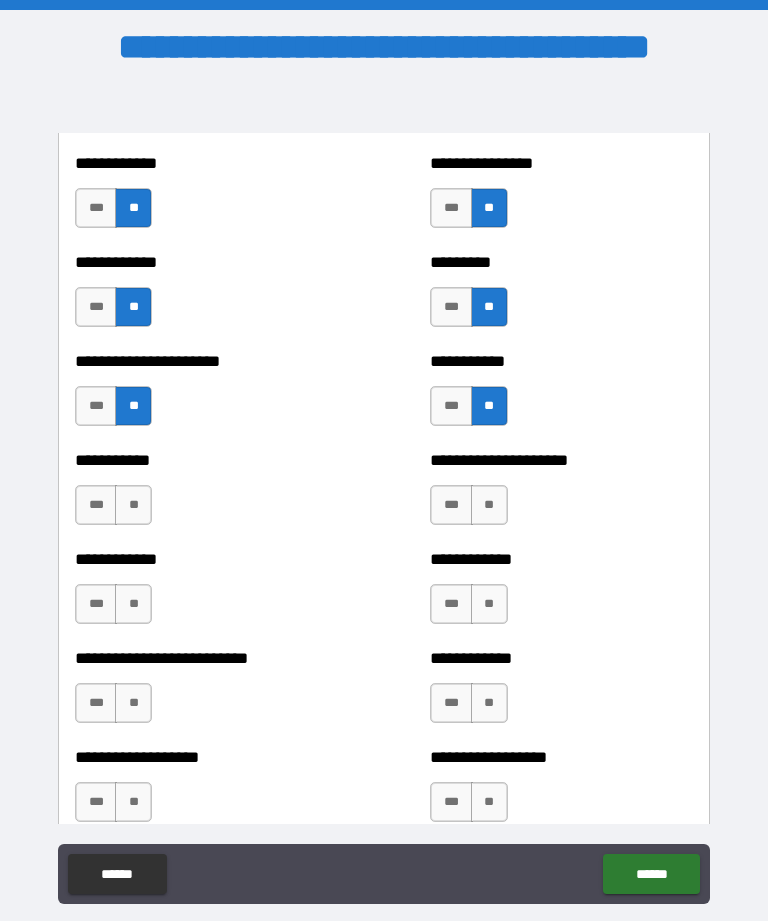 click on "**" at bounding box center [489, 505] 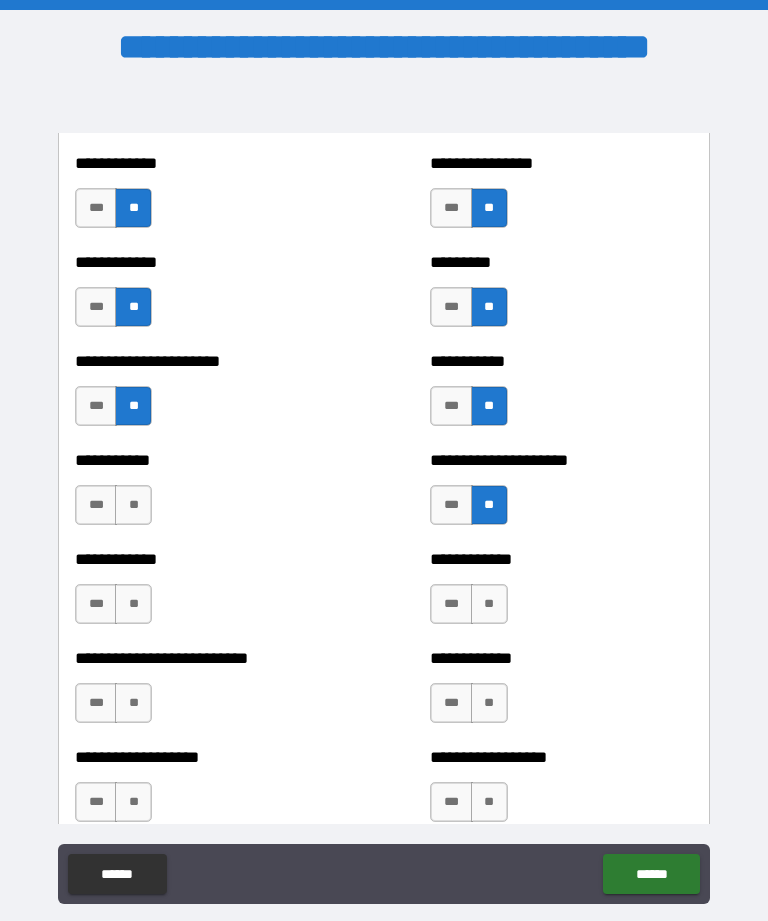 click on "**" at bounding box center (133, 505) 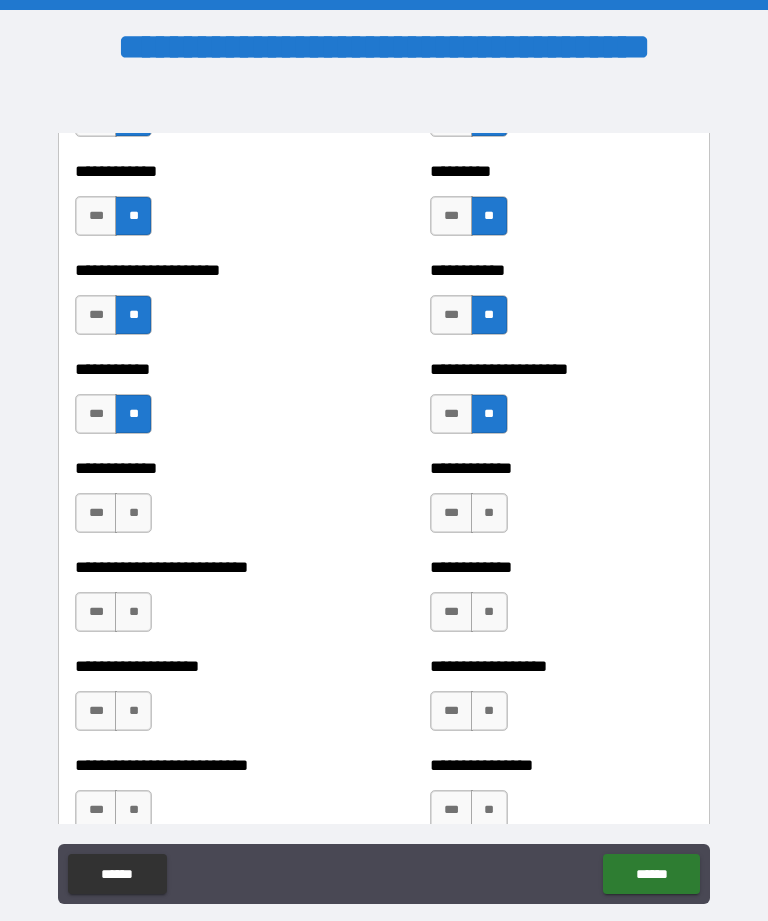 scroll, scrollTop: 5308, scrollLeft: 0, axis: vertical 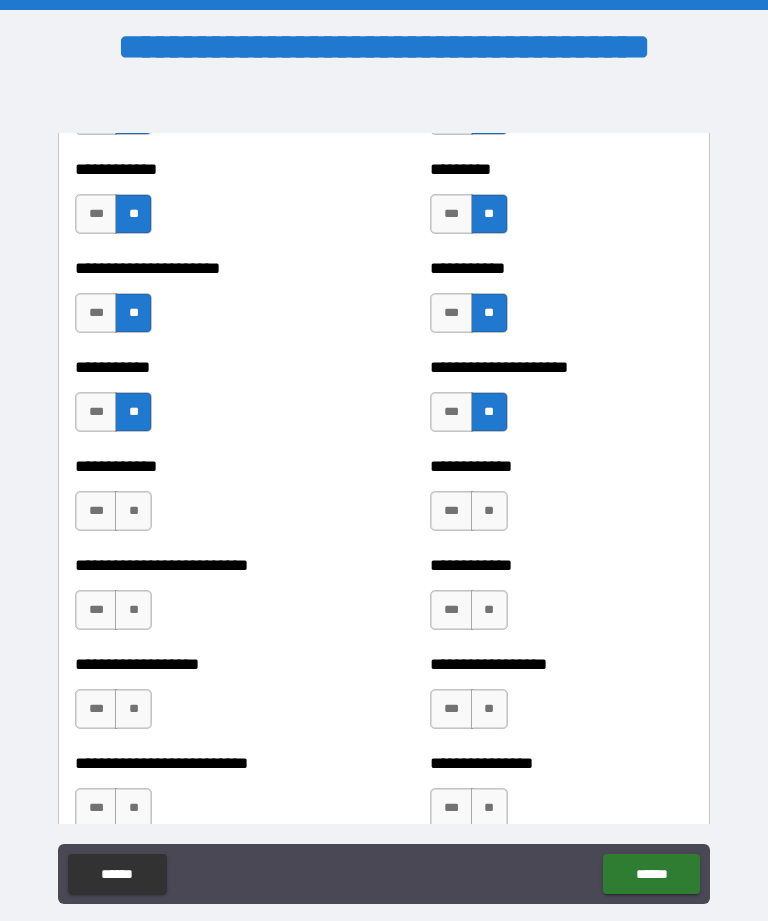 click on "**" at bounding box center (133, 511) 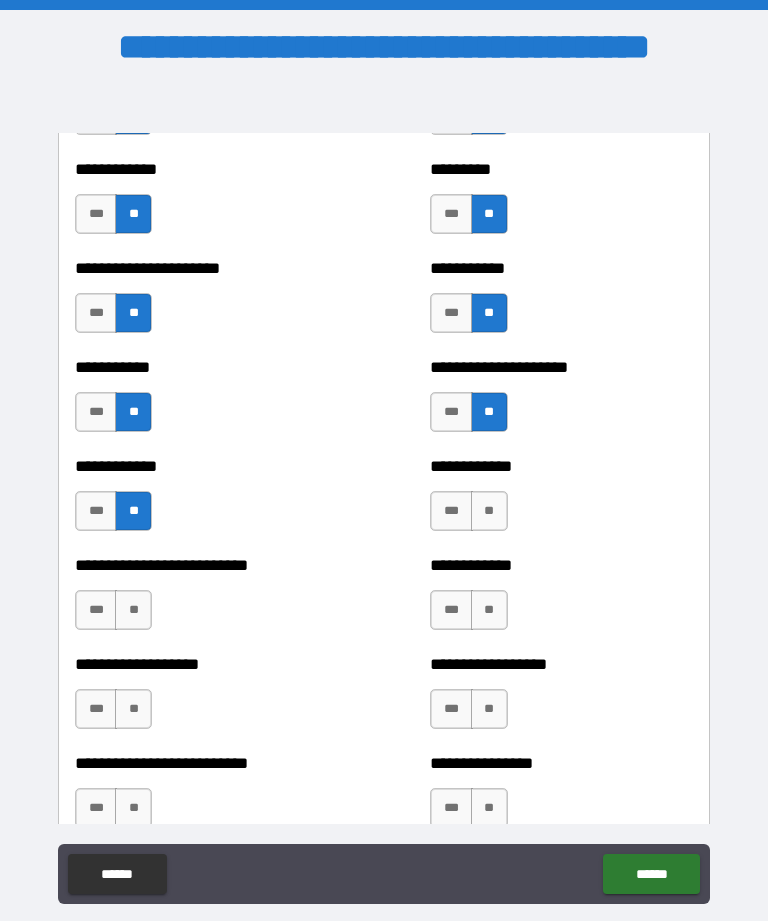 click on "**" at bounding box center [489, 511] 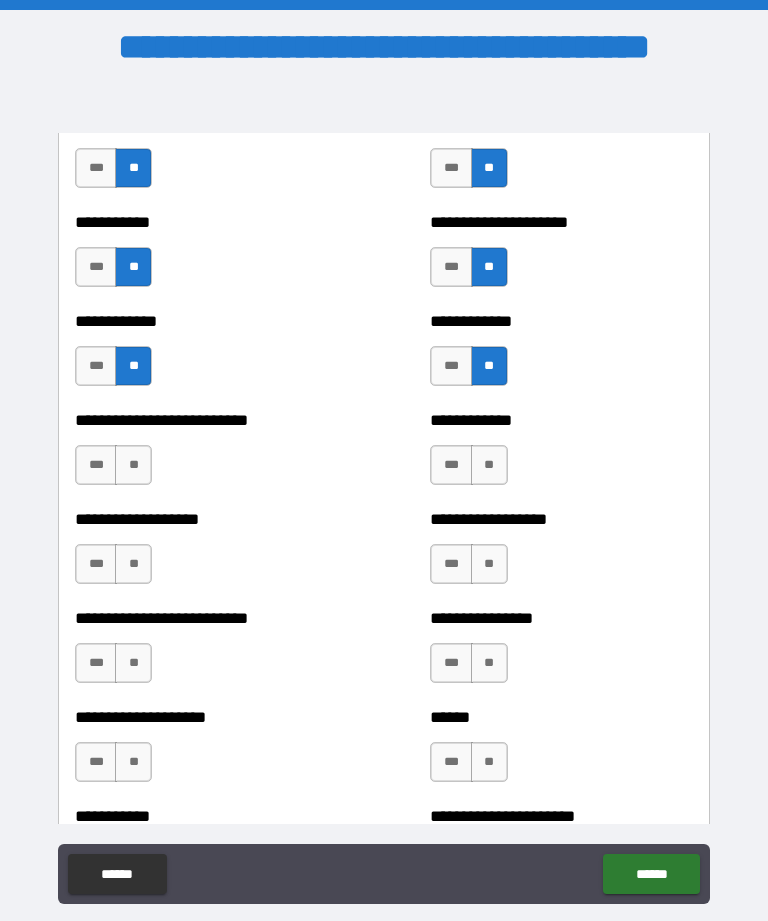 scroll, scrollTop: 5478, scrollLeft: 0, axis: vertical 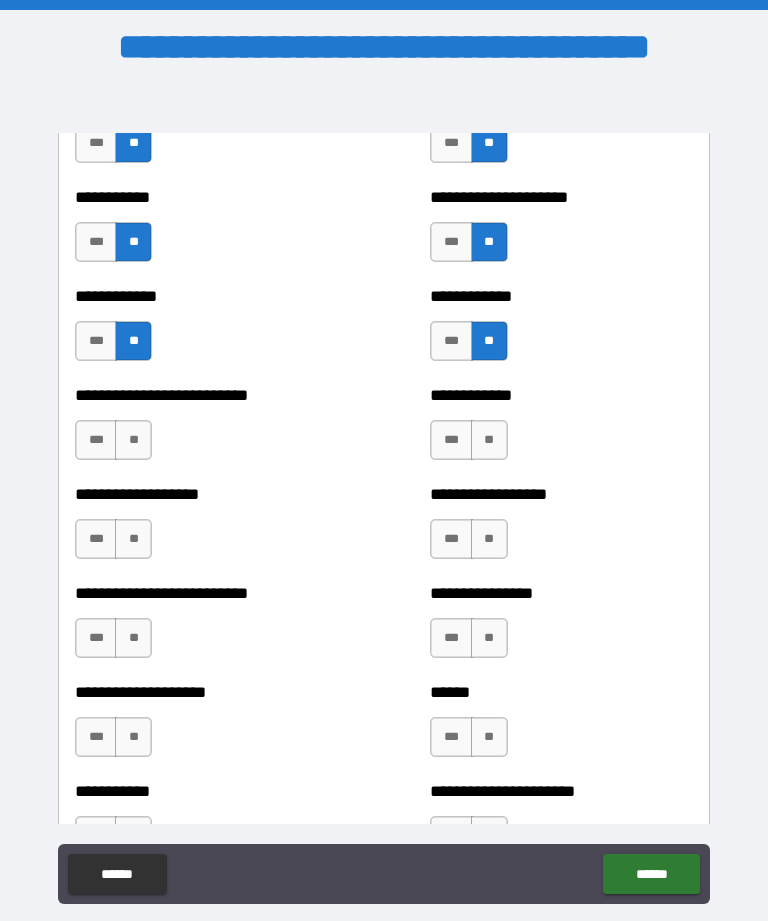 click on "**" at bounding box center (489, 440) 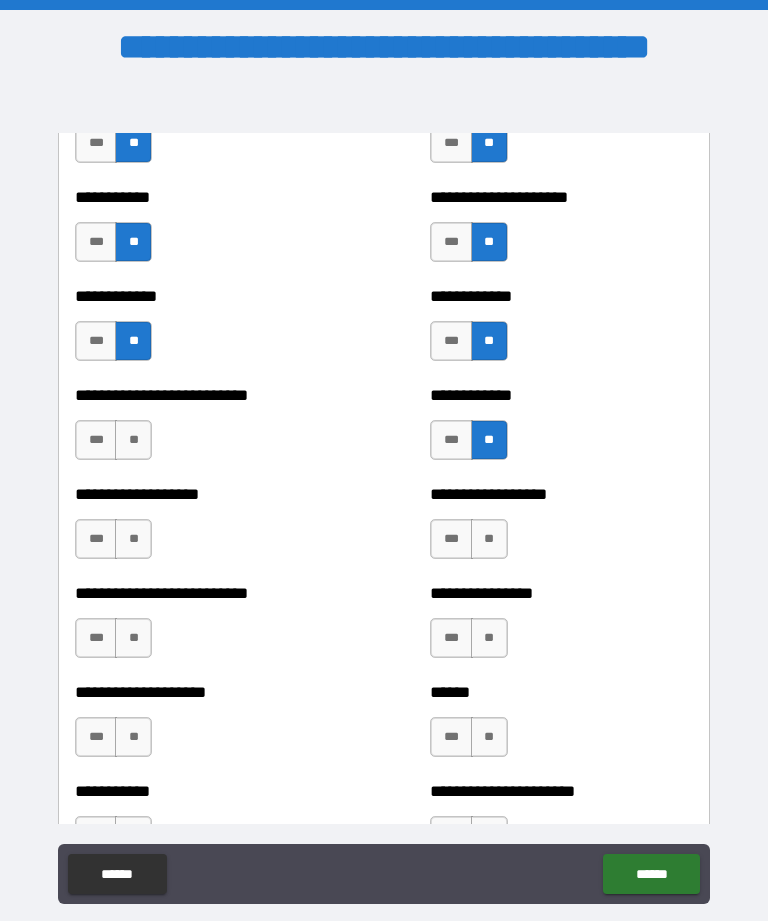 click on "**" at bounding box center [133, 440] 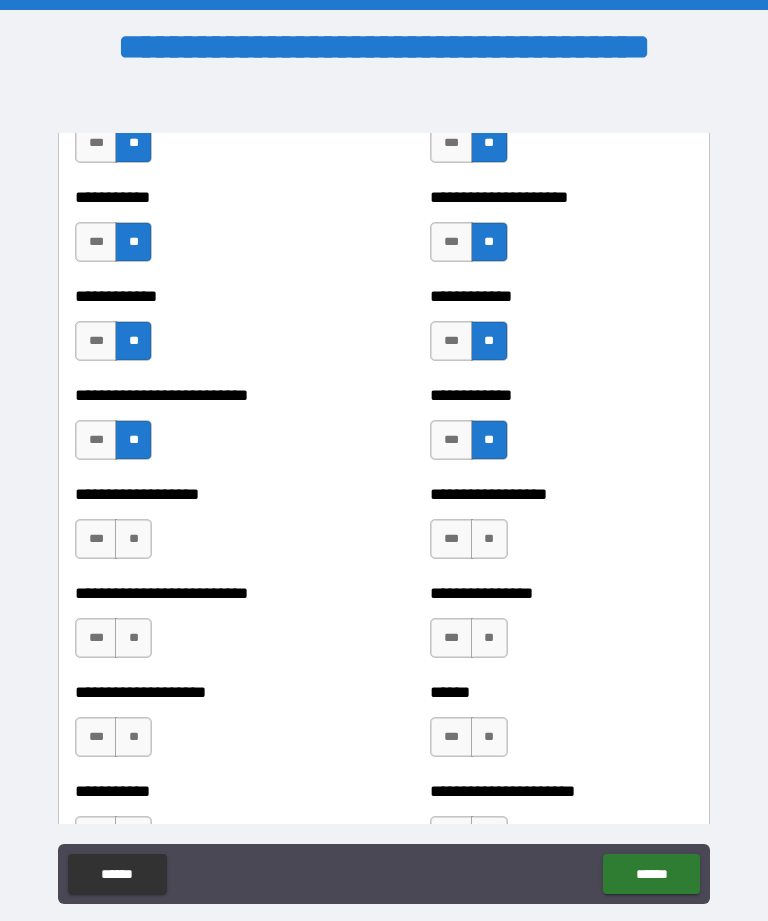 click on "**" at bounding box center (133, 539) 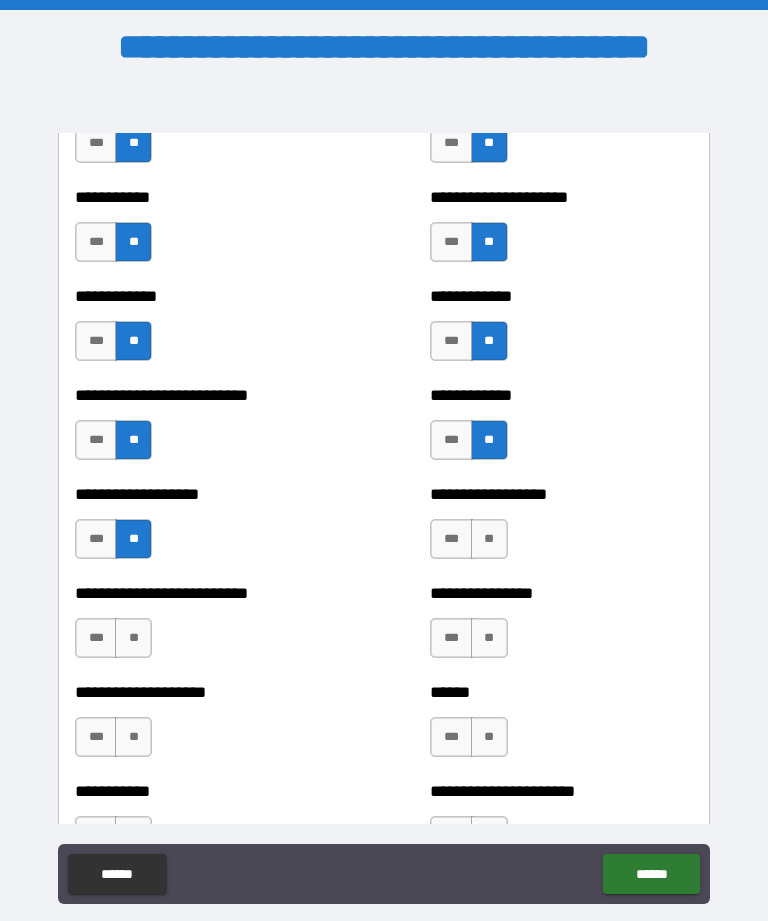 click on "**********" at bounding box center (561, 529) 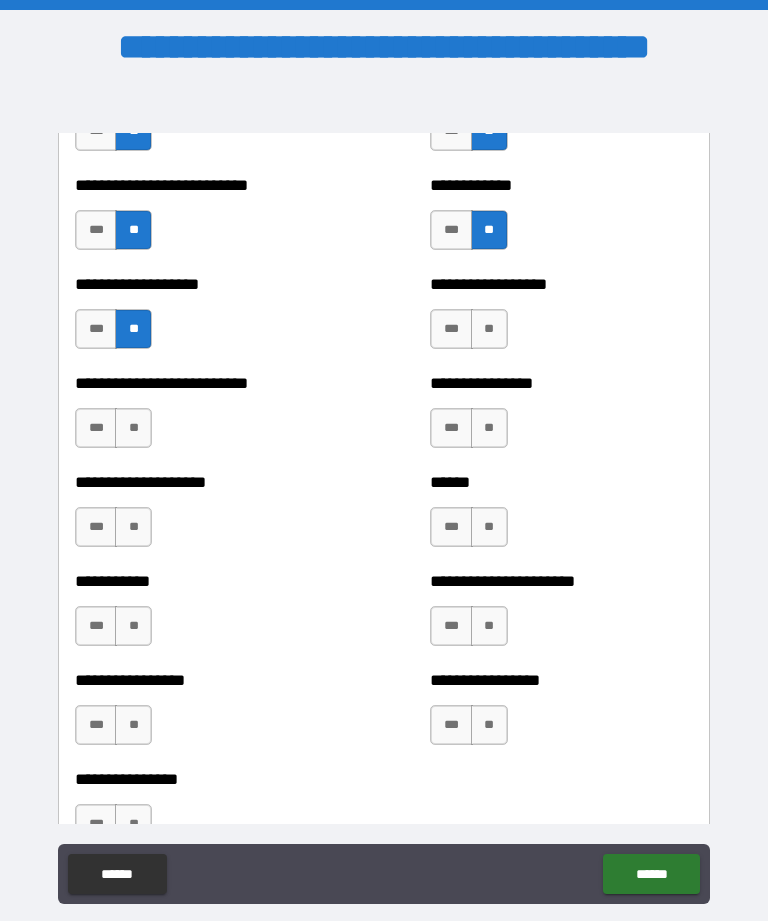 scroll, scrollTop: 5694, scrollLeft: 0, axis: vertical 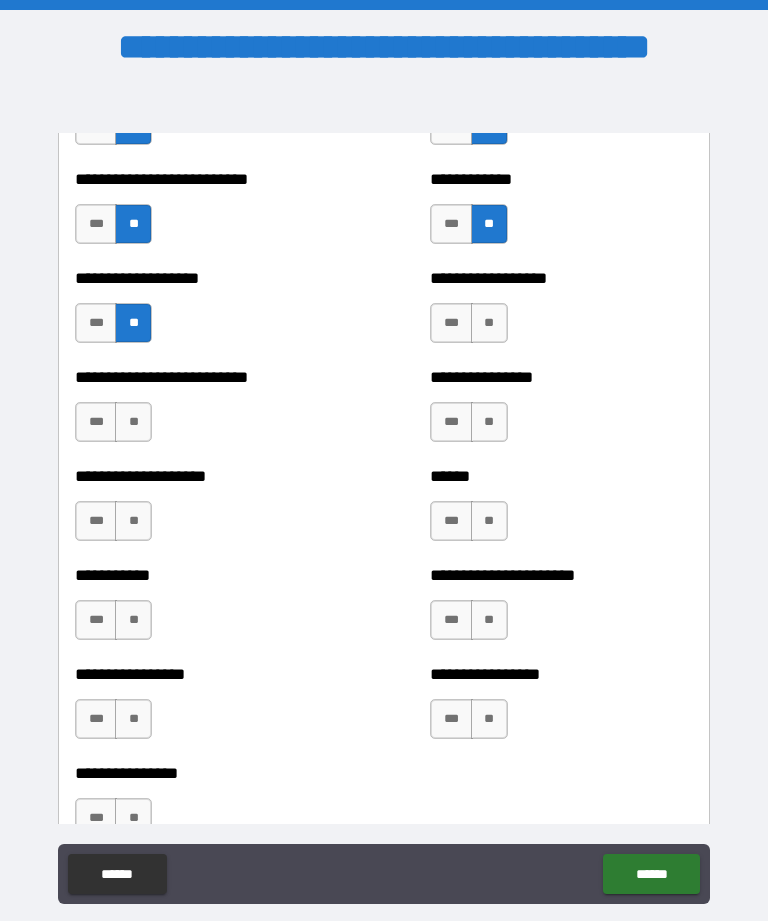 click on "**" at bounding box center (489, 323) 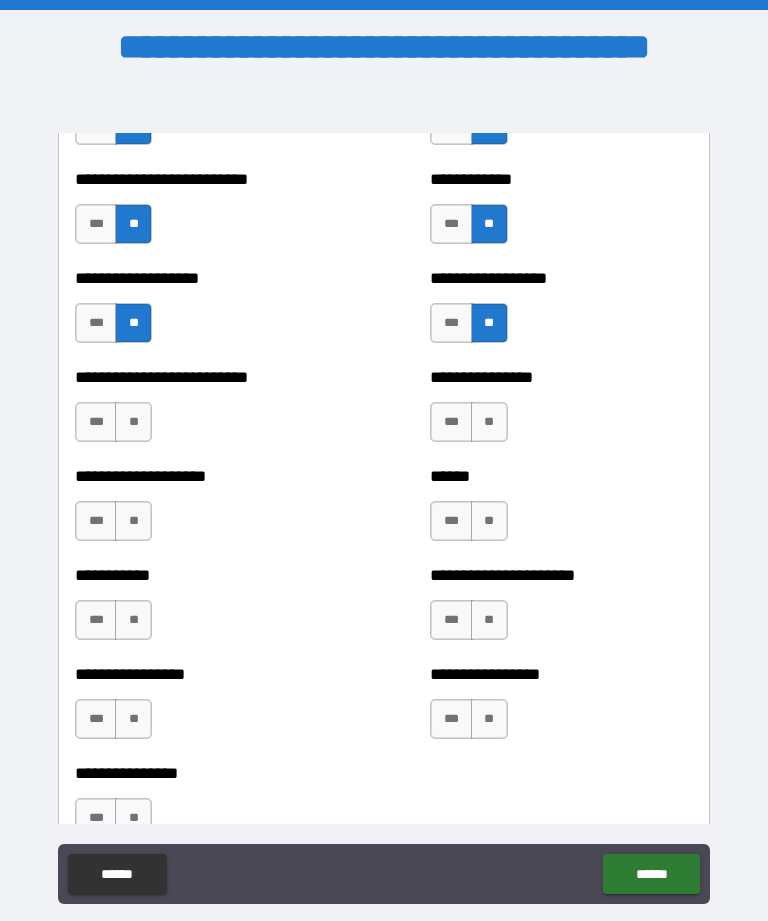 click on "**" at bounding box center (489, 422) 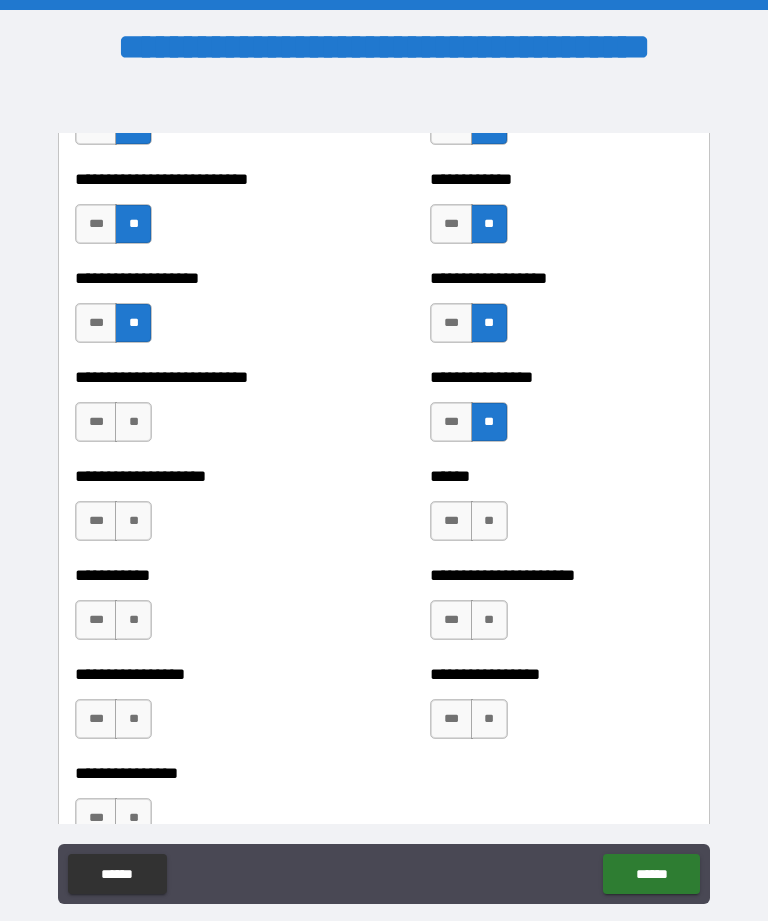 click on "**" at bounding box center (133, 422) 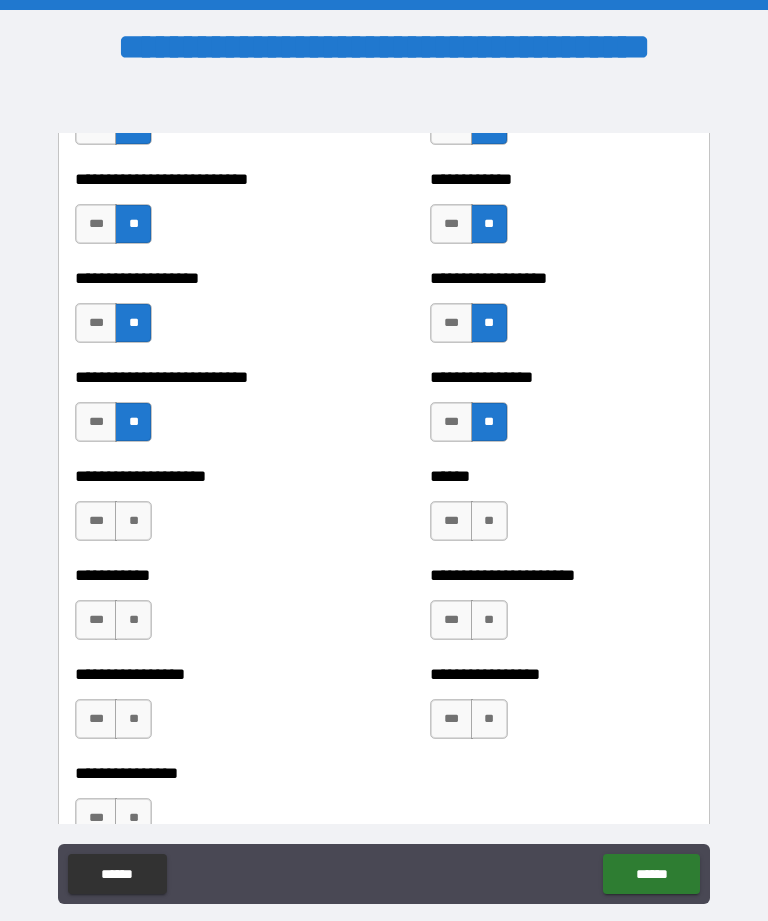click on "**" at bounding box center [133, 521] 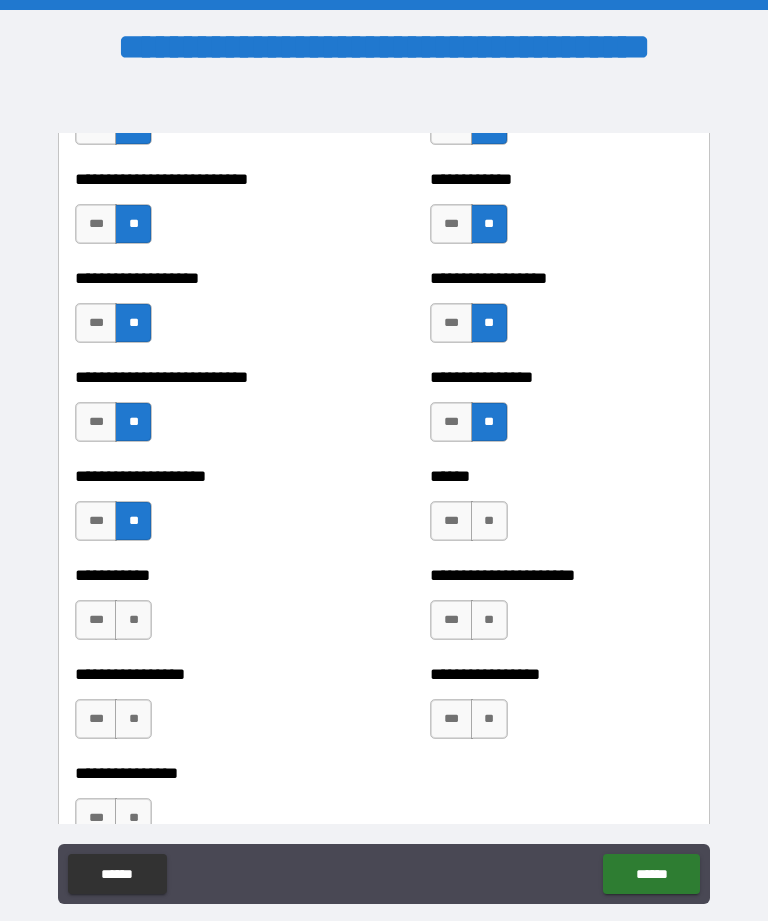 click on "**" at bounding box center [489, 521] 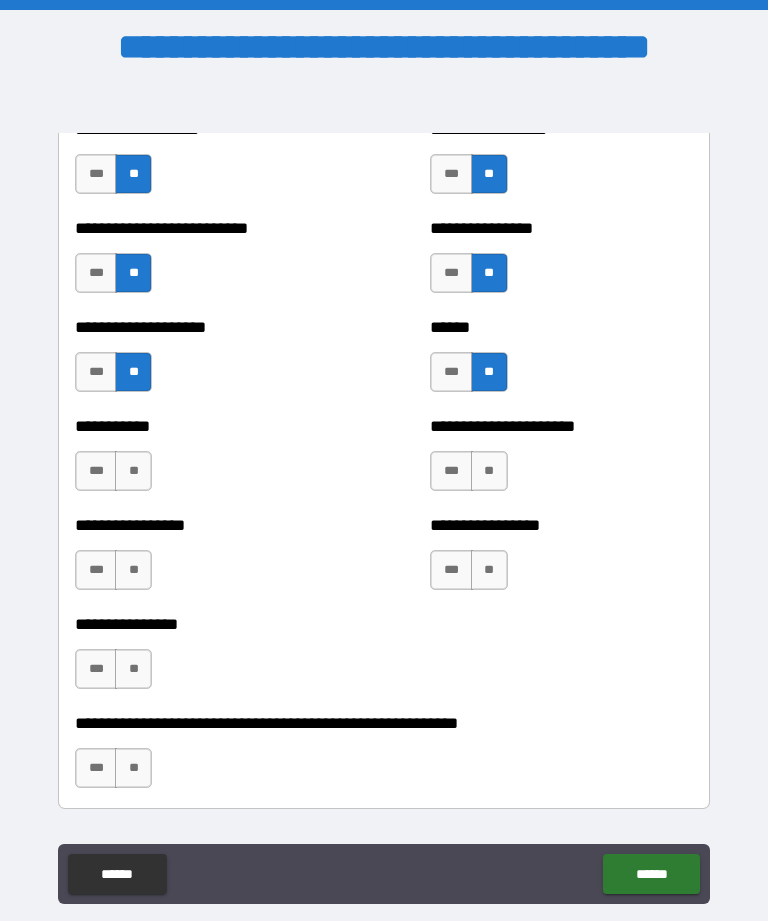 scroll, scrollTop: 5843, scrollLeft: 0, axis: vertical 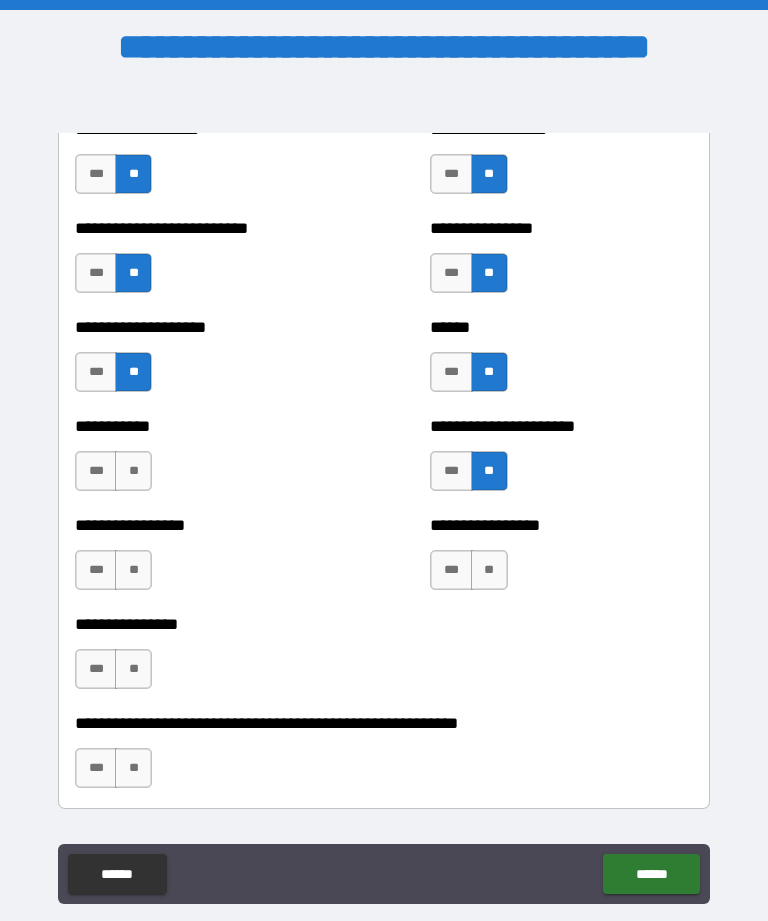click on "**" at bounding box center (133, 471) 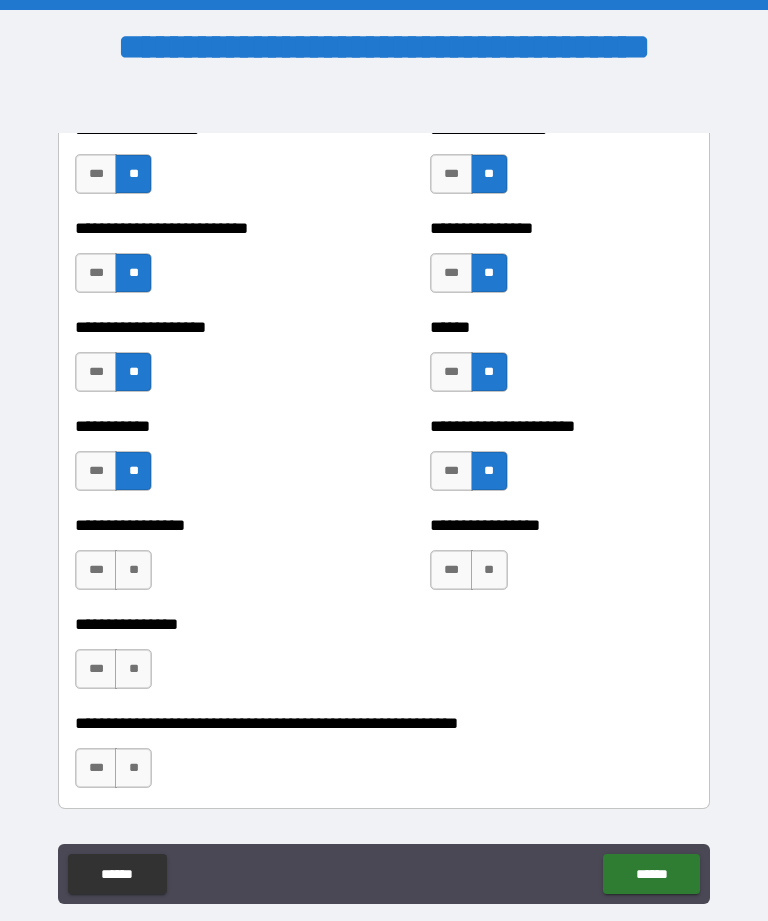 click on "**" at bounding box center [133, 570] 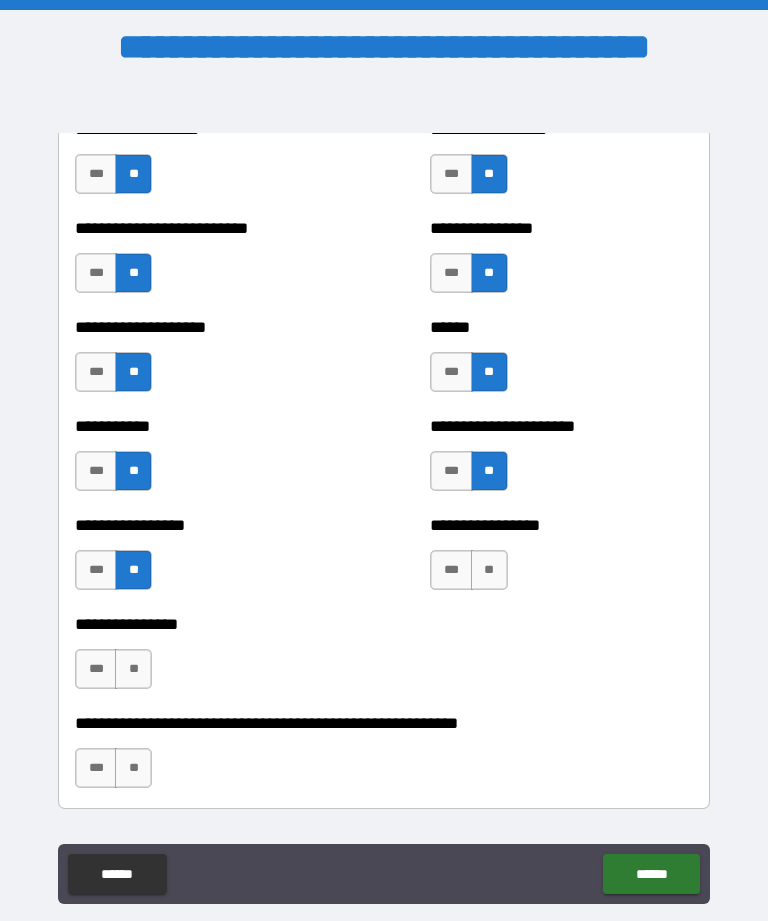click on "**" at bounding box center (489, 570) 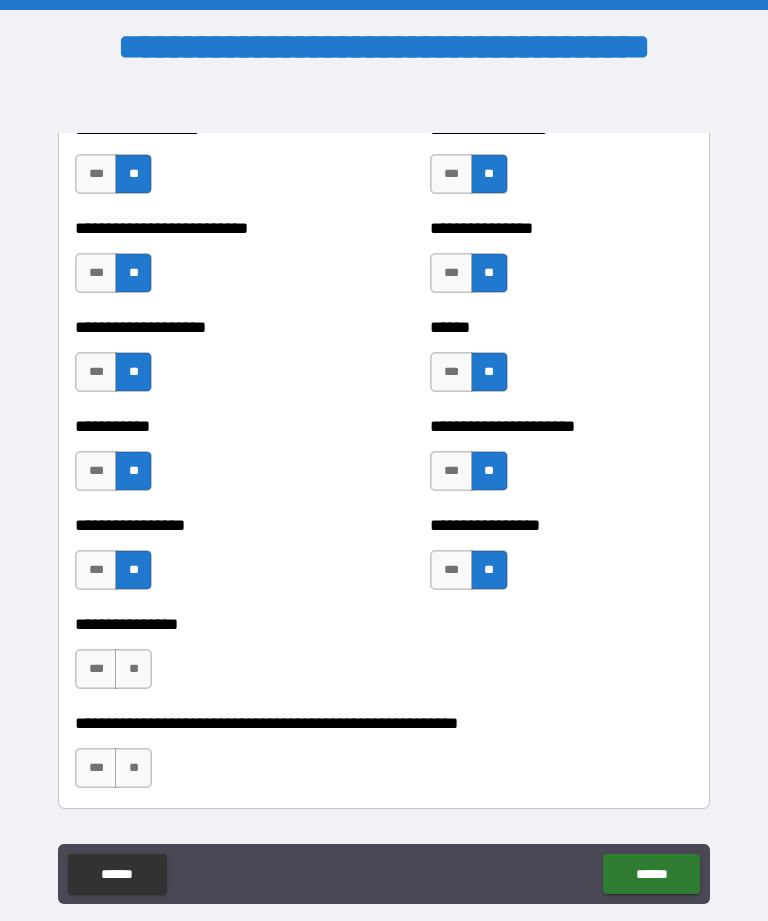click on "**" at bounding box center (133, 669) 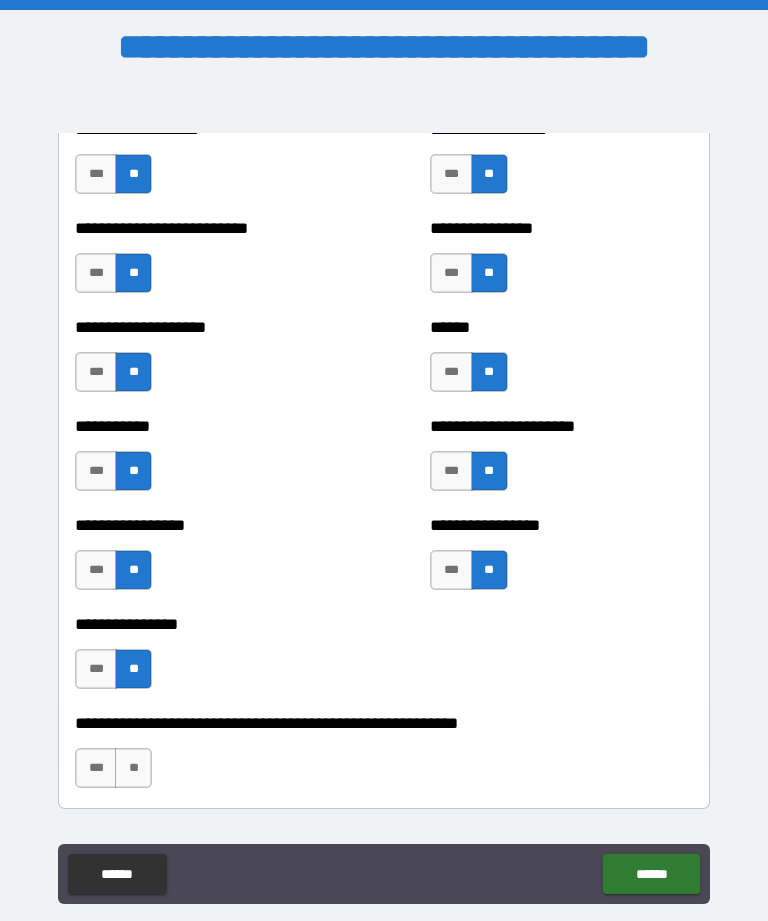 click on "**" at bounding box center [133, 768] 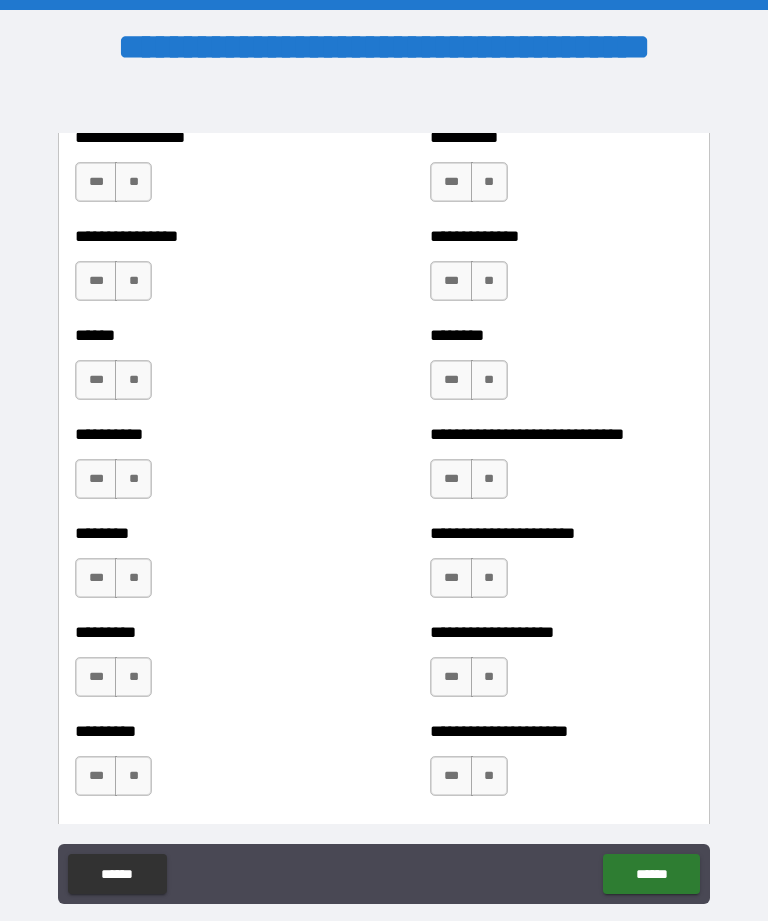 scroll, scrollTop: 6859, scrollLeft: 0, axis: vertical 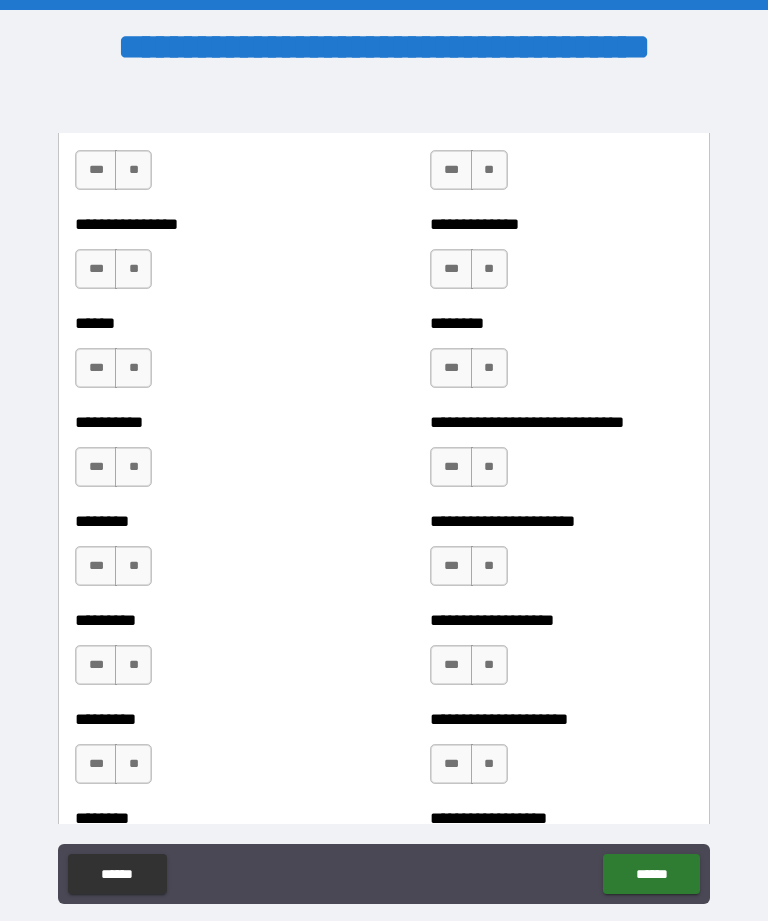 click on "**" at bounding box center (133, 170) 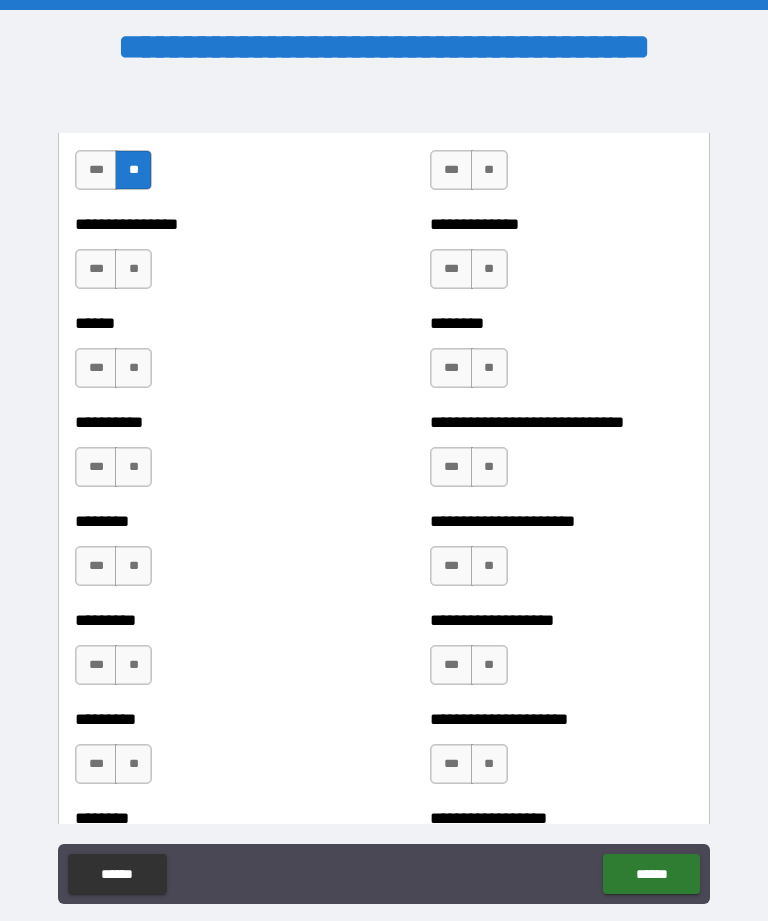 click on "**" at bounding box center [489, 170] 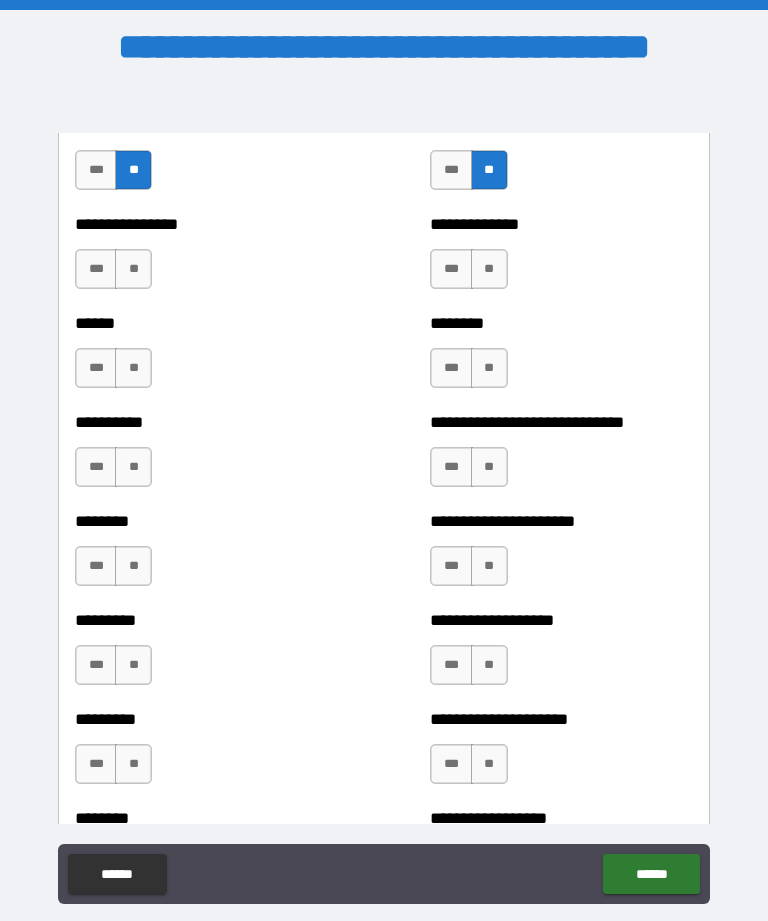 click on "**" at bounding box center (133, 269) 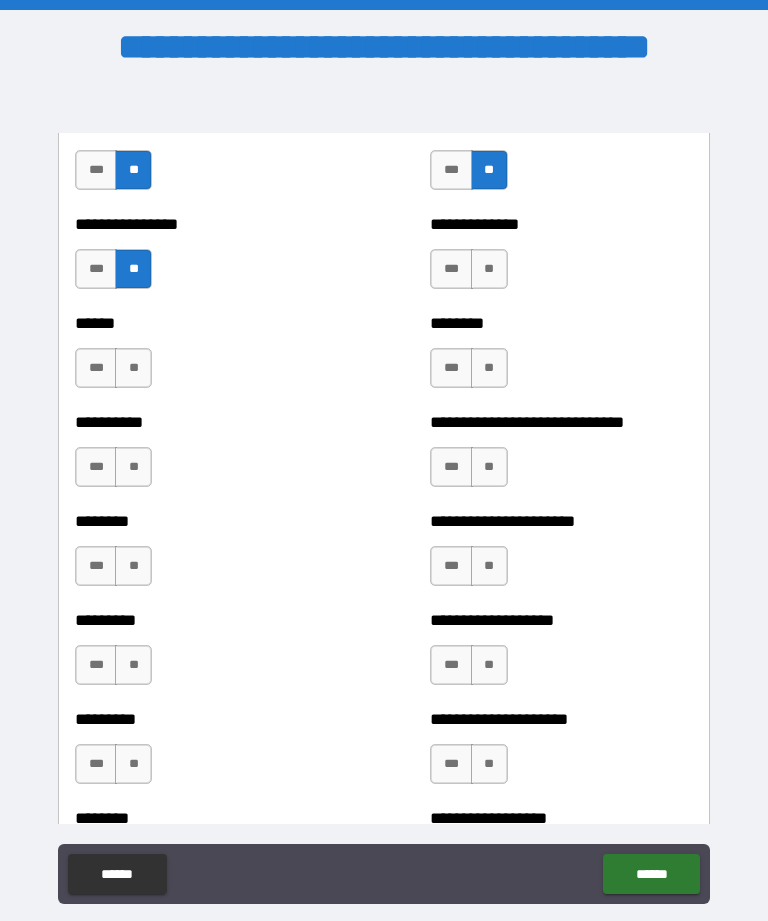 click on "**" at bounding box center (489, 269) 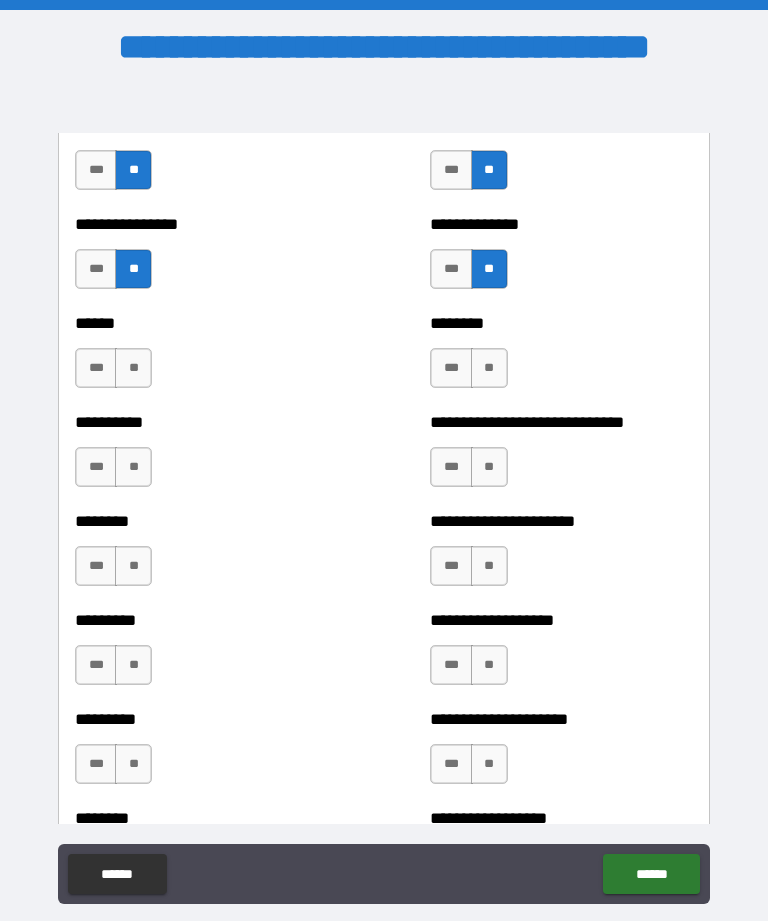 click on "**" at bounding box center [489, 368] 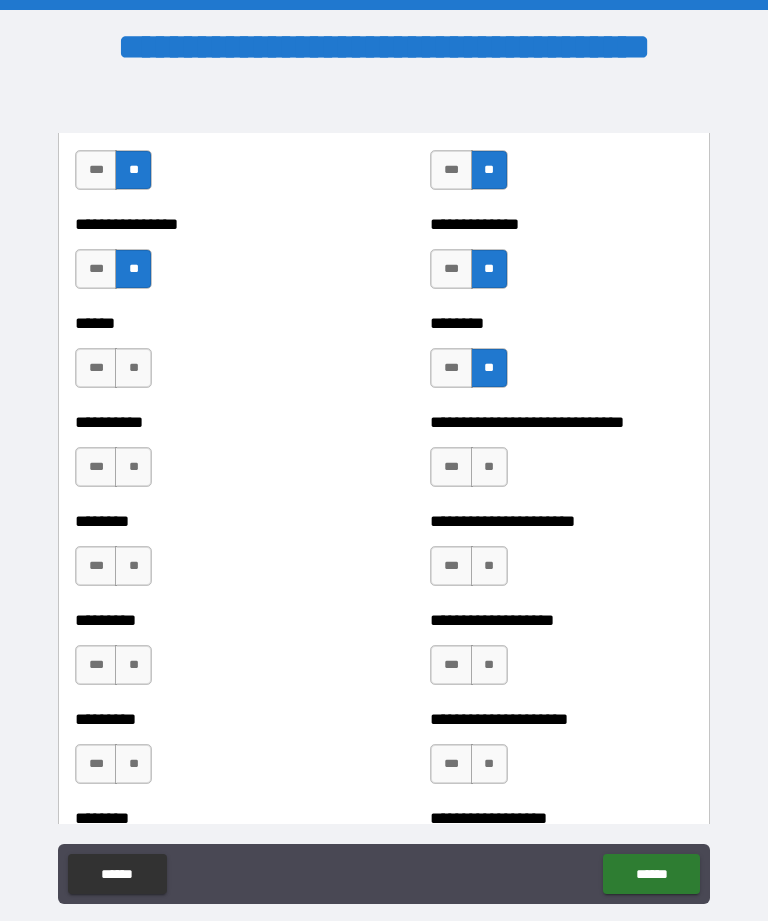 click on "**" at bounding box center [489, 368] 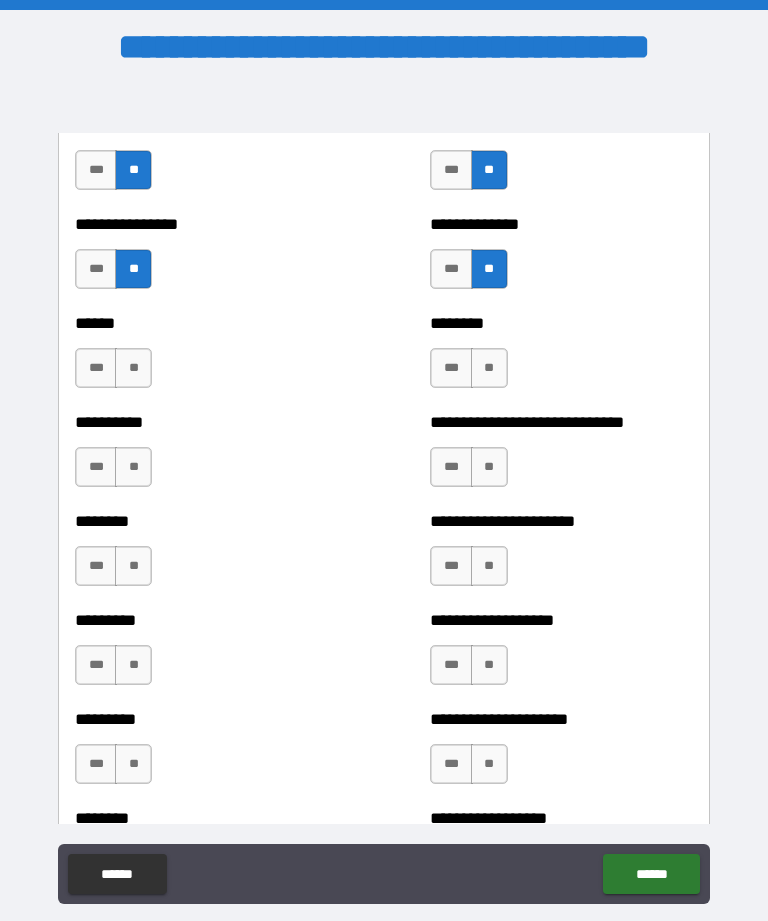 click on "***" at bounding box center [451, 368] 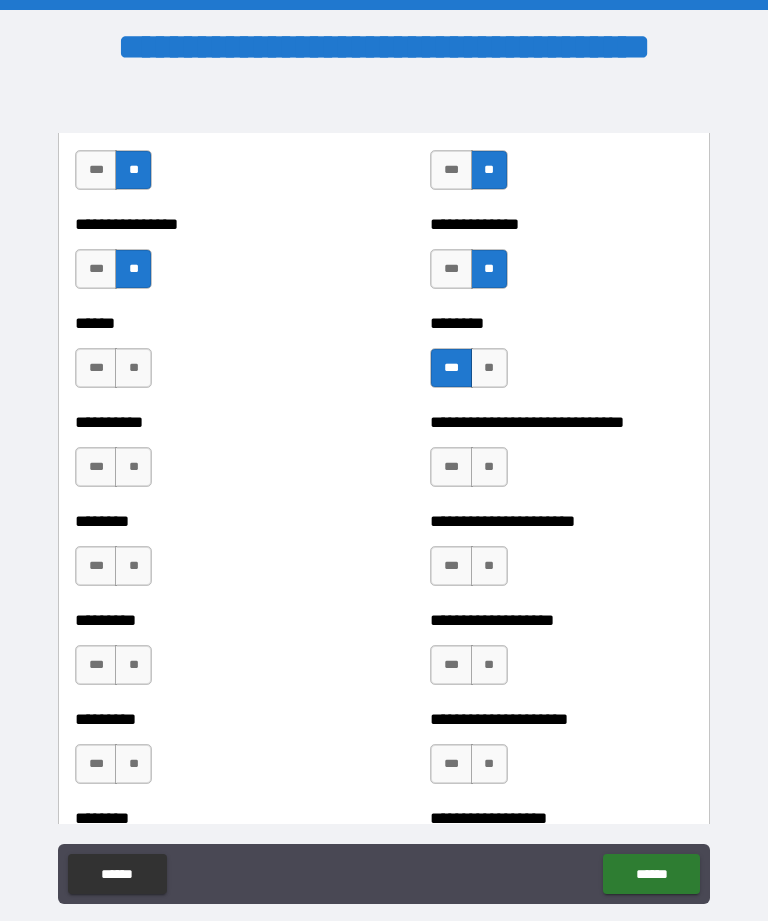 click on "***" at bounding box center (96, 368) 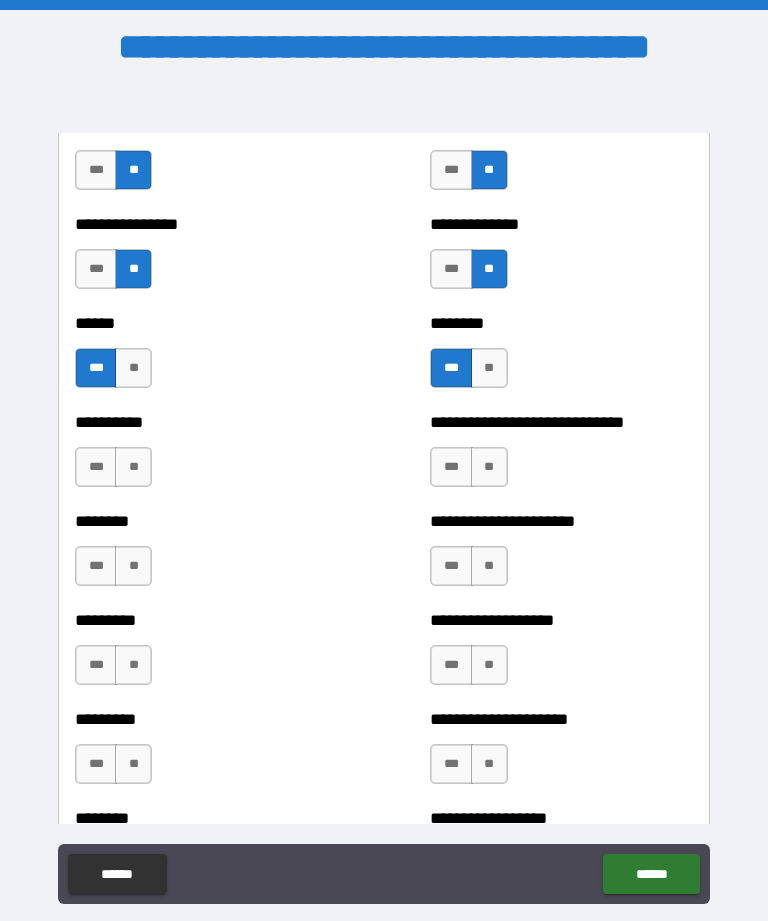 click on "**" at bounding box center (133, 467) 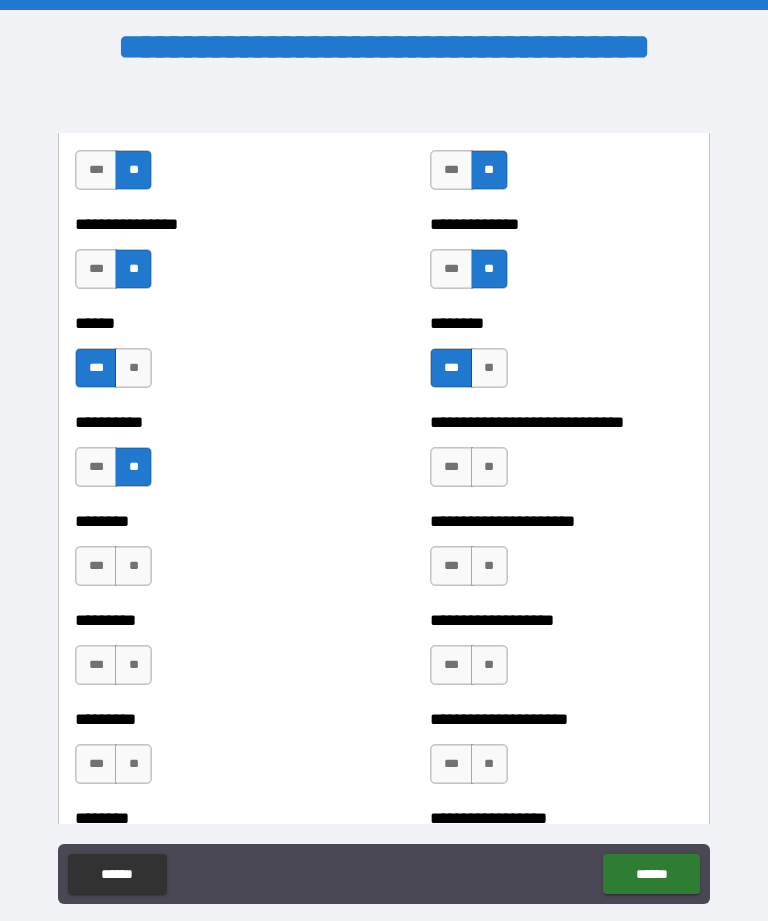 click on "**" at bounding box center (489, 467) 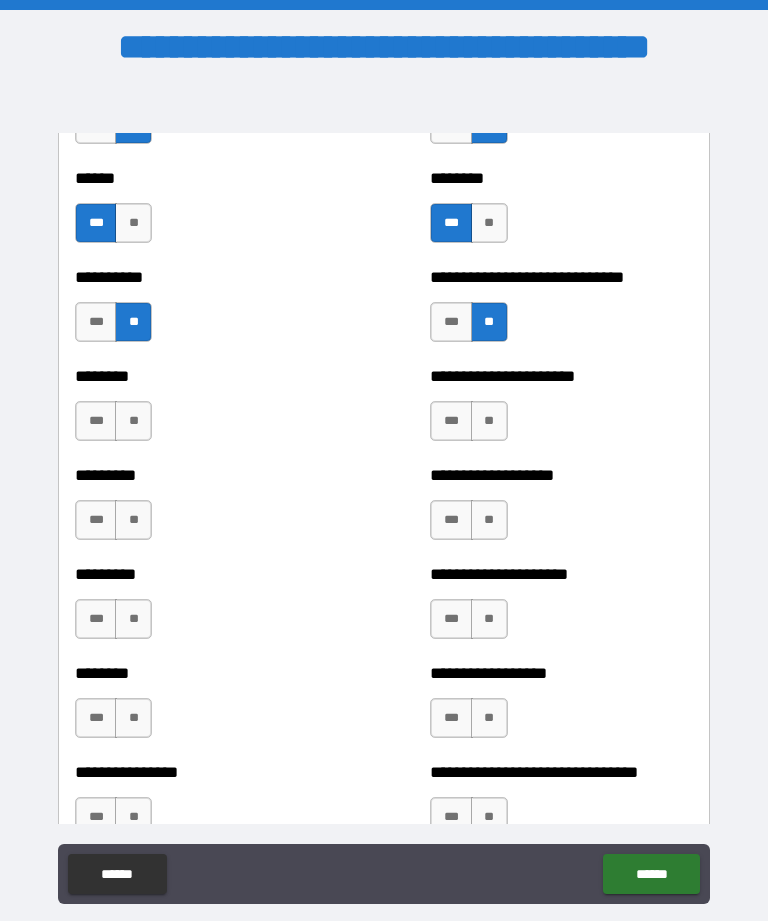 scroll, scrollTop: 7006, scrollLeft: 0, axis: vertical 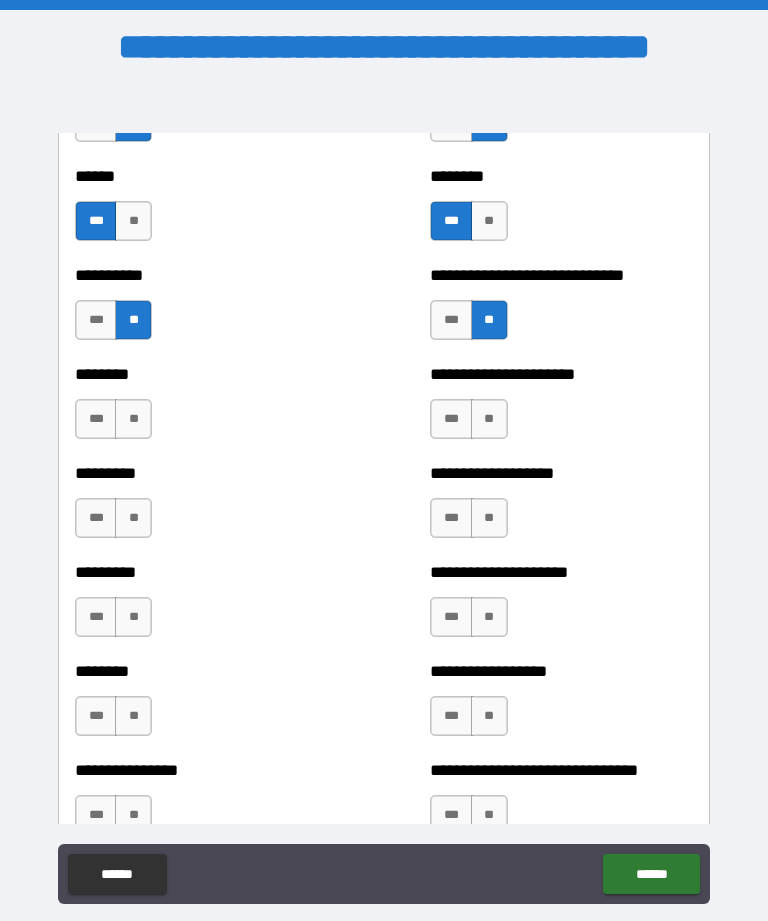 click on "**" at bounding box center (489, 419) 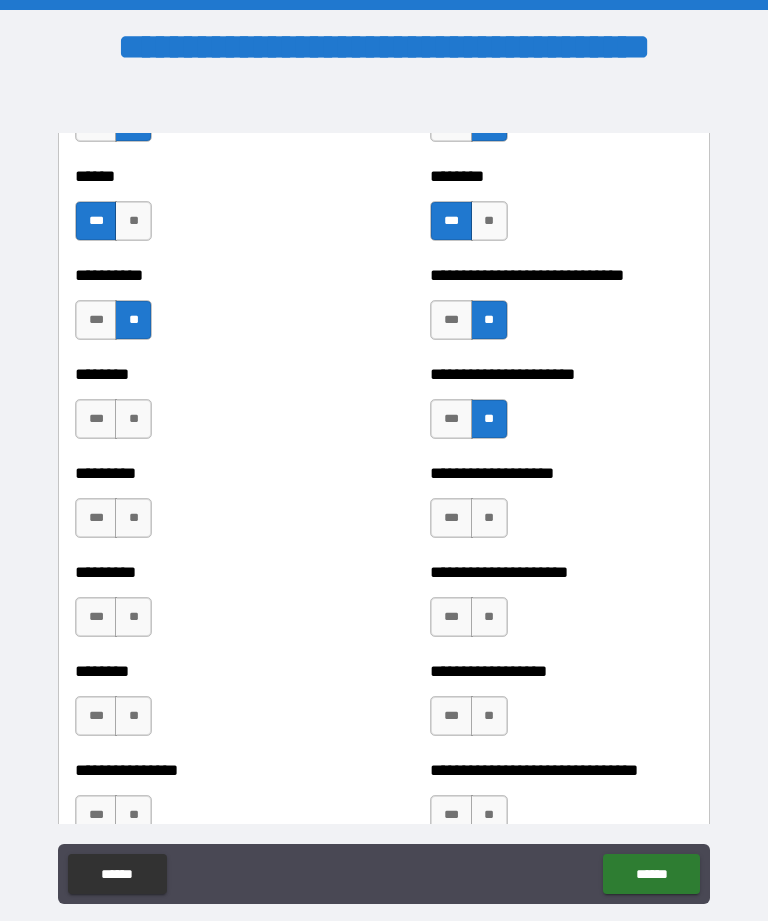 click on "**" at bounding box center (133, 419) 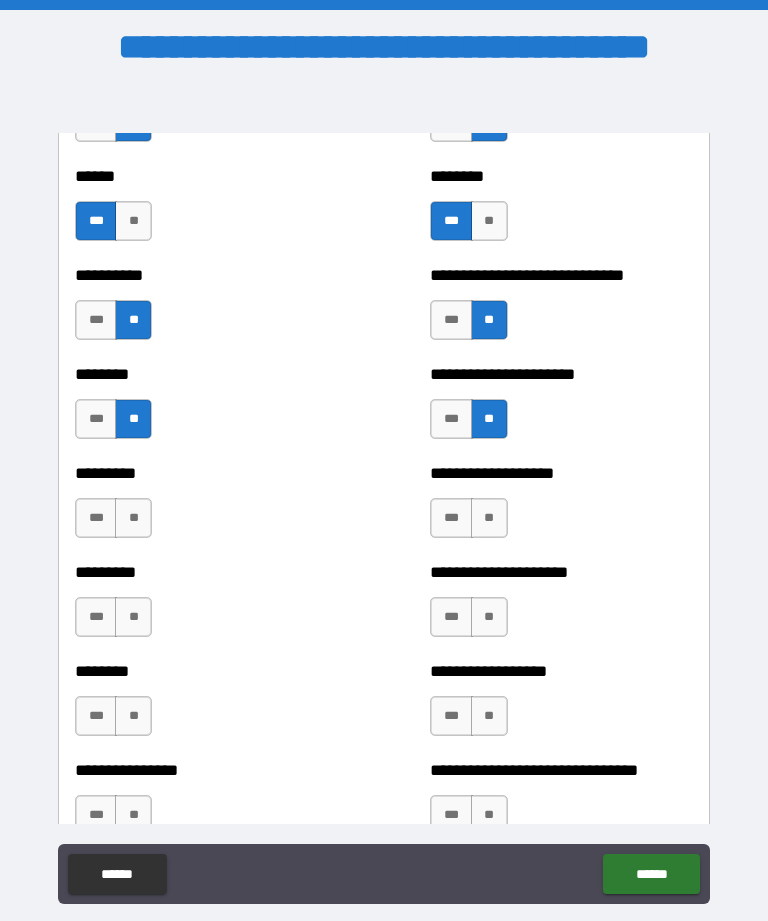click on "**" at bounding box center (133, 518) 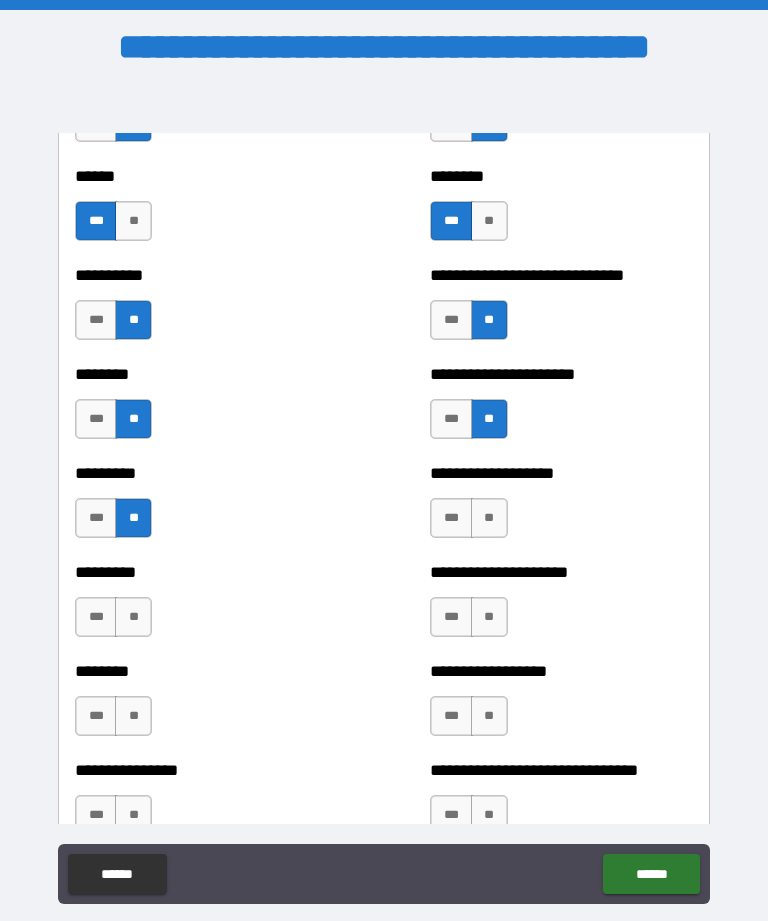 click on "**" at bounding box center [489, 518] 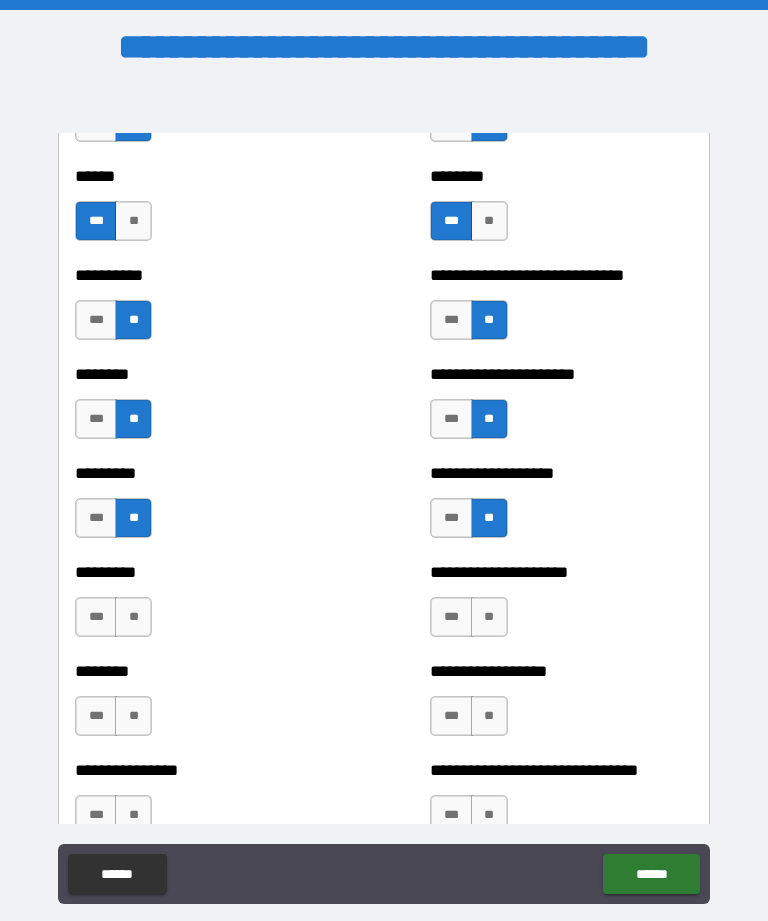click on "**" at bounding box center (489, 617) 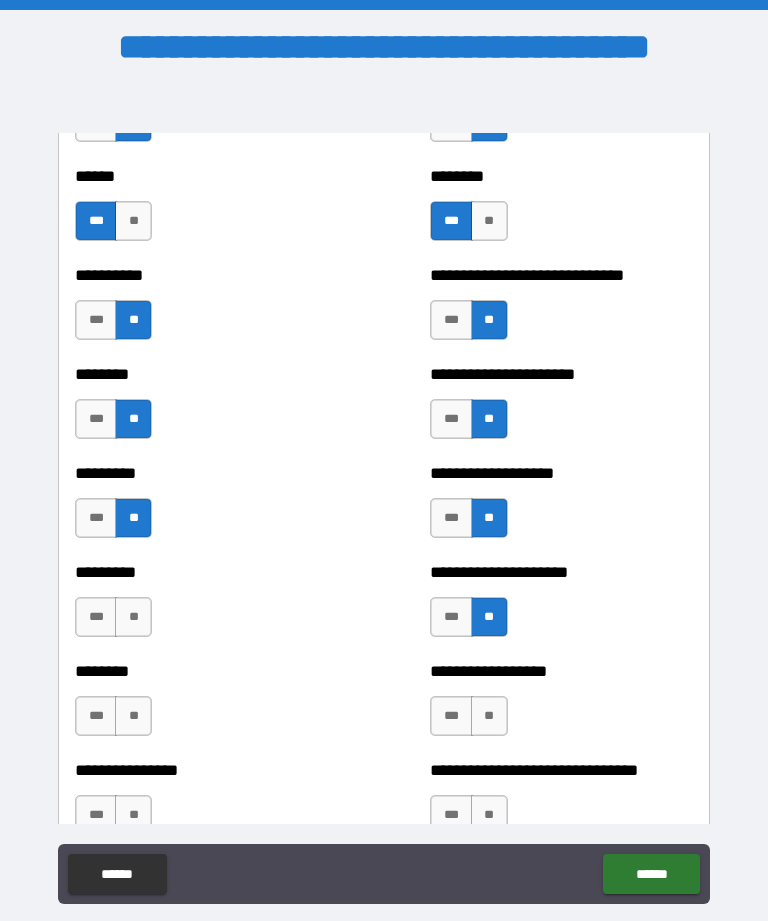 click on "**" at bounding box center [133, 617] 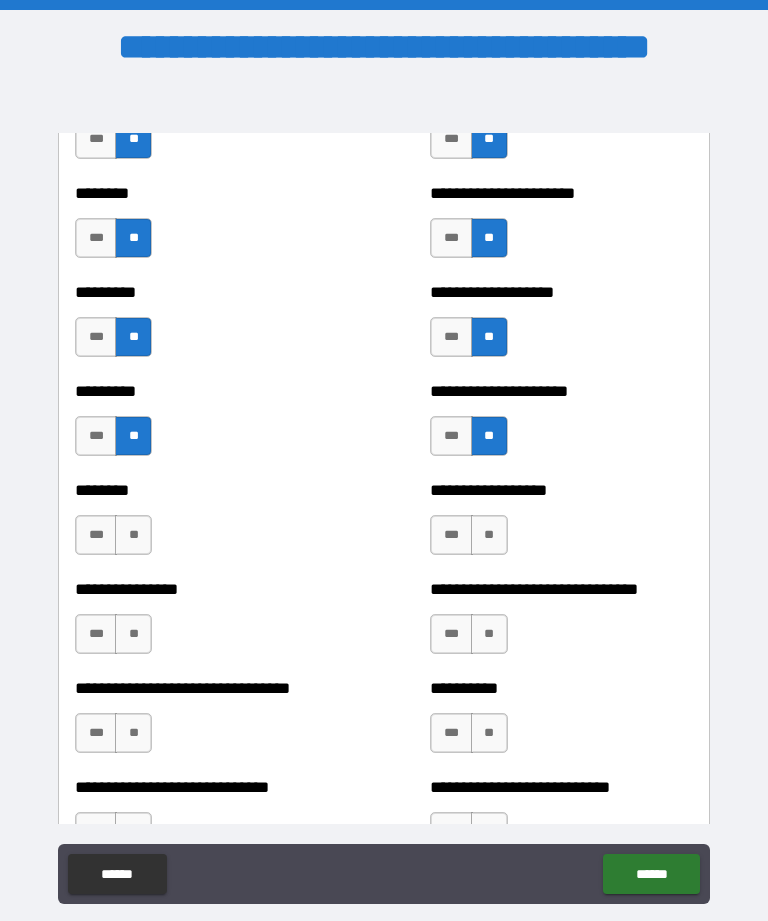 scroll, scrollTop: 7188, scrollLeft: 0, axis: vertical 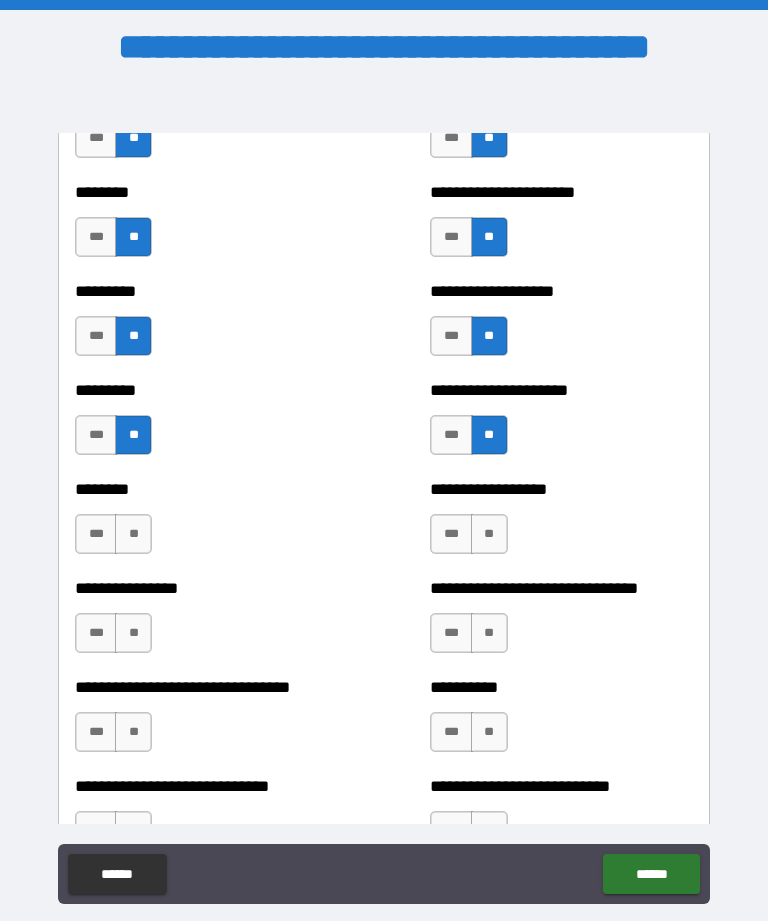 click on "******** *** **" at bounding box center [206, 524] 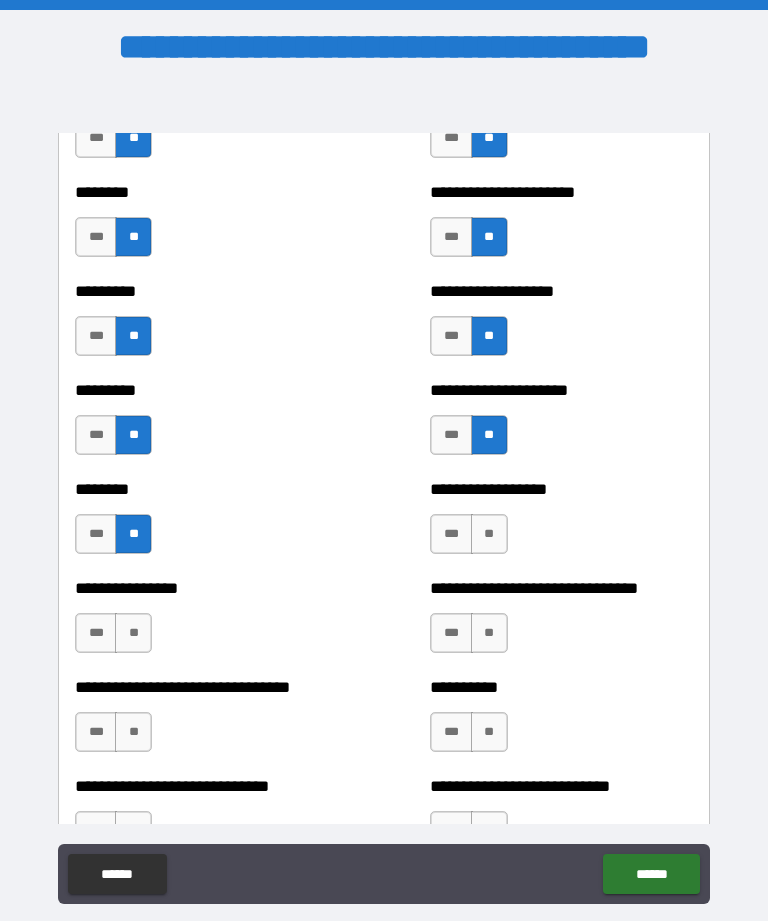 click on "**" at bounding box center [489, 534] 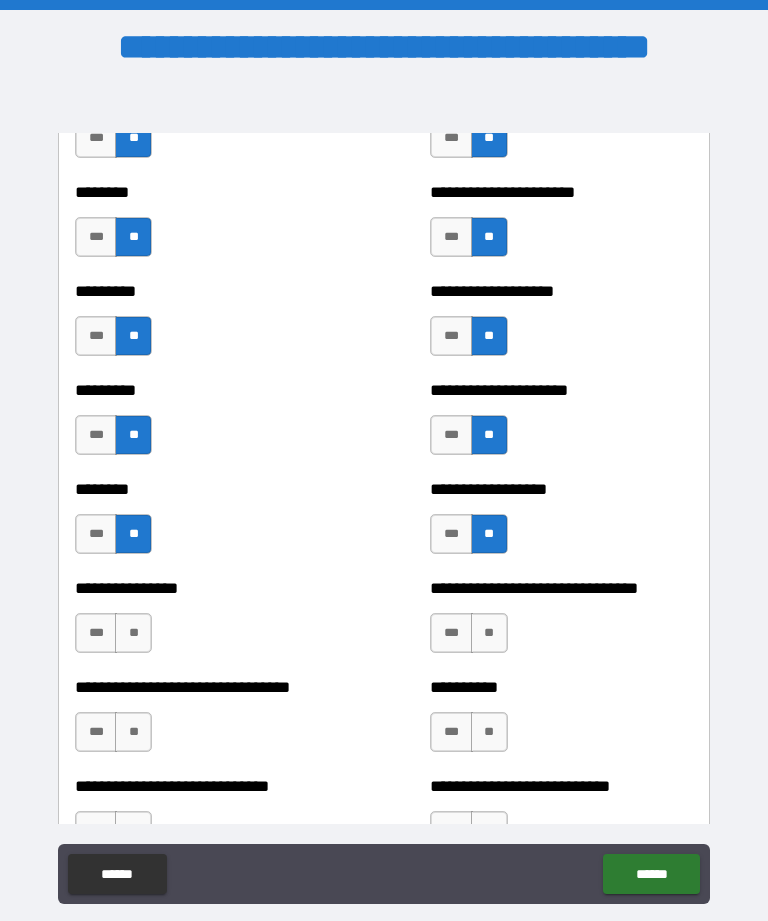 click on "**" at bounding box center (489, 633) 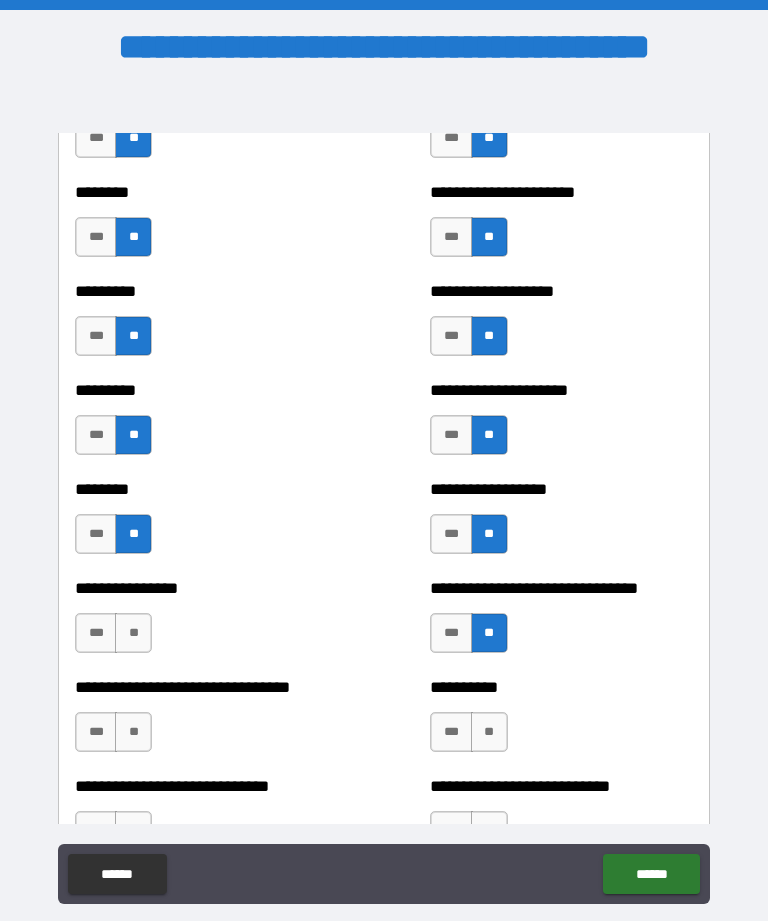 click on "**" at bounding box center (133, 633) 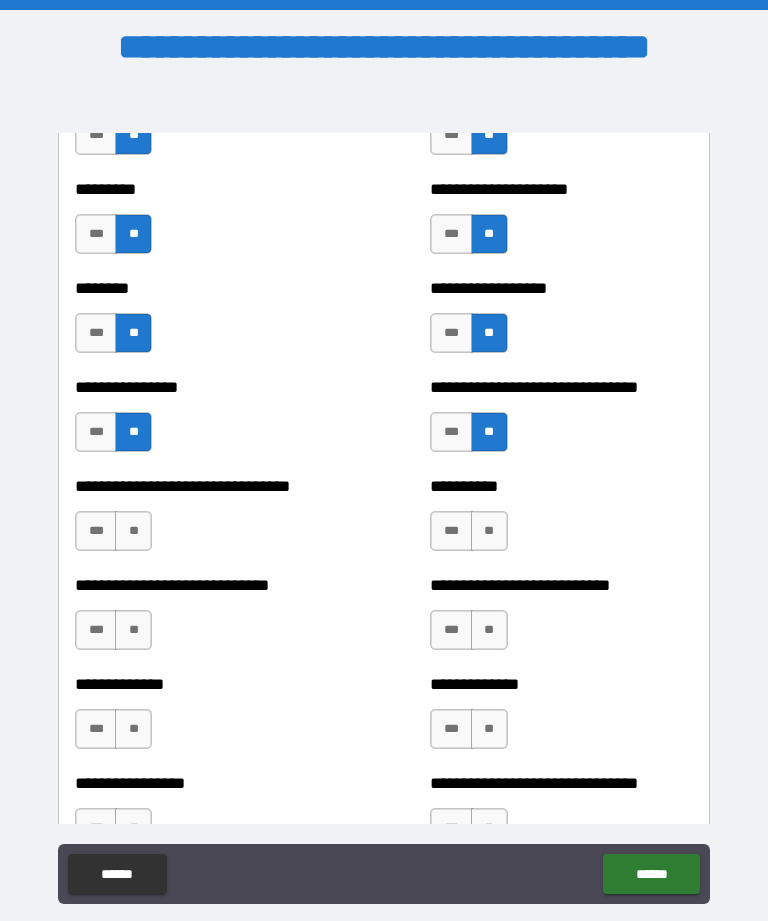 scroll, scrollTop: 7400, scrollLeft: 0, axis: vertical 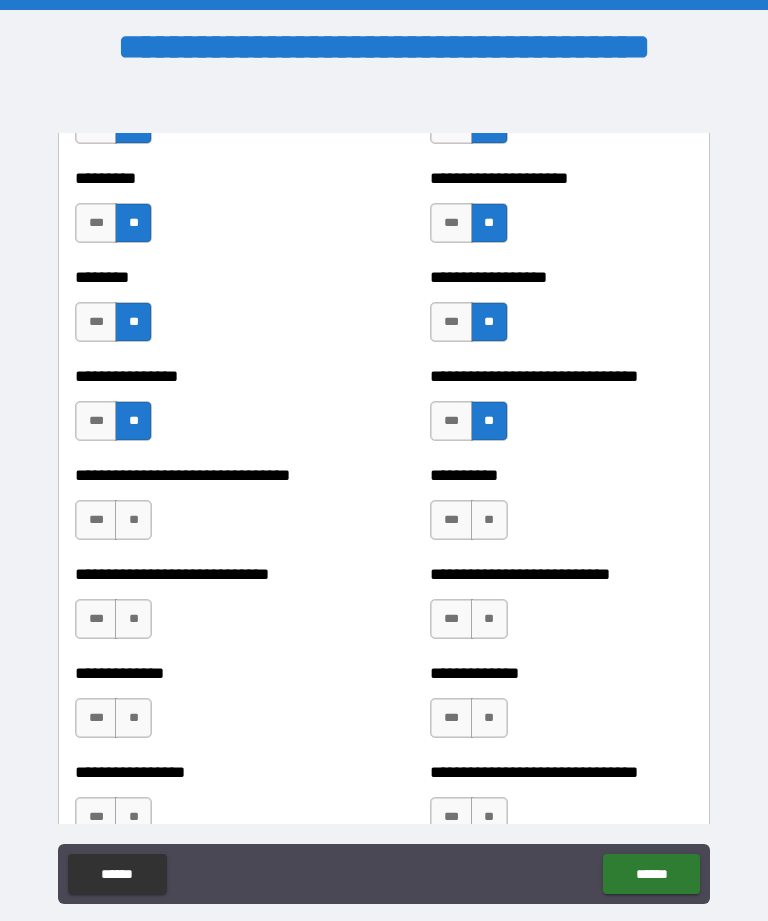 click on "**" at bounding box center (133, 520) 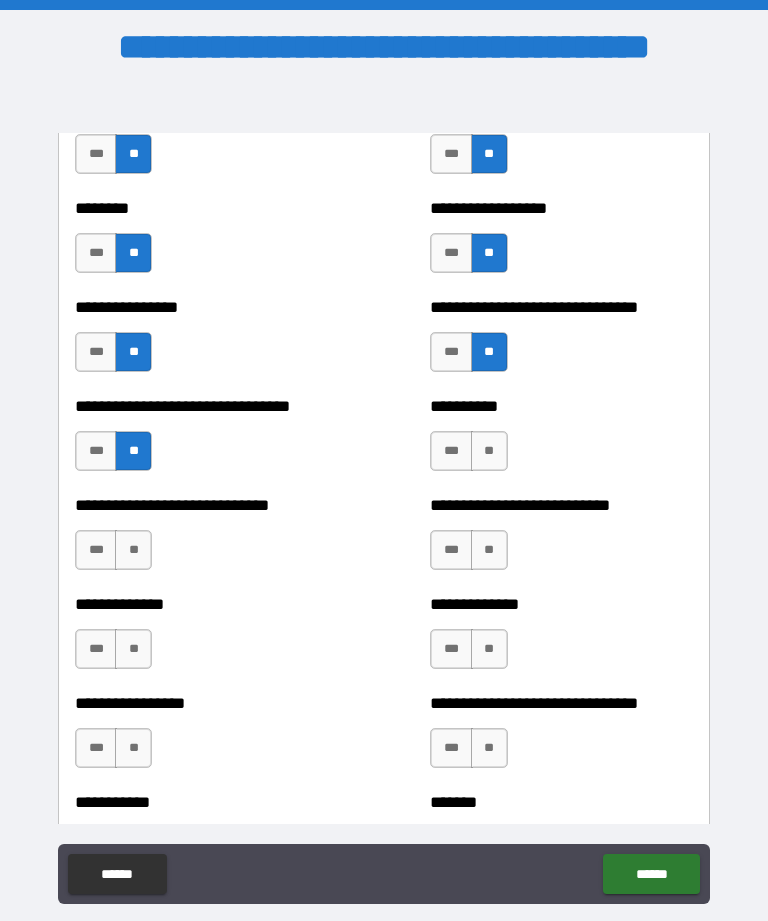 scroll, scrollTop: 7469, scrollLeft: 0, axis: vertical 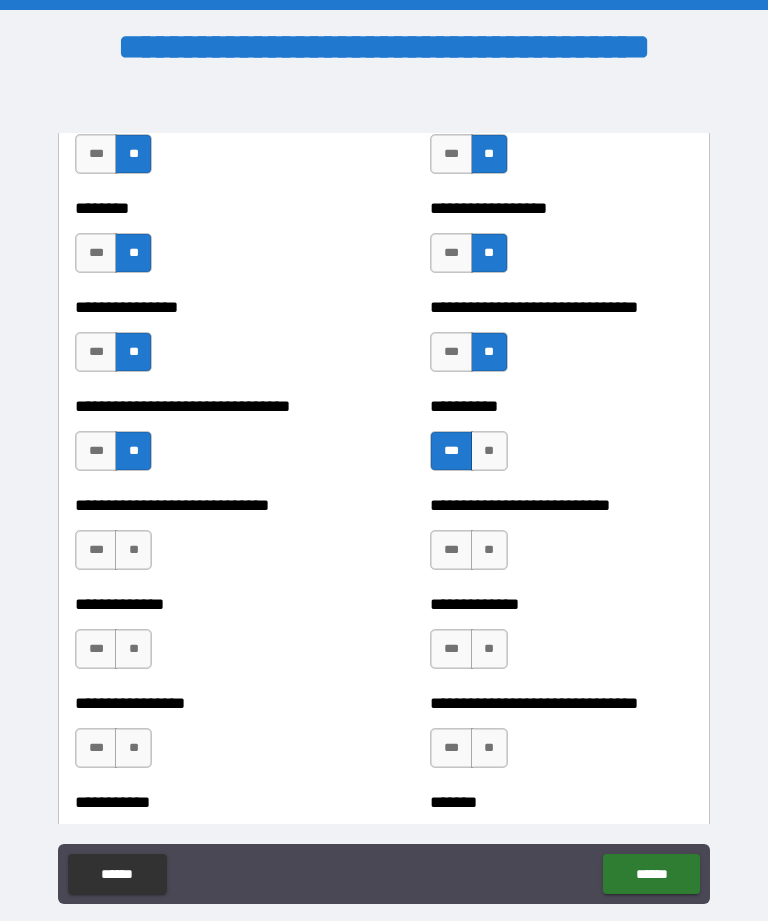 click on "**" at bounding box center (133, 550) 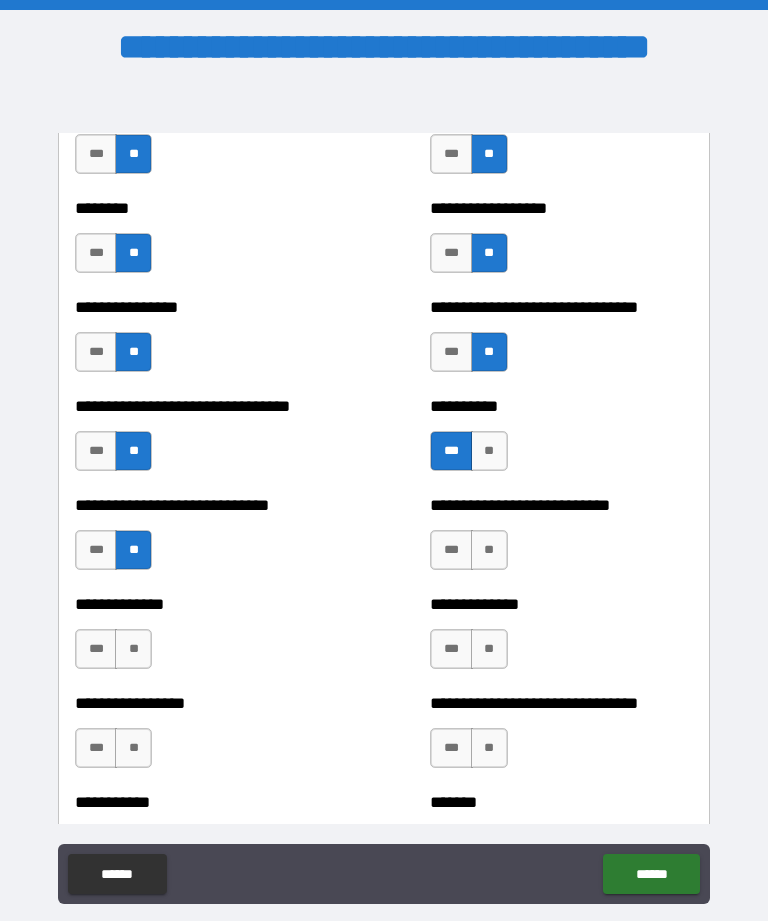click on "**" at bounding box center (489, 550) 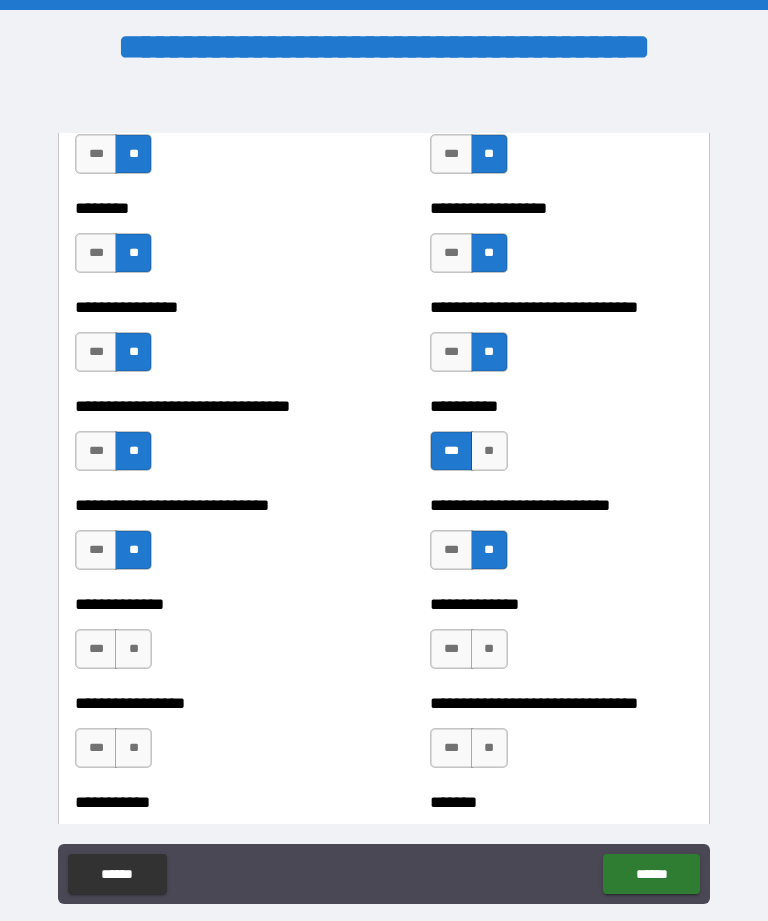 click on "**" at bounding box center (489, 649) 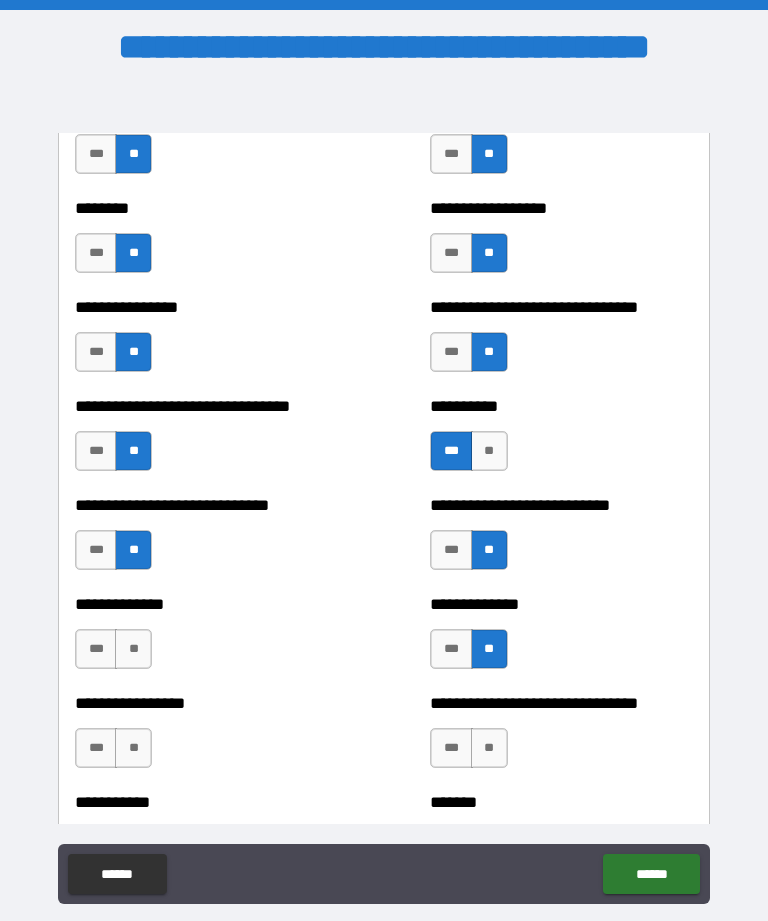 click on "**" at bounding box center (133, 649) 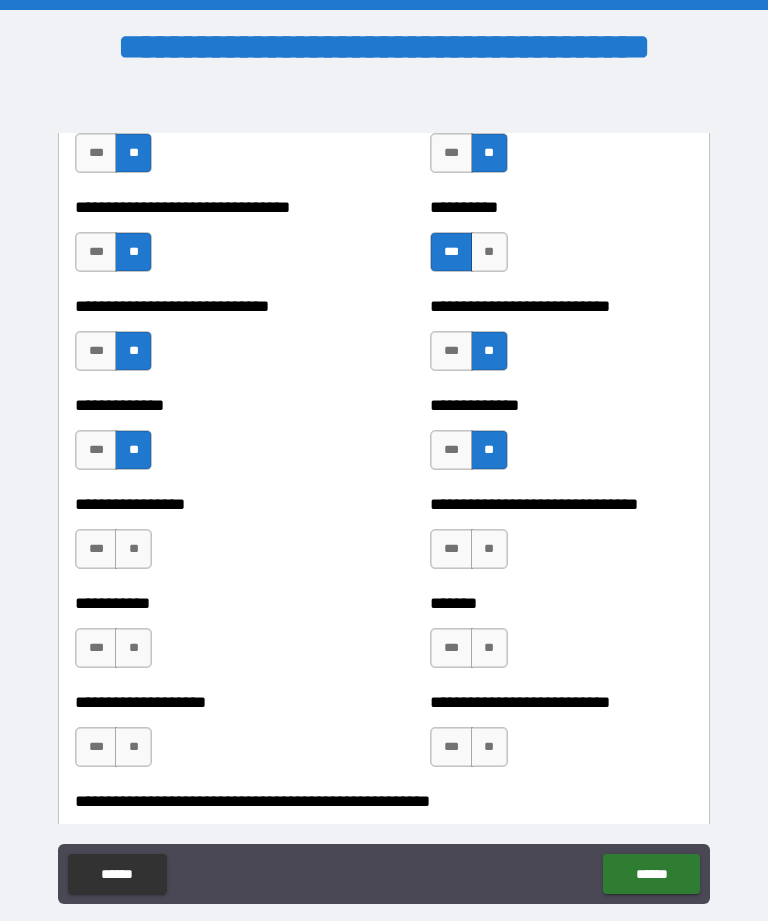 scroll, scrollTop: 7668, scrollLeft: 0, axis: vertical 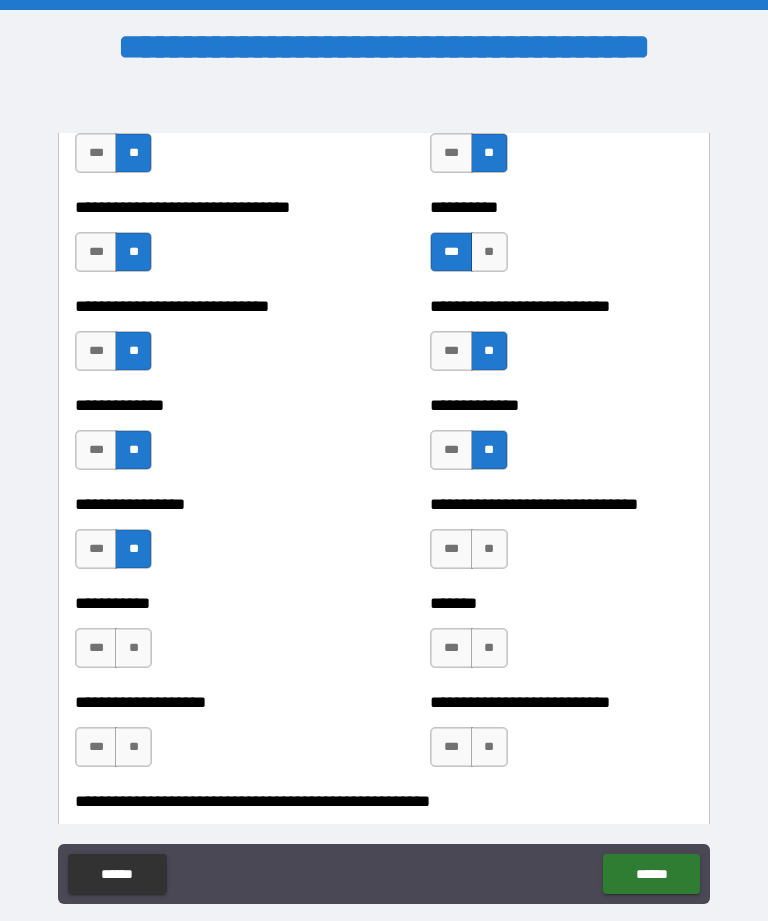 click on "**" at bounding box center (489, 549) 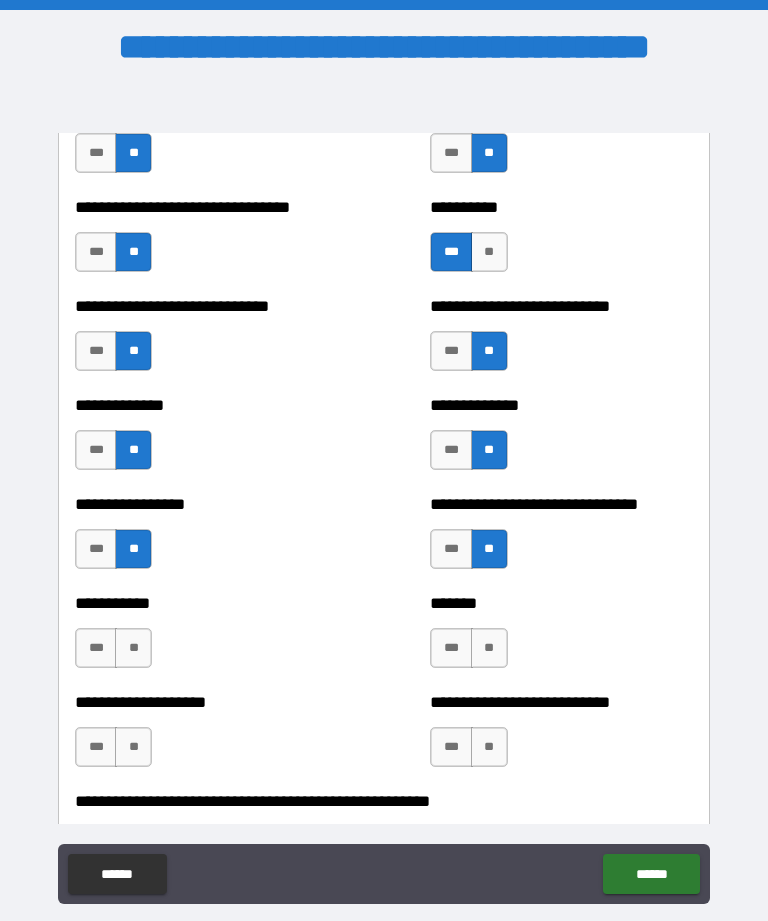 click on "**" at bounding box center (489, 648) 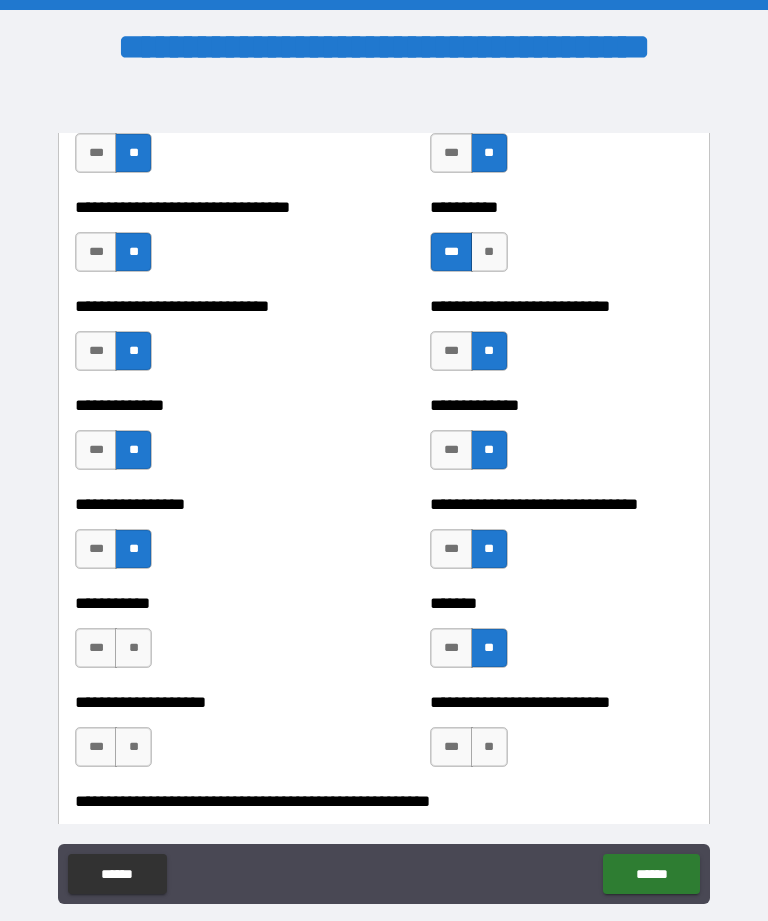 click on "**" at bounding box center [133, 648] 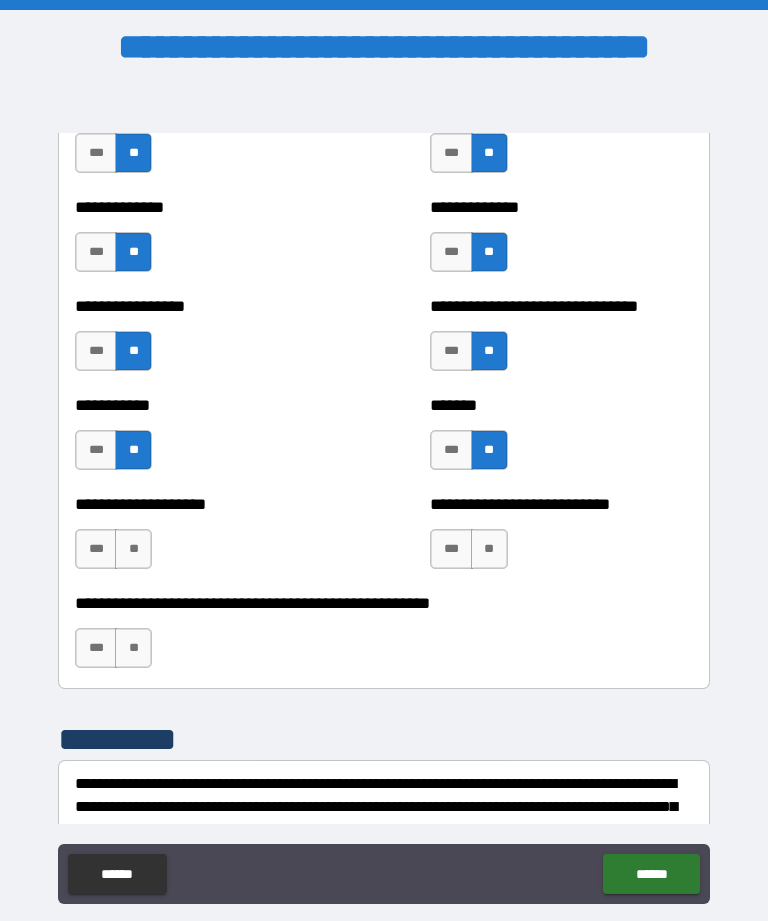 scroll, scrollTop: 7897, scrollLeft: 0, axis: vertical 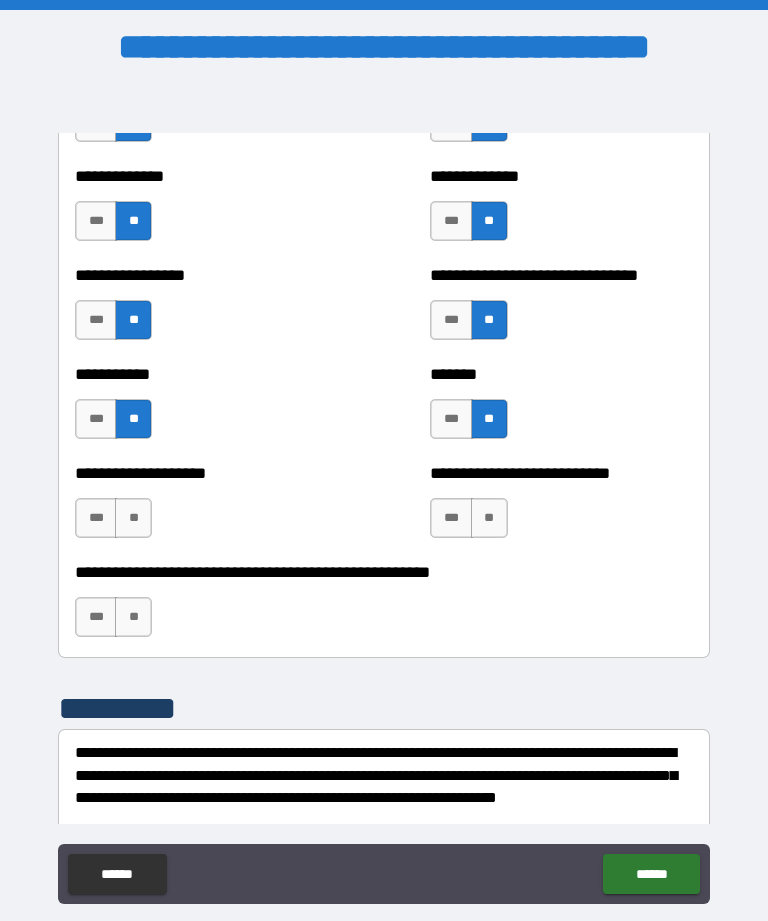 click on "**" at bounding box center (133, 518) 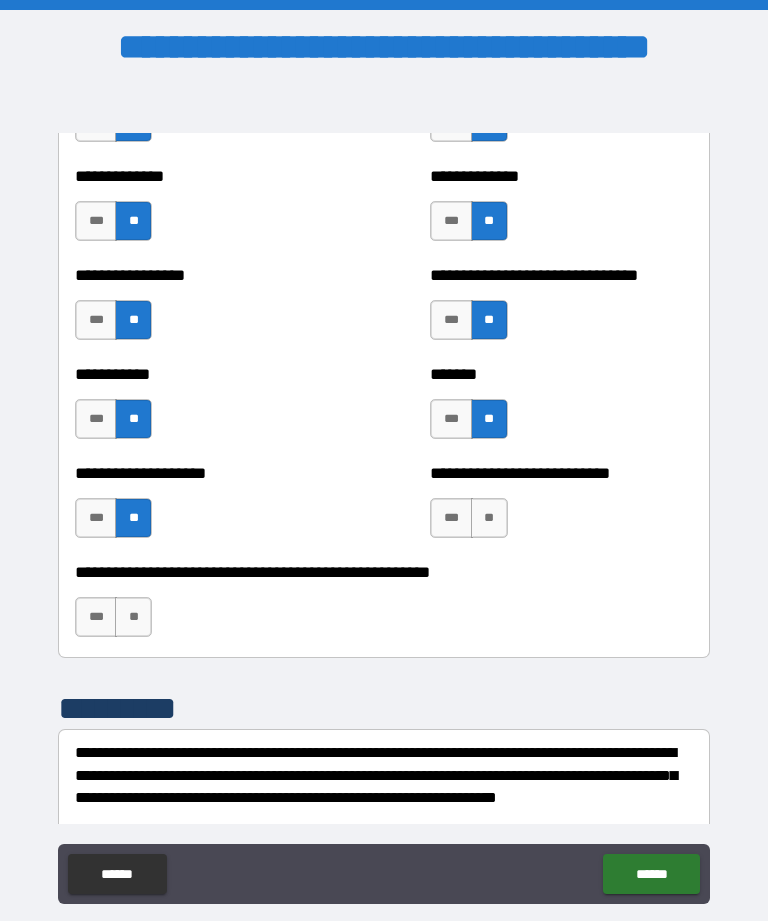 click on "**" at bounding box center (489, 518) 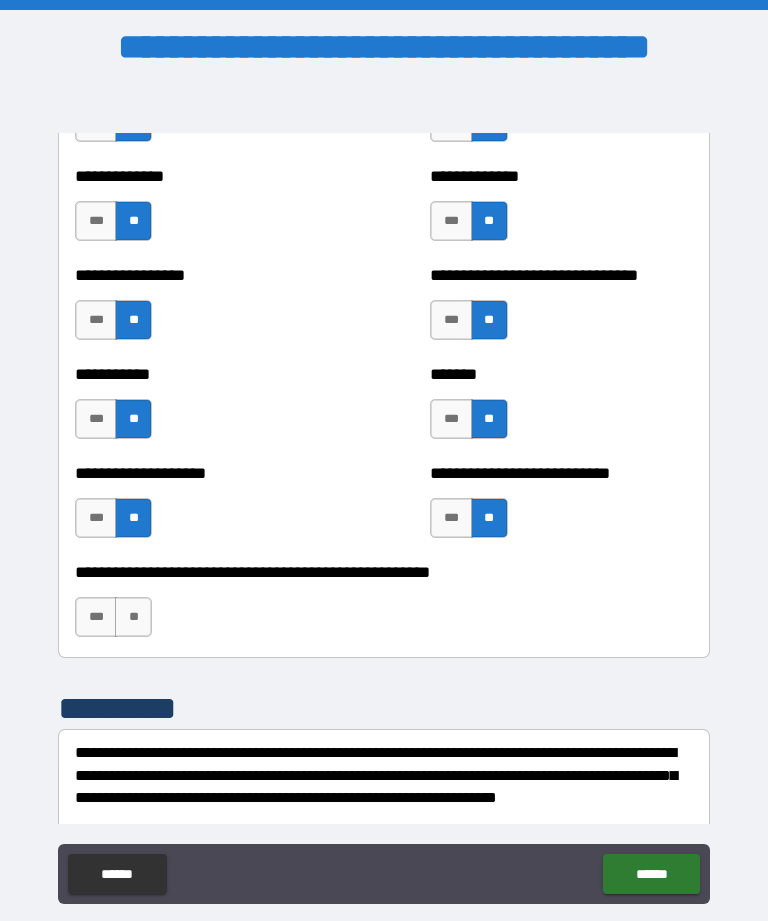 click on "**" at bounding box center (133, 617) 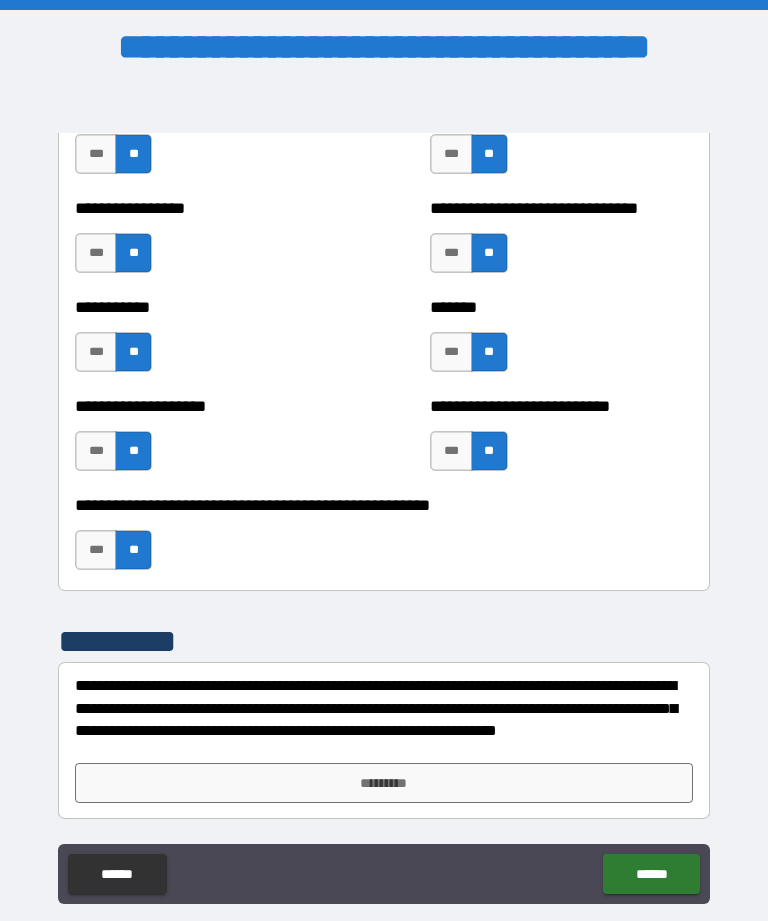 scroll, scrollTop: 7964, scrollLeft: 0, axis: vertical 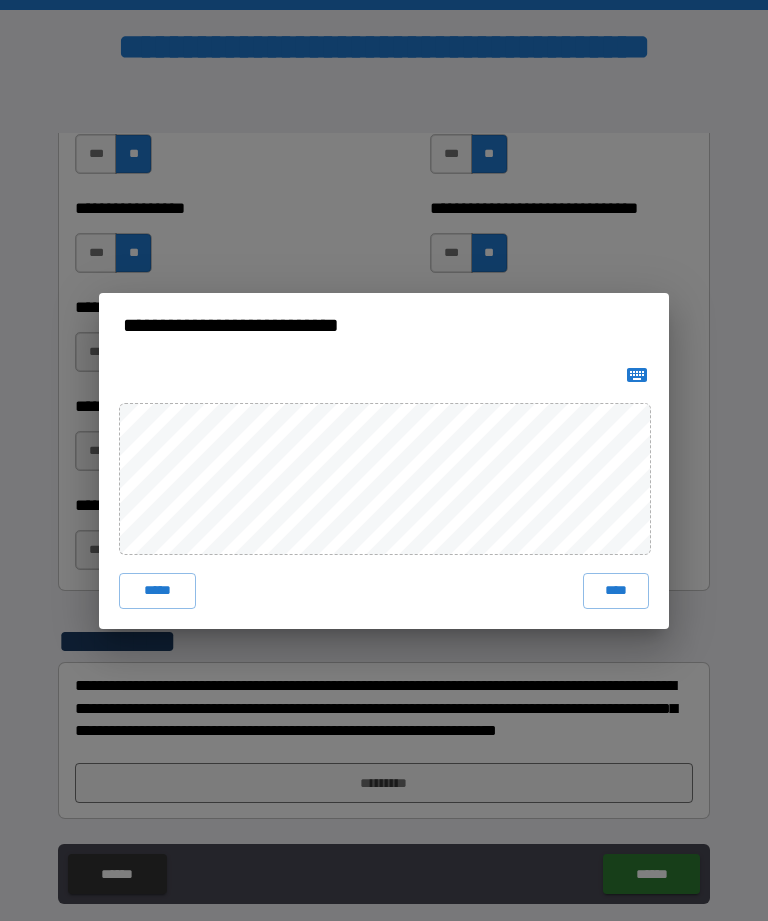 click on "****" at bounding box center [616, 591] 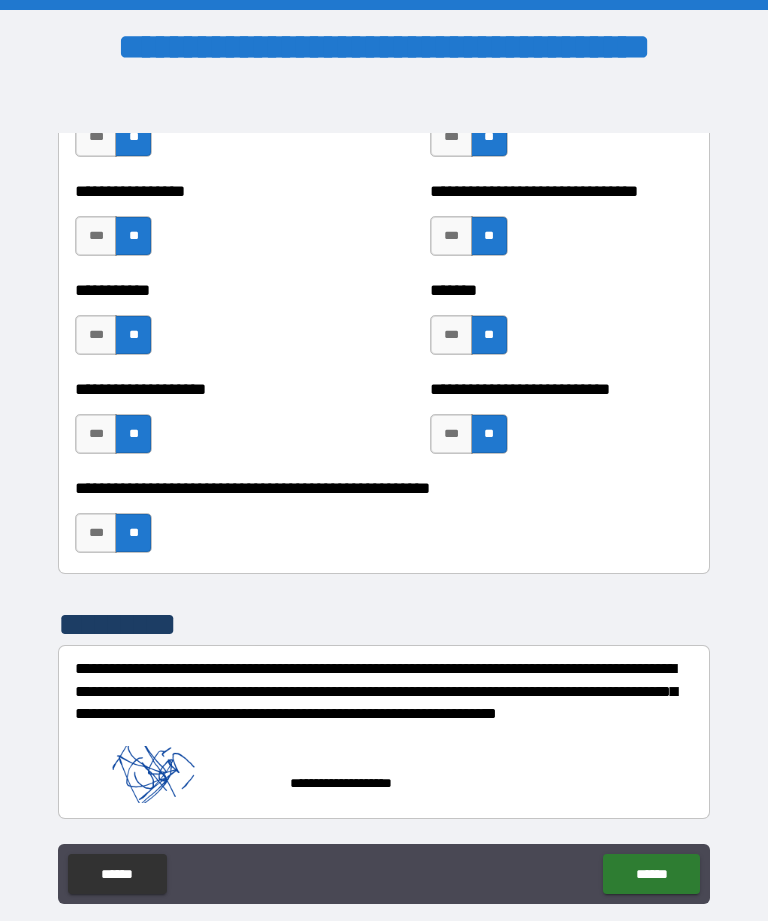 scroll, scrollTop: 7981, scrollLeft: 0, axis: vertical 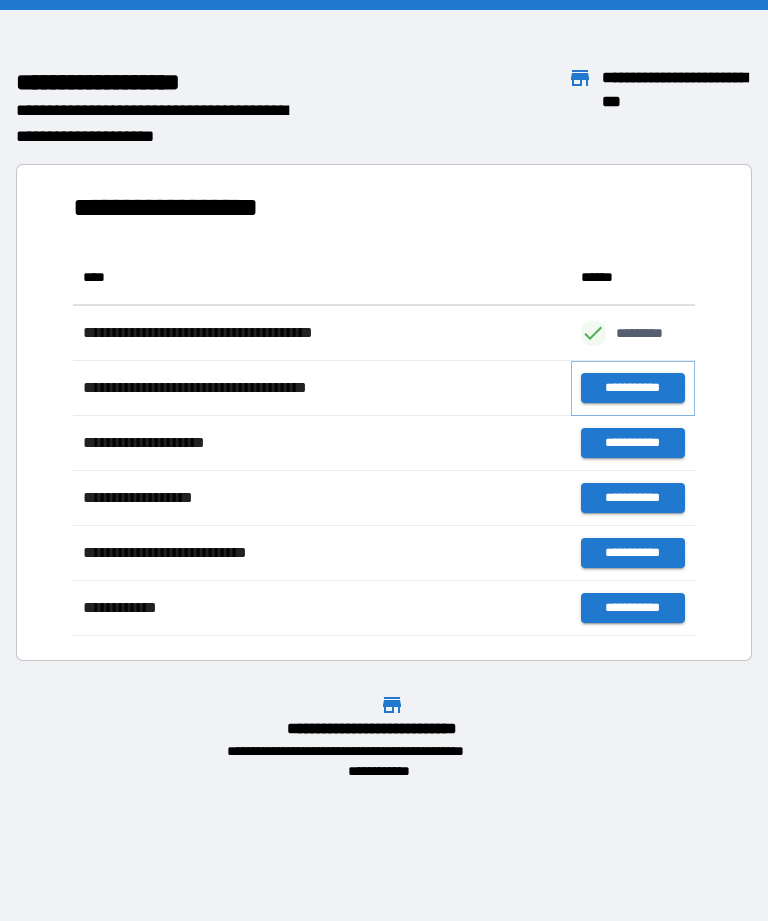 click on "**********" at bounding box center [633, 388] 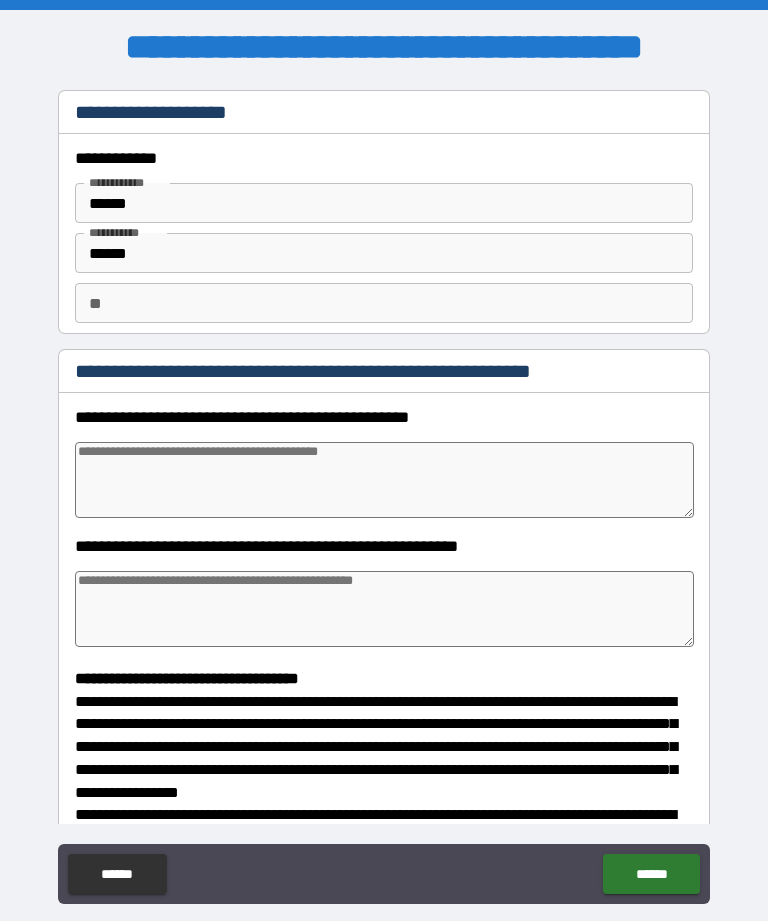 type on "*" 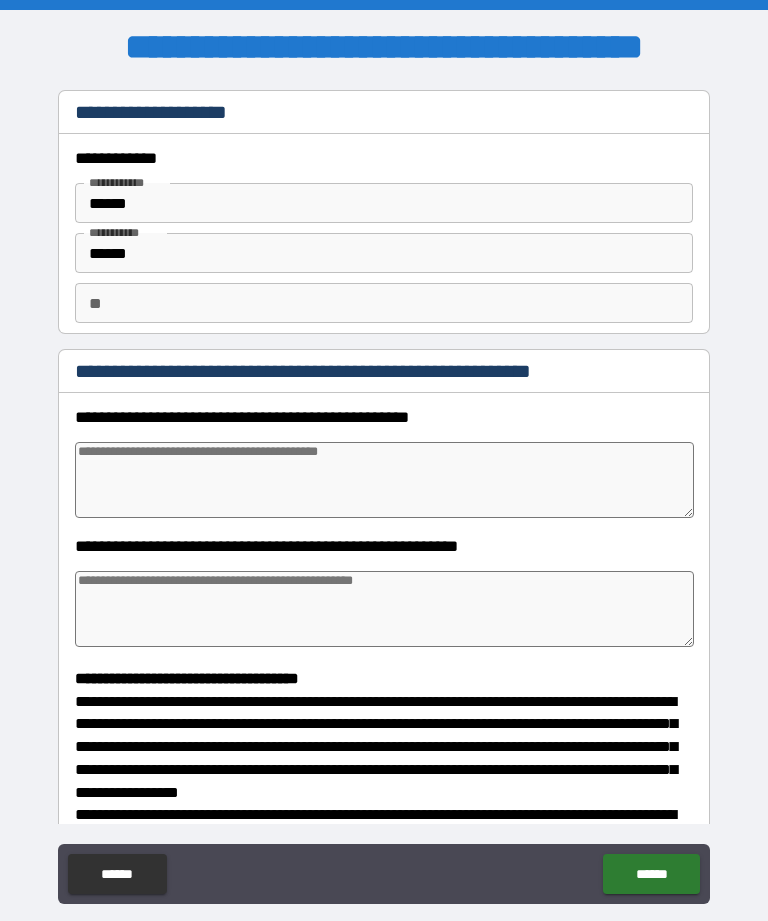 type on "*" 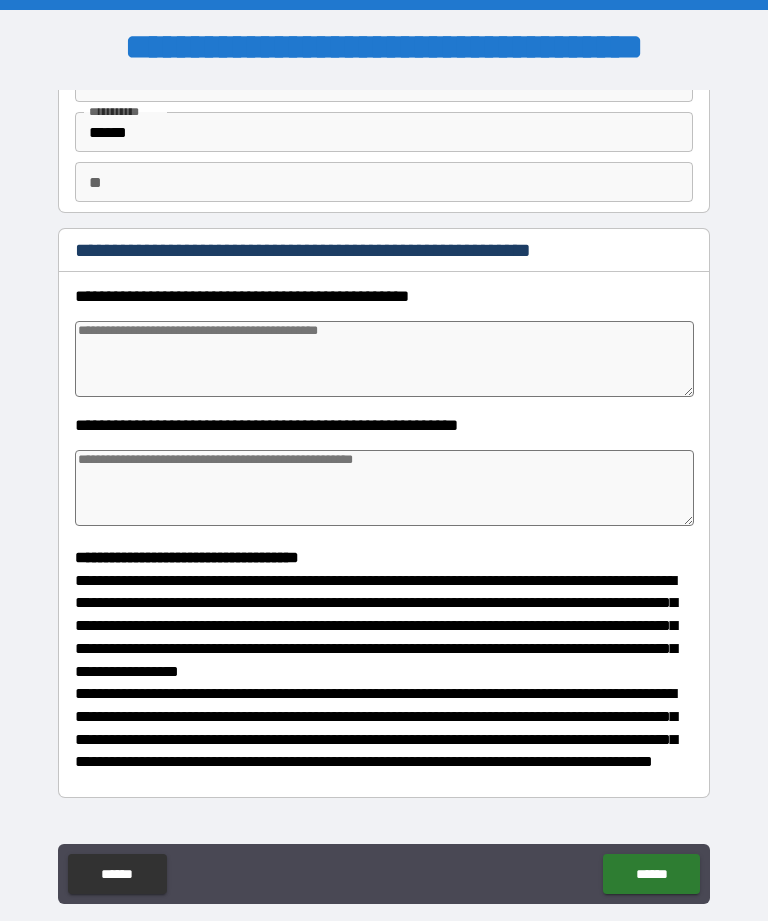 scroll, scrollTop: 127, scrollLeft: 0, axis: vertical 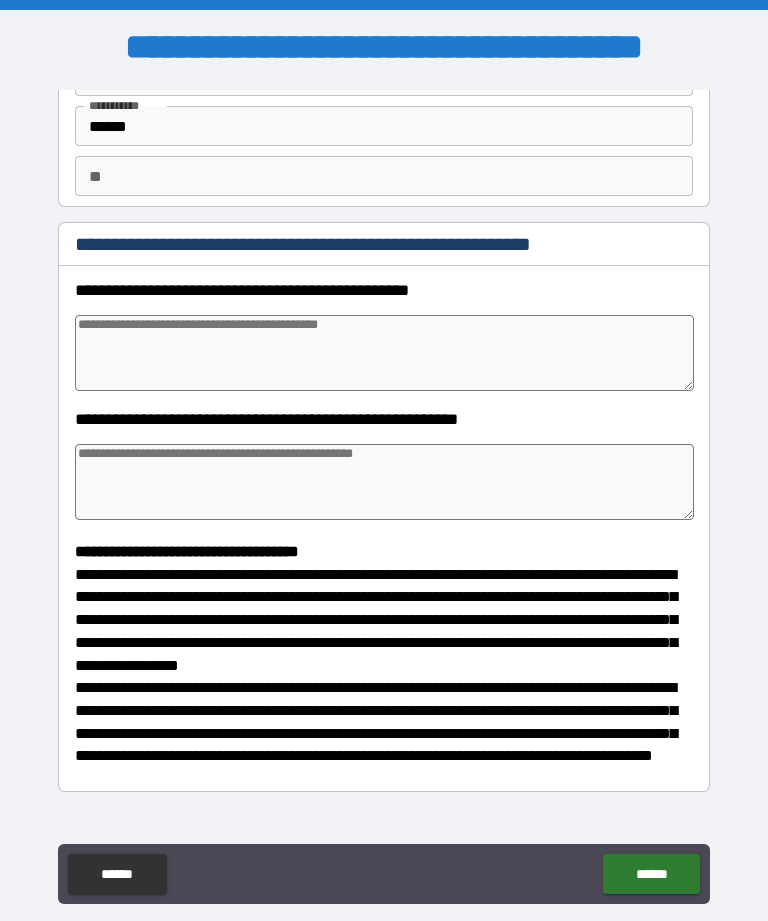 click at bounding box center (384, 353) 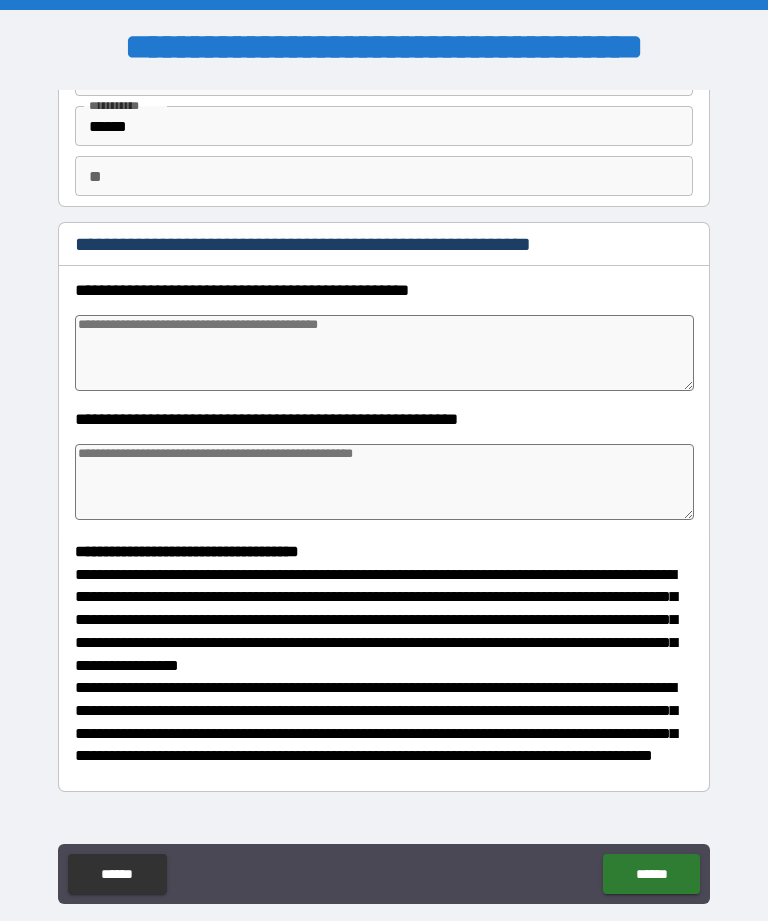 type on "*" 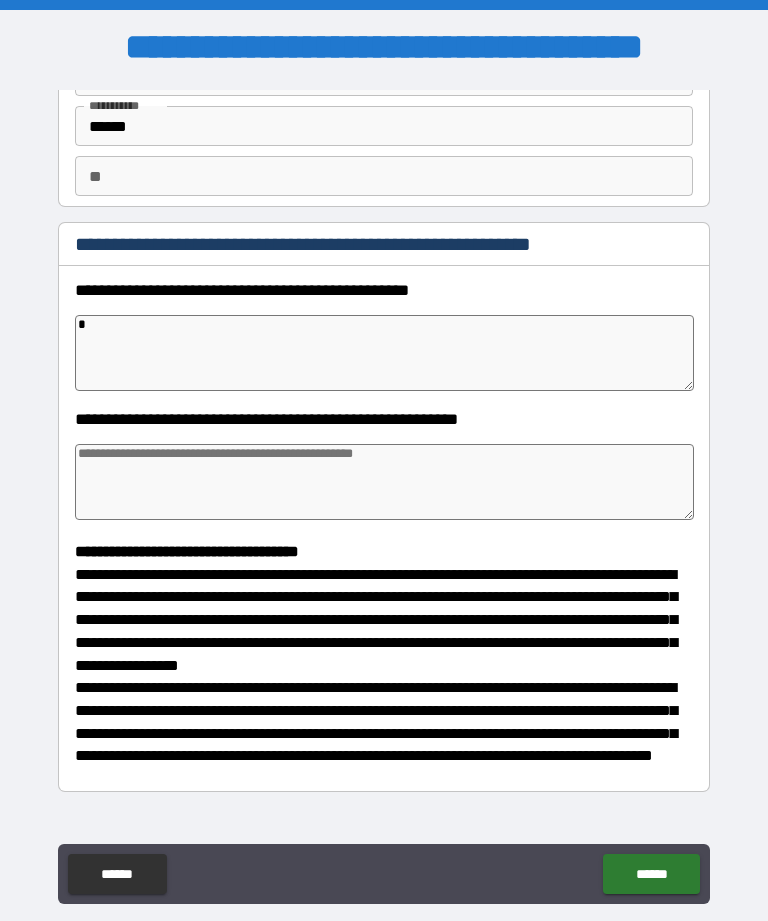 type on "*" 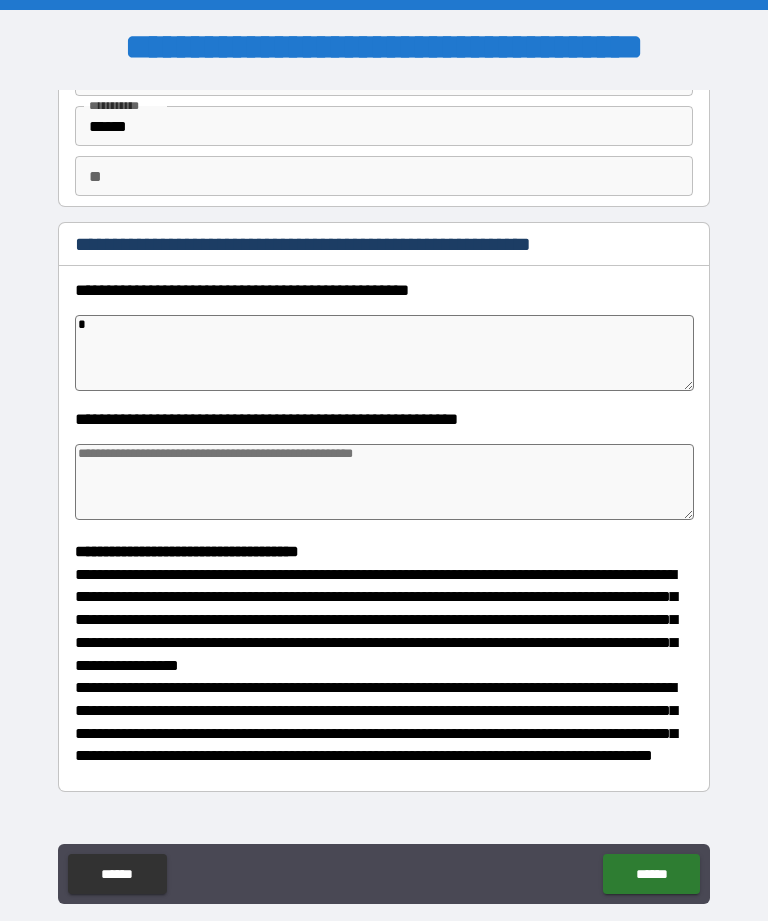 type on "*" 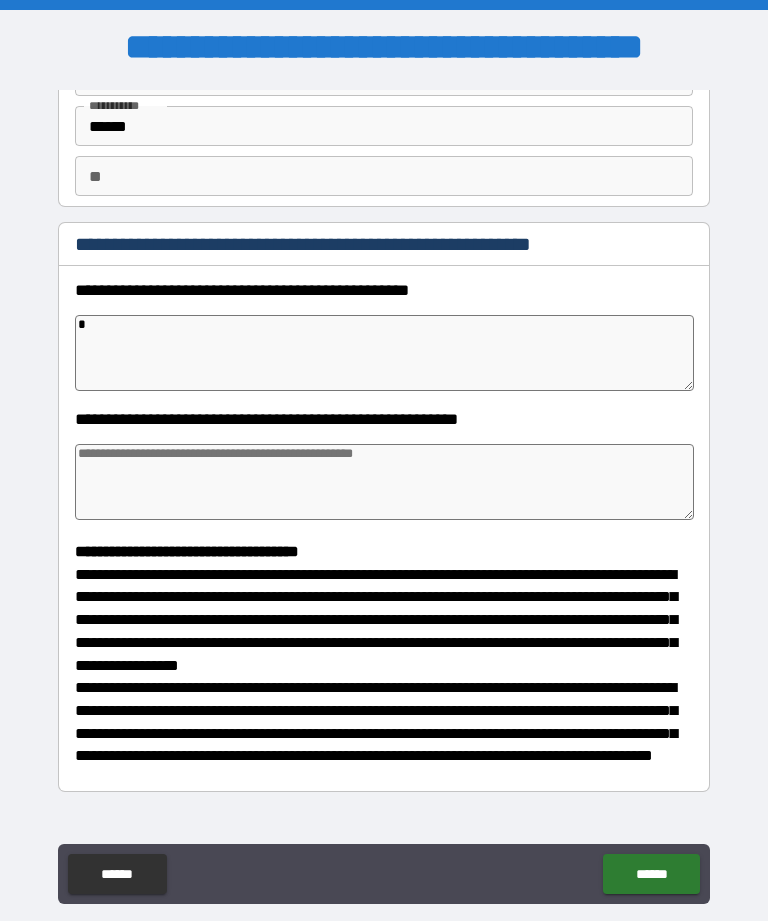 type on "*" 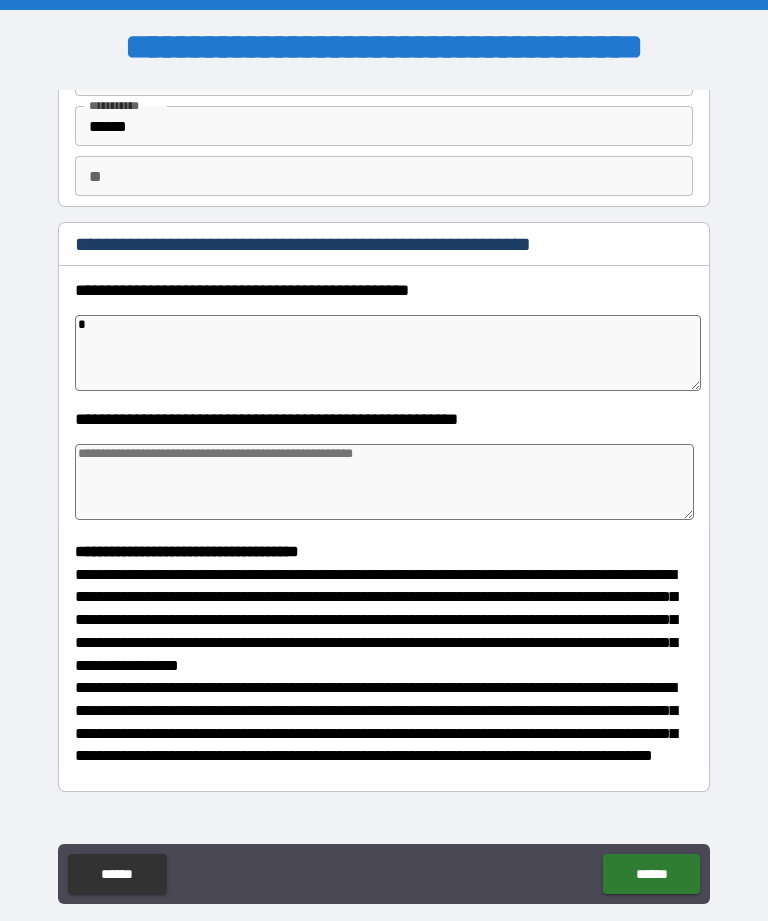 type on "**" 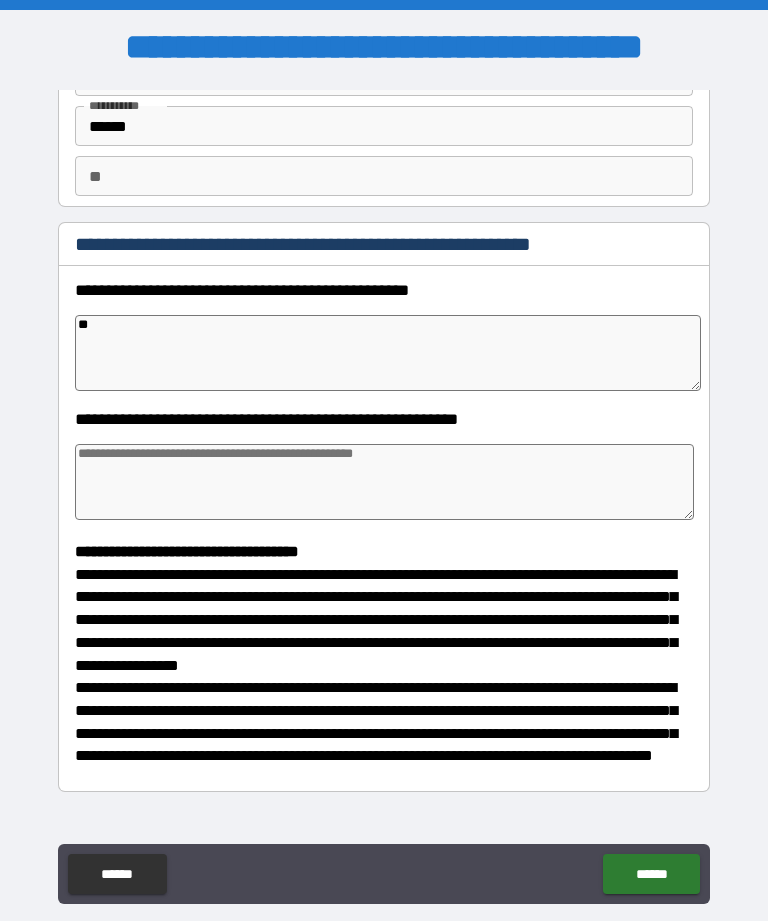 type on "*" 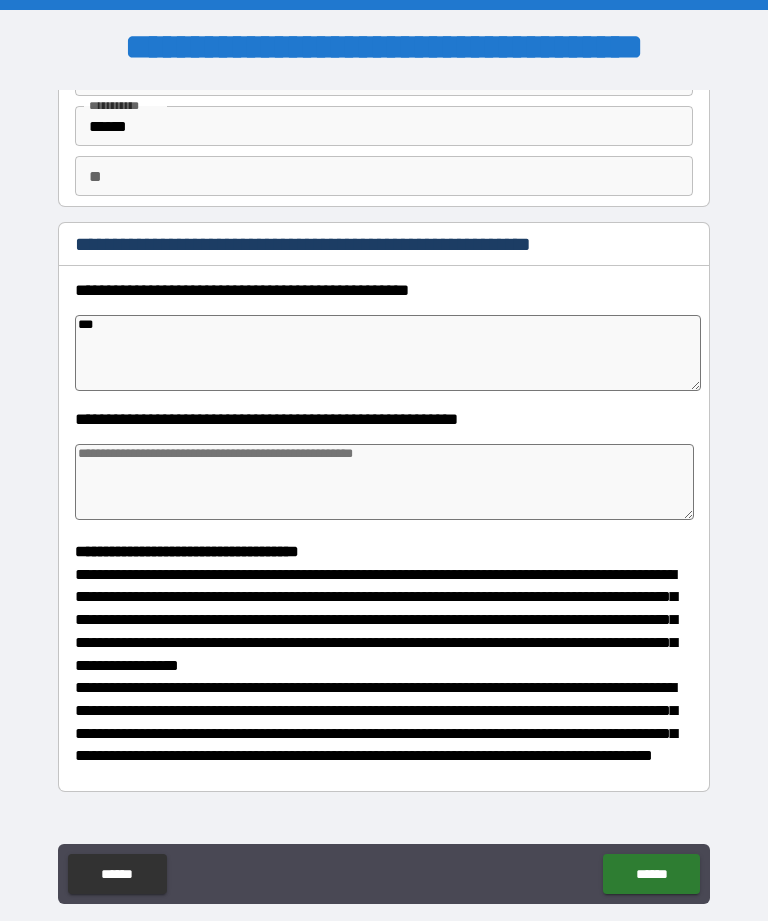 type on "*" 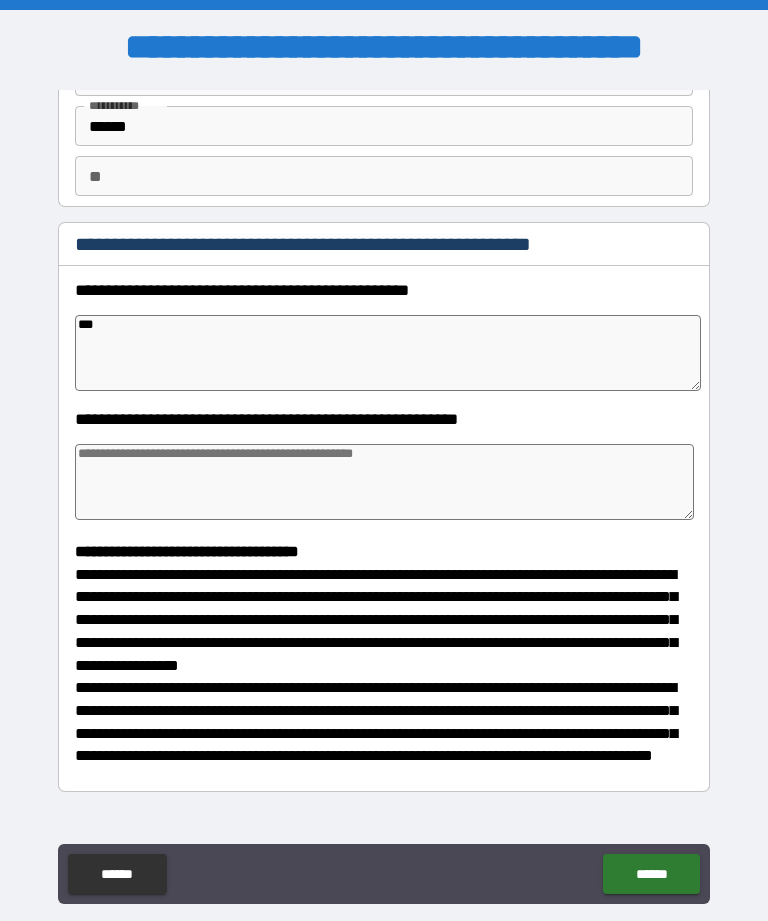 type on "*" 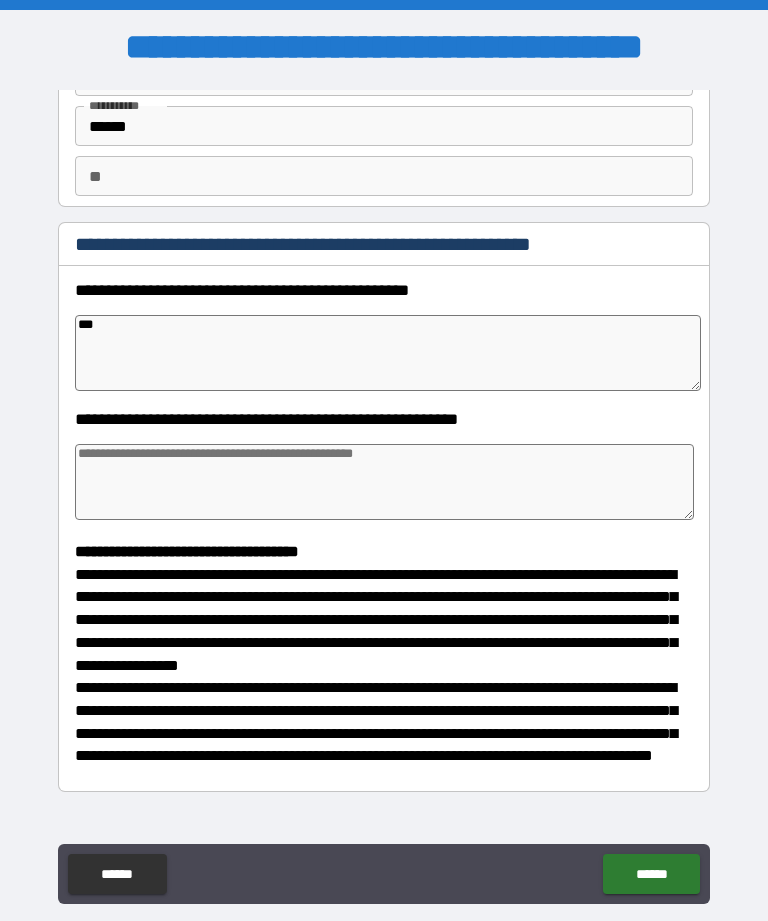 type on "*" 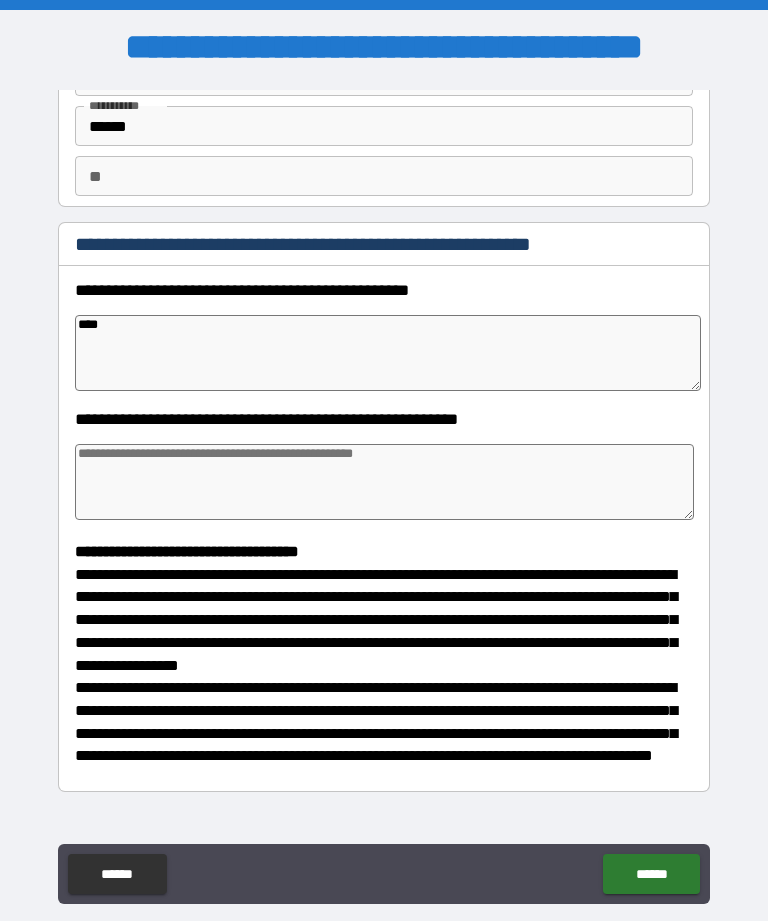 type on "*" 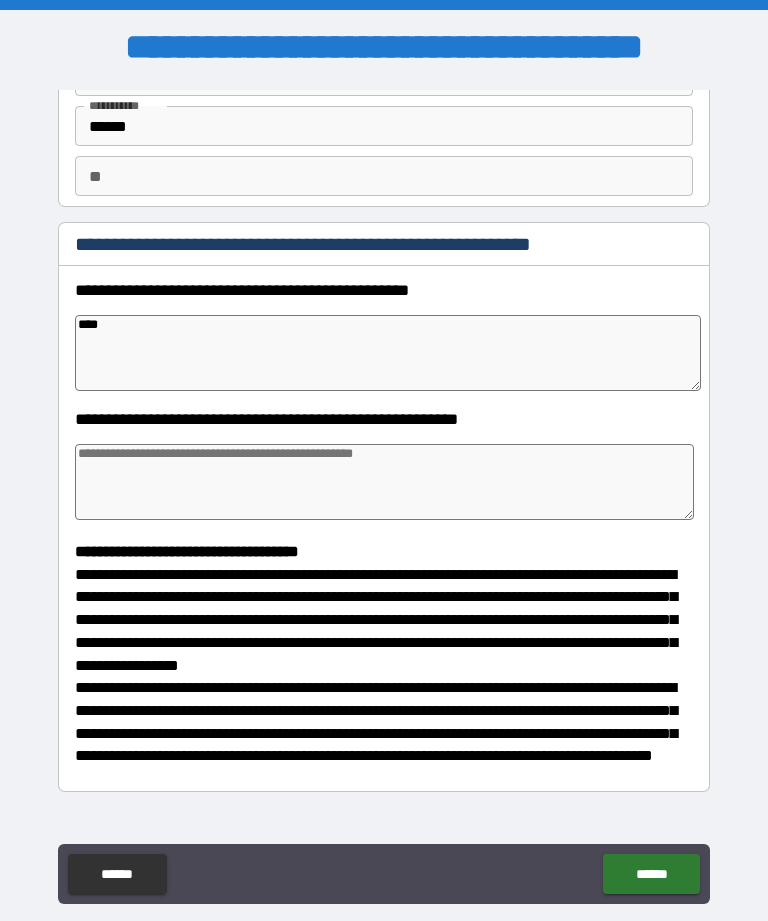 type on "*" 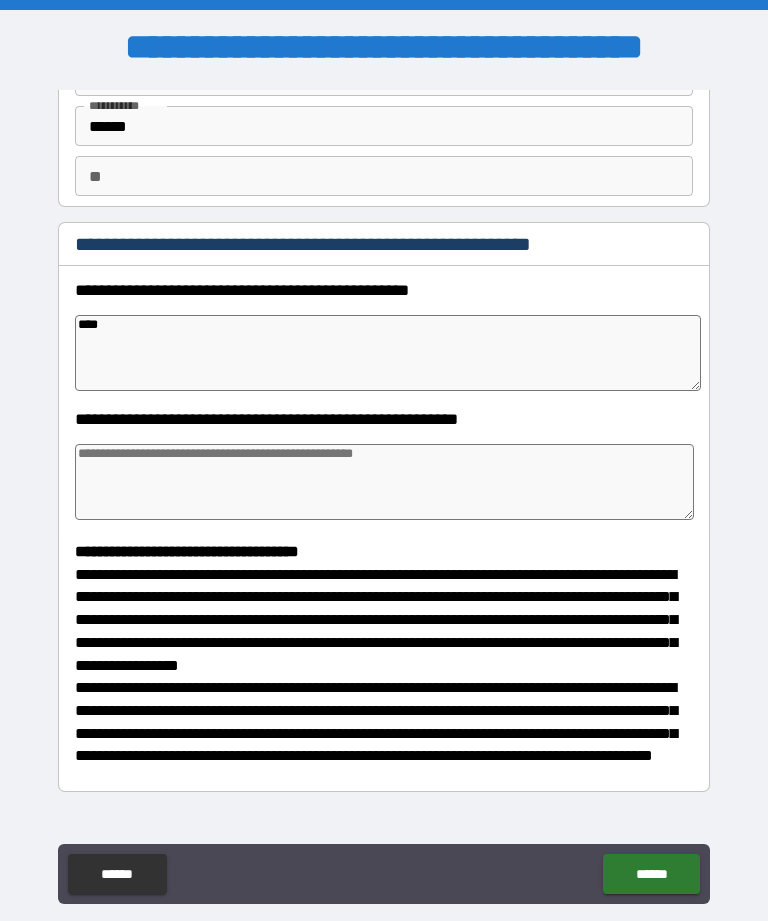 type on "*" 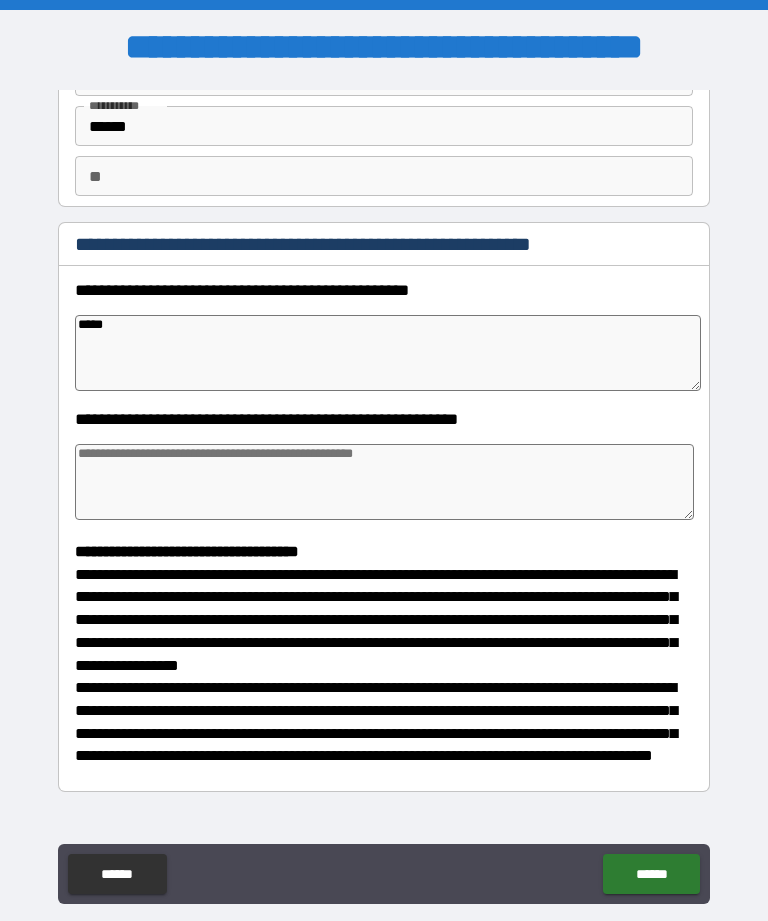 type on "*" 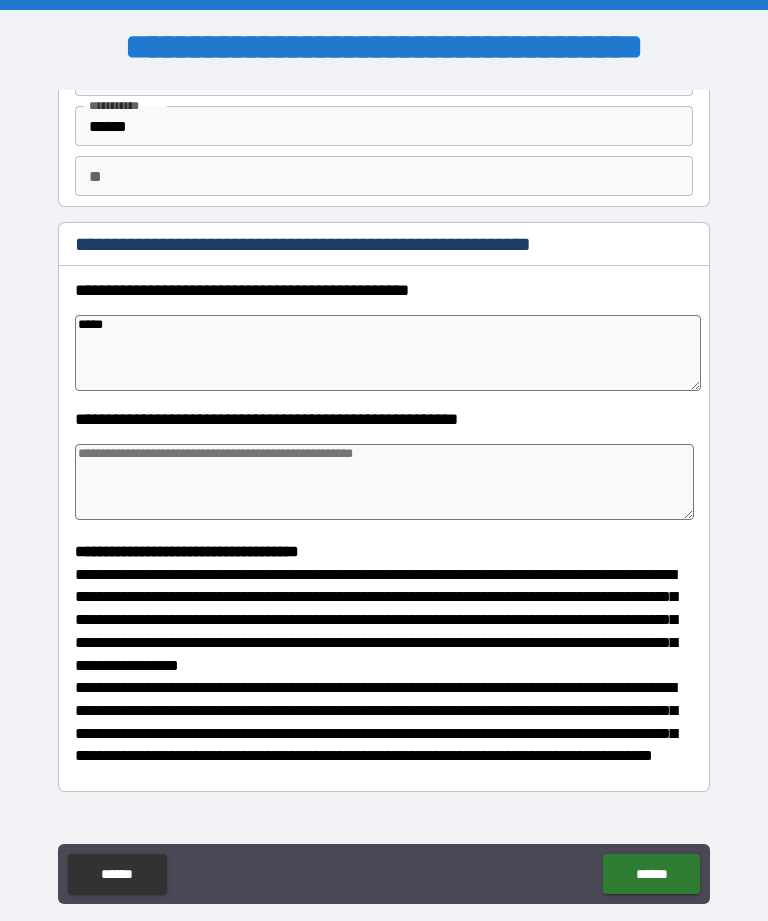 type on "*" 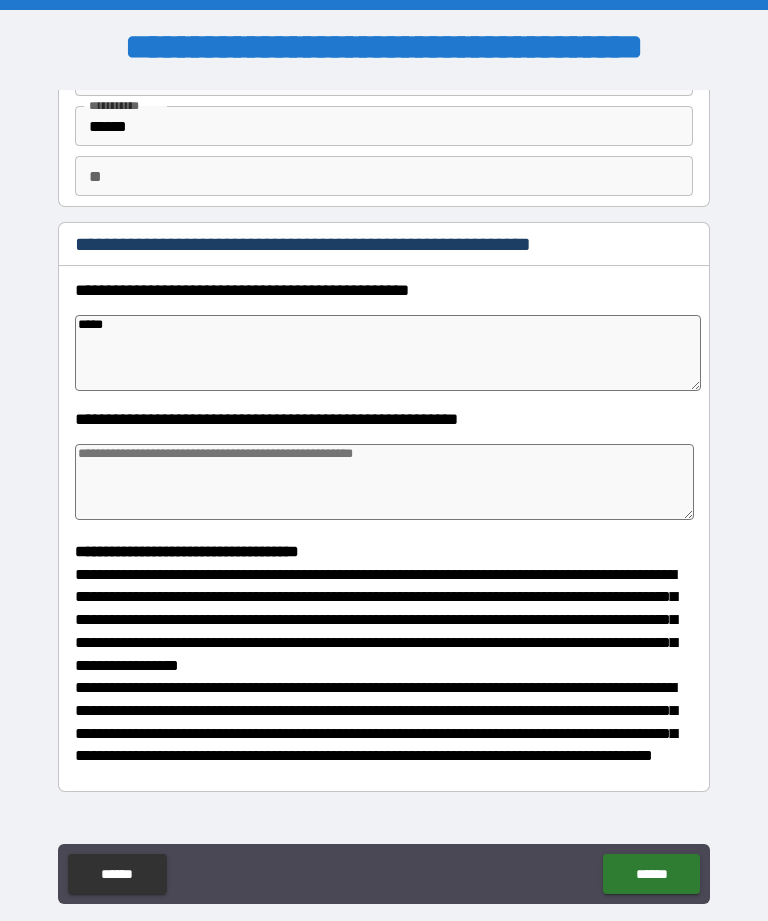 type on "*" 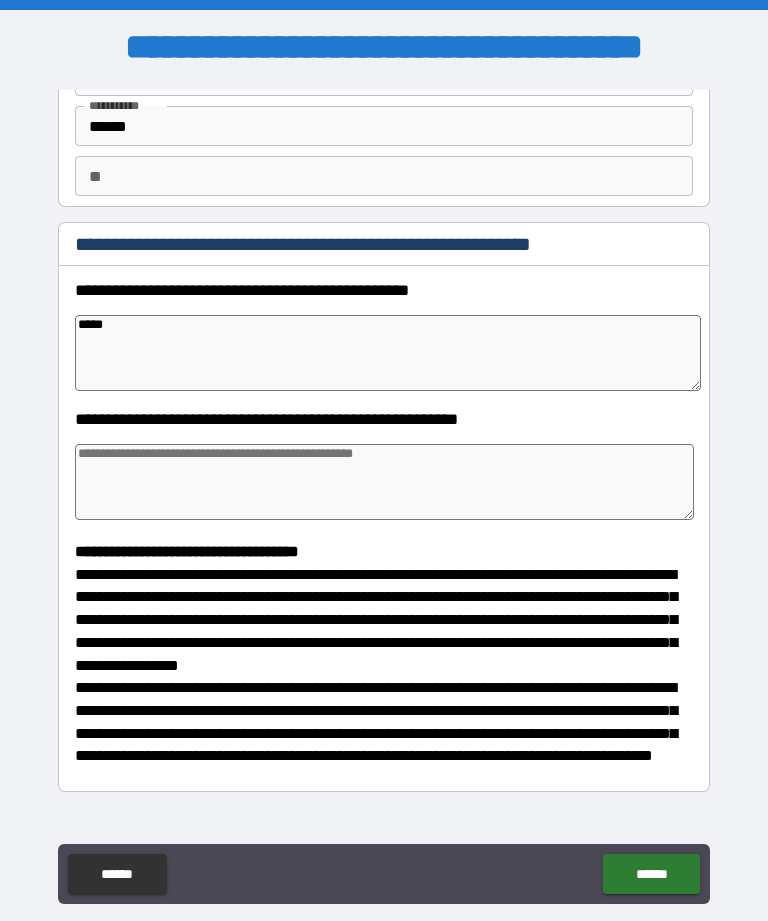 type on "******" 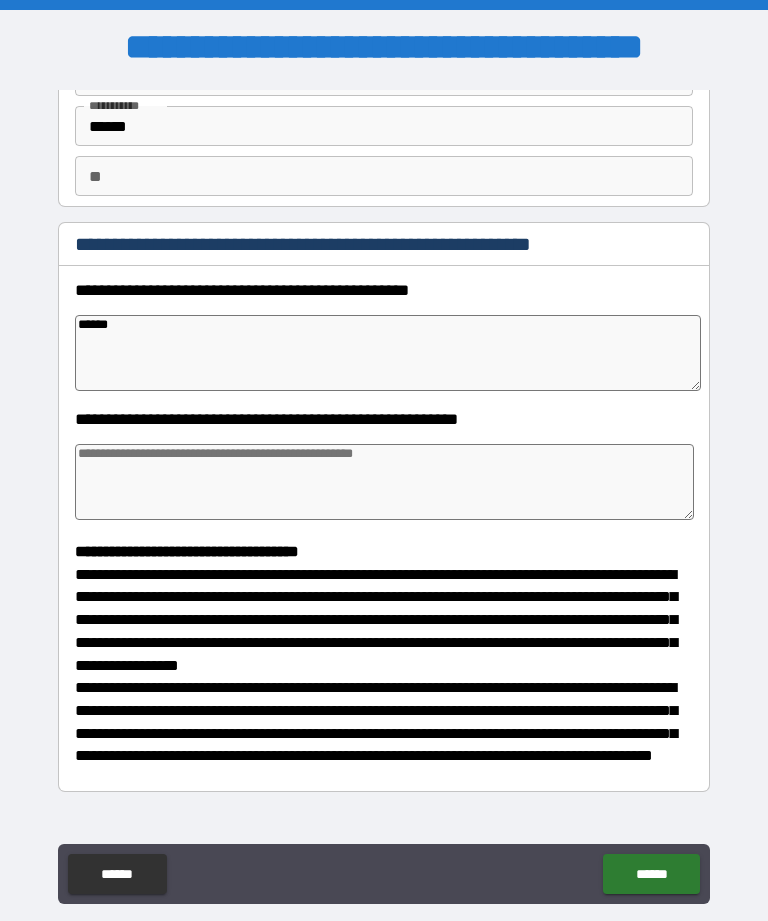 type on "*" 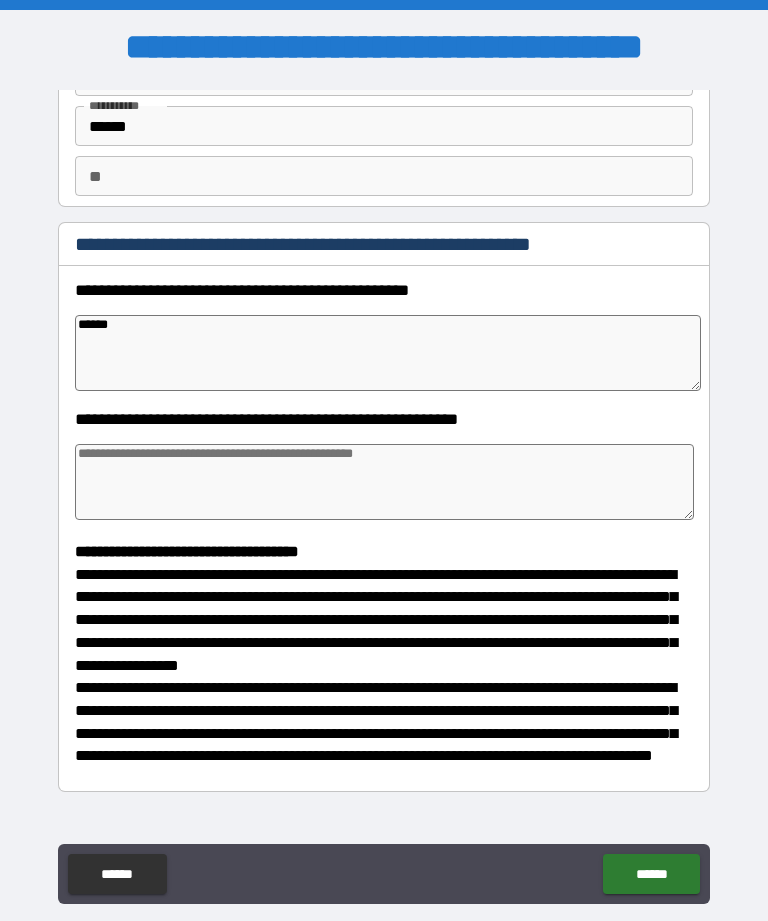 type on "*" 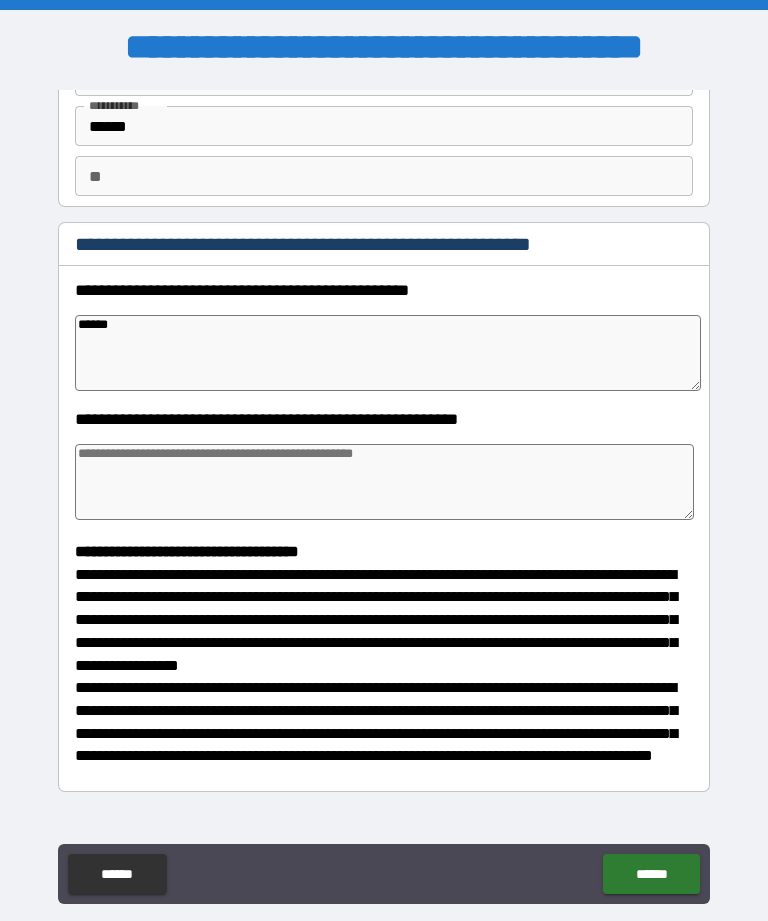 type on "*" 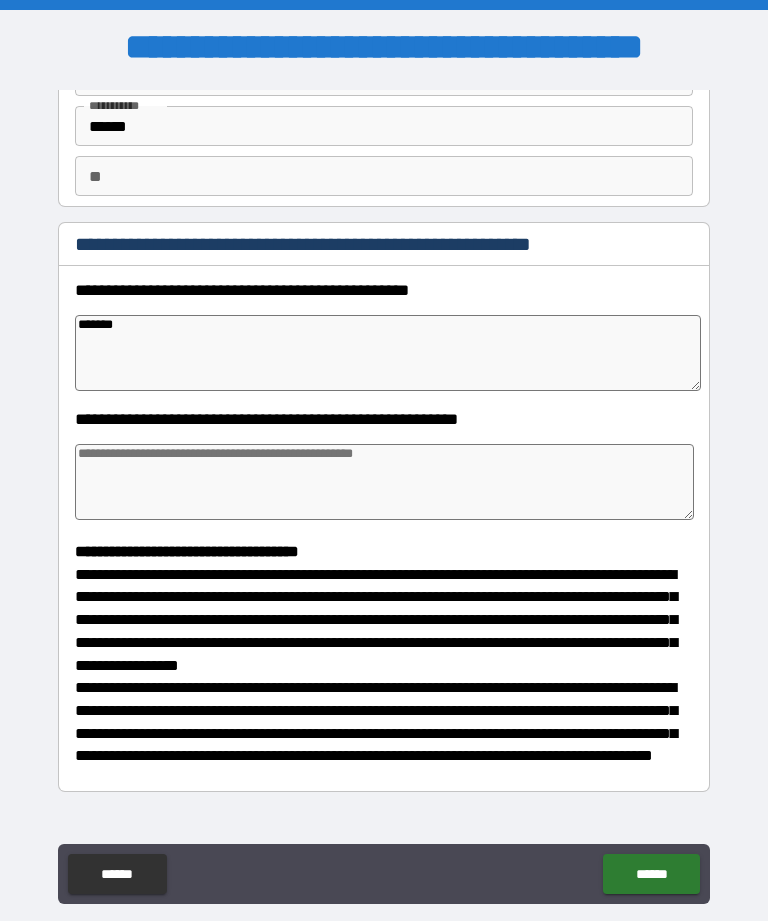 type on "*" 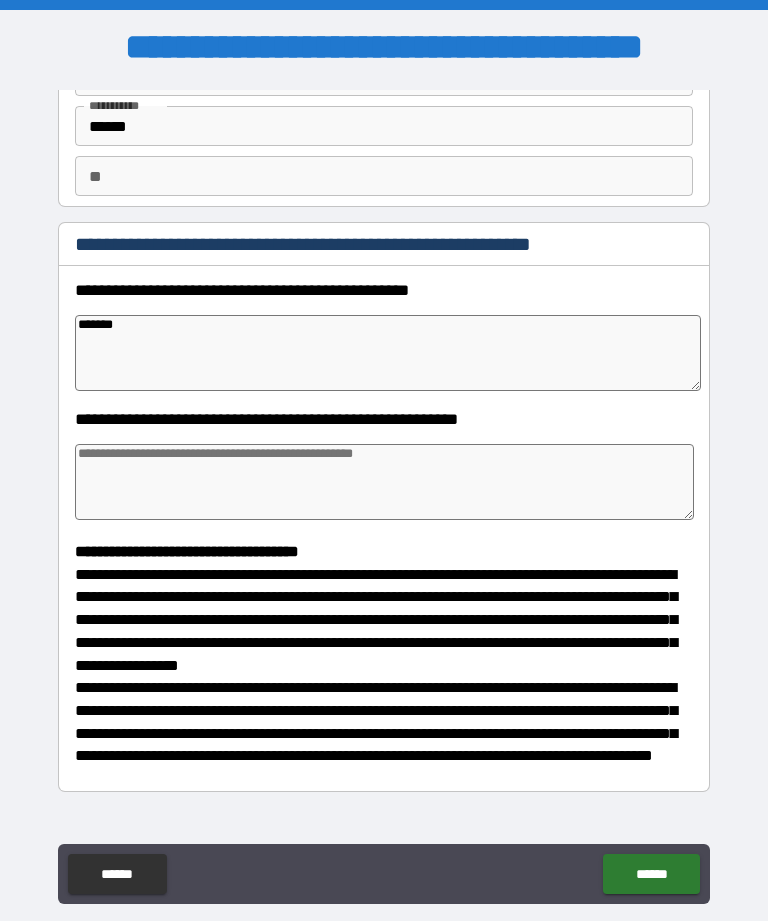 type on "*" 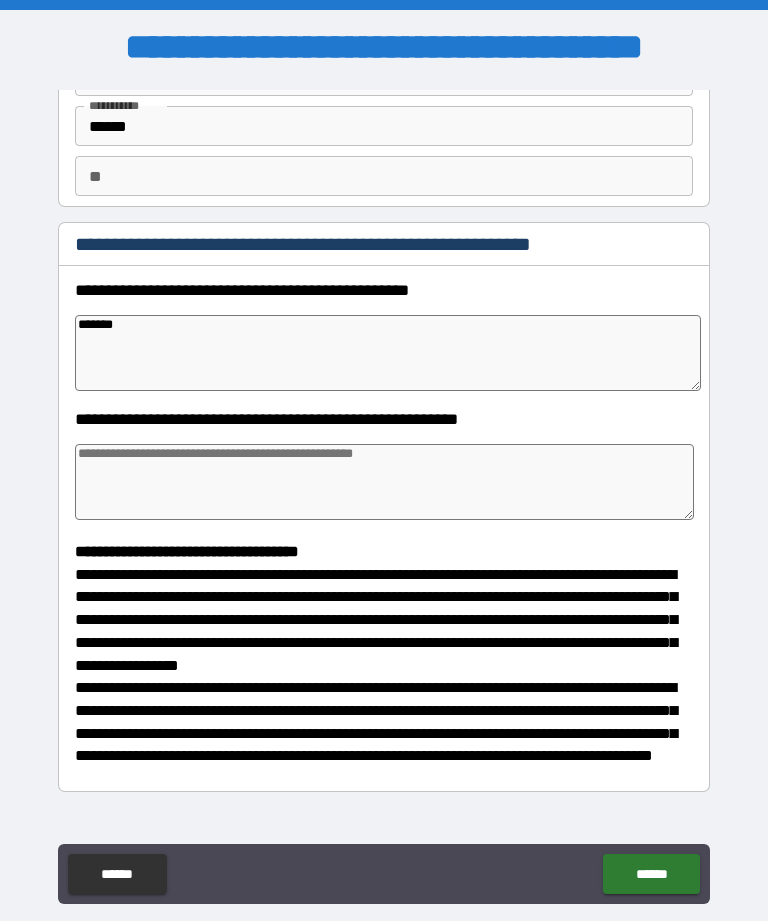 type on "*" 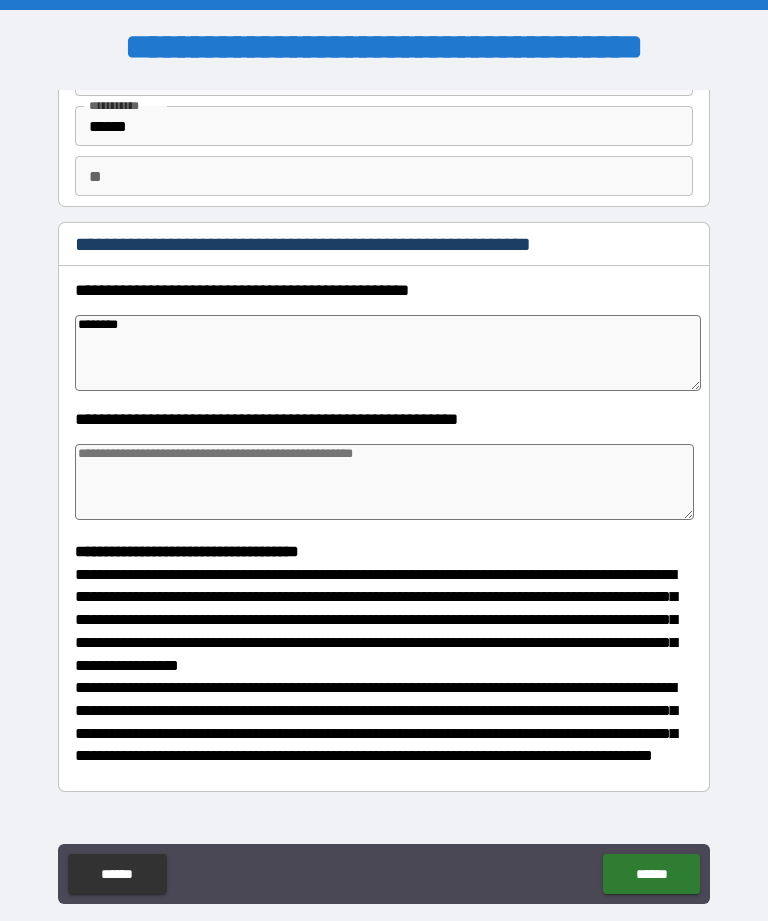 type on "*********" 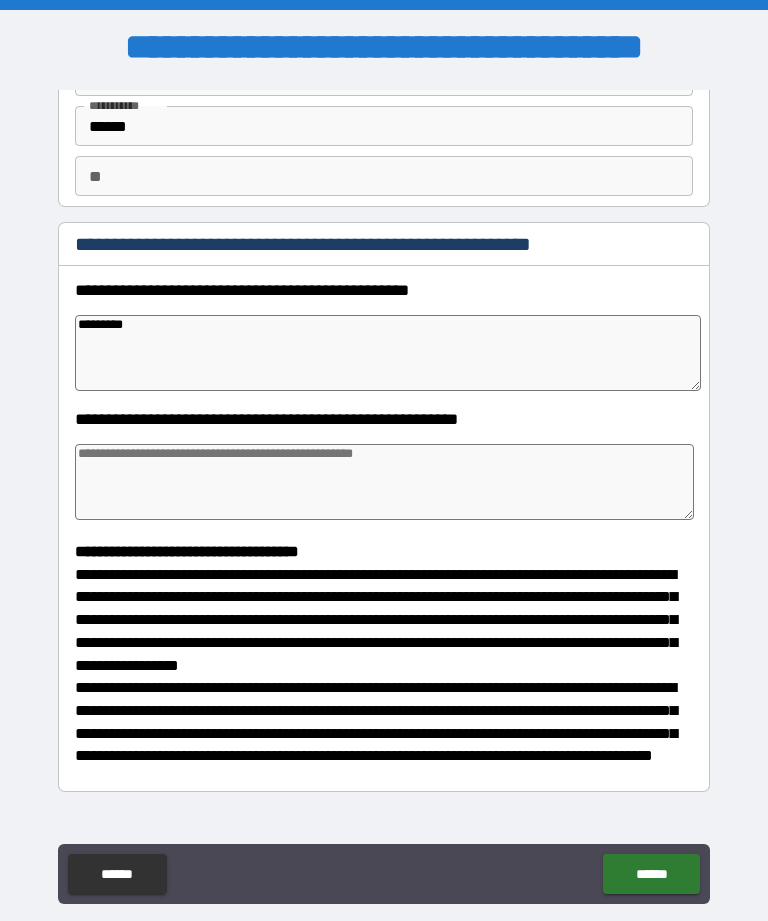 type on "*" 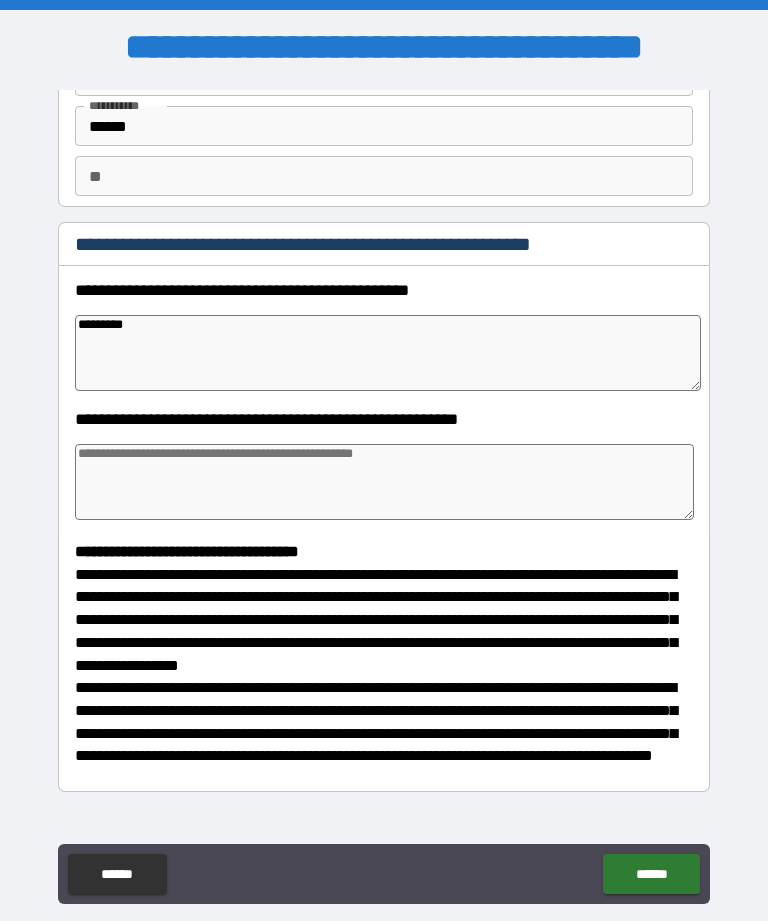type on "*" 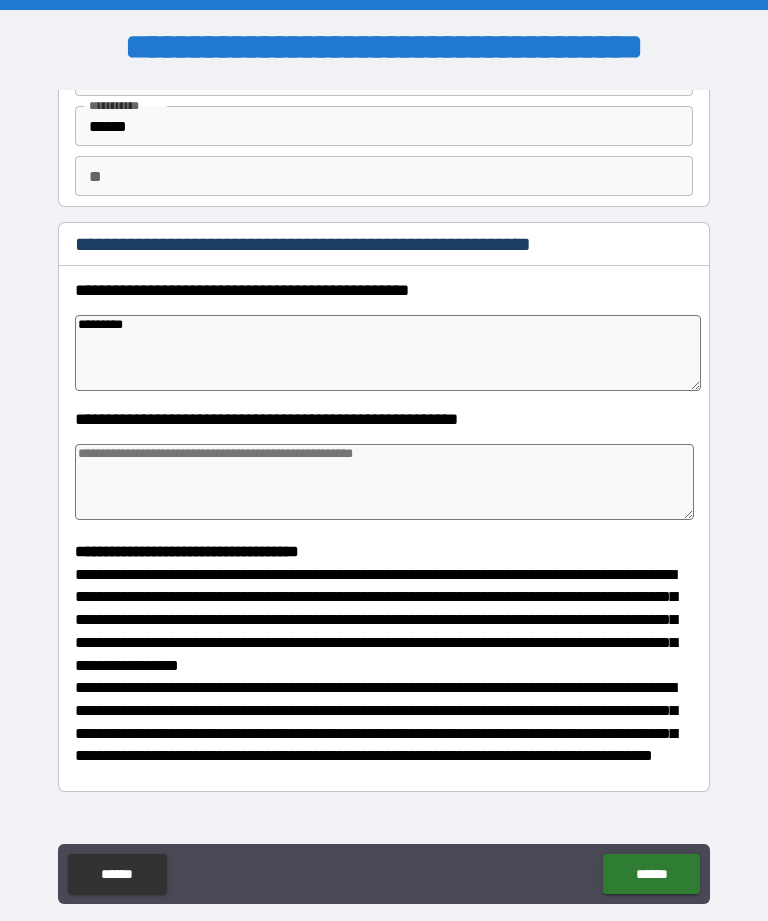 type on "*" 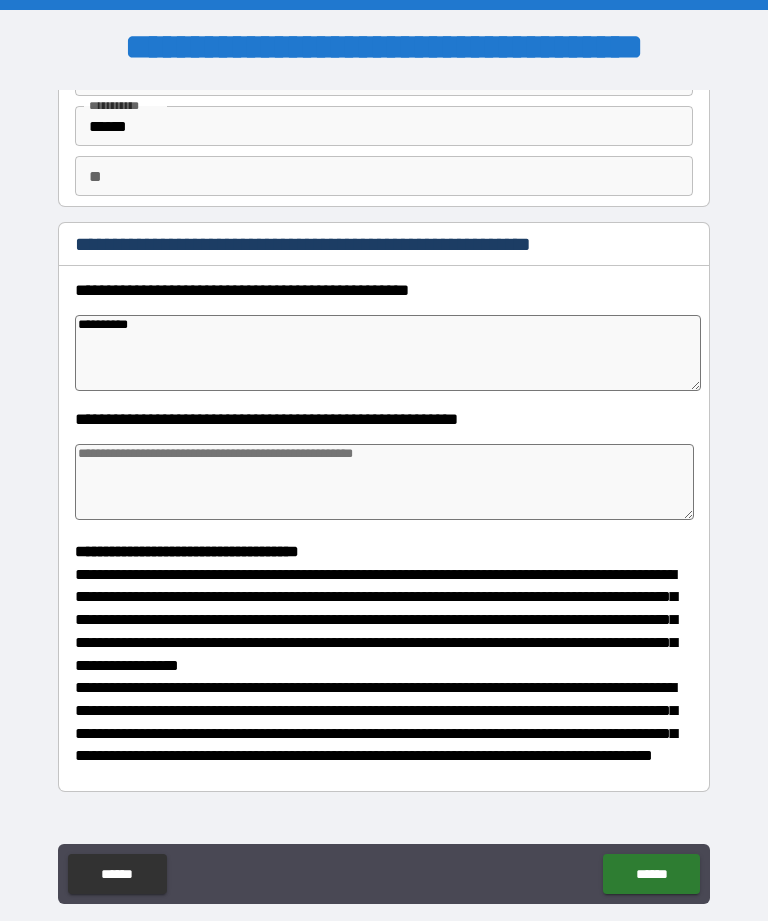 type on "*" 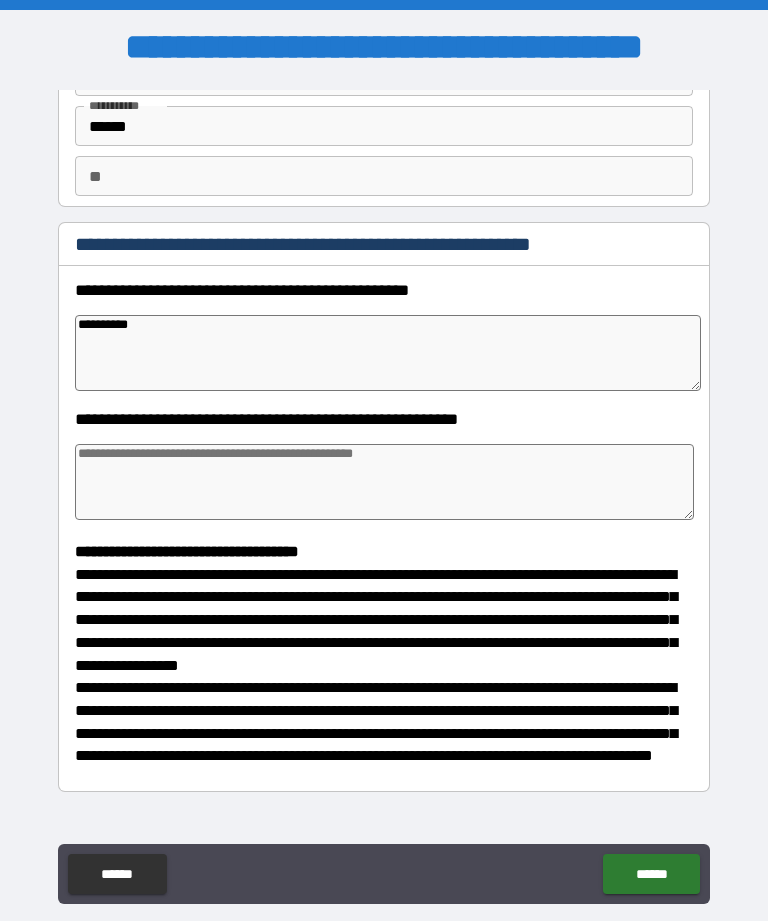 type on "*" 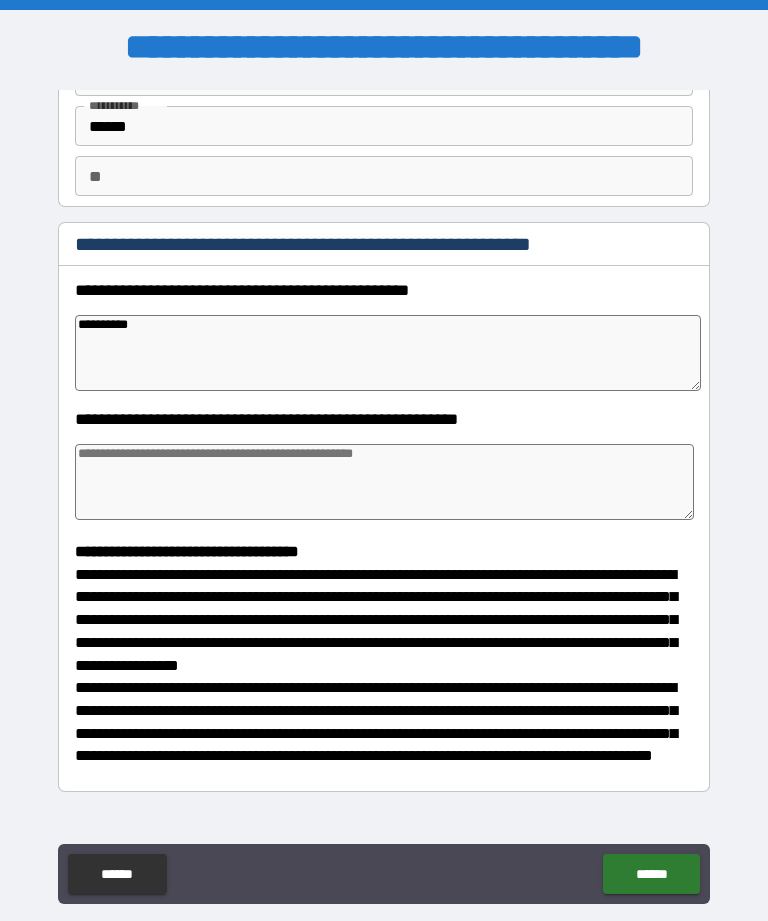 type on "*" 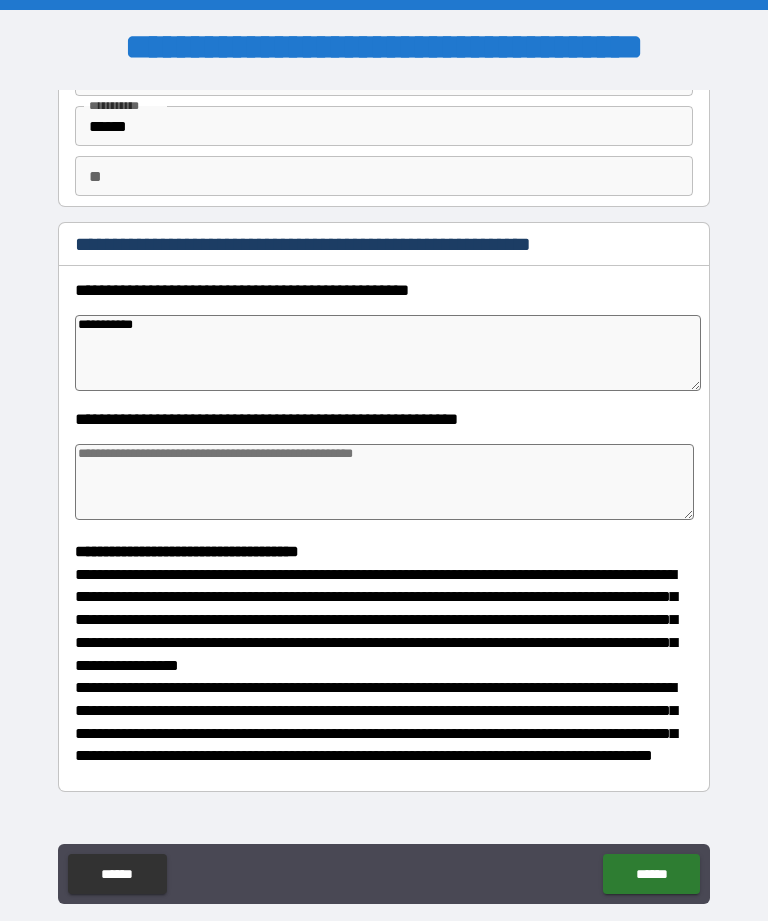 type on "*" 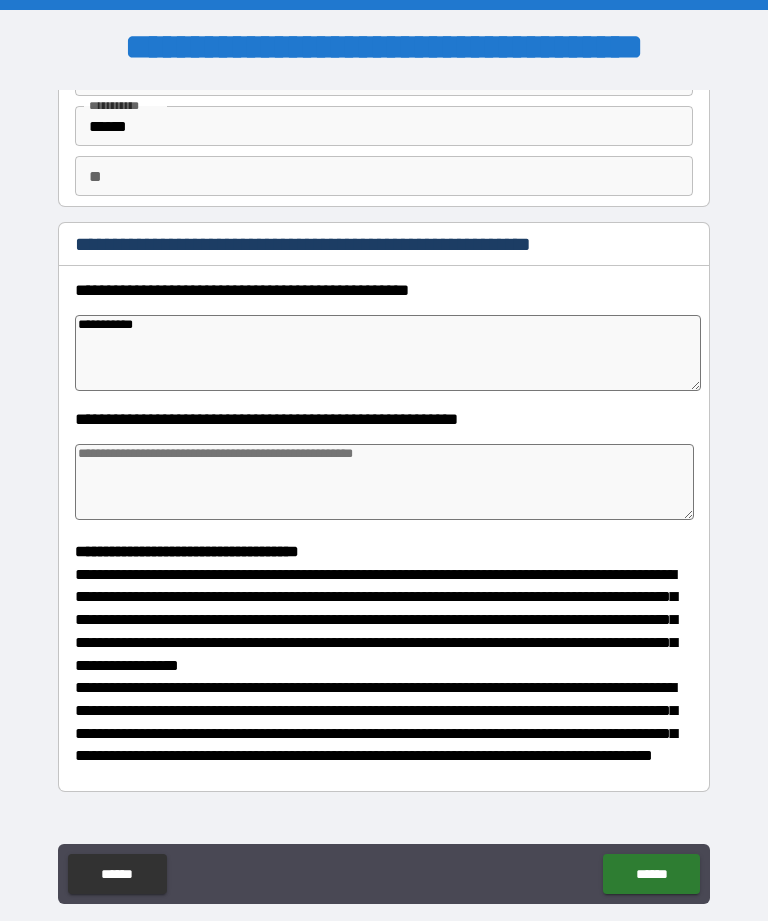 type on "*" 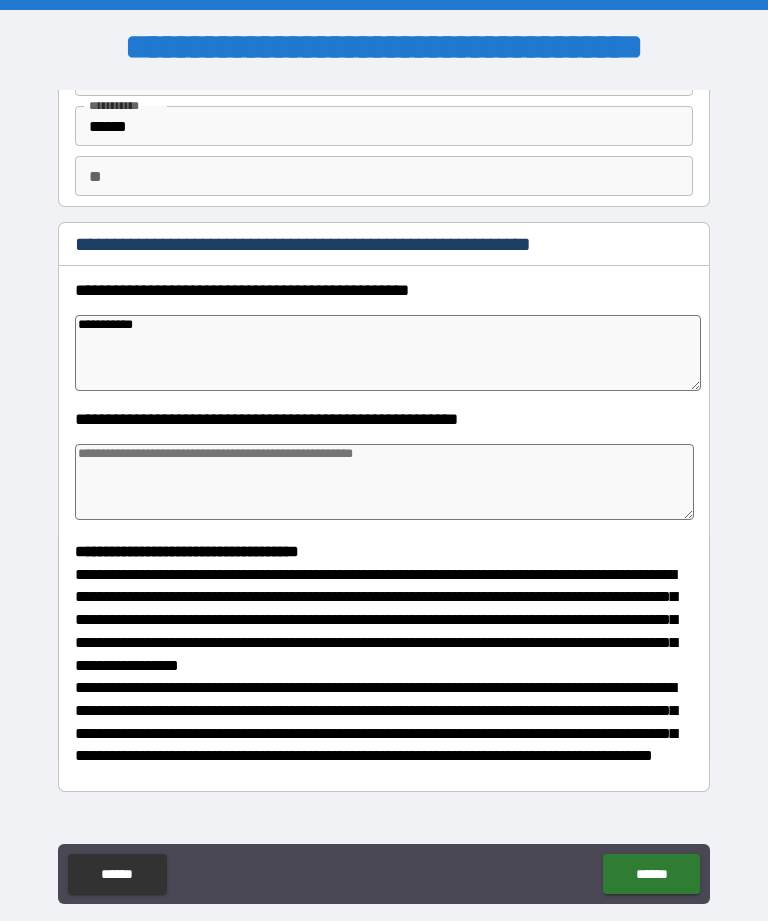 type on "**********" 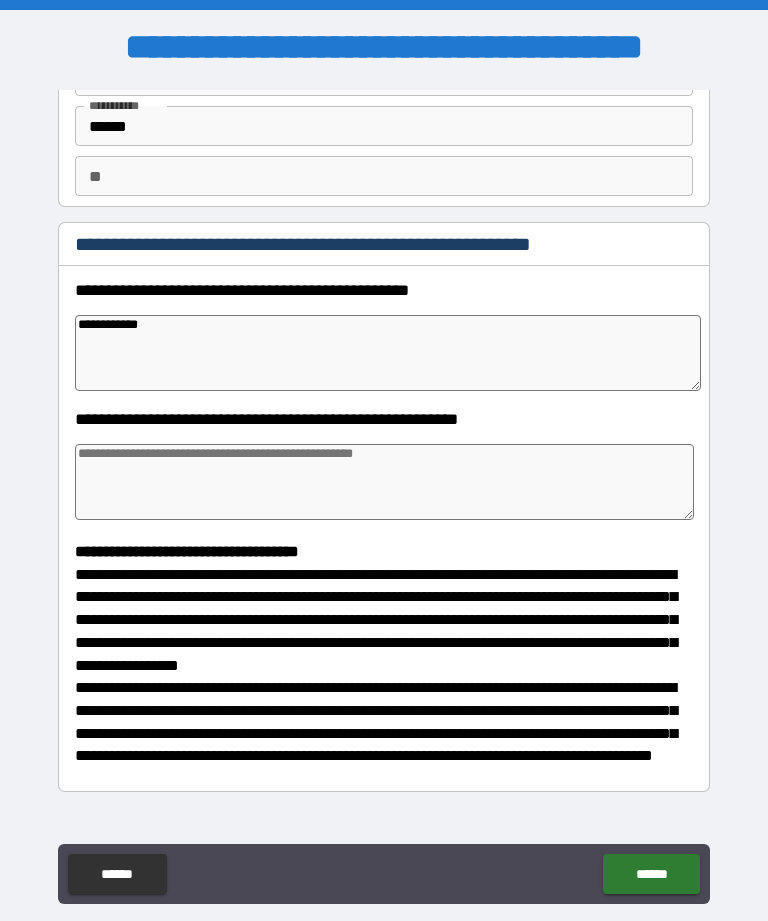 type on "*" 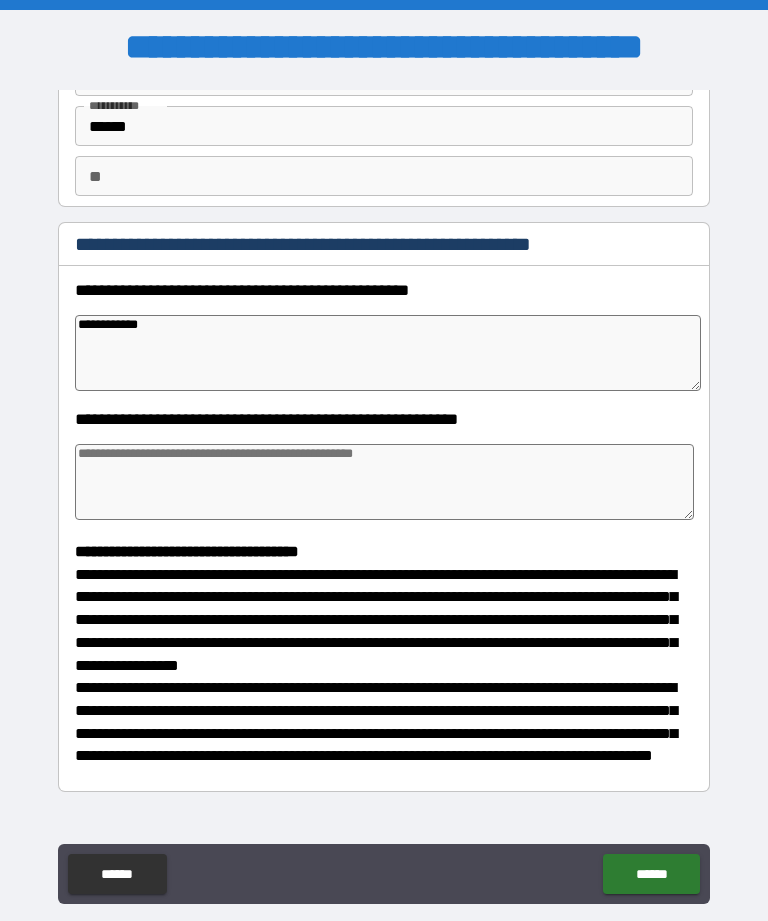 type on "*" 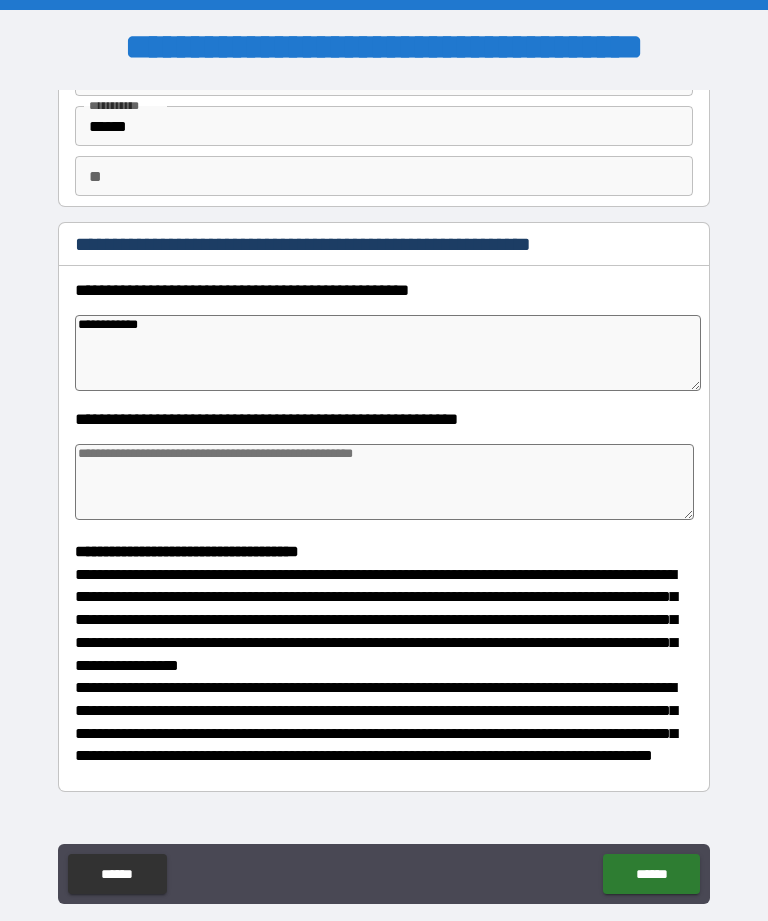 type on "*" 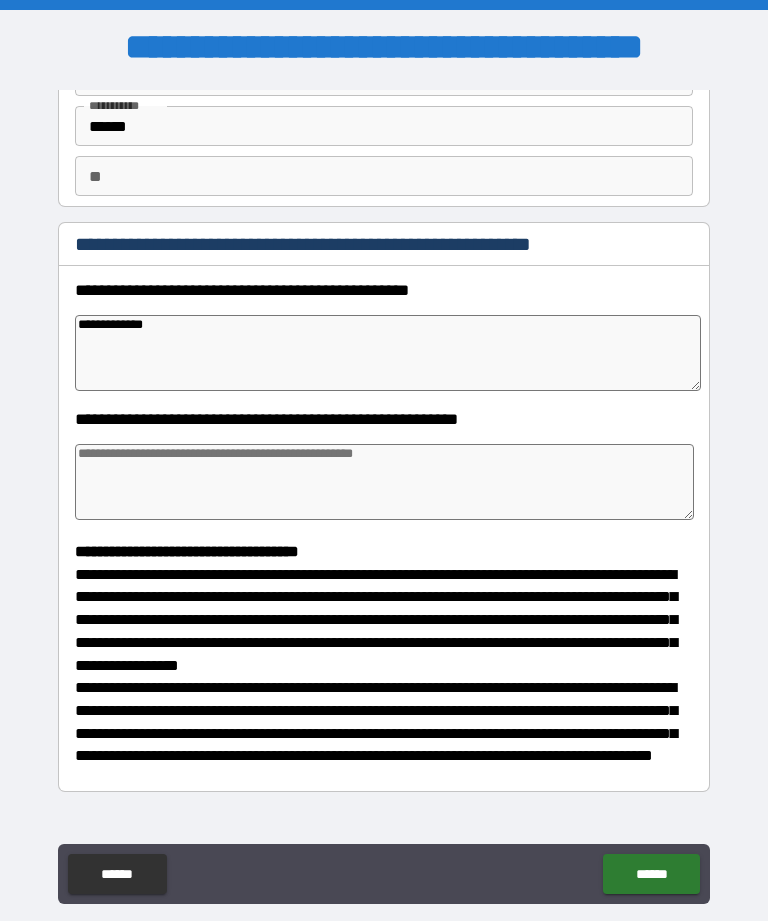 type on "*" 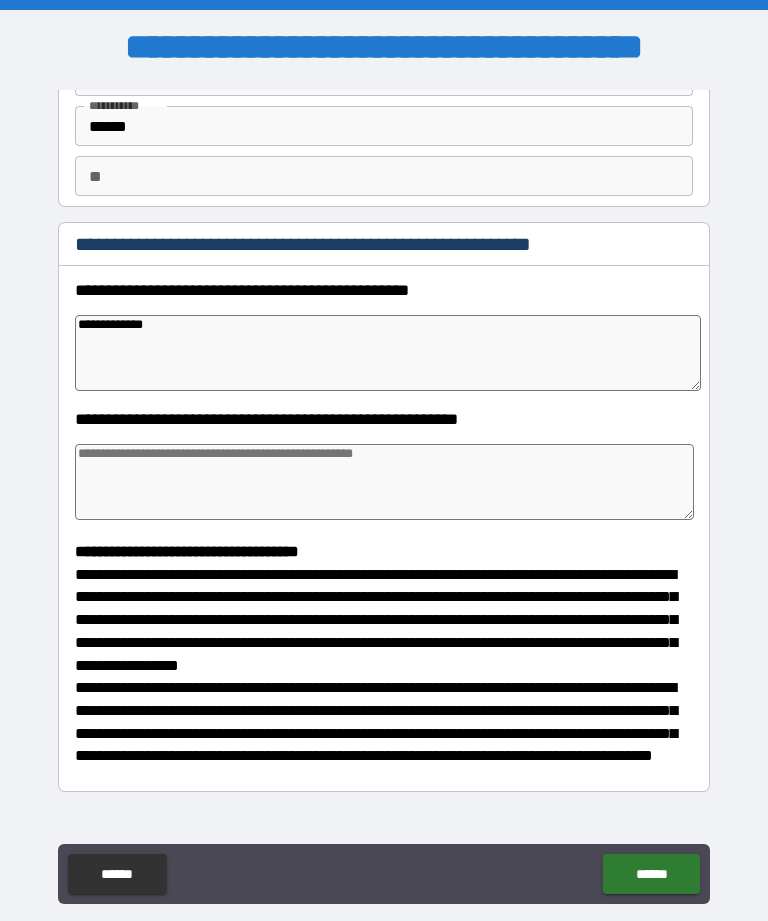 type on "*" 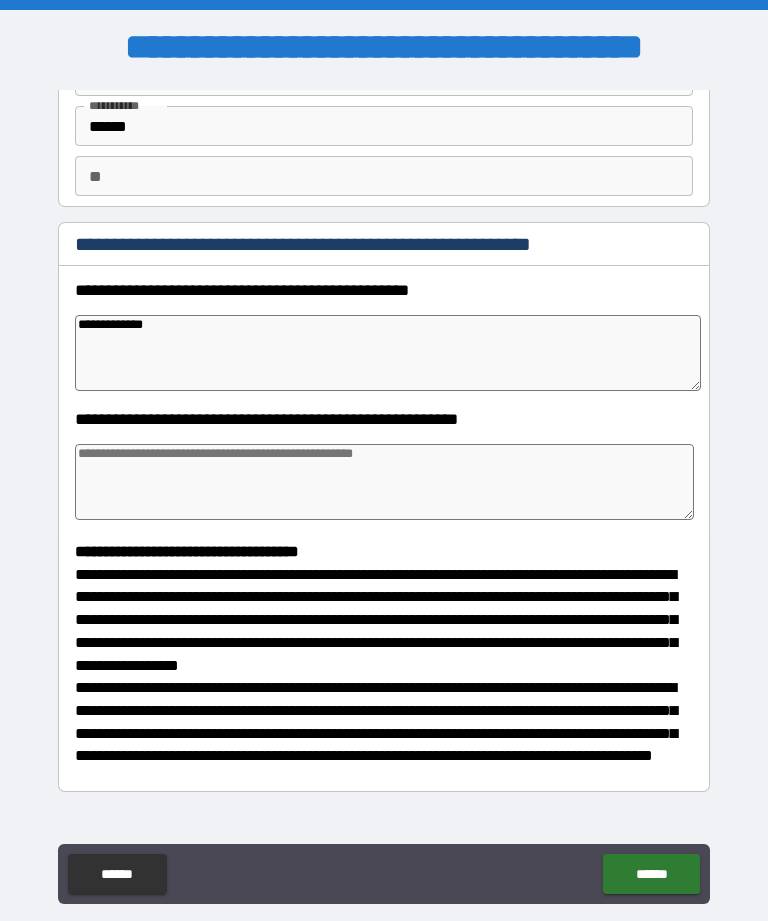 type on "*" 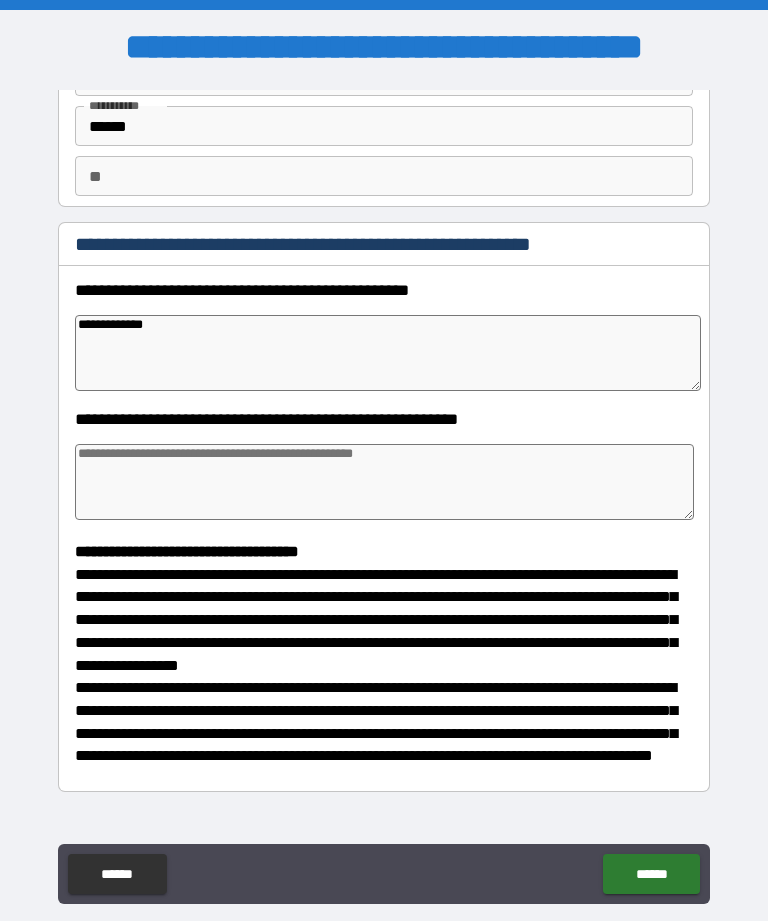 type on "**********" 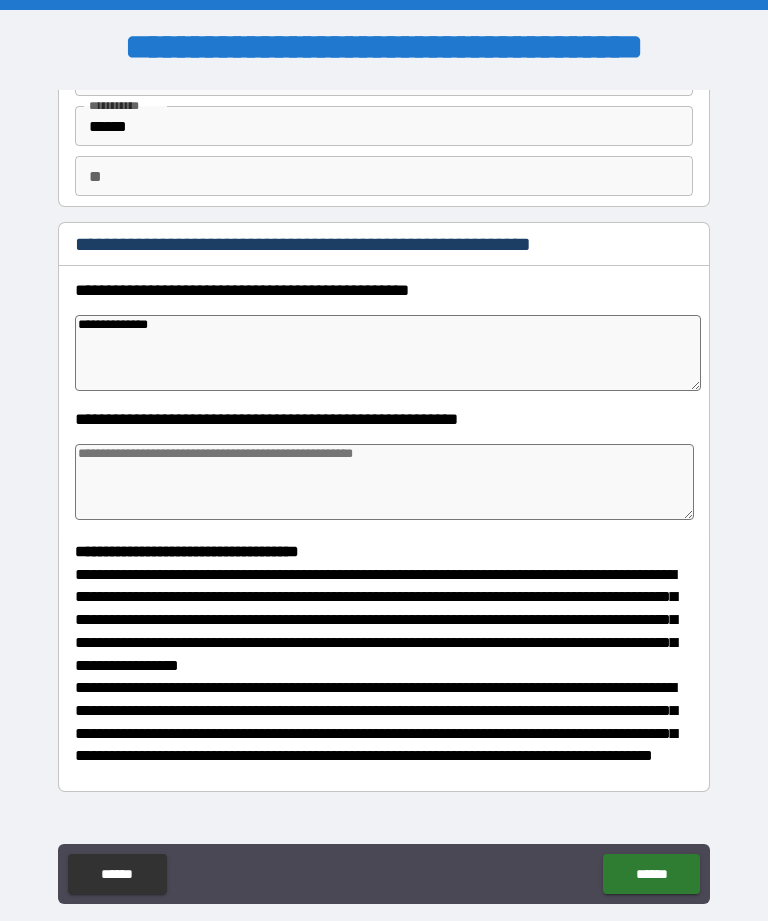 type on "*" 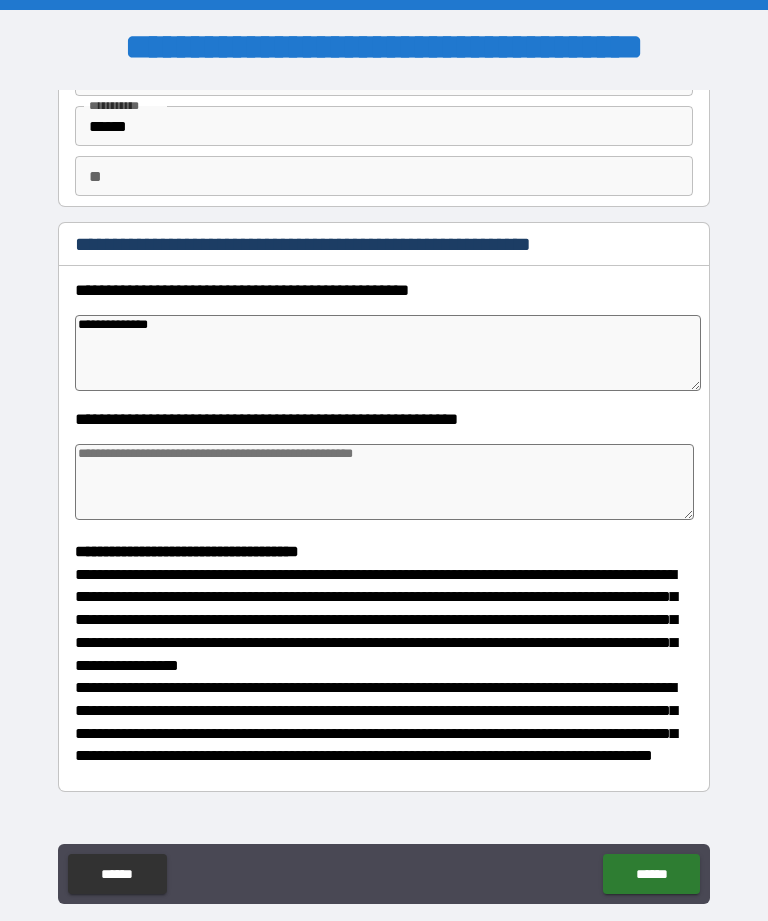type on "*" 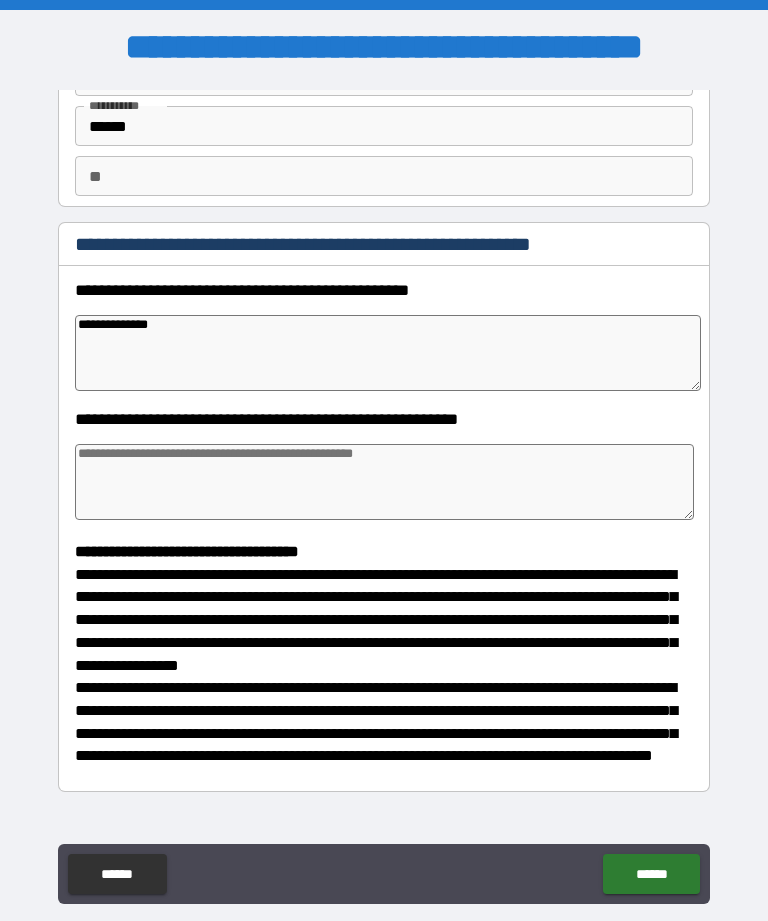 type on "*" 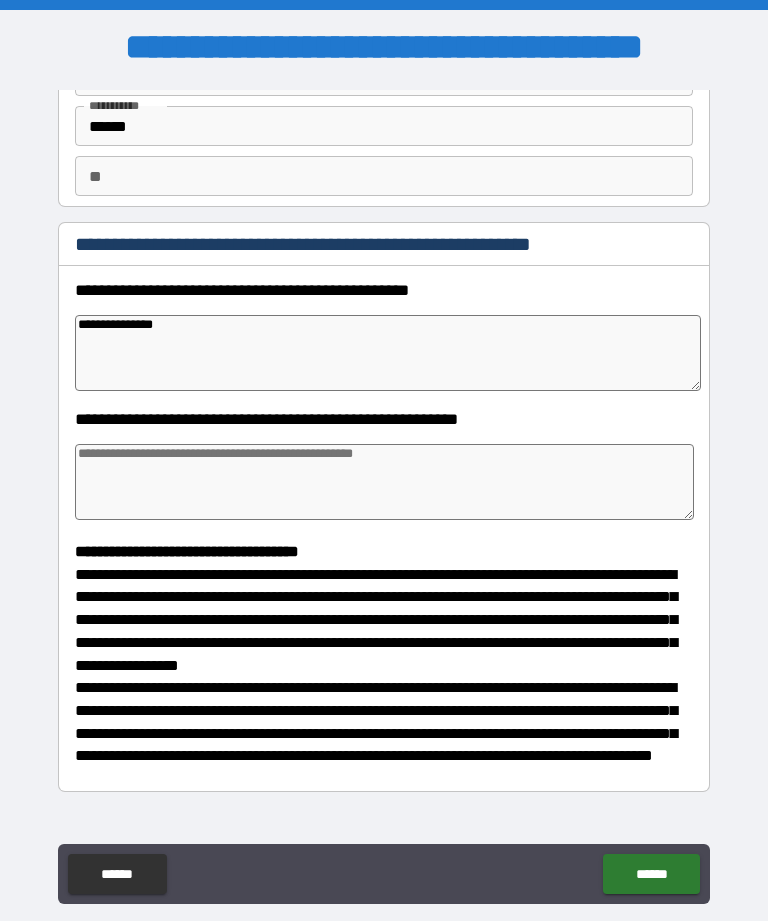 type on "*" 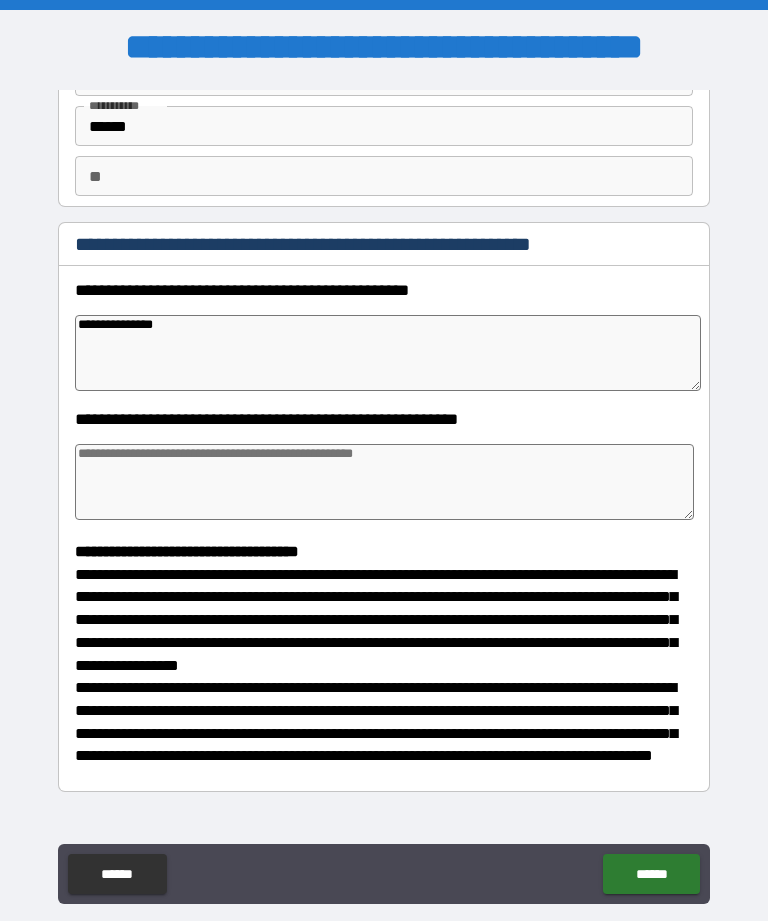type on "*" 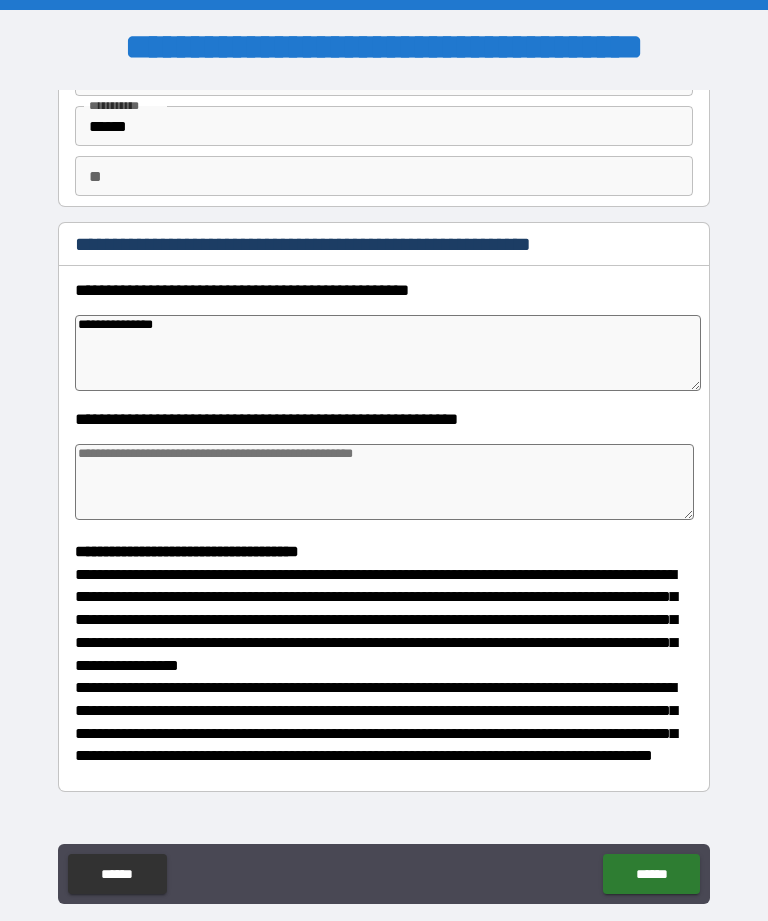 type on "*" 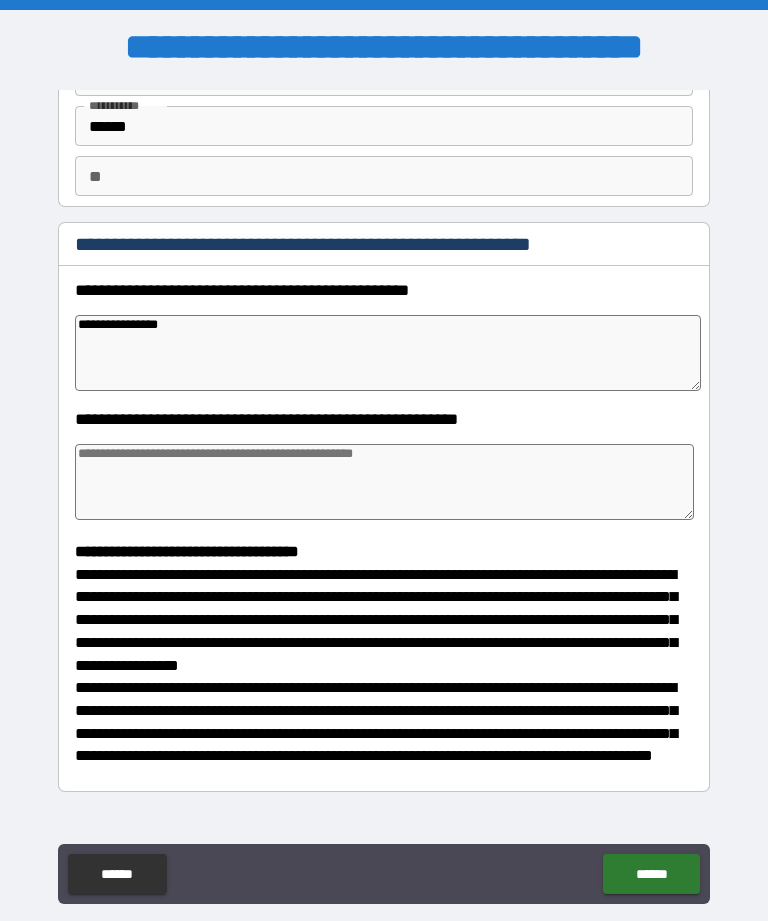 type on "*" 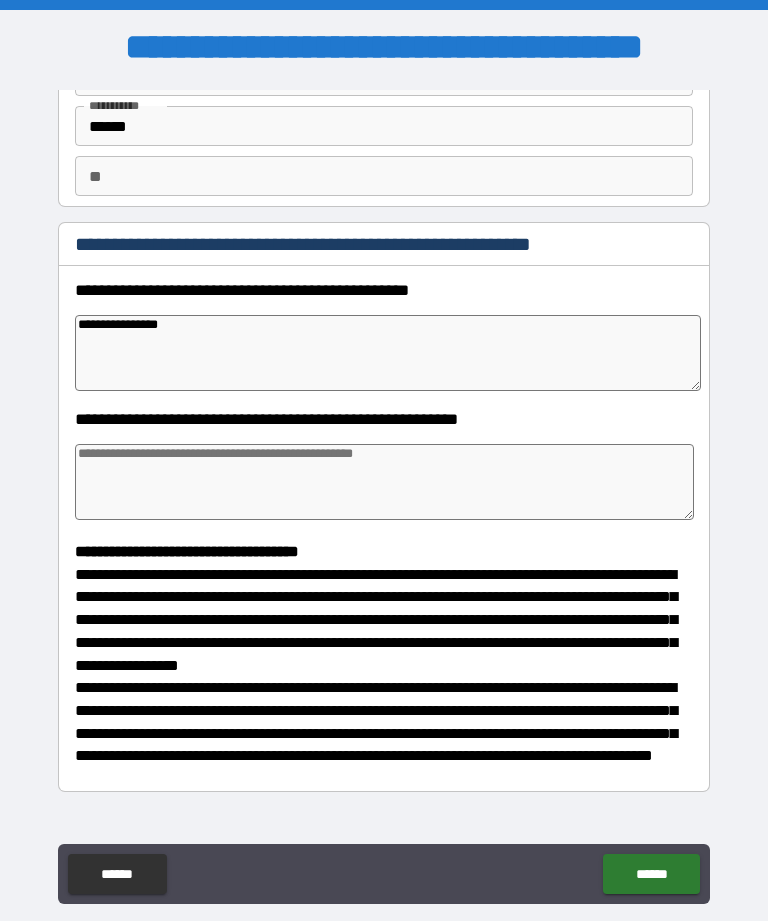 type on "*" 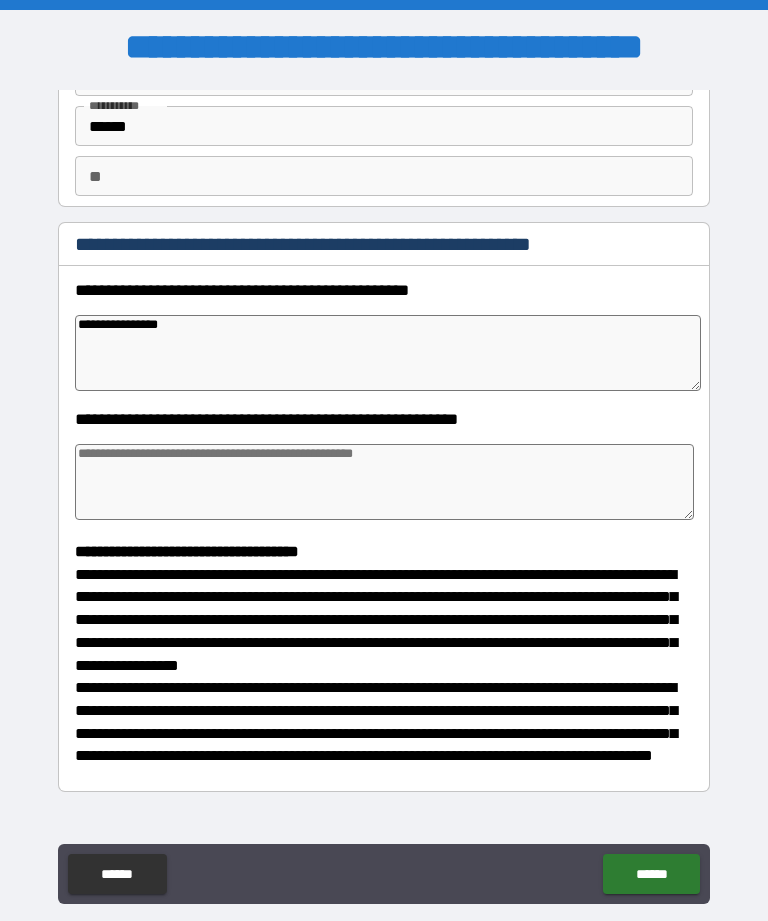 type on "*" 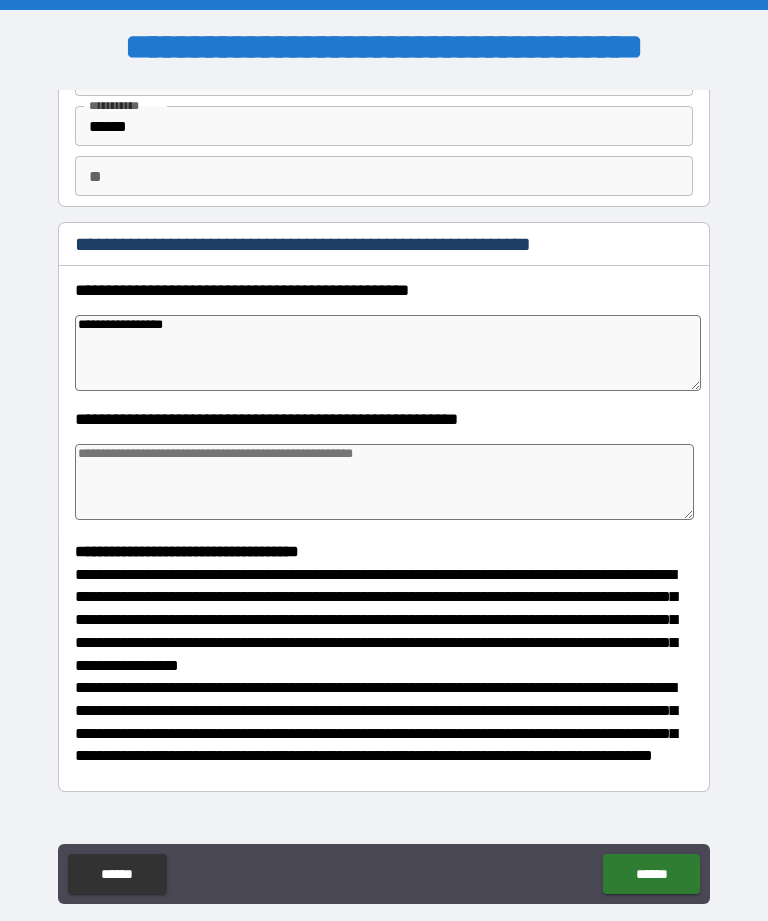 type on "*" 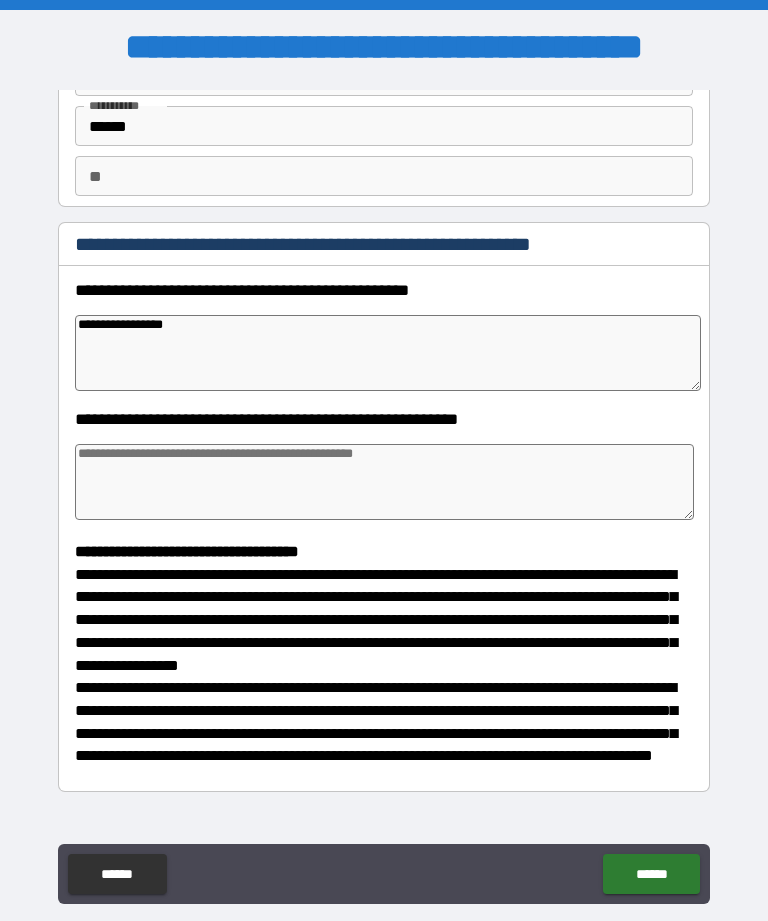 type on "*" 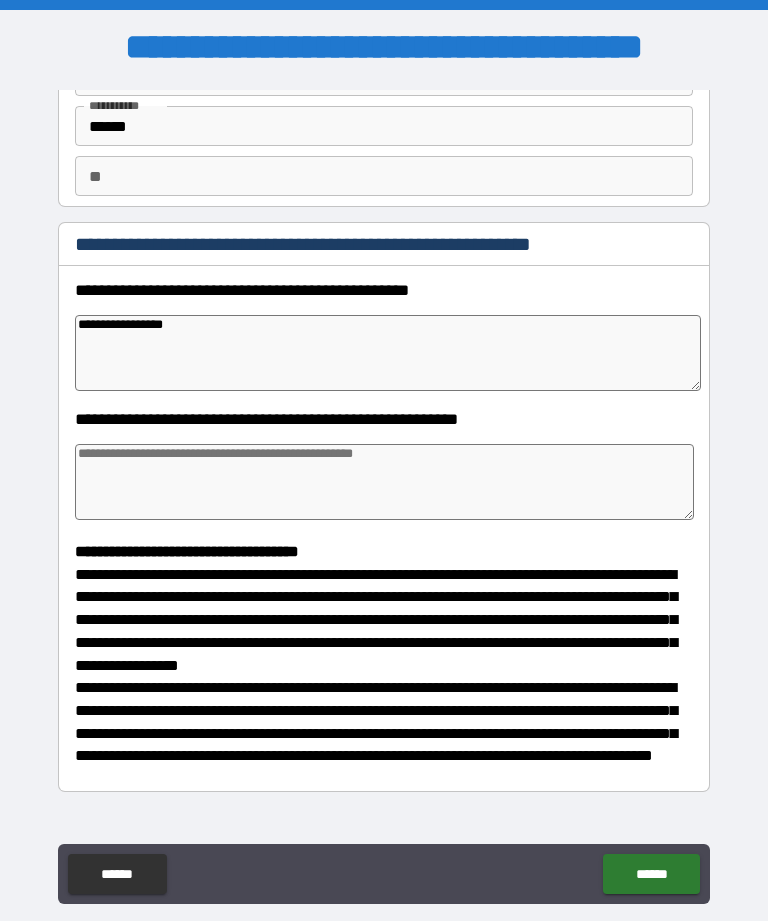 type on "*" 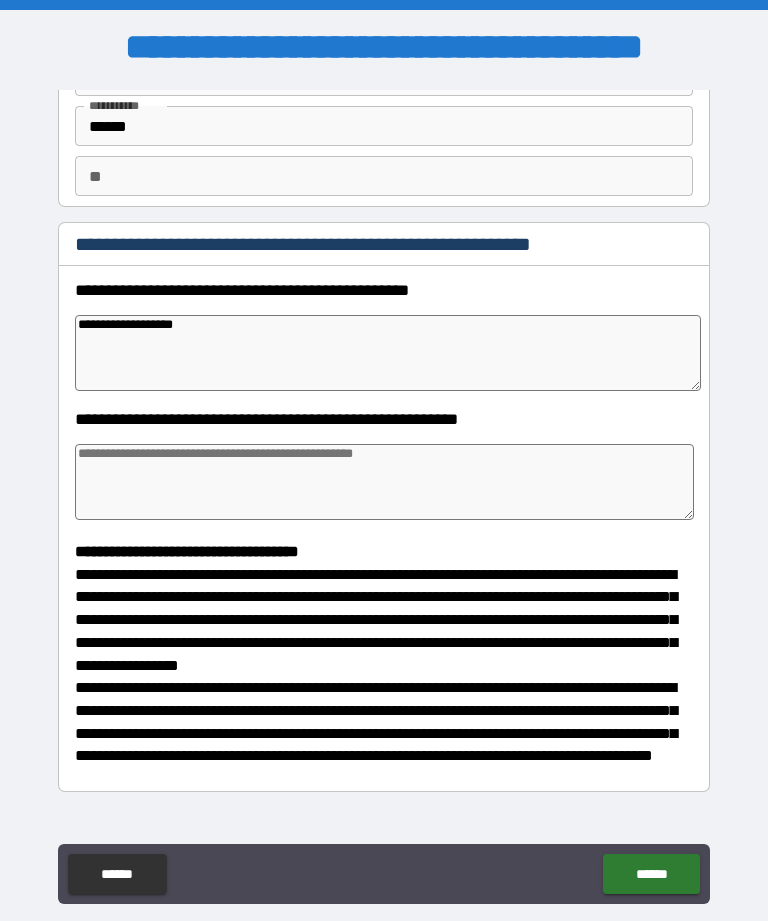 type on "**********" 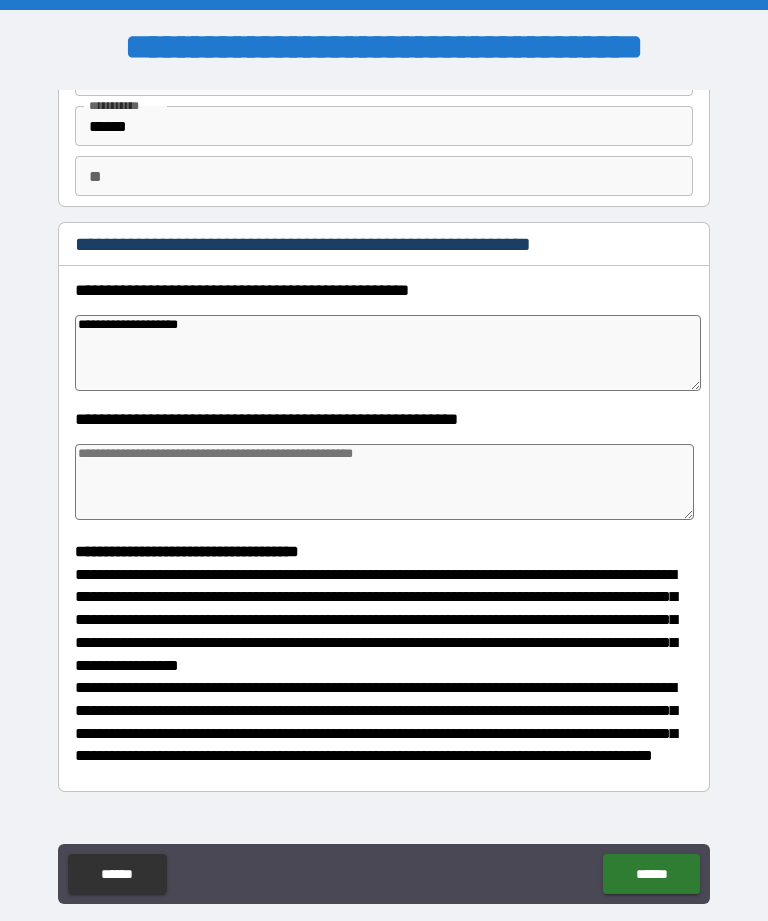 type on "*" 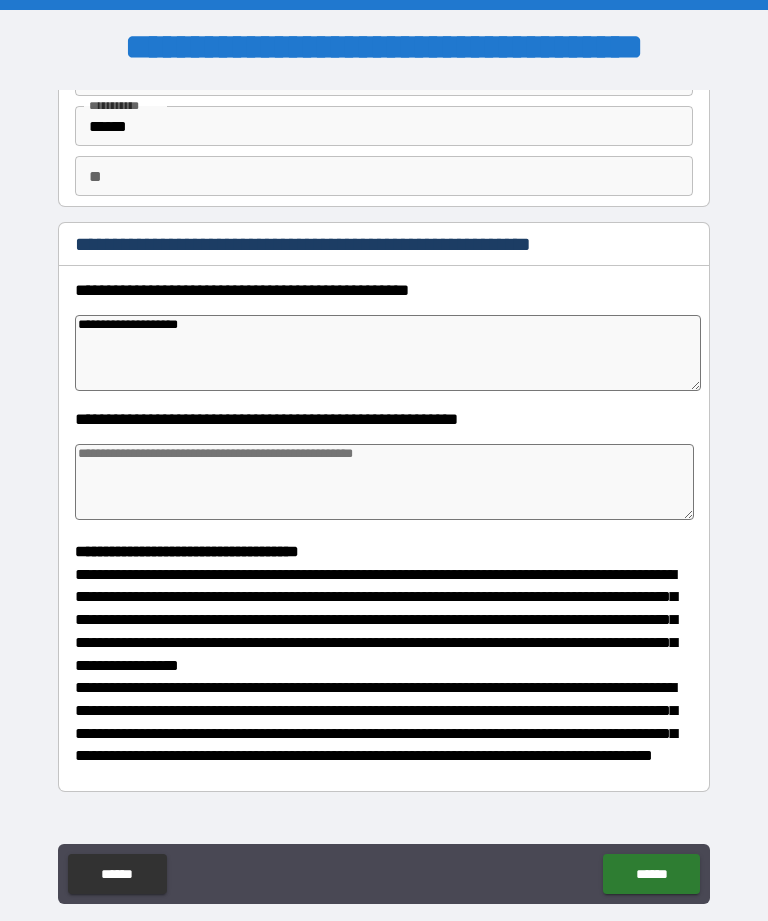 type on "*" 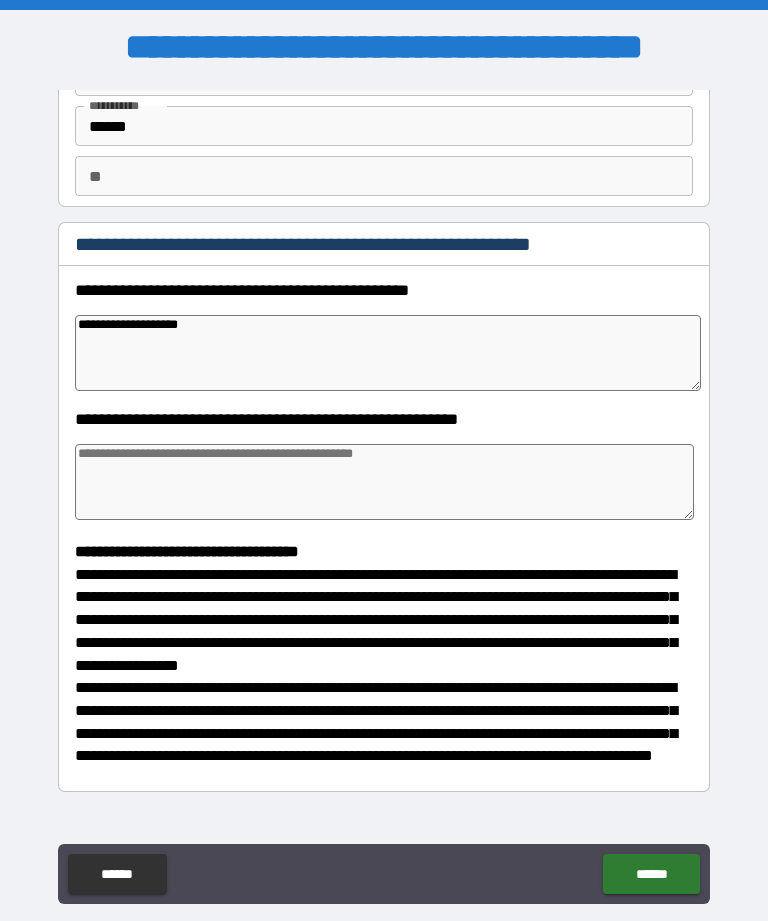 type on "**********" 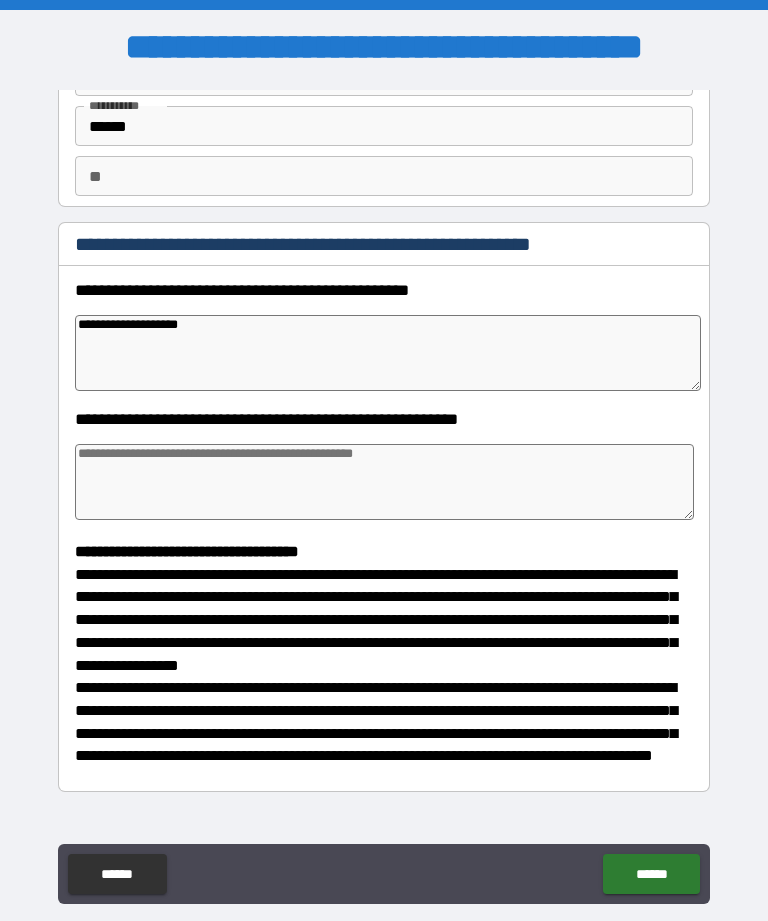 type on "*" 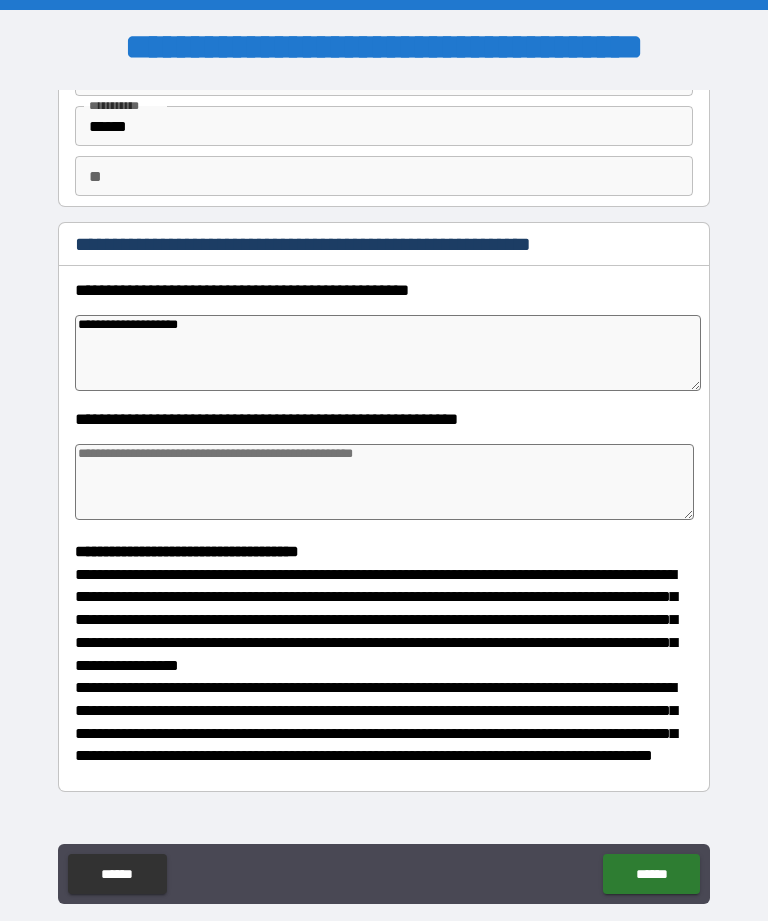 type on "*" 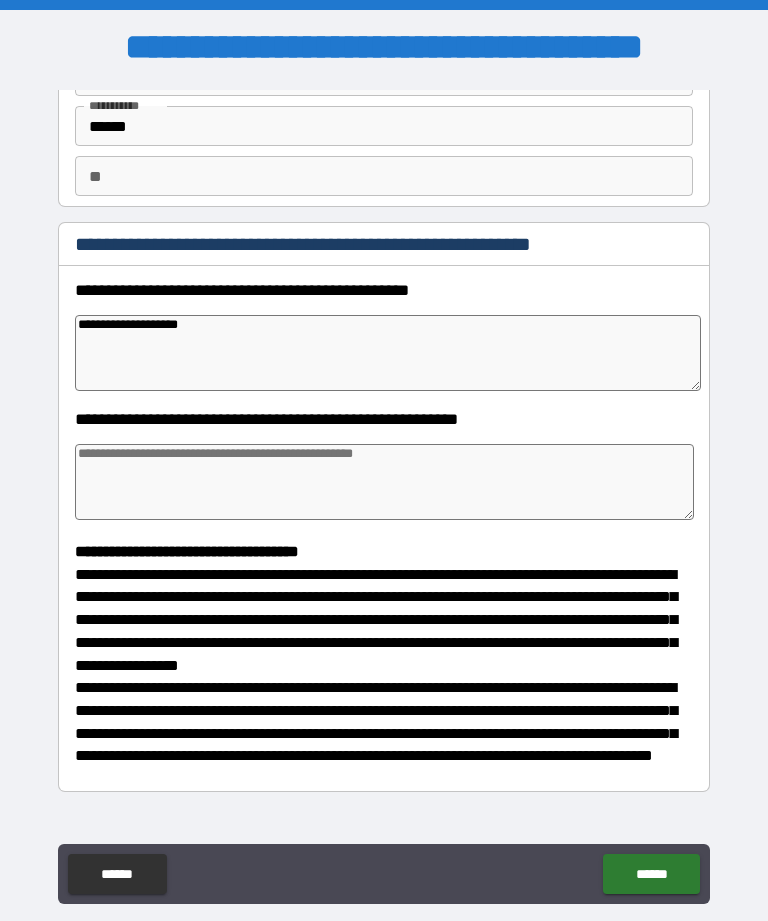 type on "*" 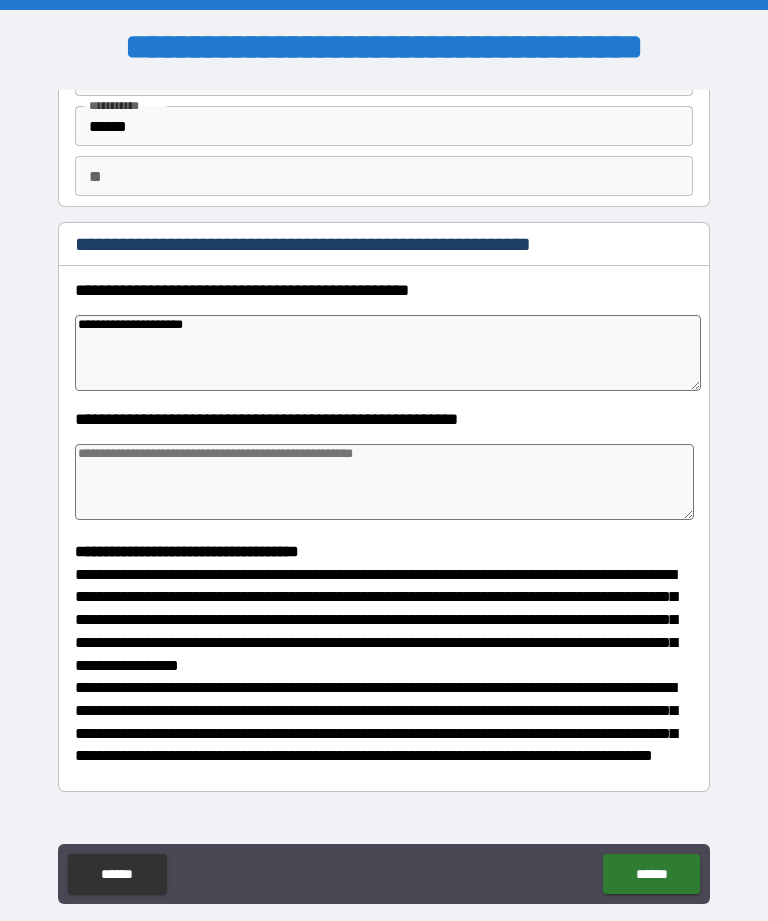 type on "*" 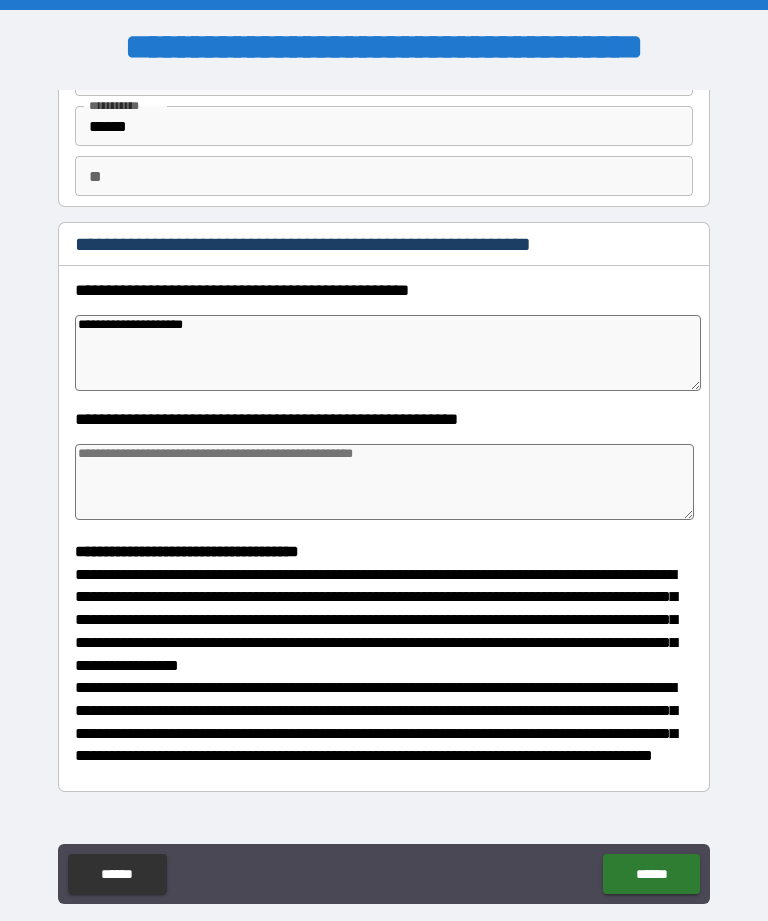 type on "**********" 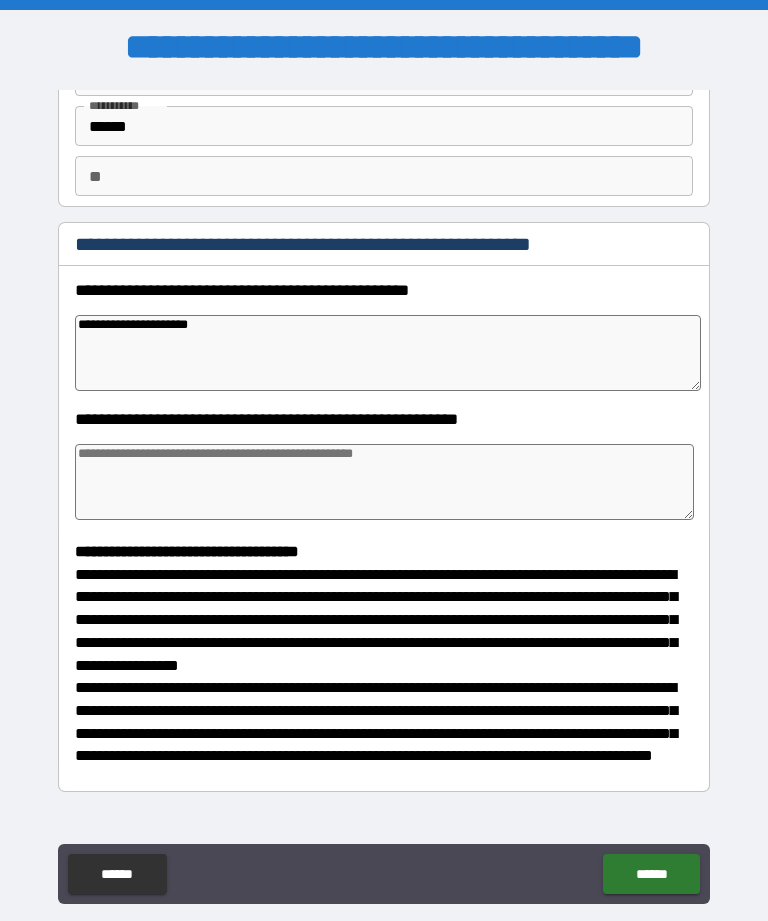 type on "*" 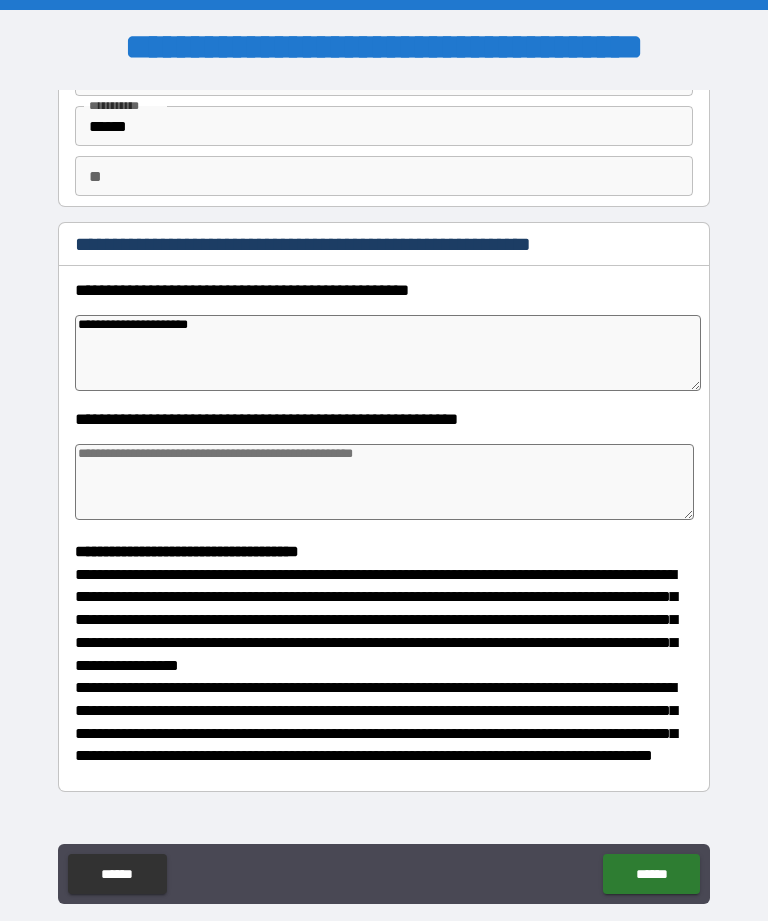 type on "*" 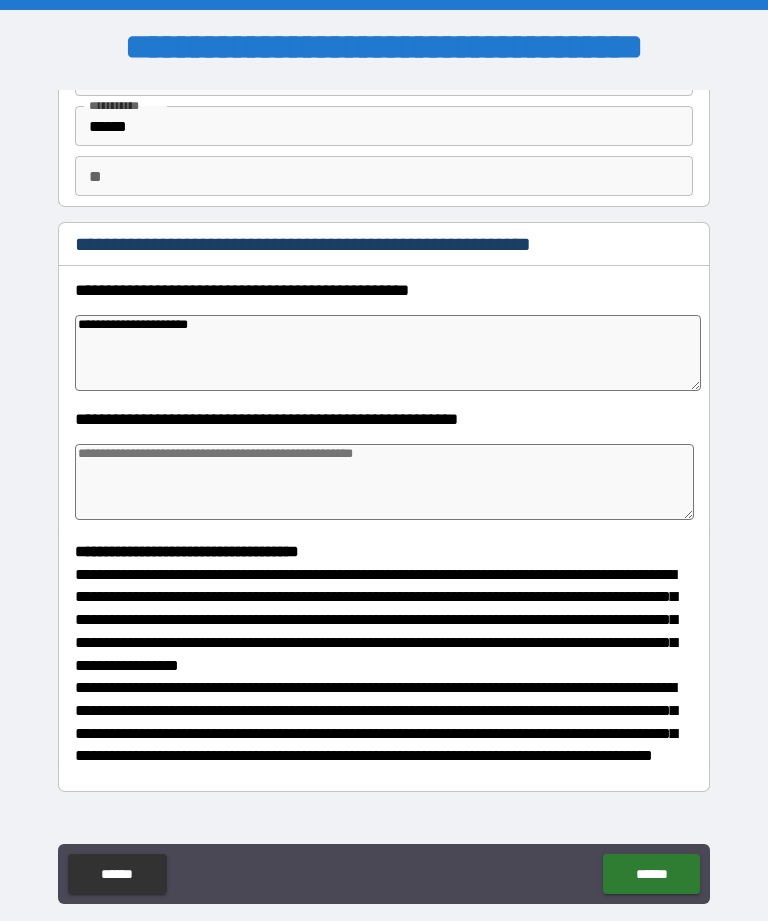 type on "*" 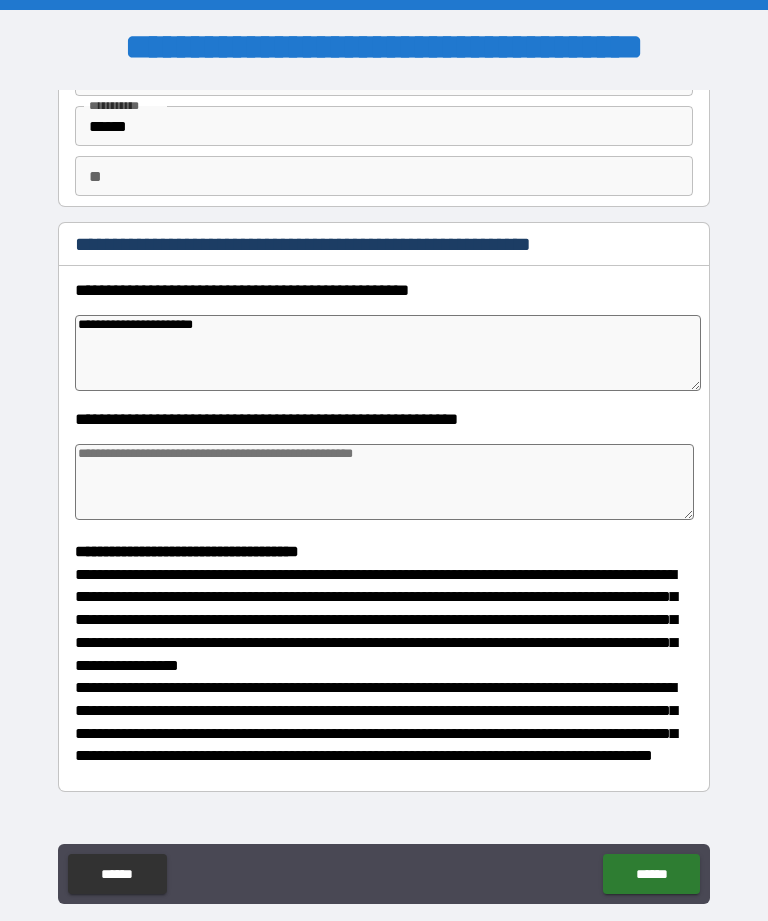 type on "*" 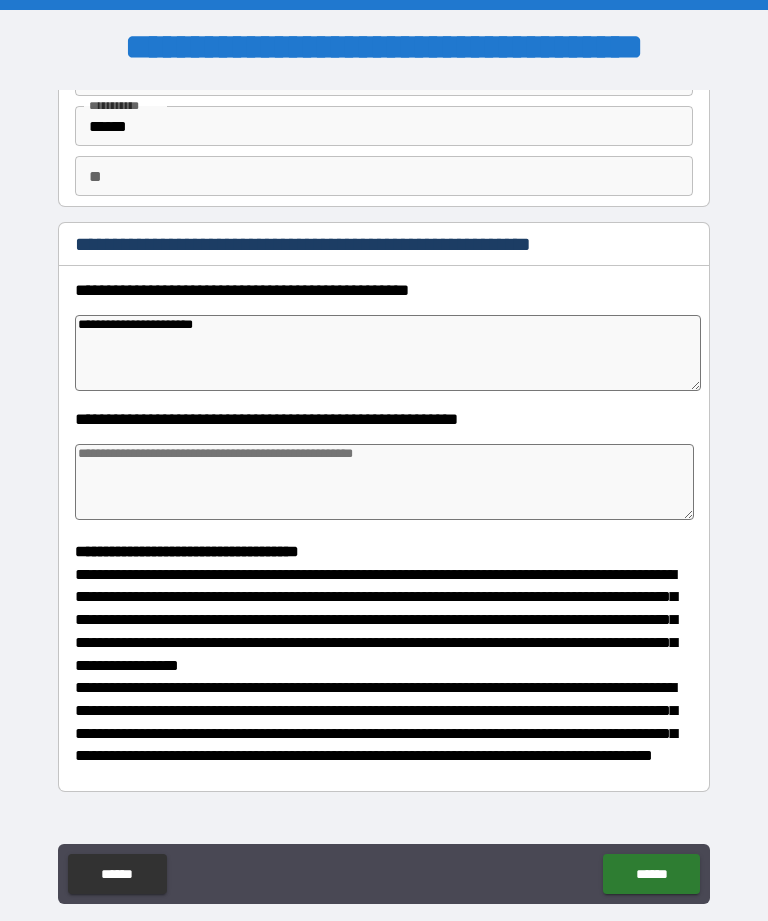 type on "**********" 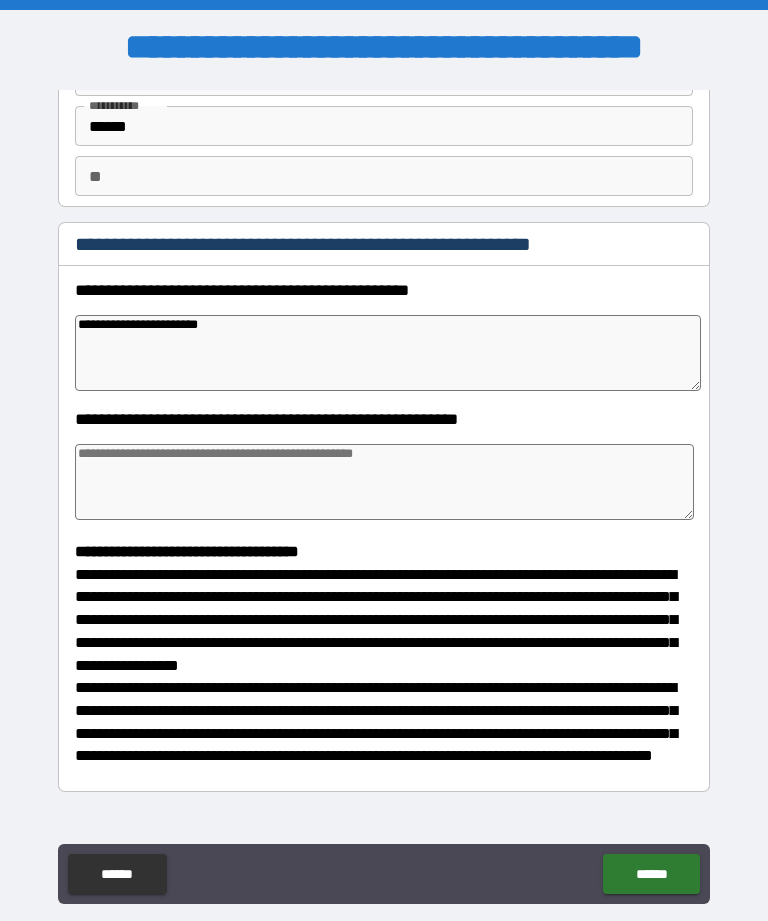 type on "*" 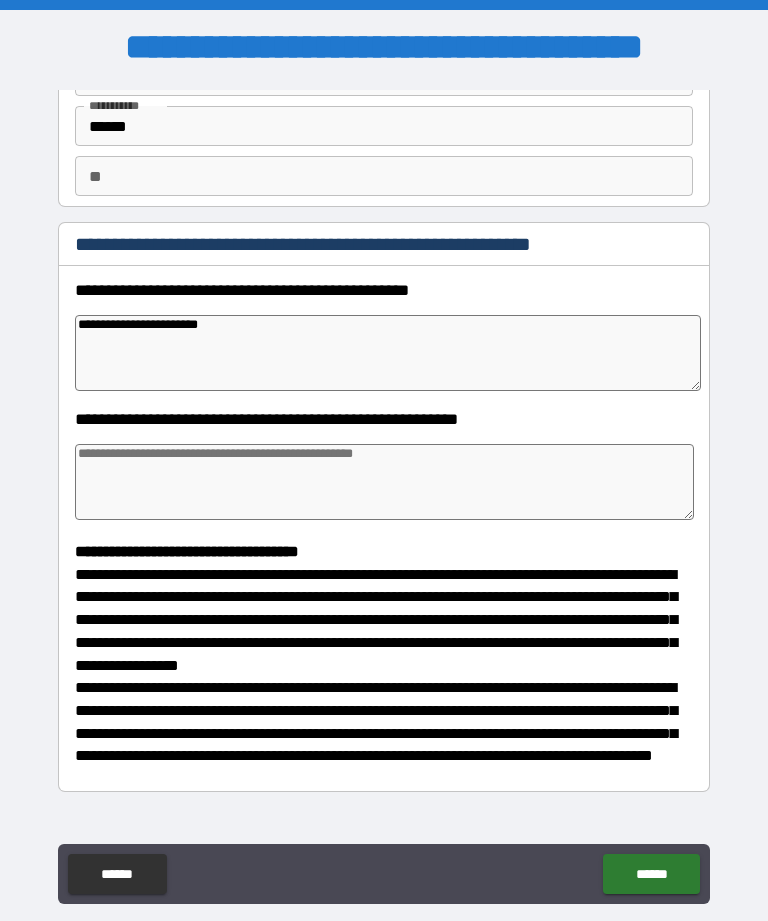 type on "*" 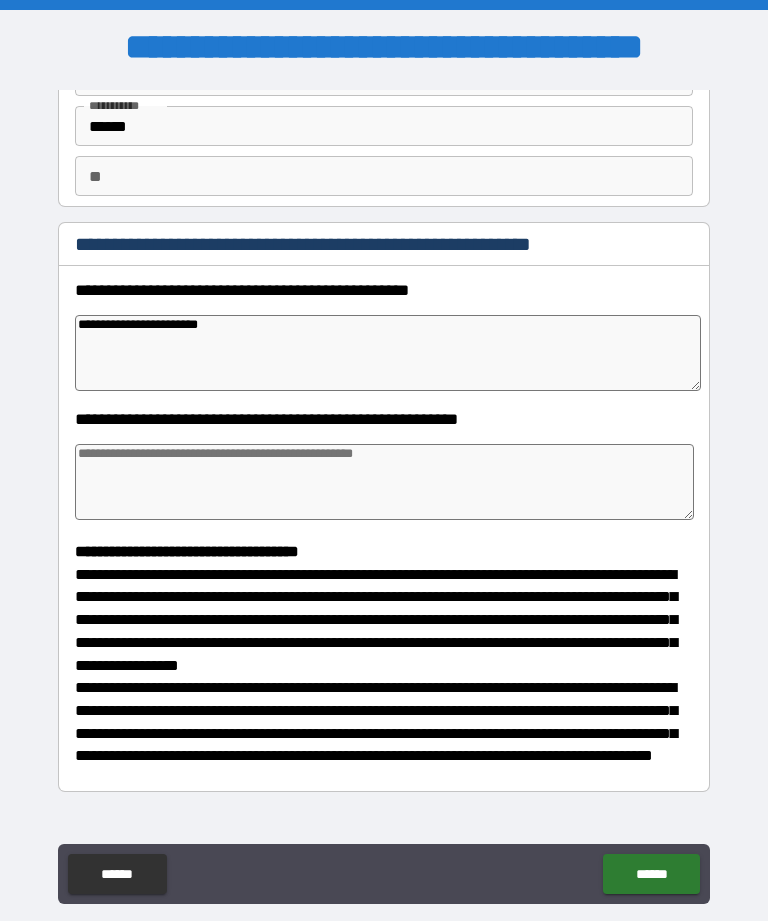 type on "*" 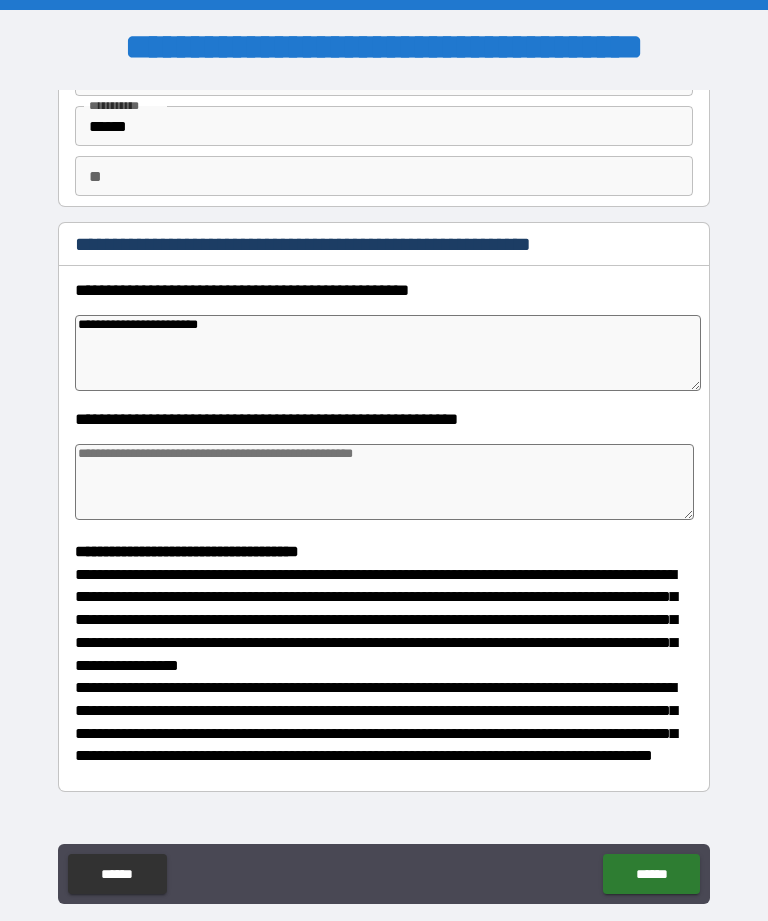 type on "**********" 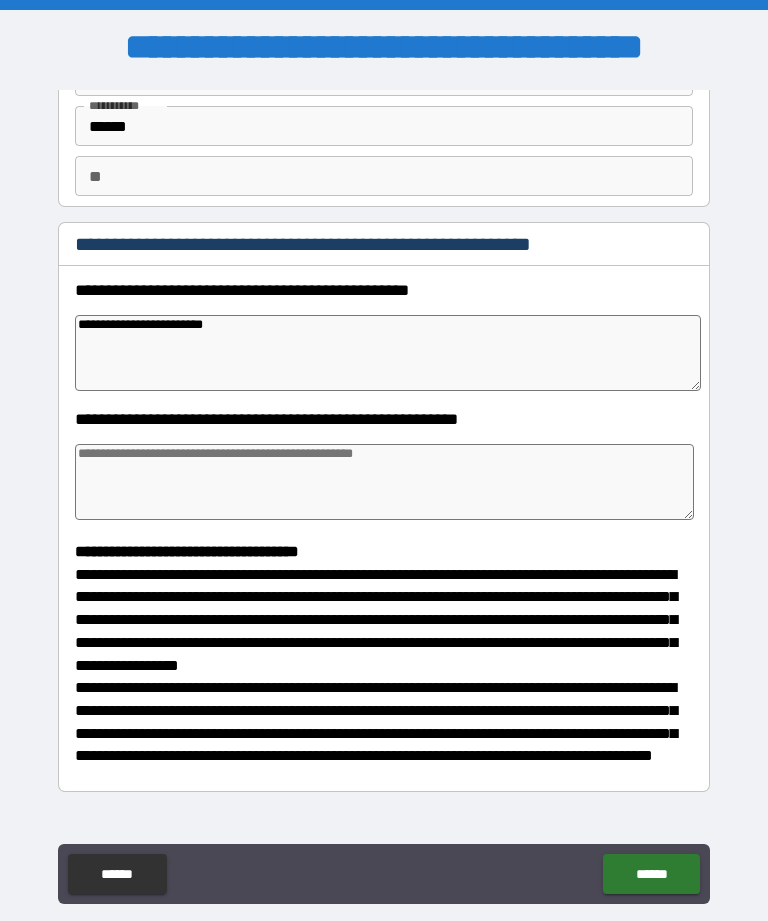 type on "*" 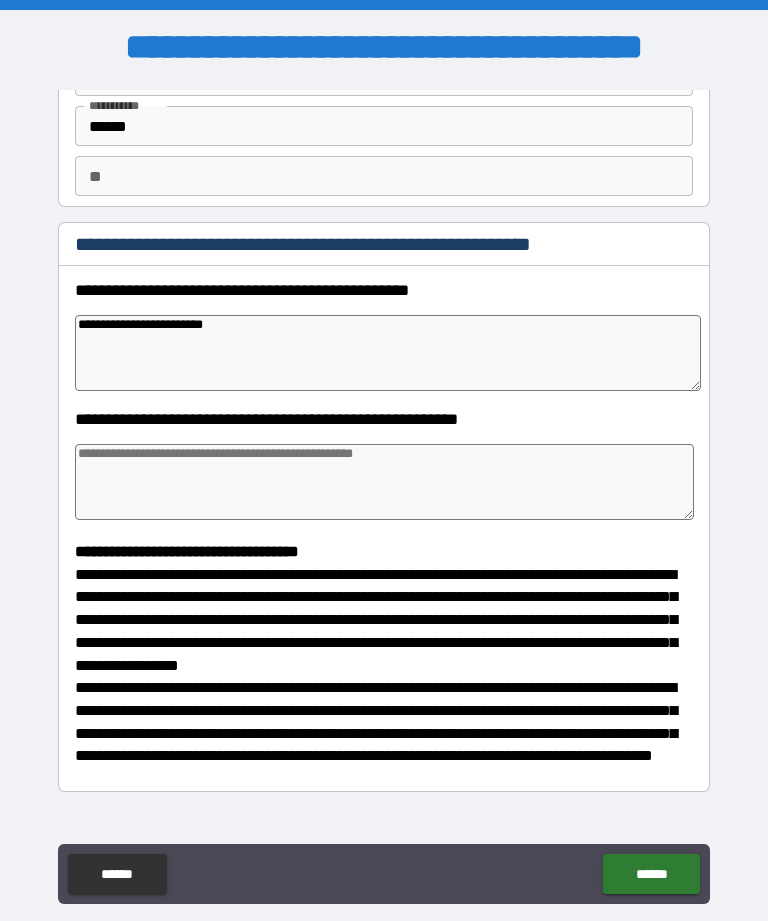 type on "*" 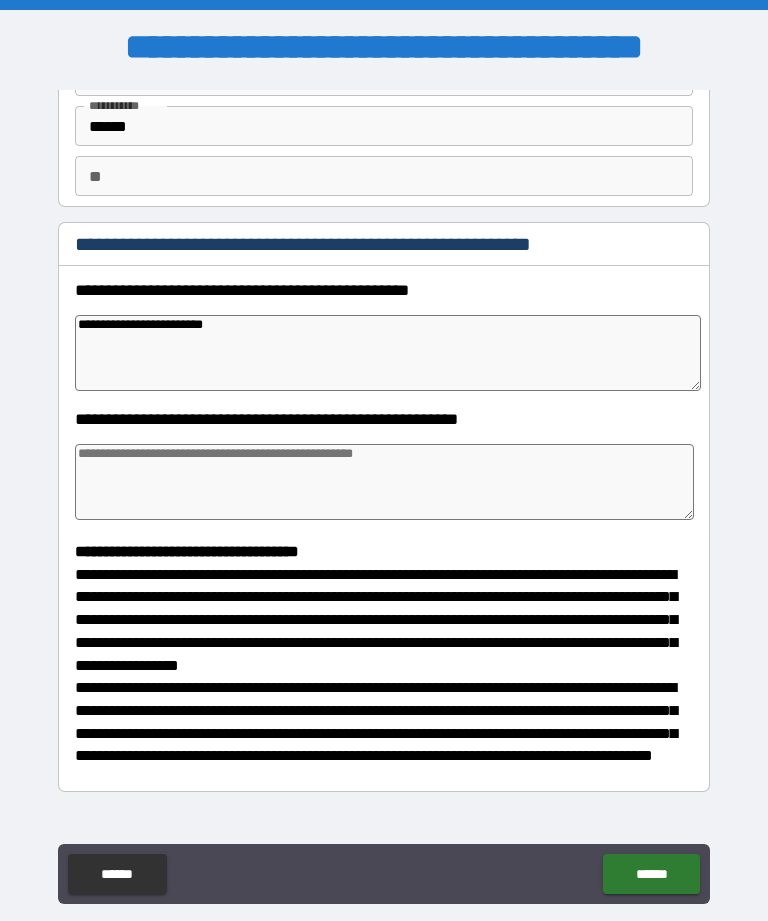 type on "*" 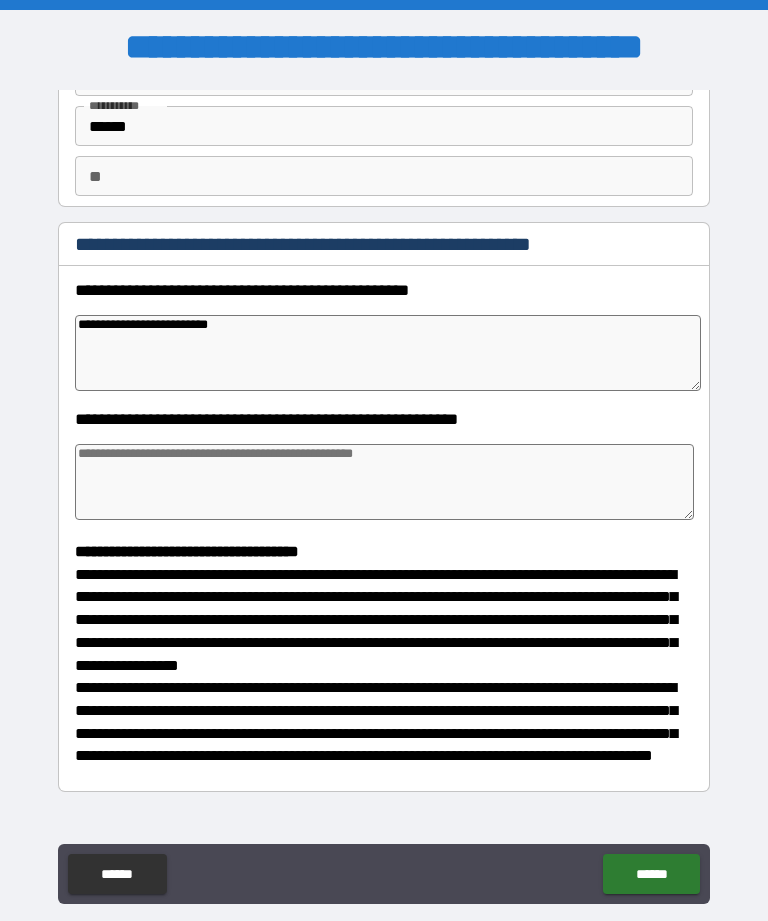 type on "*" 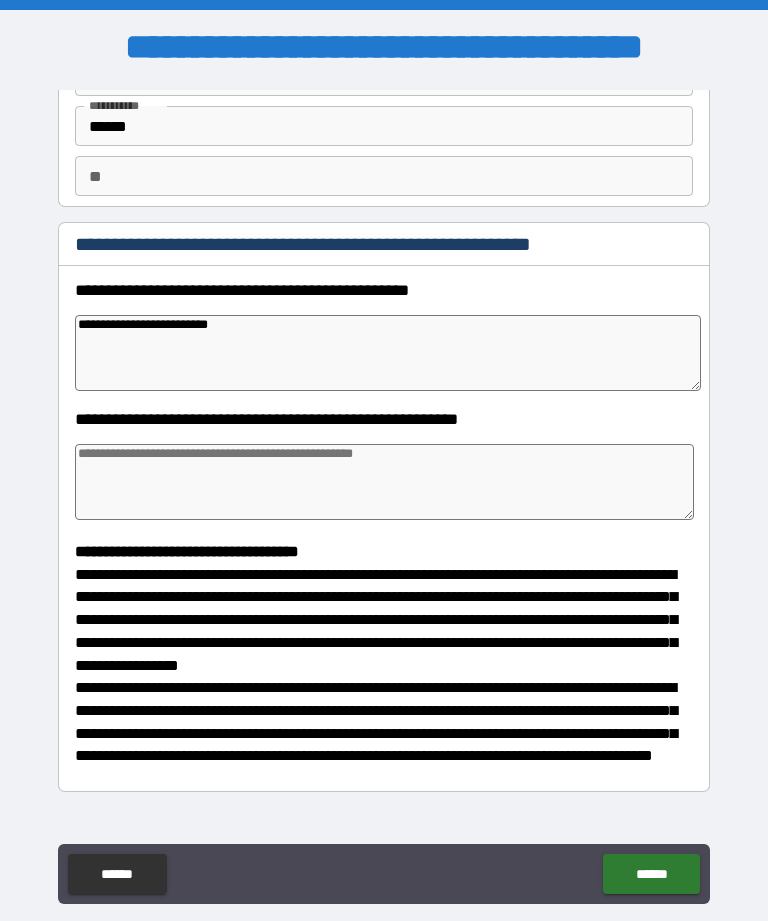 type on "**********" 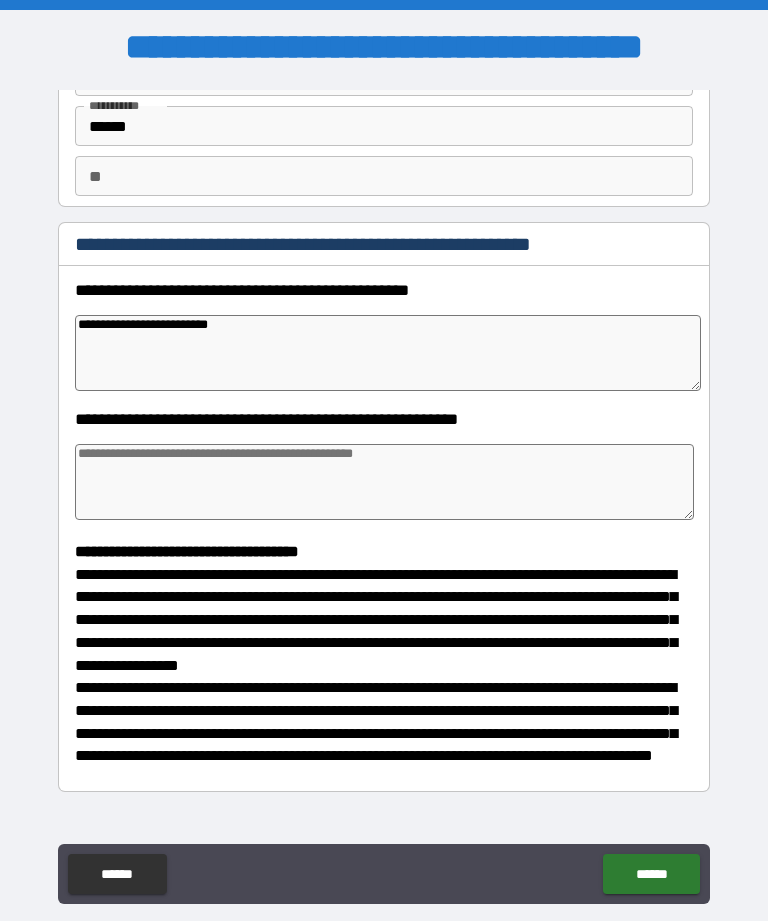 type on "*" 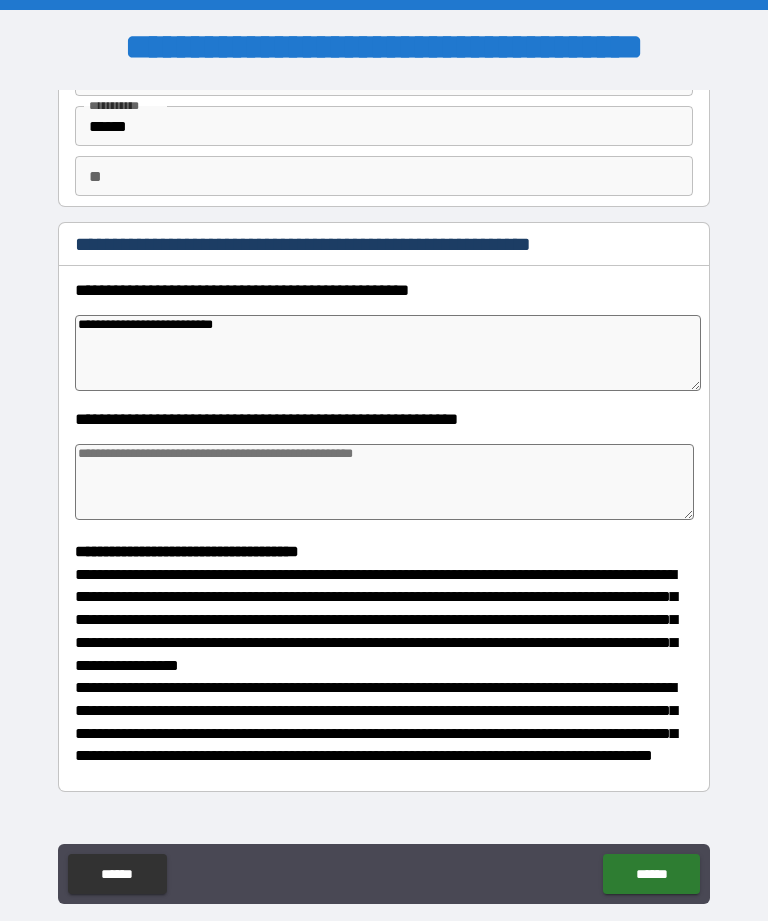 type on "*" 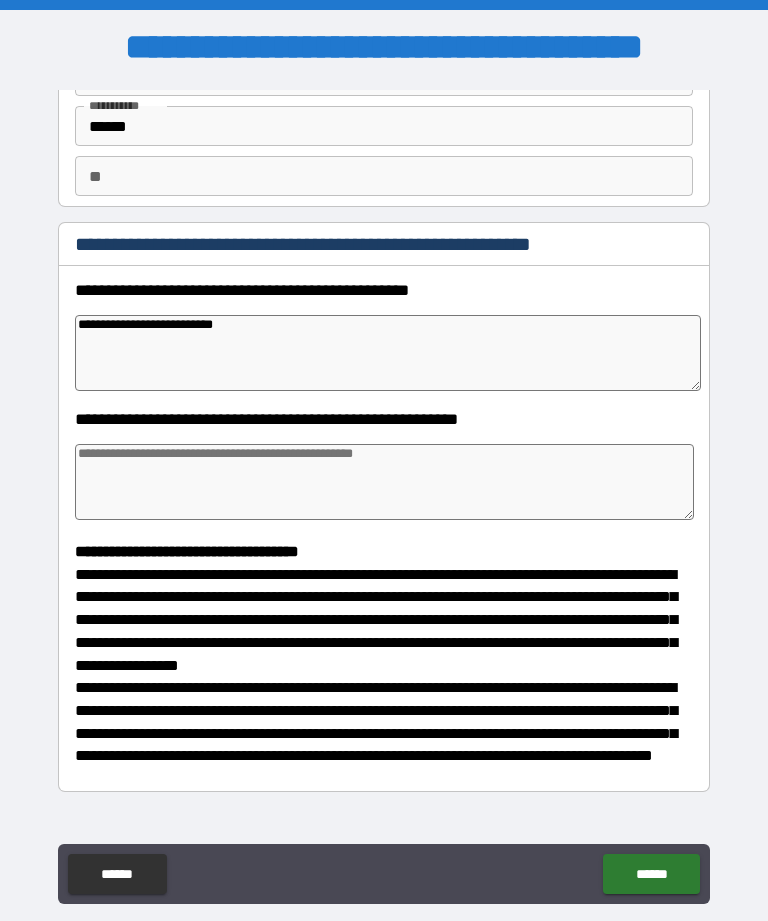type on "*" 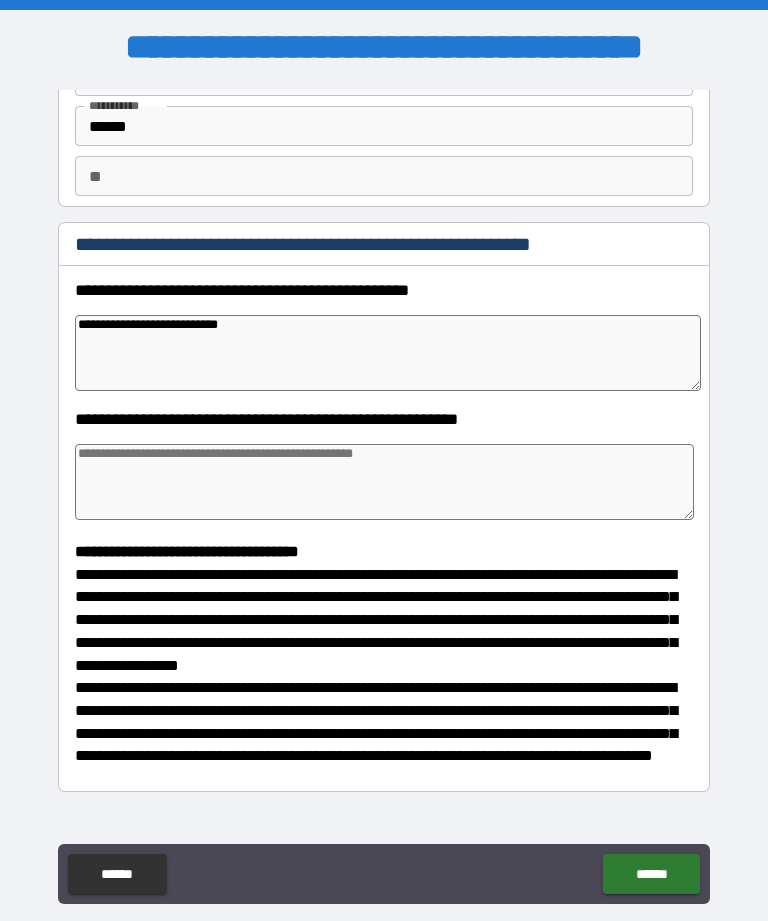 type on "*" 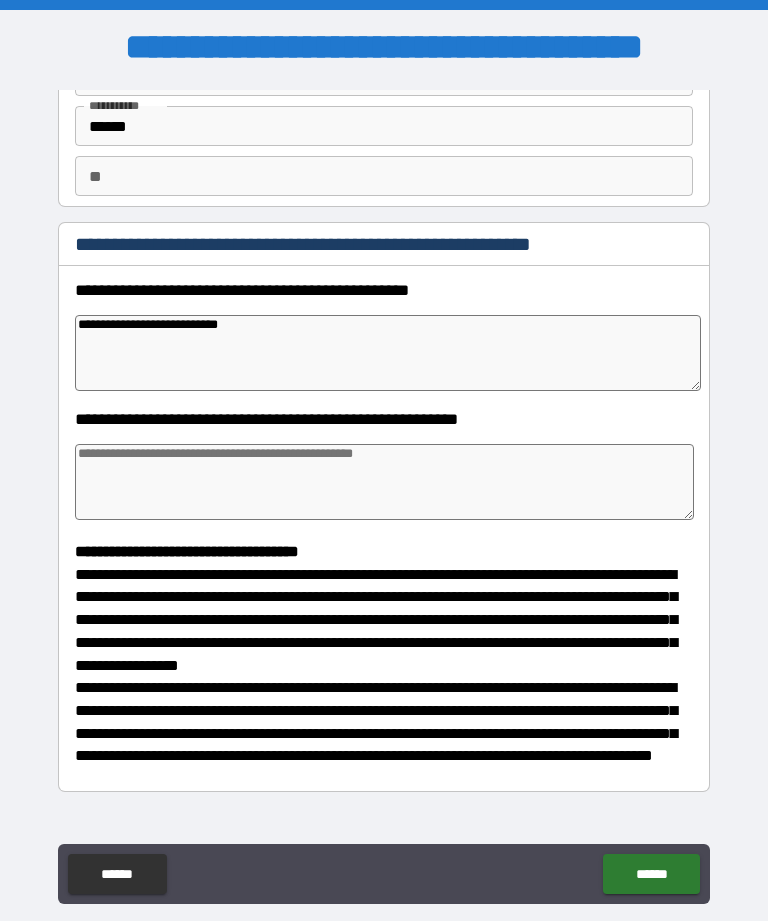 type on "*" 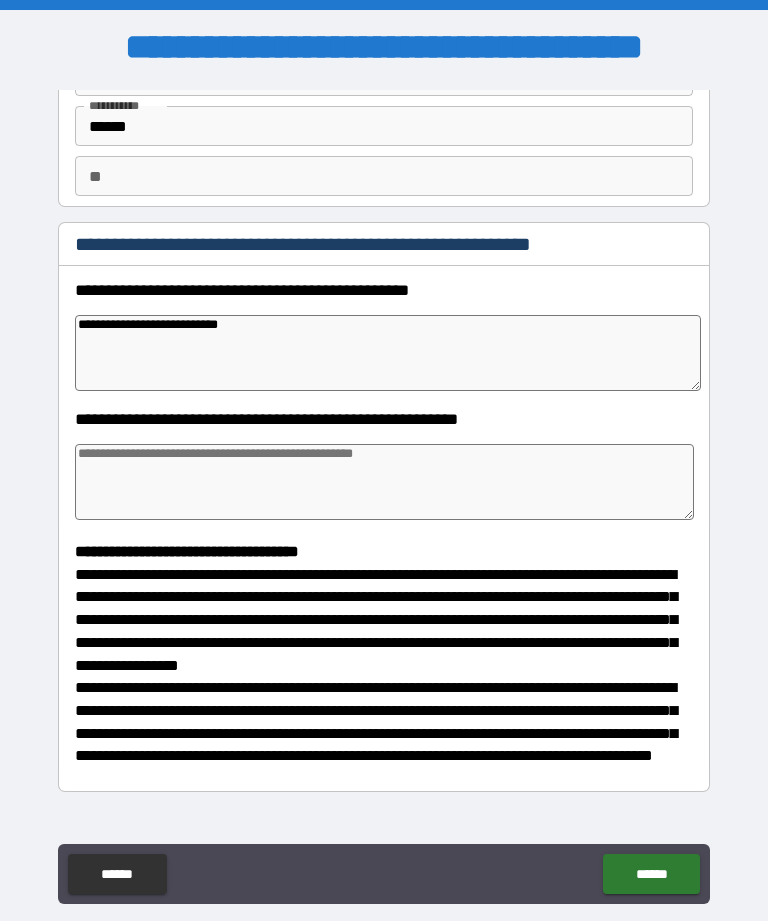 type on "*" 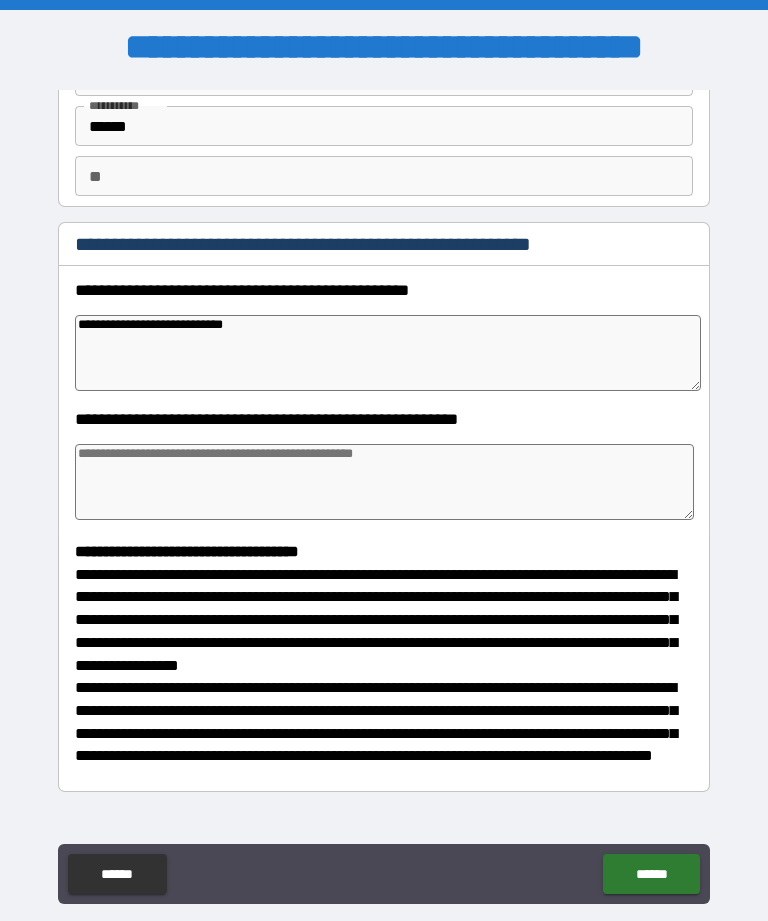 type on "*" 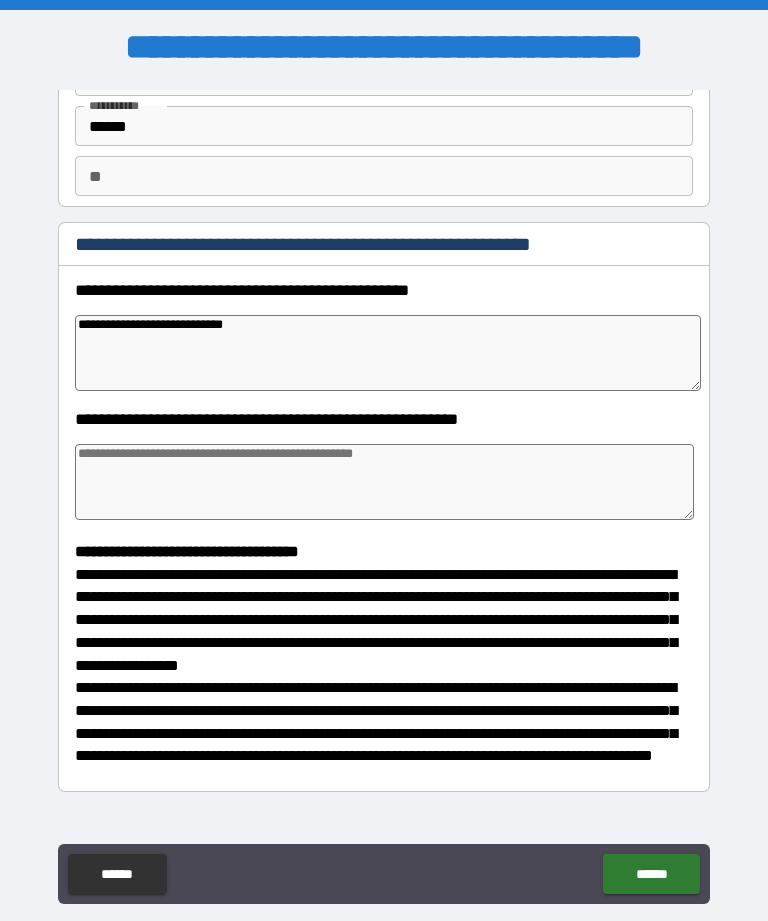 type on "*" 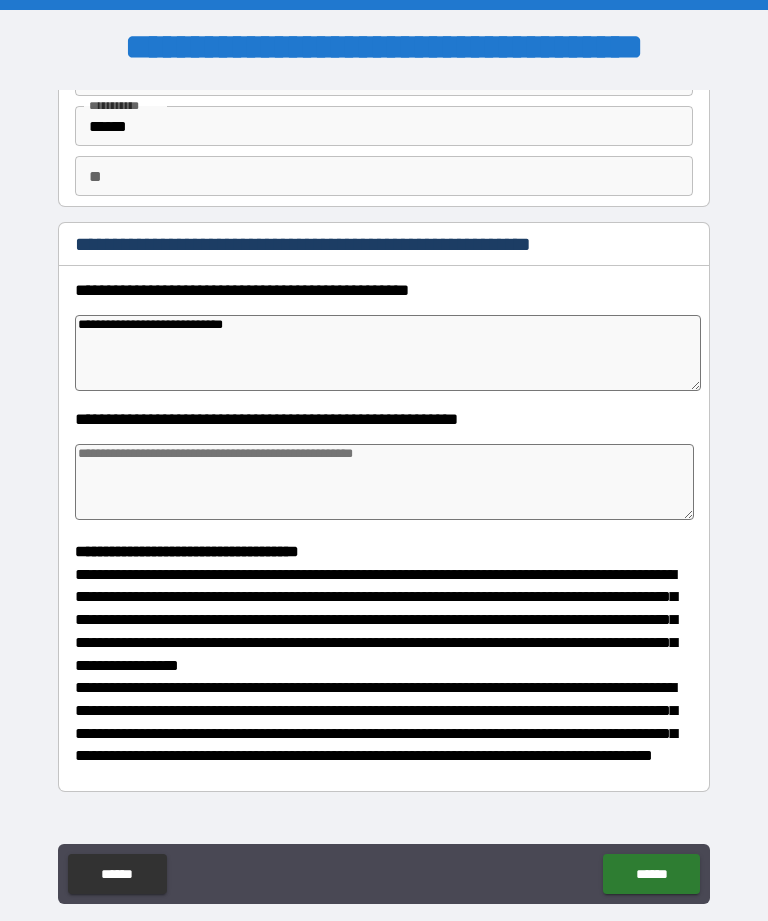type on "*" 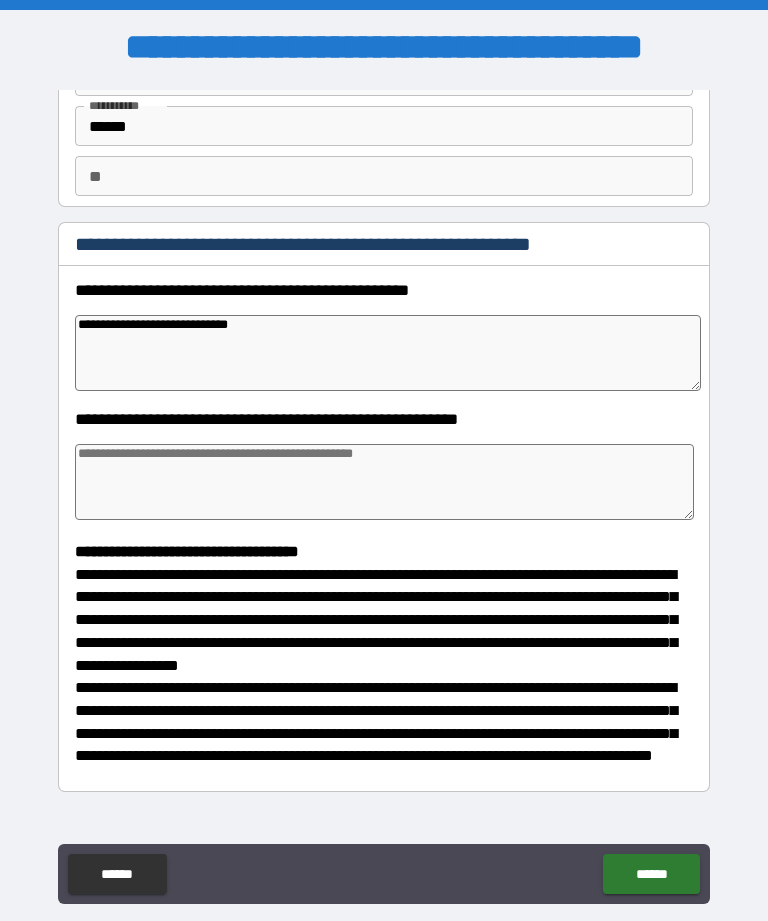 type on "*" 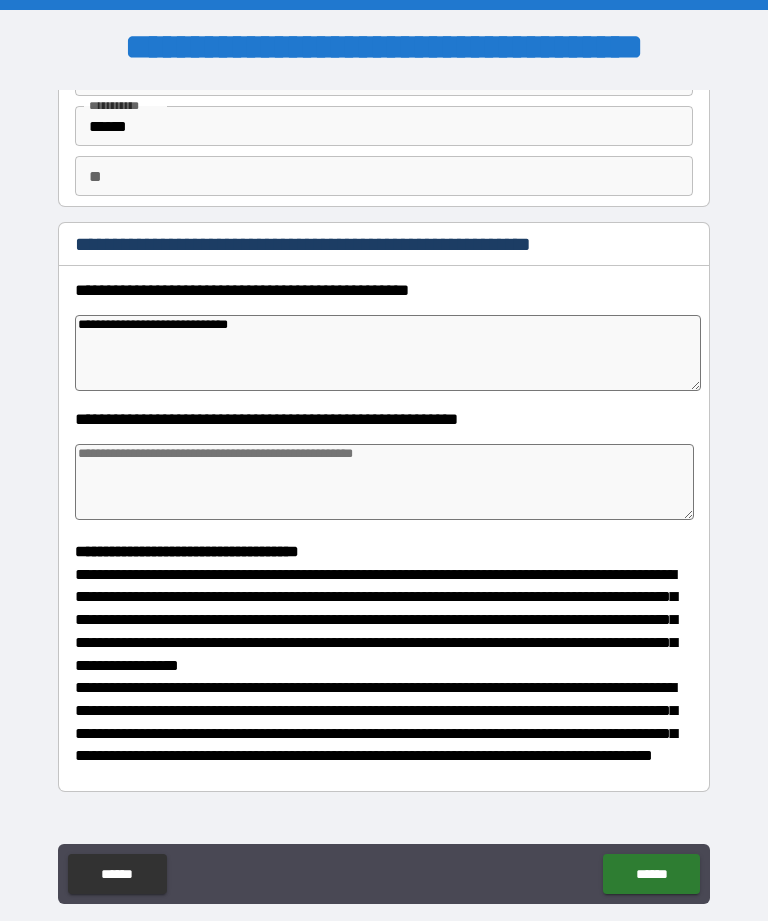 type on "*" 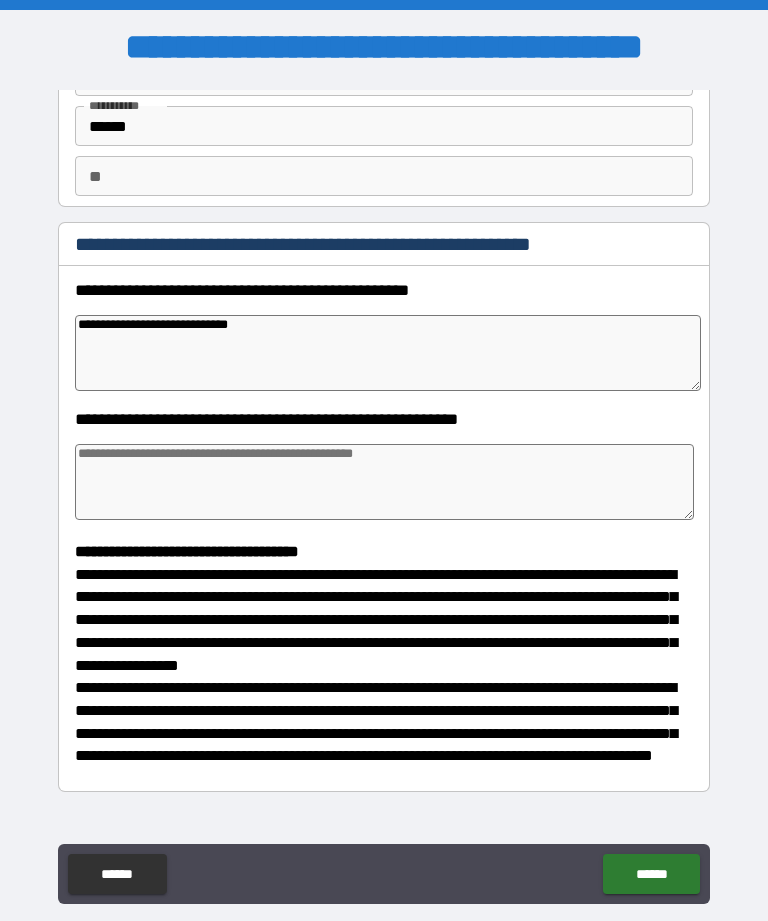 type on "*" 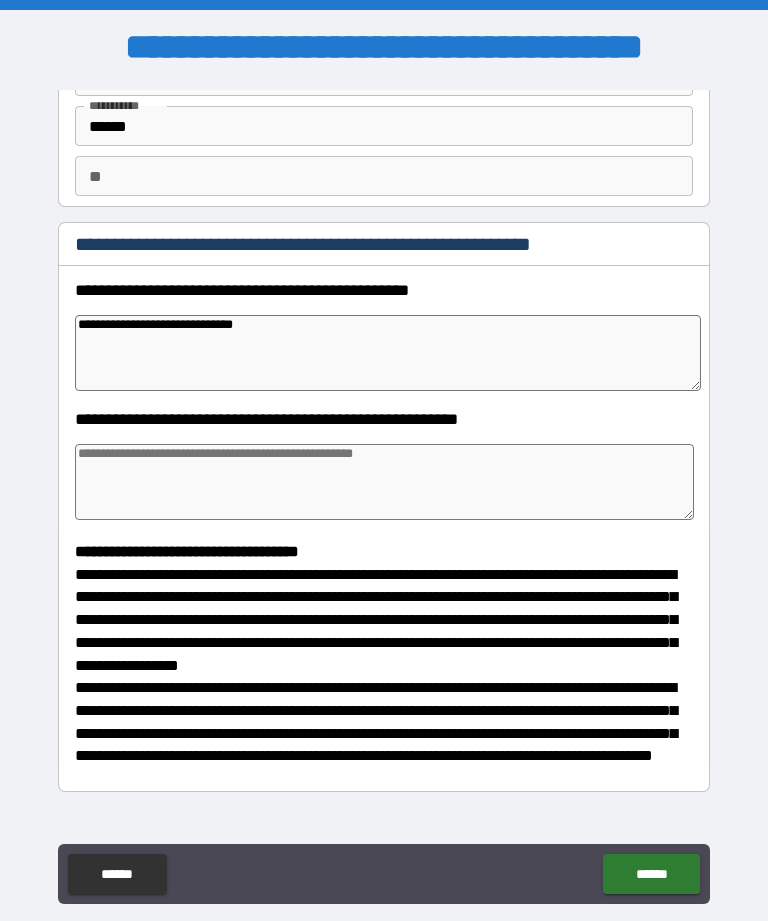 type on "*" 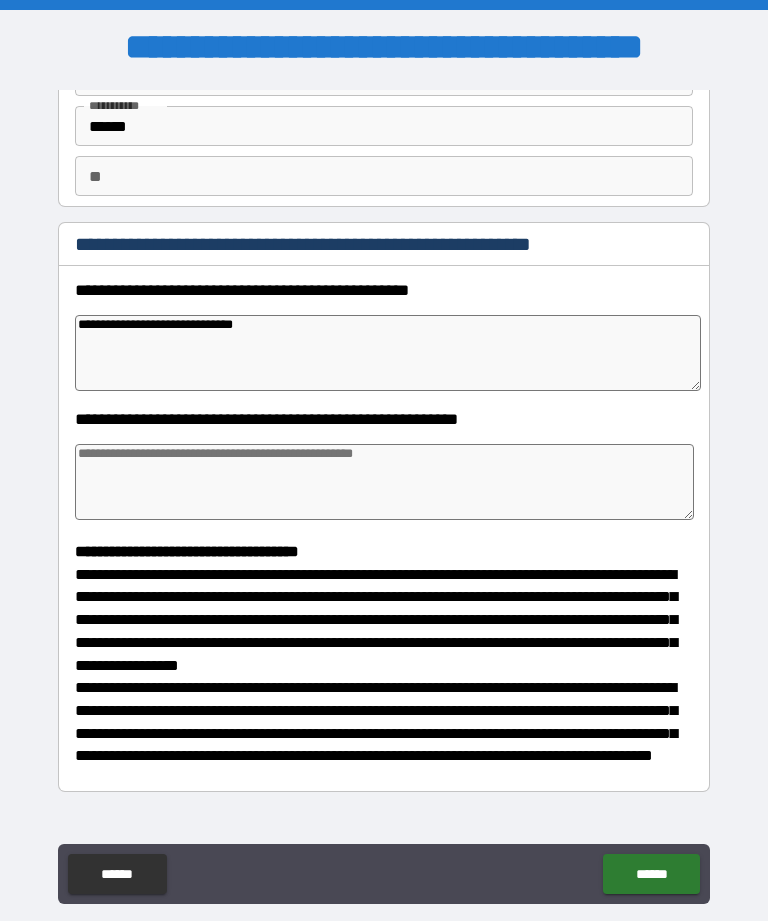 type on "*" 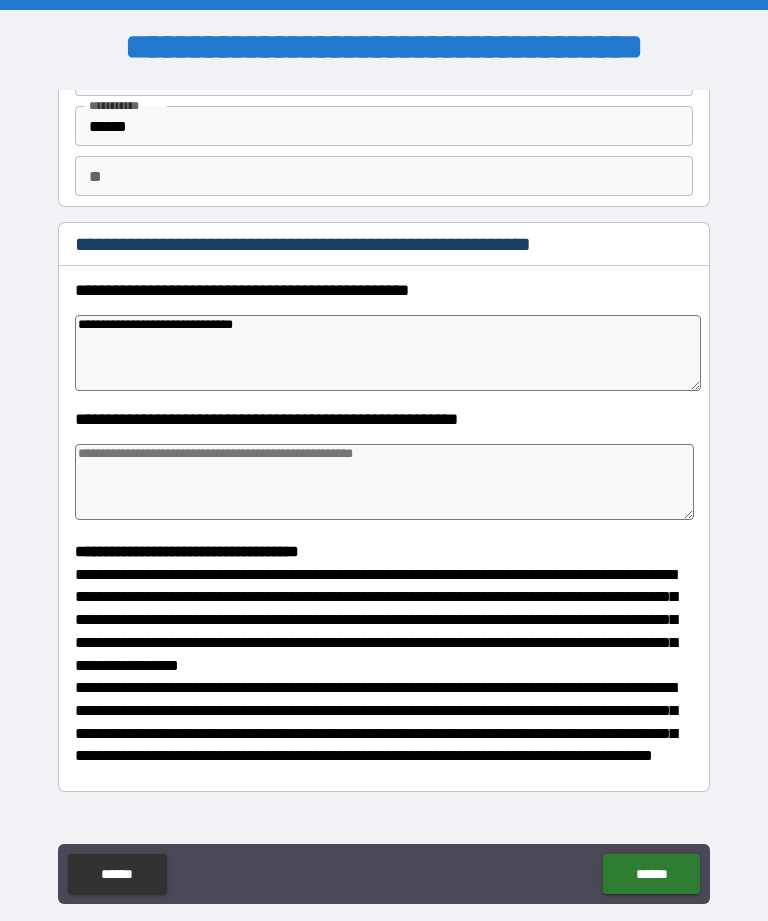type on "*" 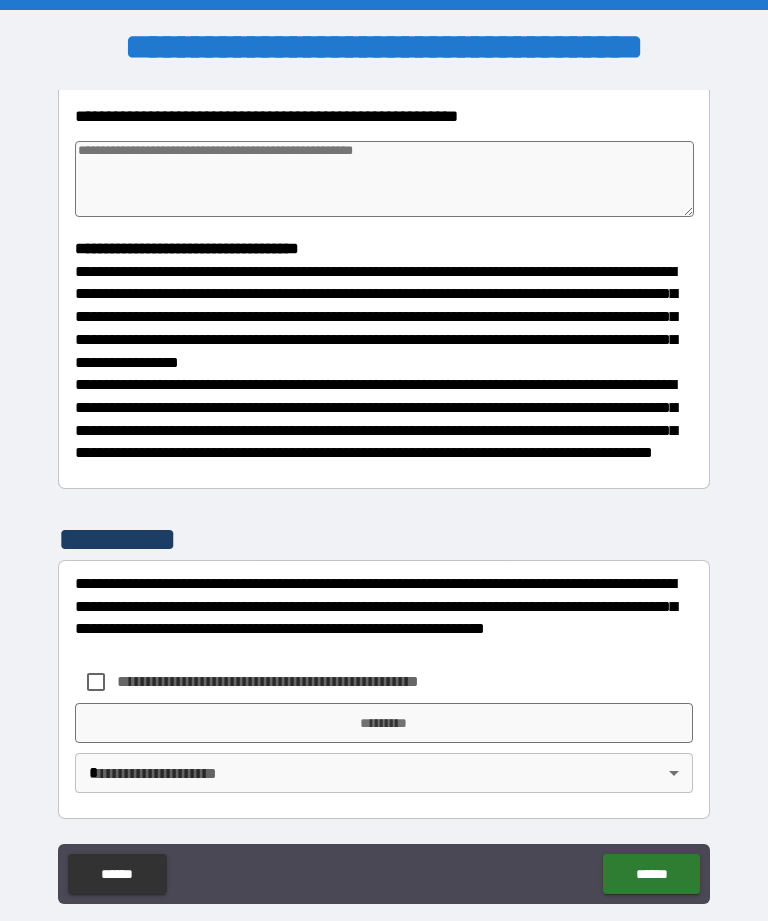 scroll, scrollTop: 444, scrollLeft: 0, axis: vertical 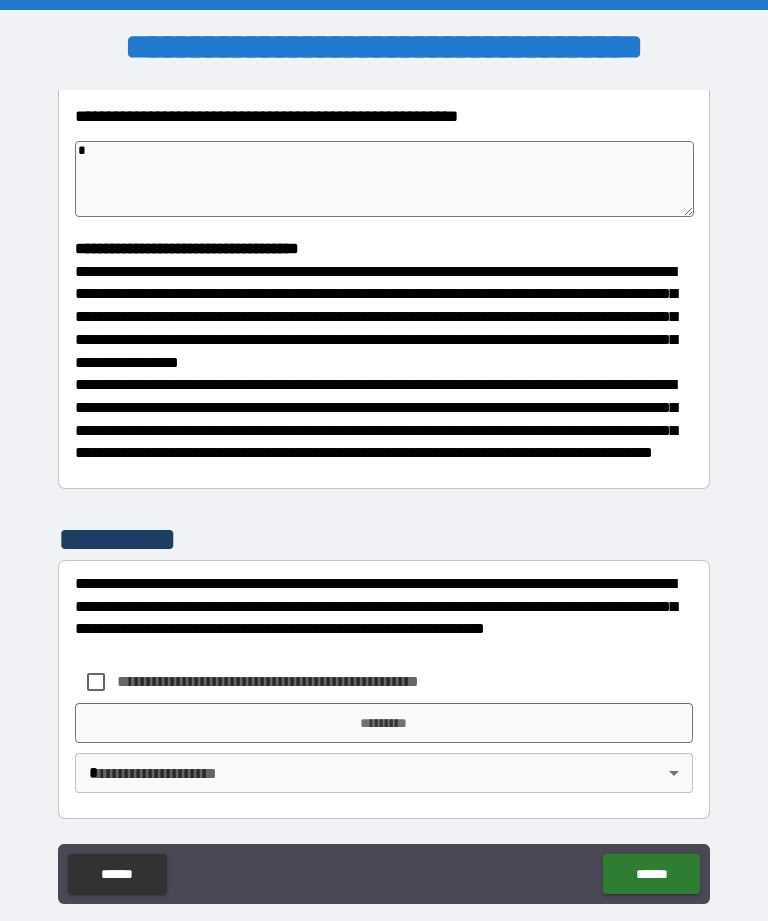 type on "*" 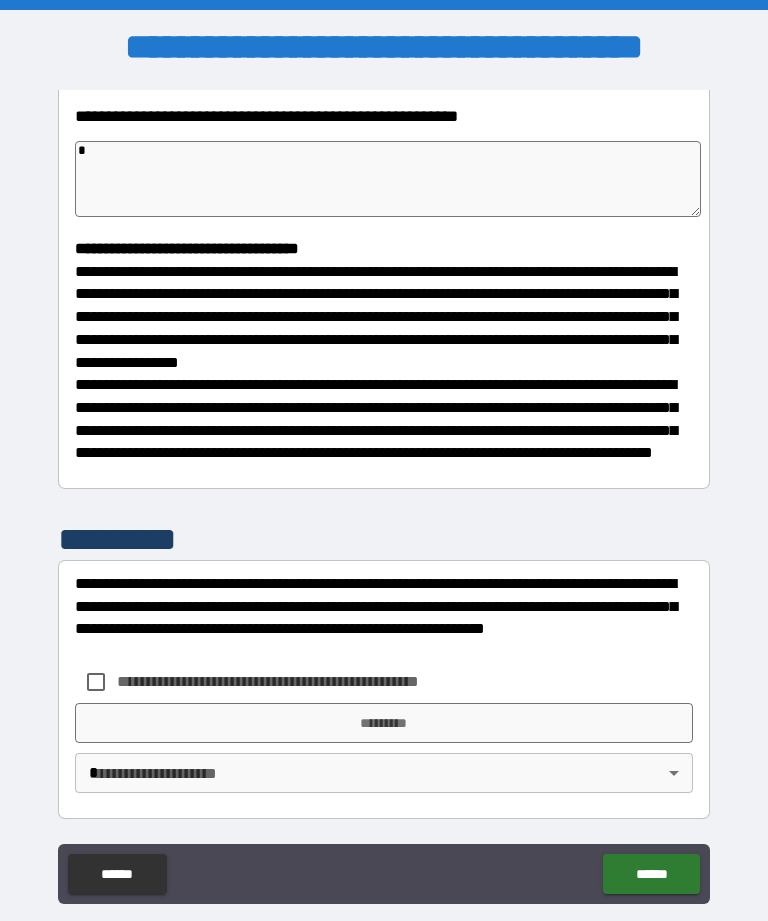 type on "*" 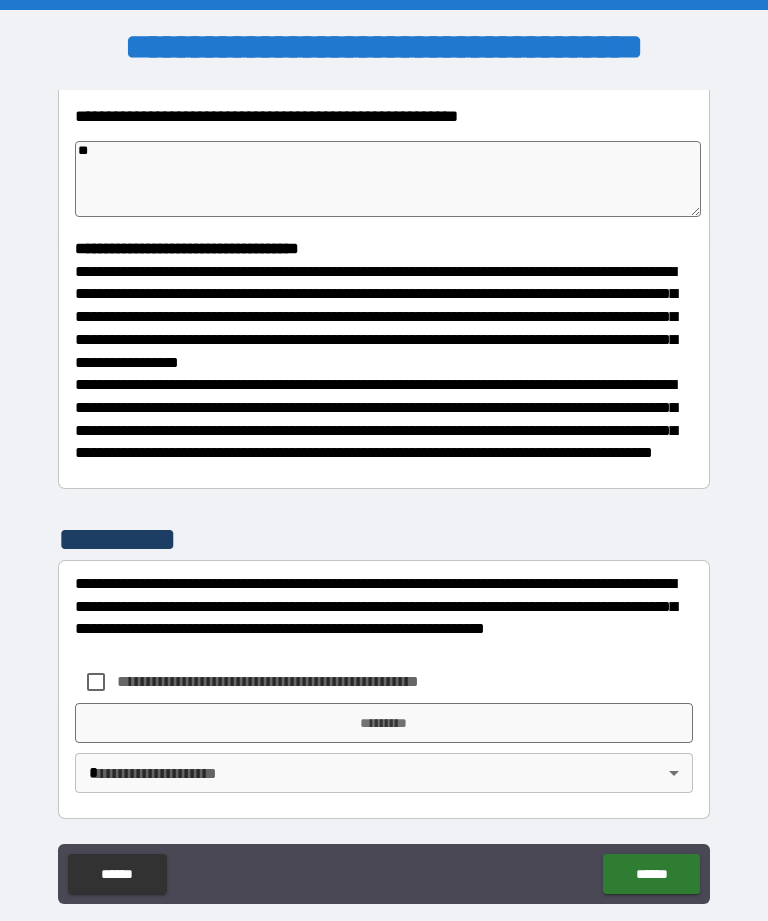 type on "*" 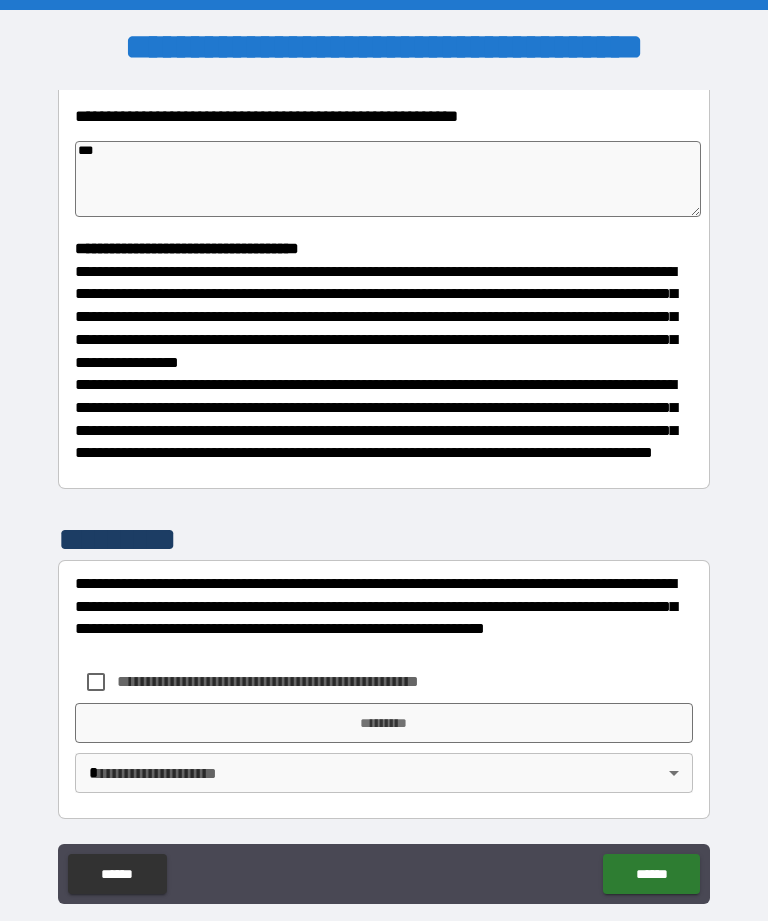 type on "*" 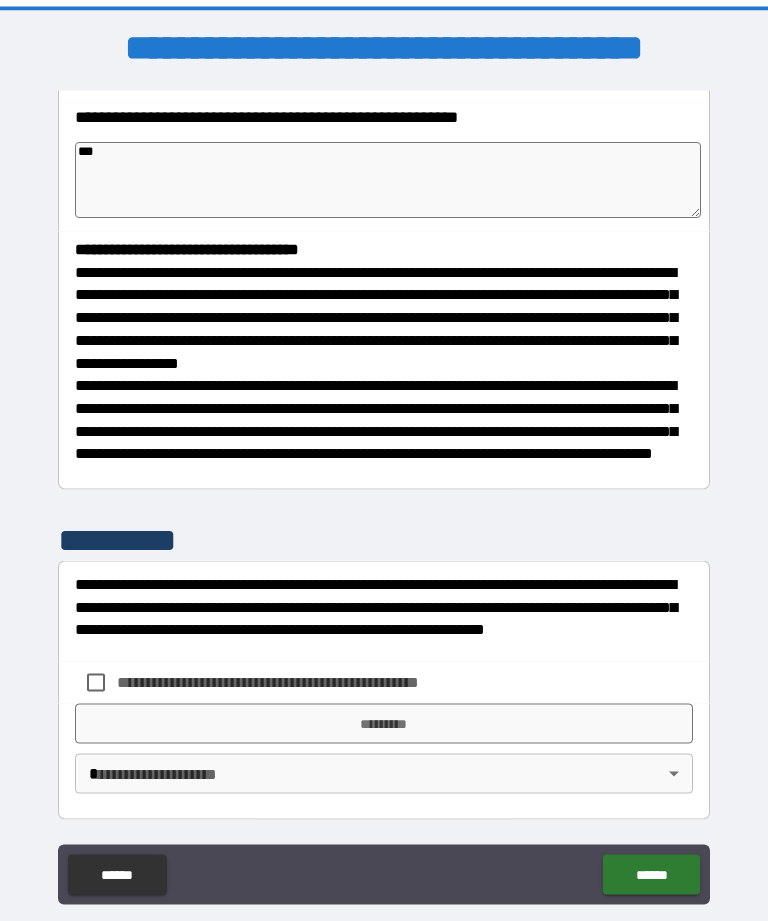scroll, scrollTop: 64, scrollLeft: 0, axis: vertical 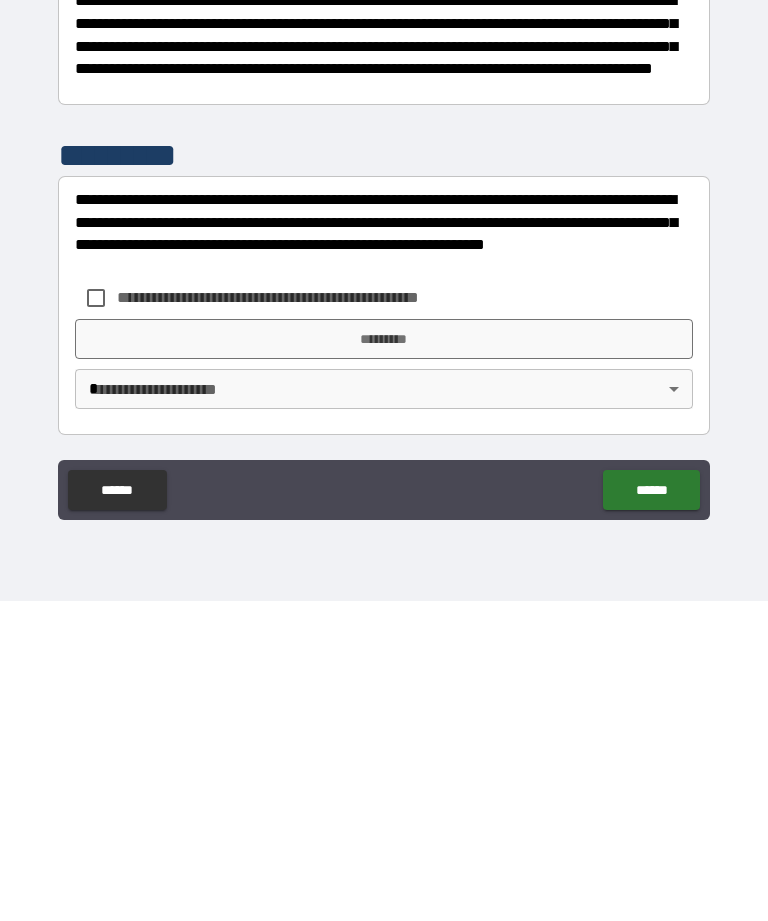 type on "***" 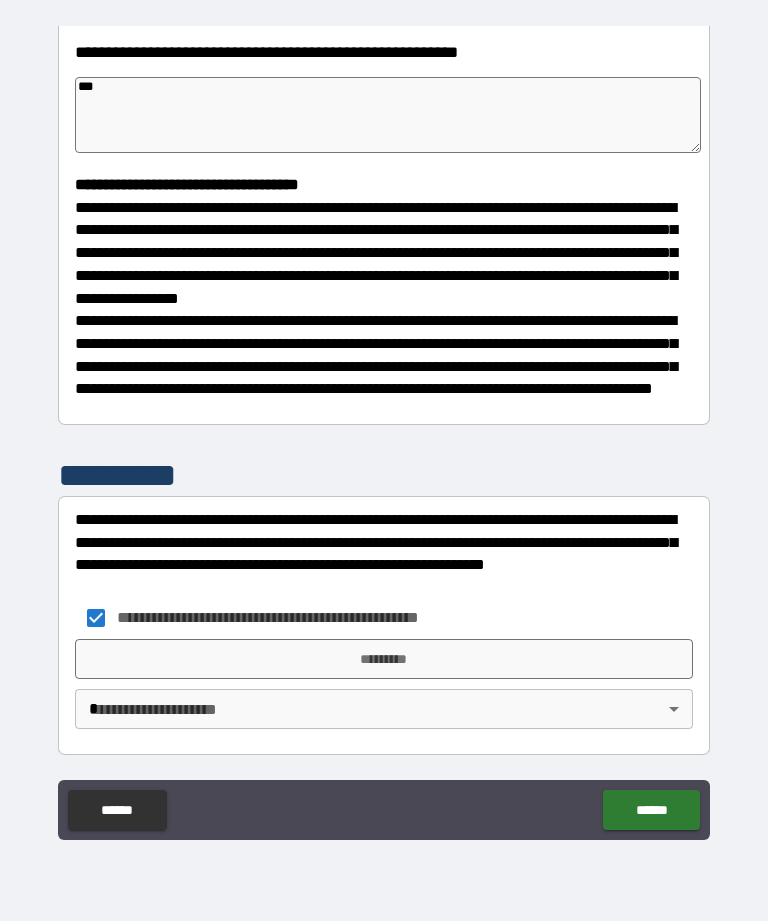 type on "*" 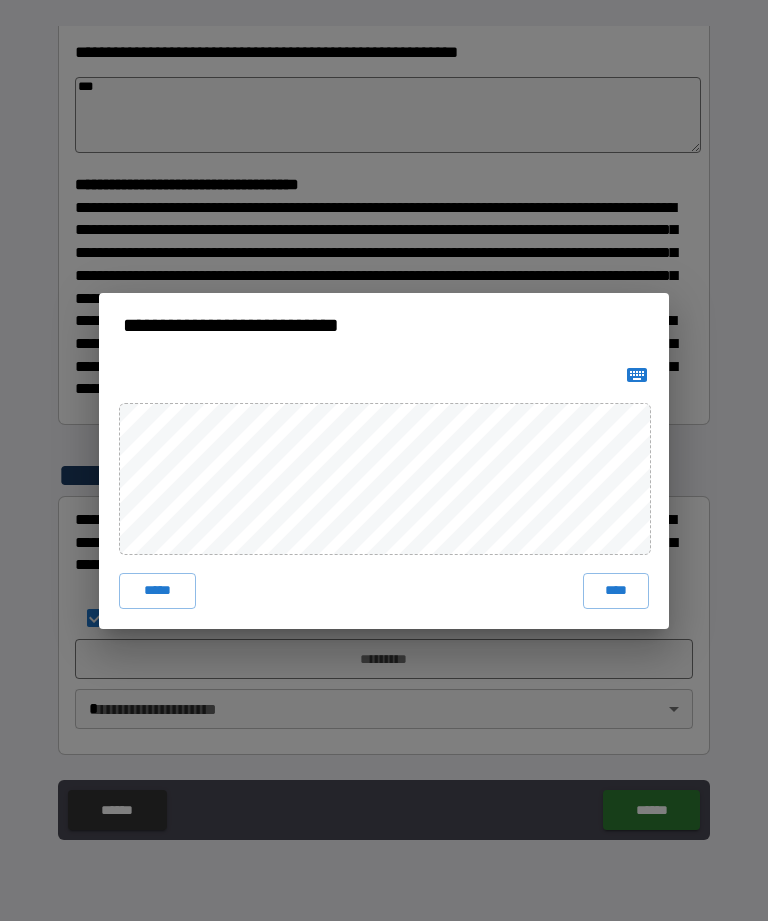 click on "****" at bounding box center (616, 591) 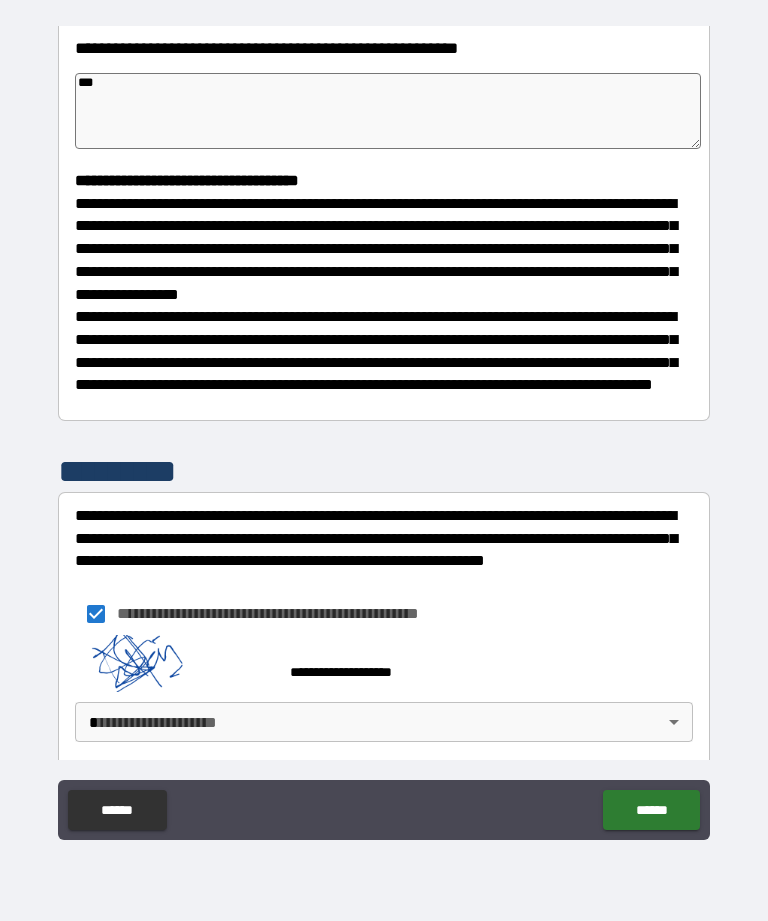 type on "*" 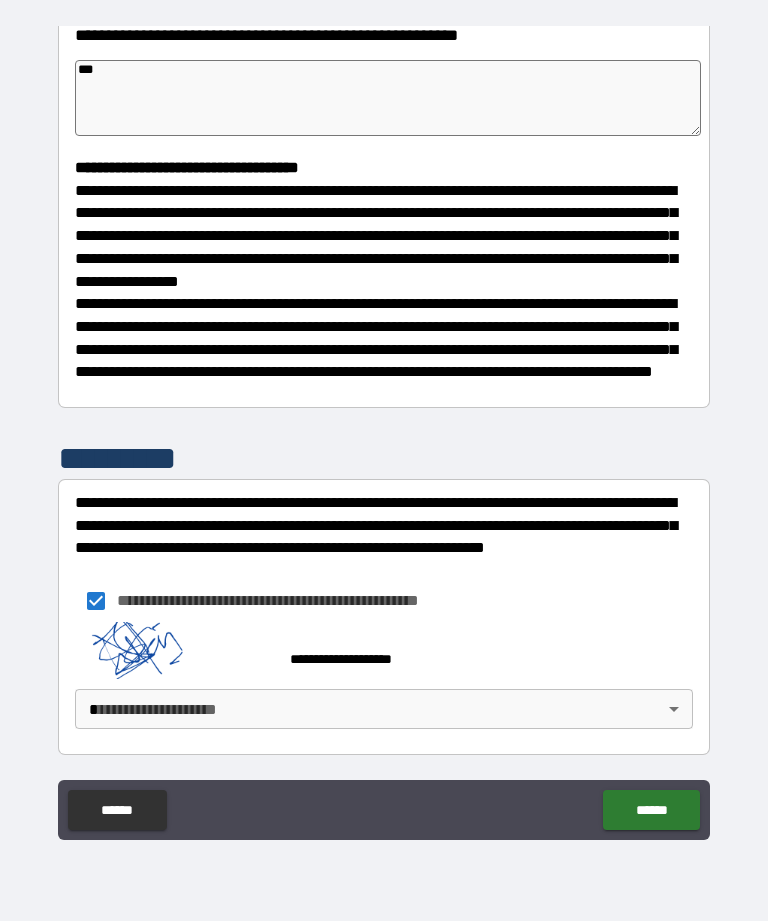 scroll, scrollTop: 461, scrollLeft: 0, axis: vertical 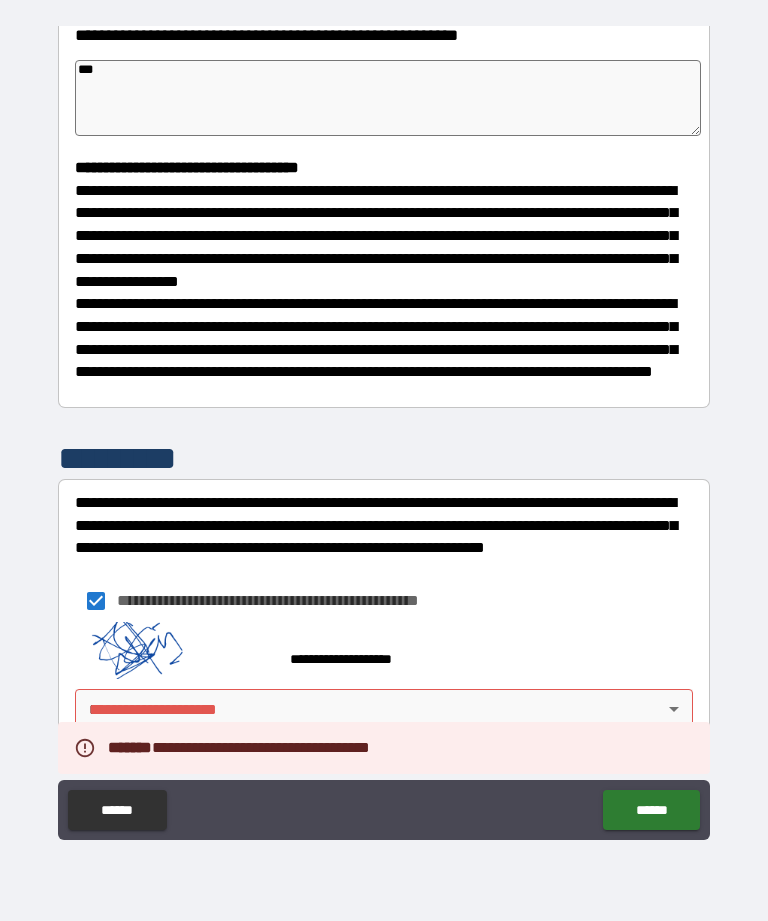 type on "*" 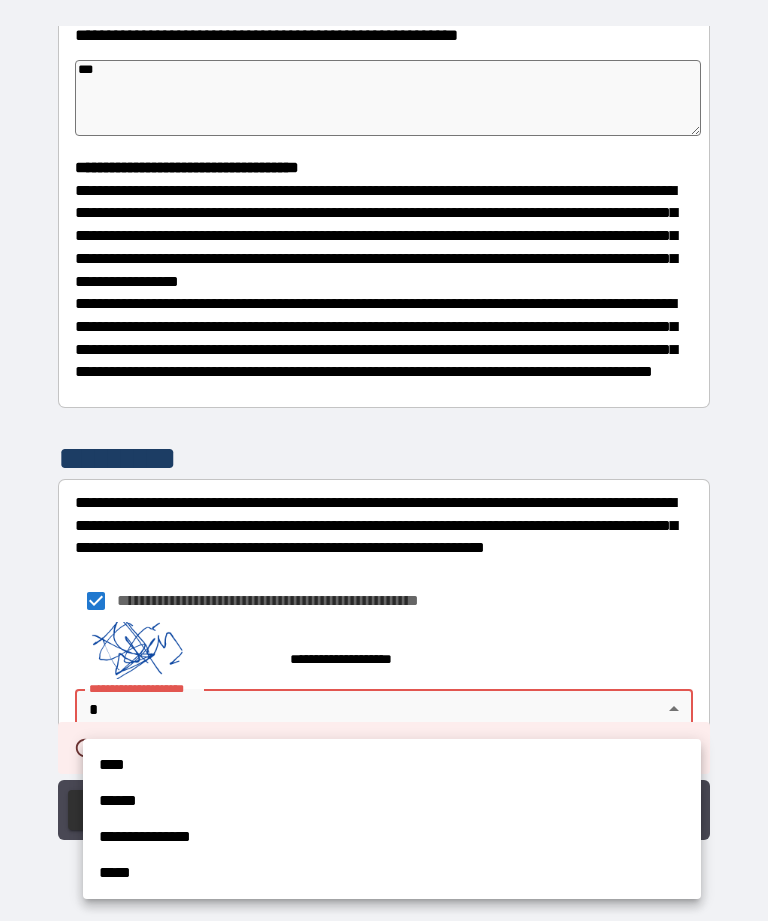 click on "**********" at bounding box center (392, 837) 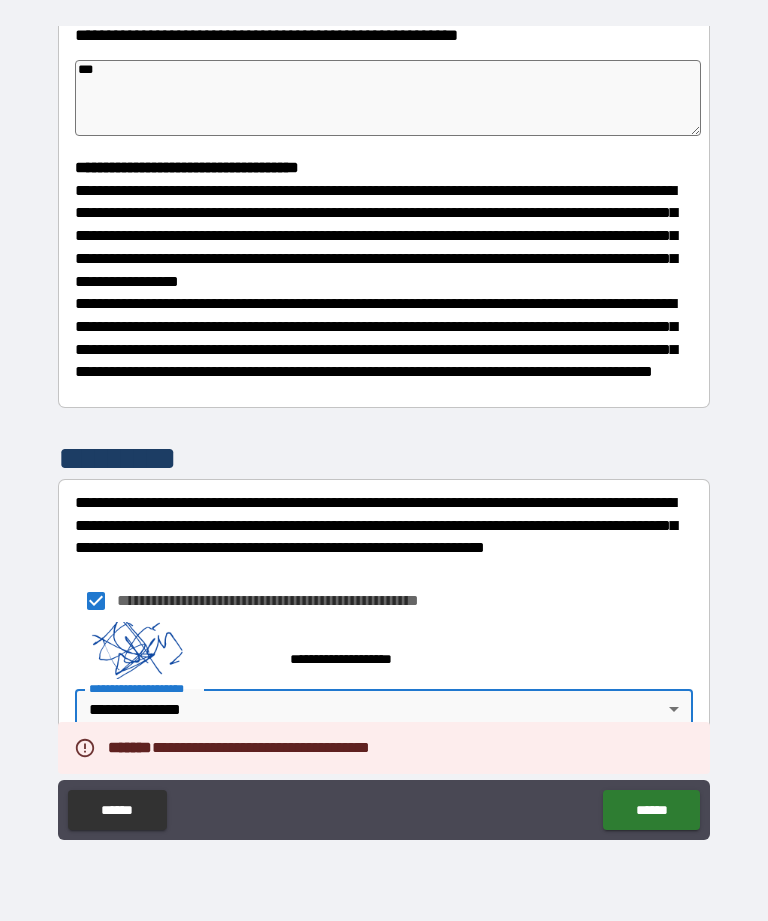 type on "*" 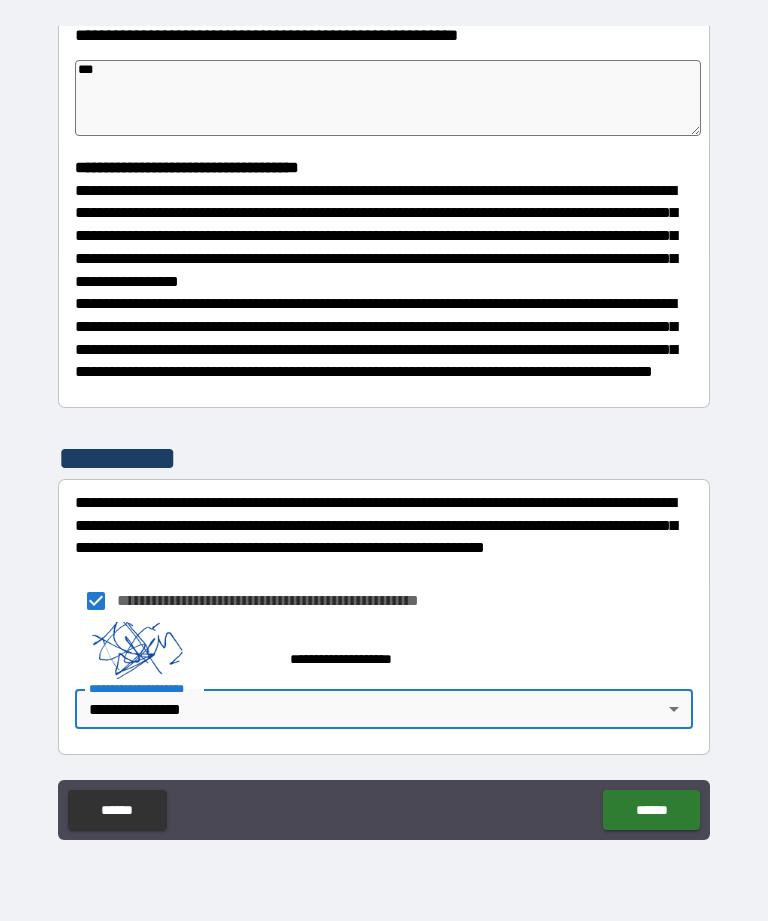 click on "******" at bounding box center [651, 810] 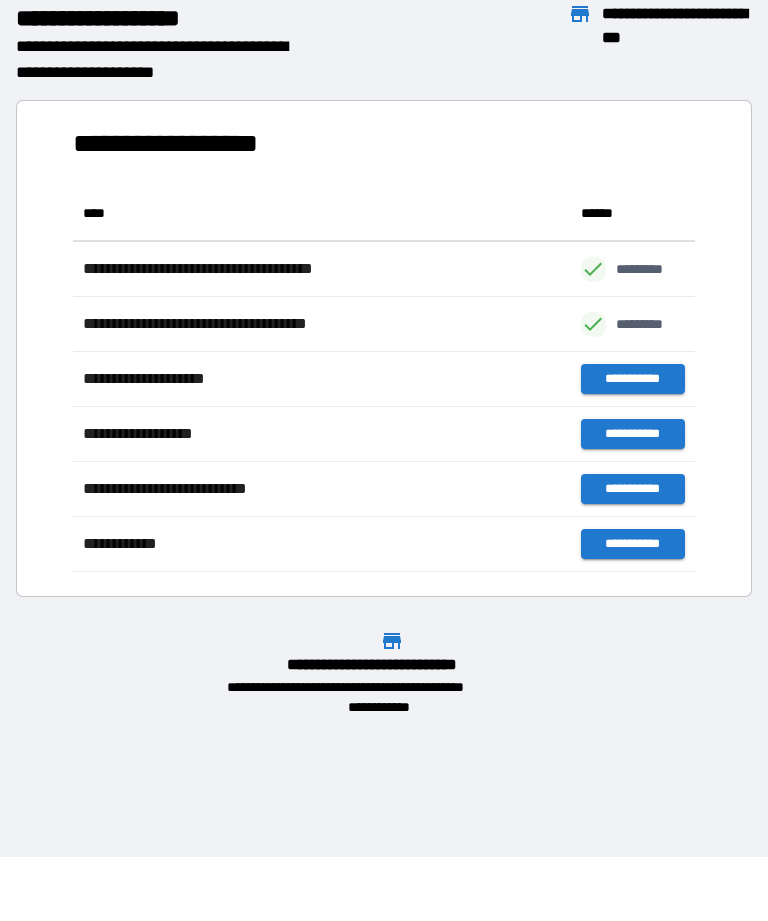 scroll, scrollTop: 1, scrollLeft: 1, axis: both 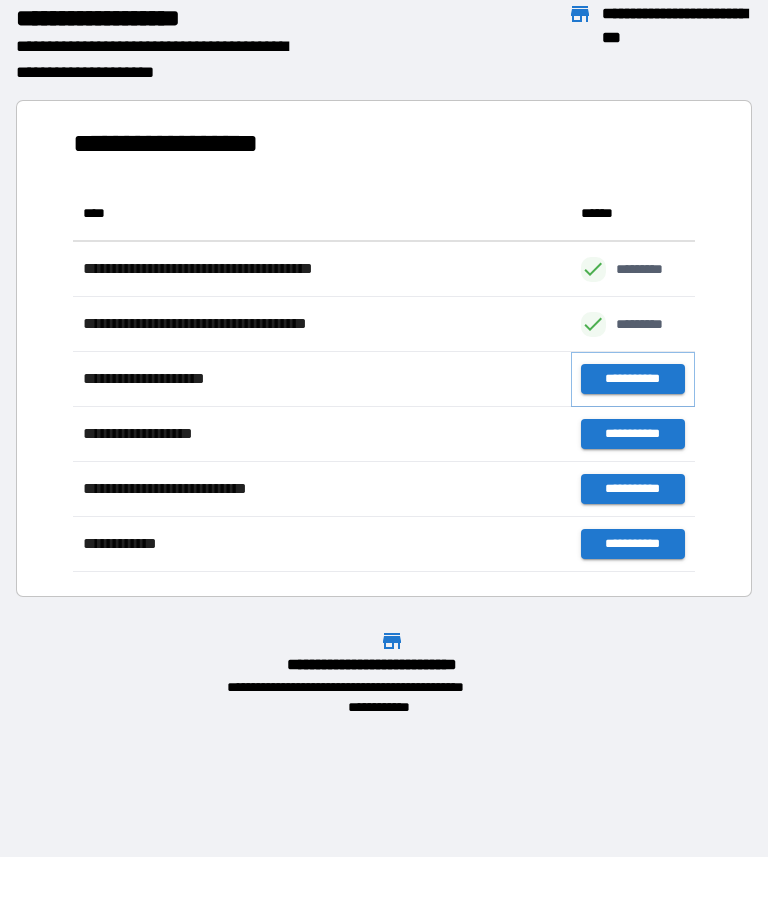 click on "**********" at bounding box center [633, 379] 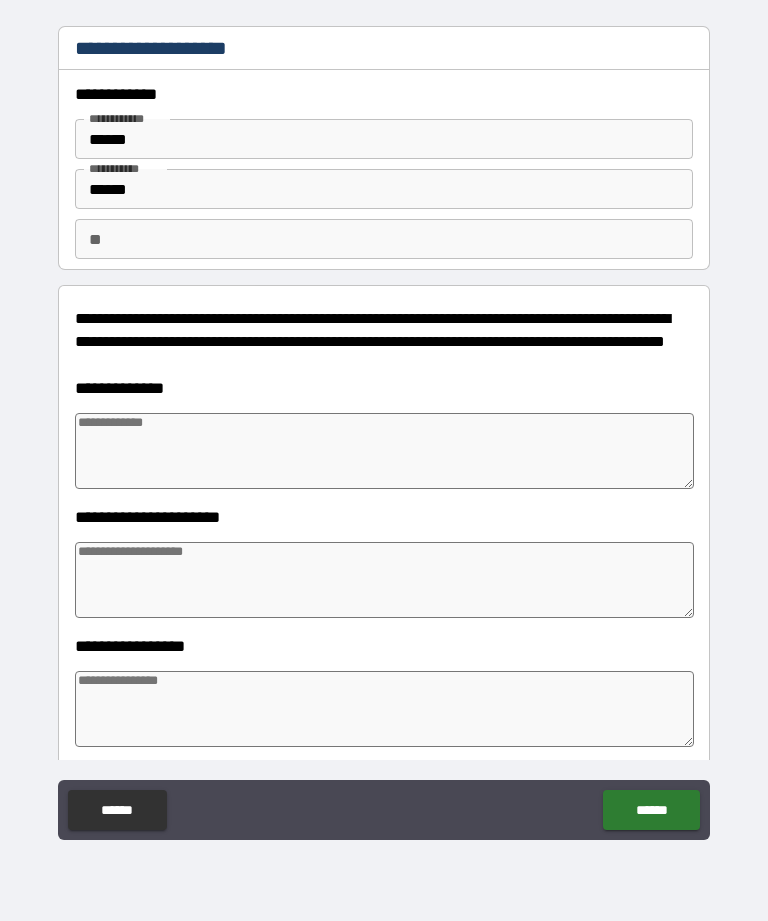 type on "*" 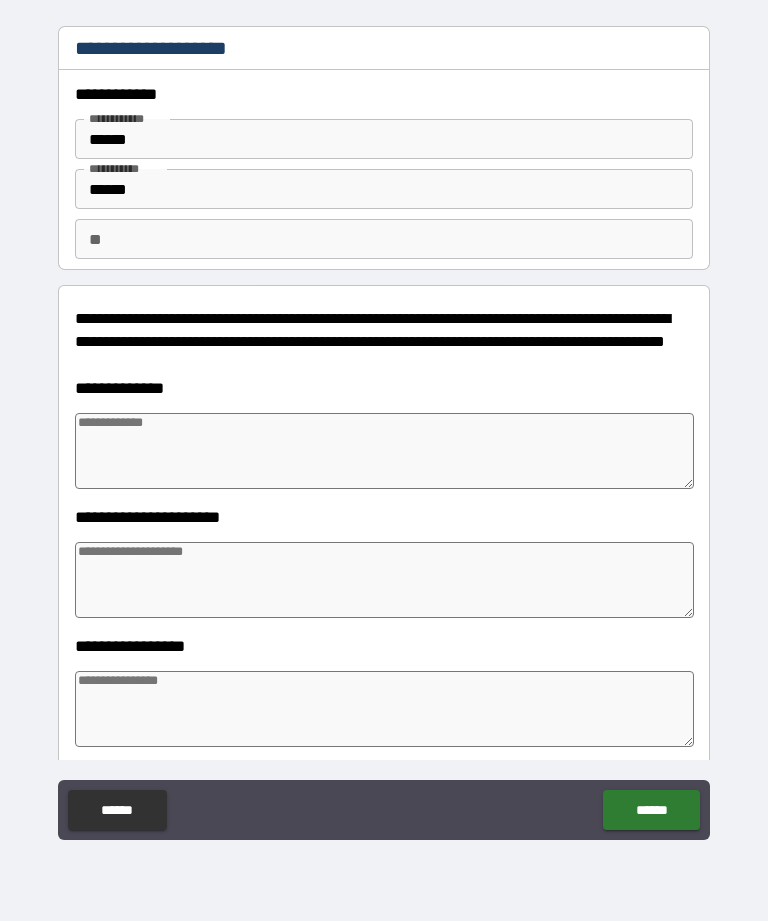type on "*" 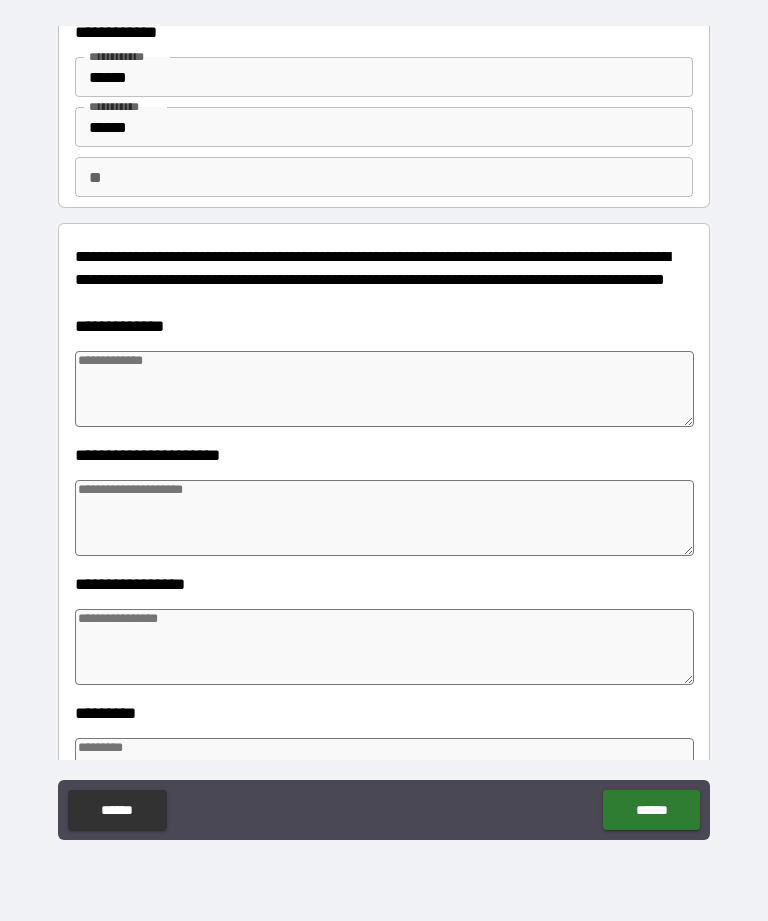 scroll, scrollTop: 63, scrollLeft: 0, axis: vertical 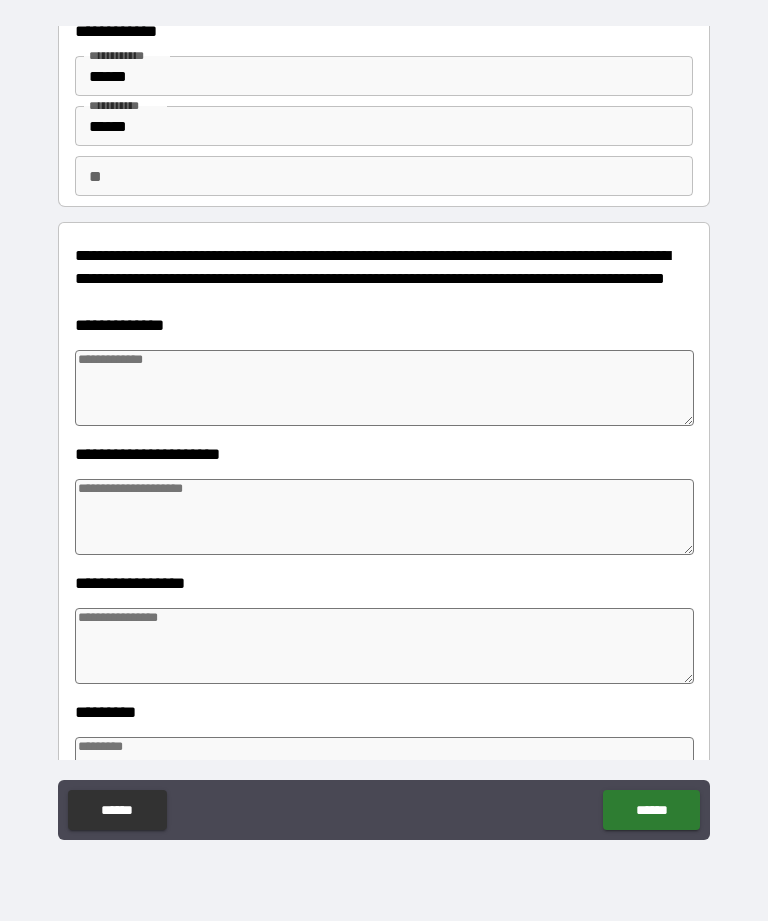 click at bounding box center [384, 388] 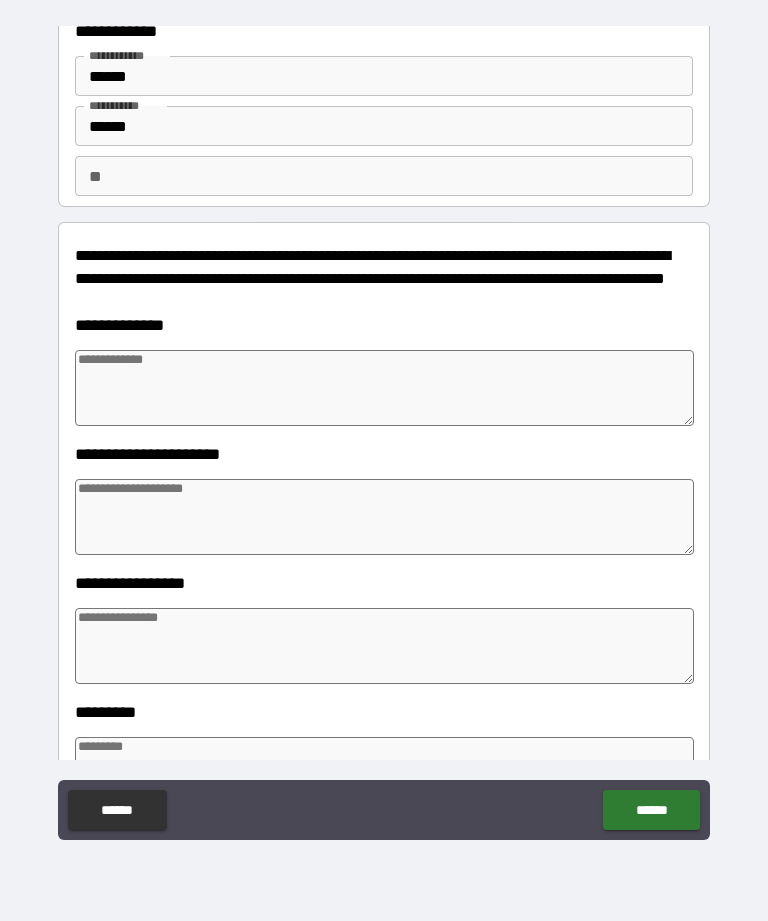 type on "*" 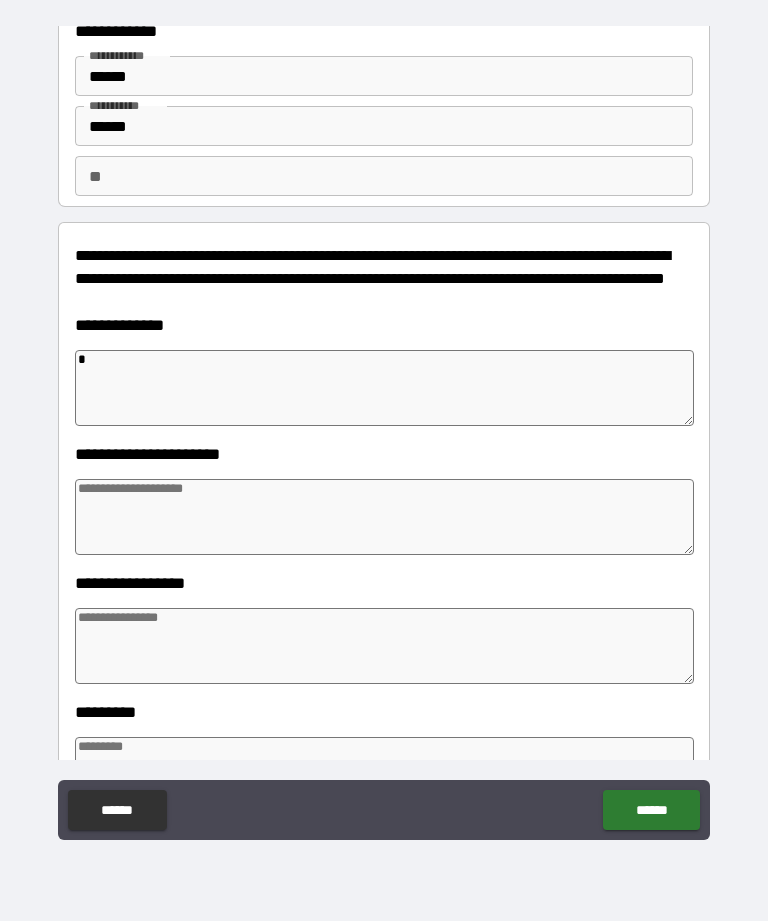 type on "*" 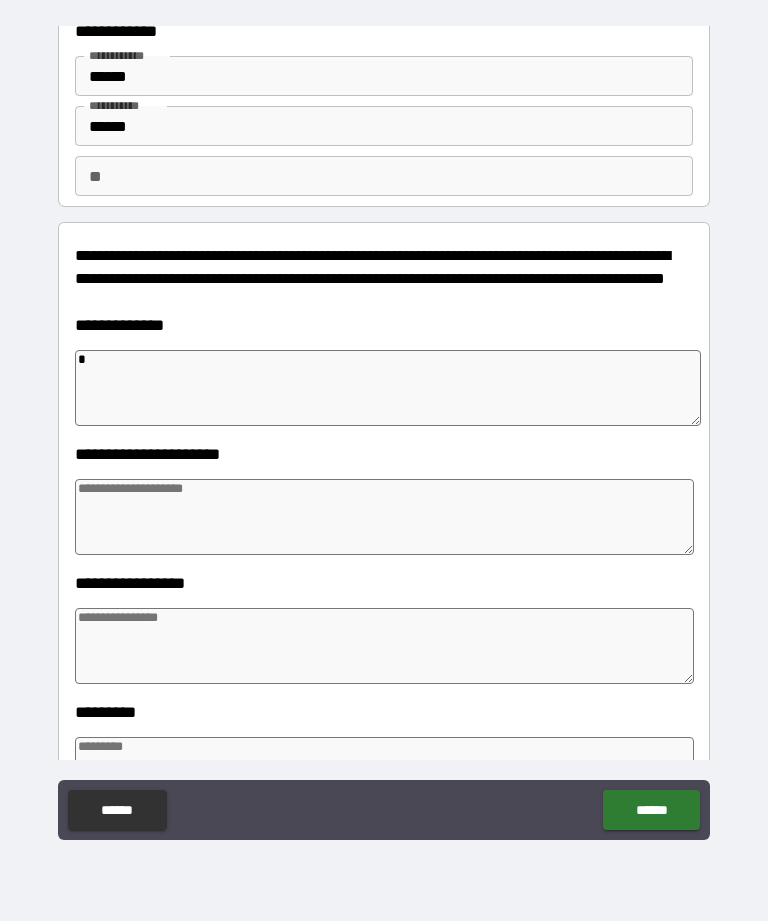 type on "**" 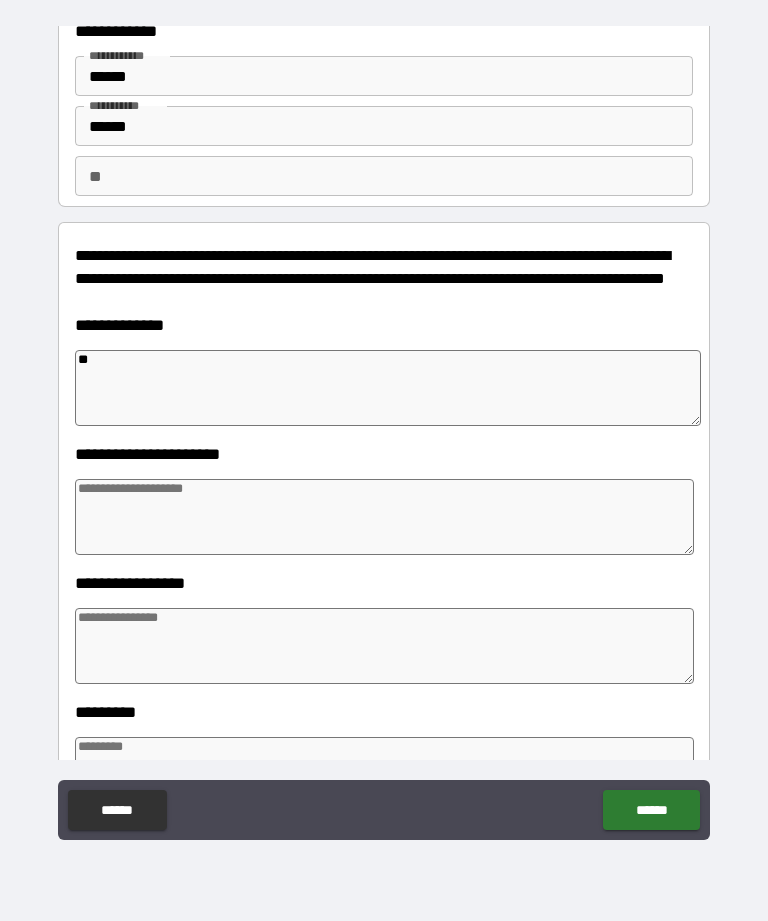 type on "*" 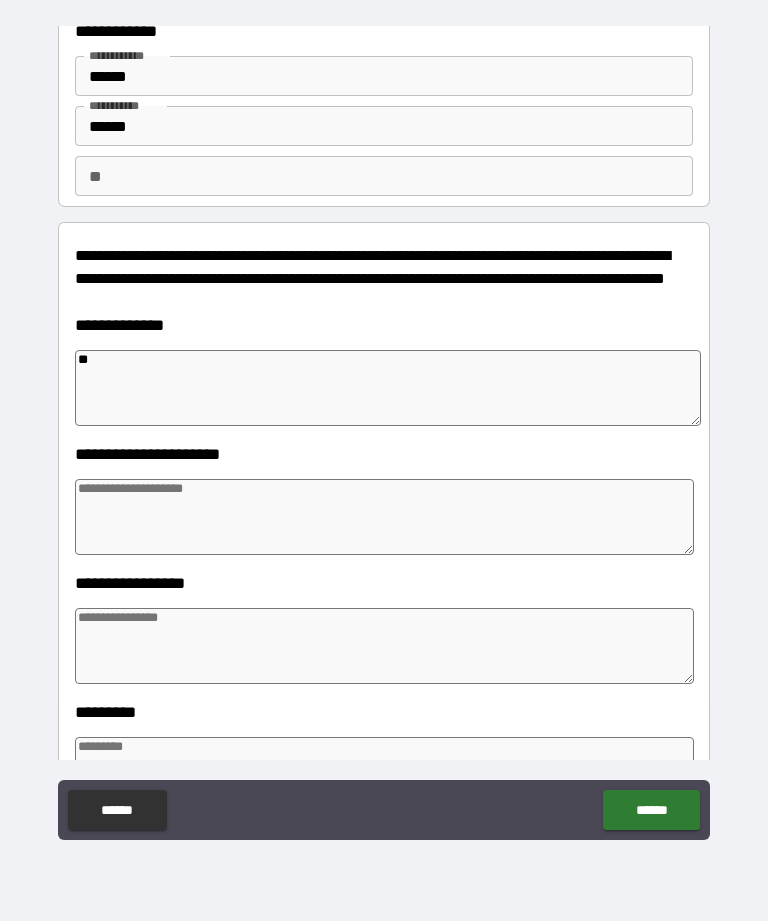 type on "*" 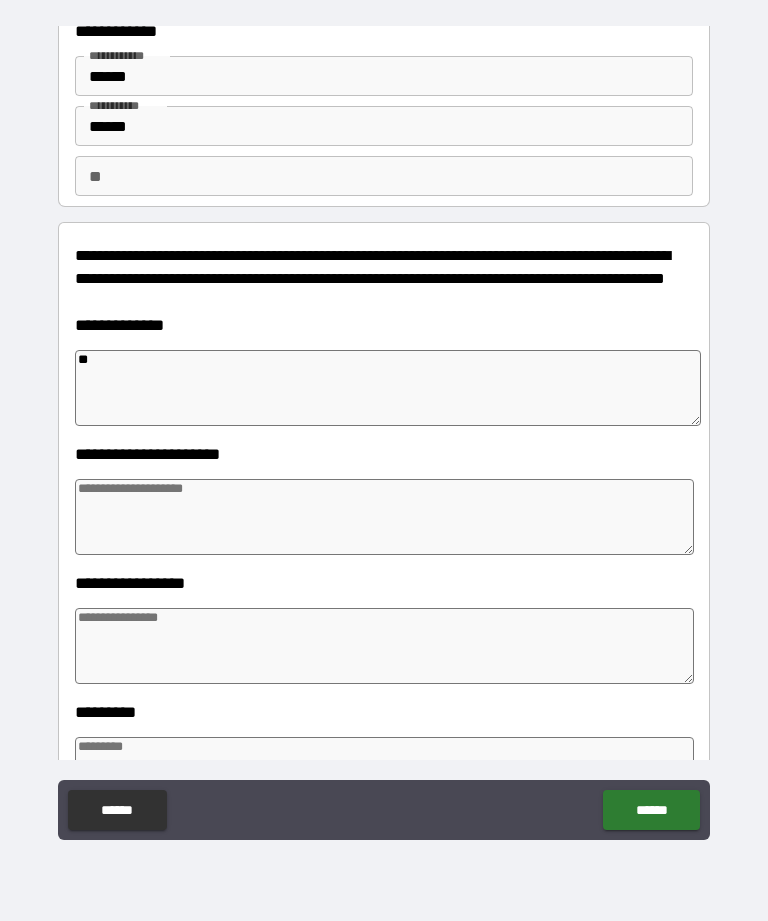 type on "*" 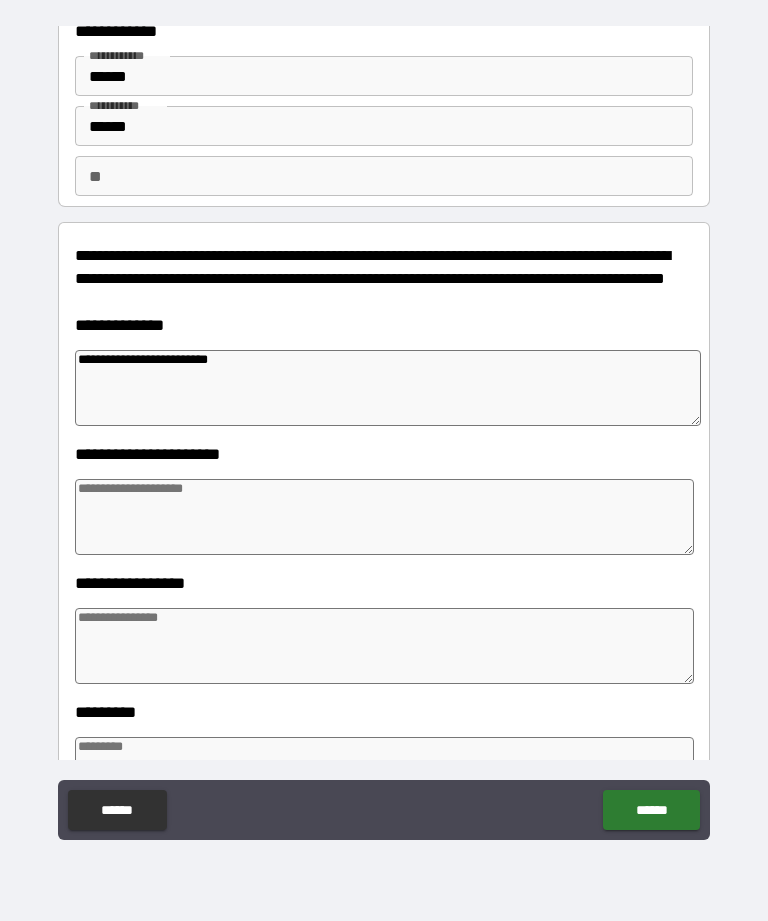 click on "**********" at bounding box center (388, 388) 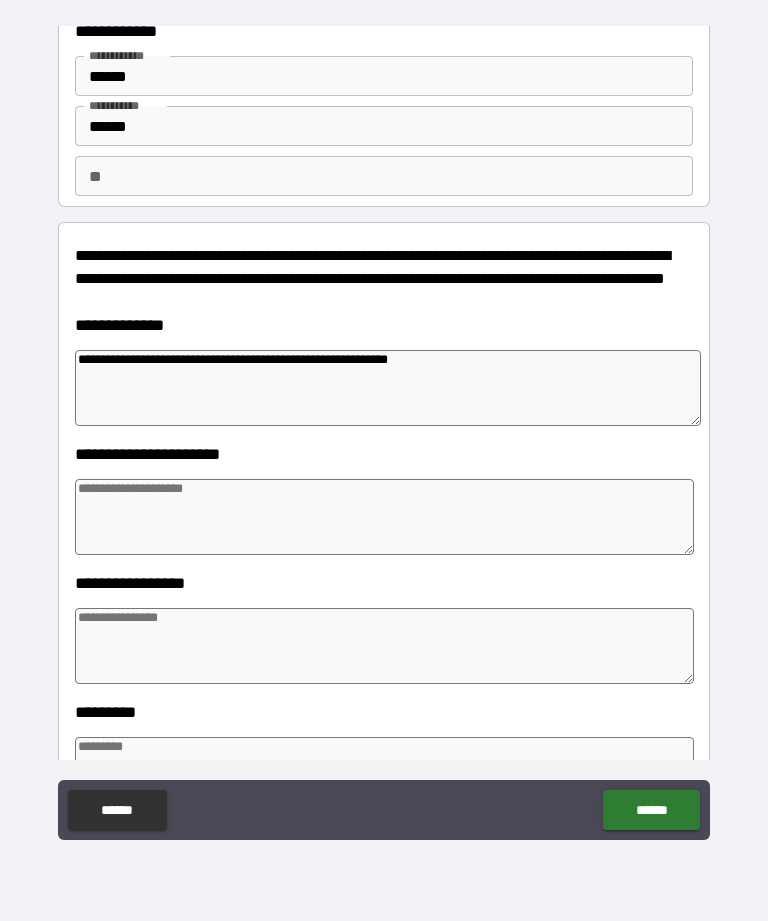 click at bounding box center [384, 517] 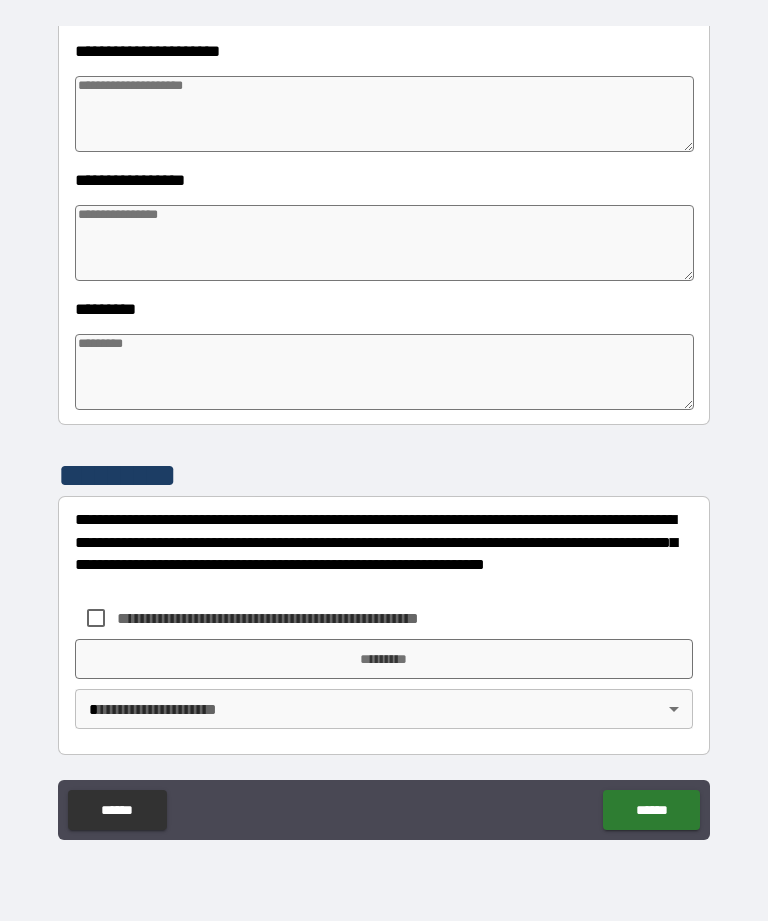 scroll, scrollTop: 466, scrollLeft: 0, axis: vertical 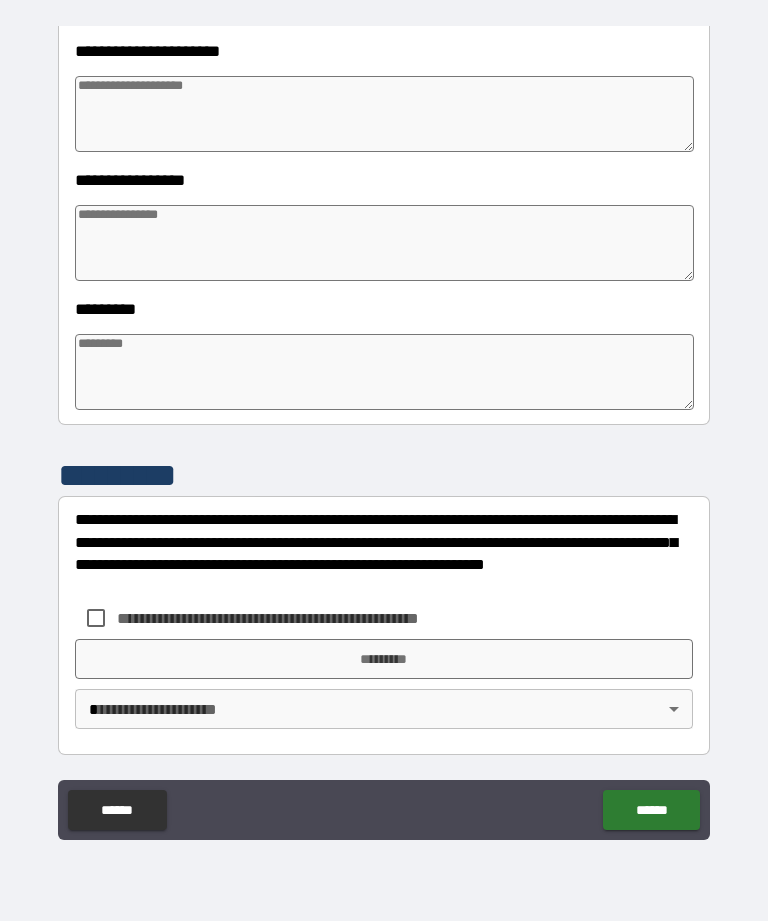 click at bounding box center [384, 372] 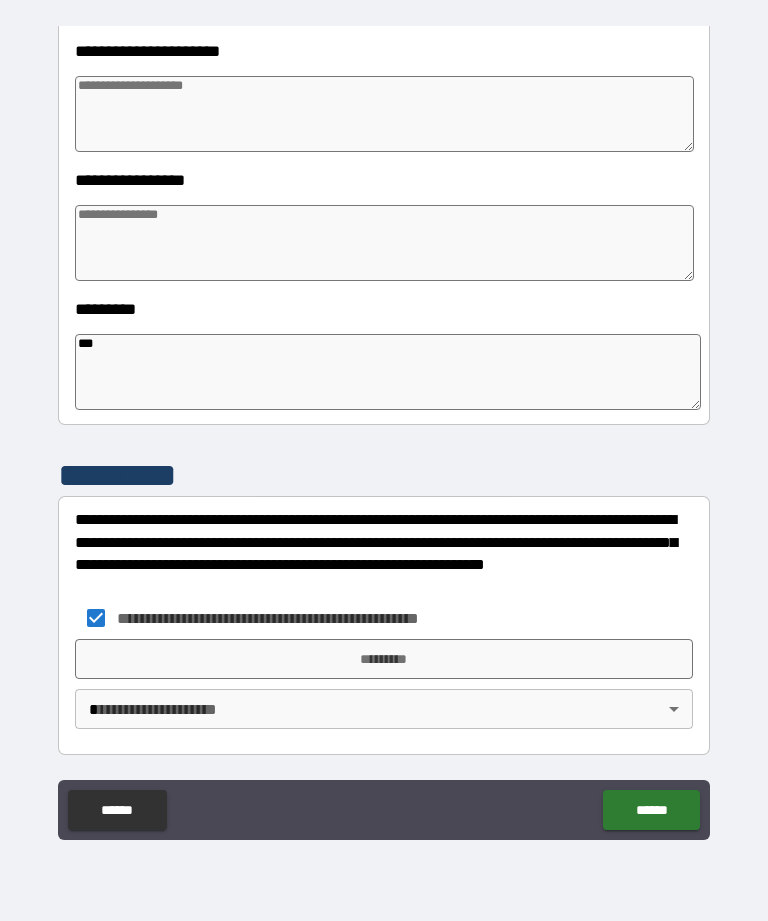 click on "*********" at bounding box center [384, 659] 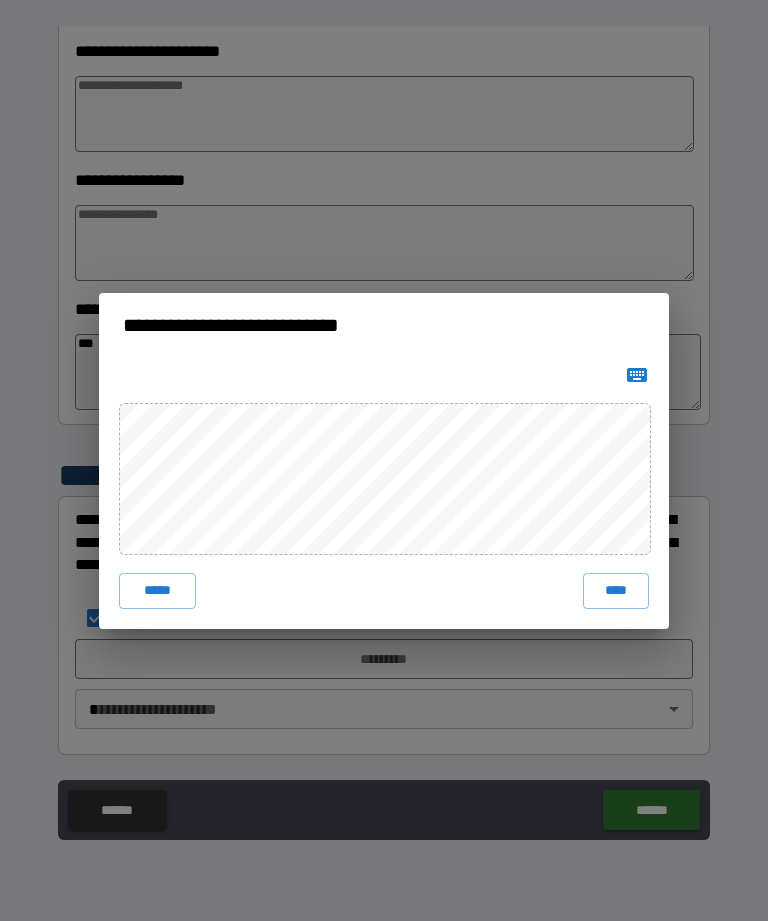 click on "****" at bounding box center (616, 591) 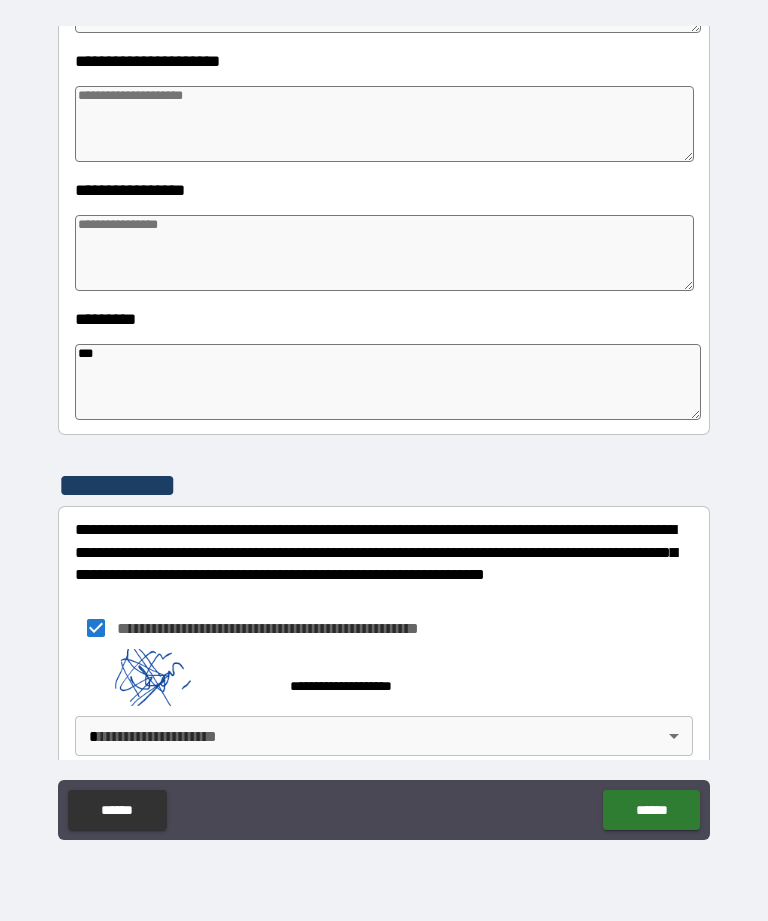 click on "[FIRST] [LAST] [CITY] [STATE] [POSTAL_CODE] [COUNTRY] [ADDRESS] [PHONE] [EMAIL]" at bounding box center [384, 428] 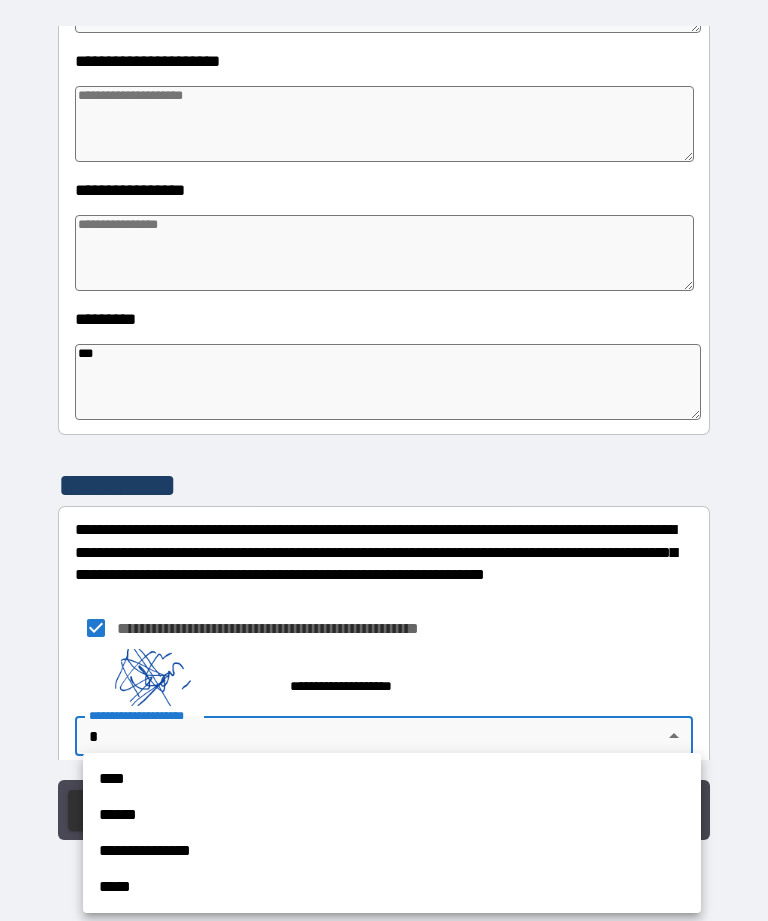 click on "**********" at bounding box center [392, 851] 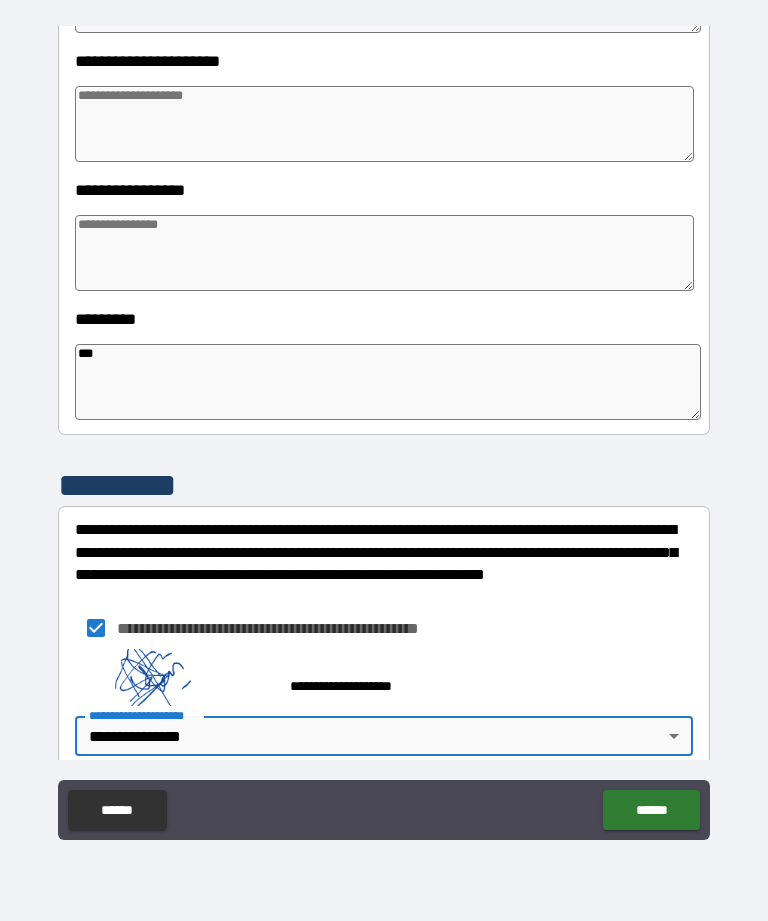 click on "******" at bounding box center (651, 810) 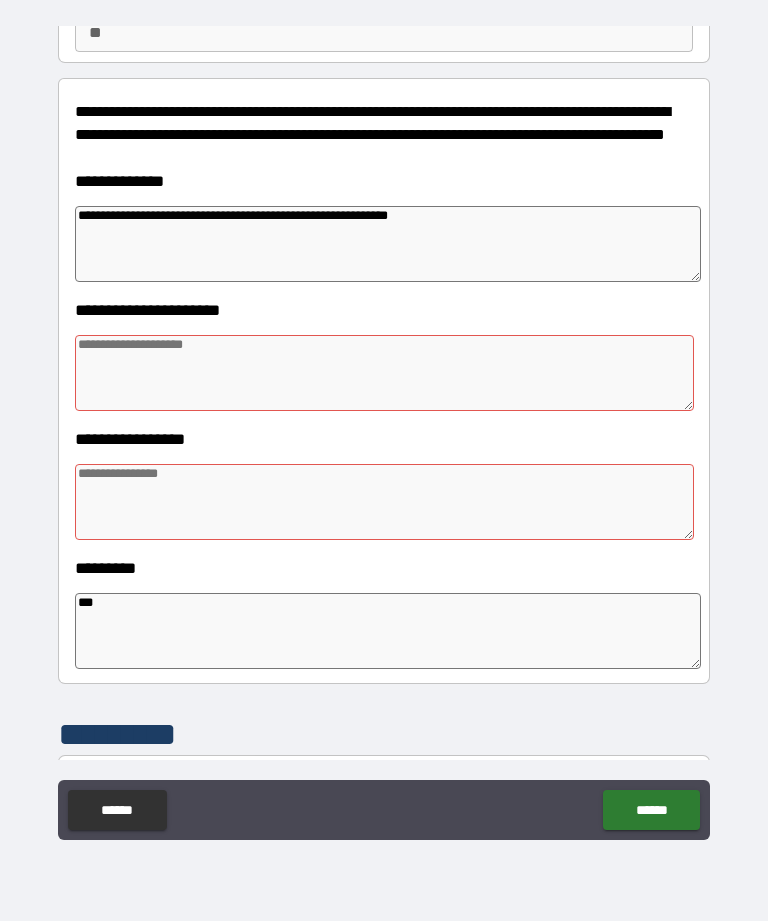 scroll, scrollTop: 204, scrollLeft: 0, axis: vertical 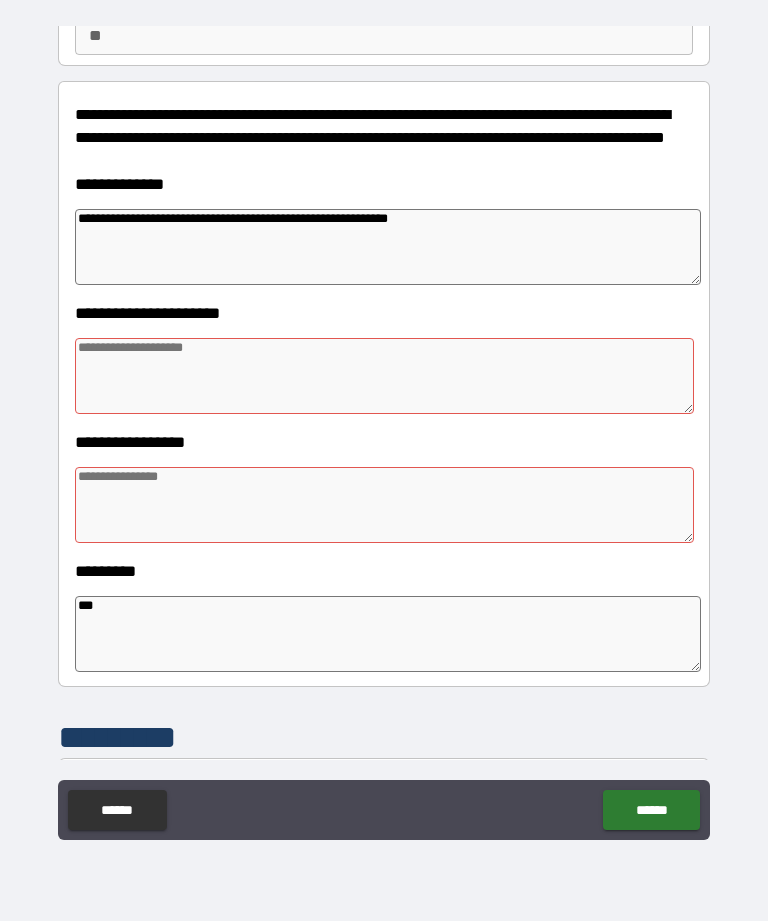 click at bounding box center (384, 376) 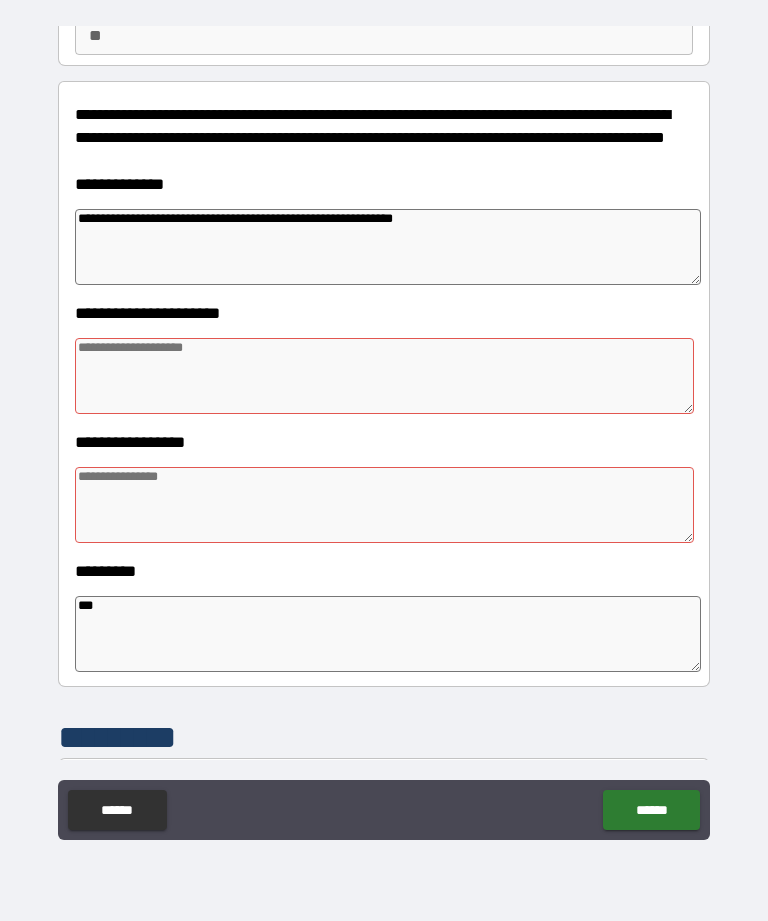 click at bounding box center [384, 376] 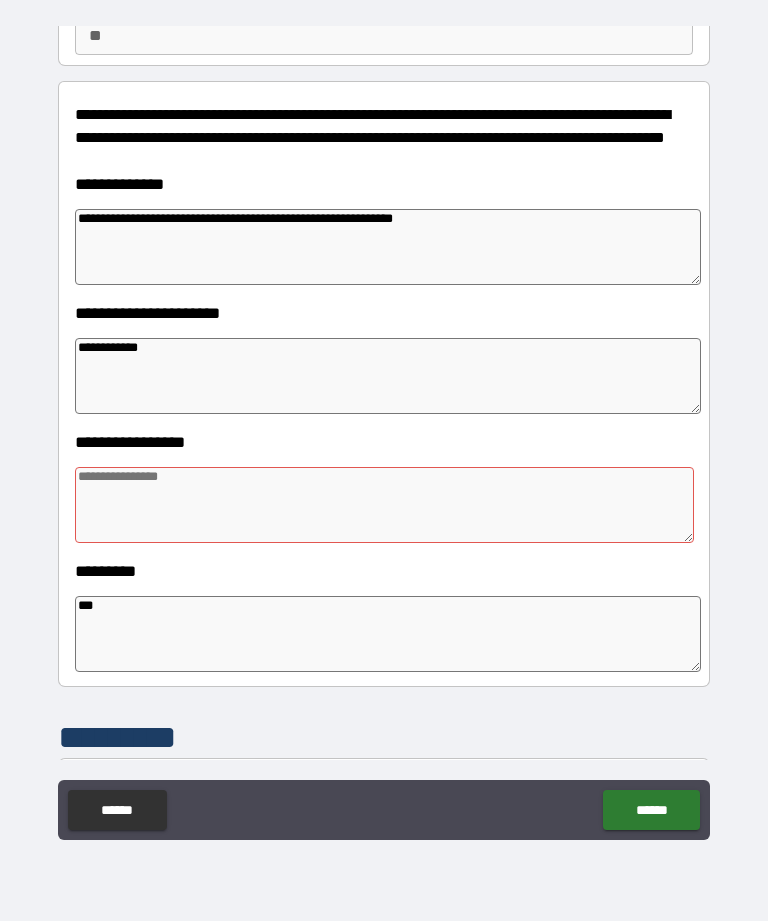 click at bounding box center (384, 505) 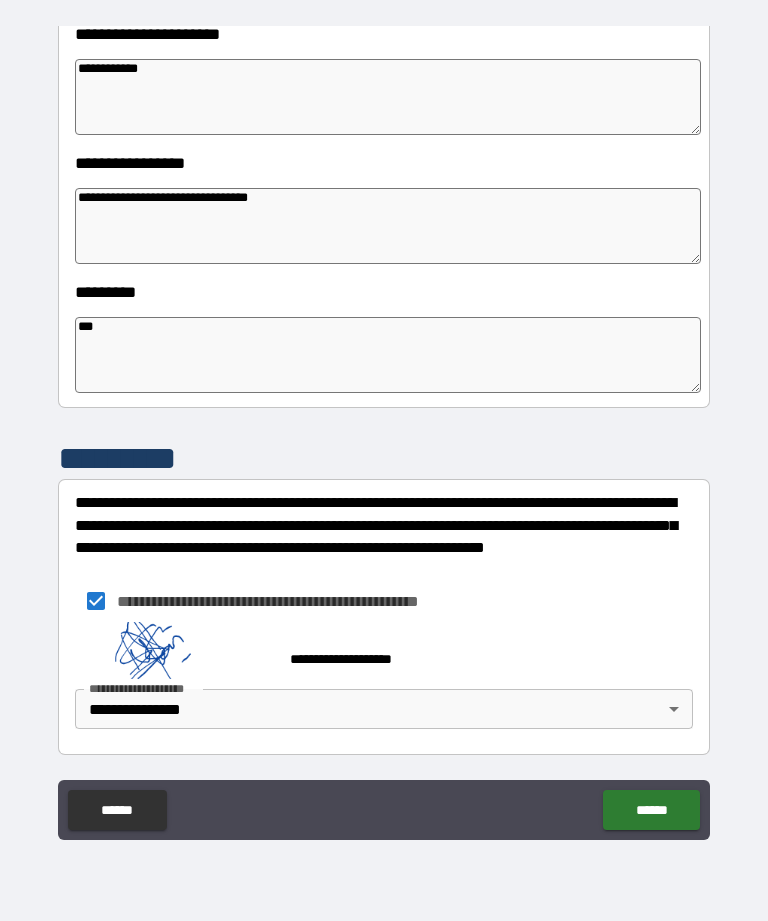 scroll, scrollTop: 483, scrollLeft: 0, axis: vertical 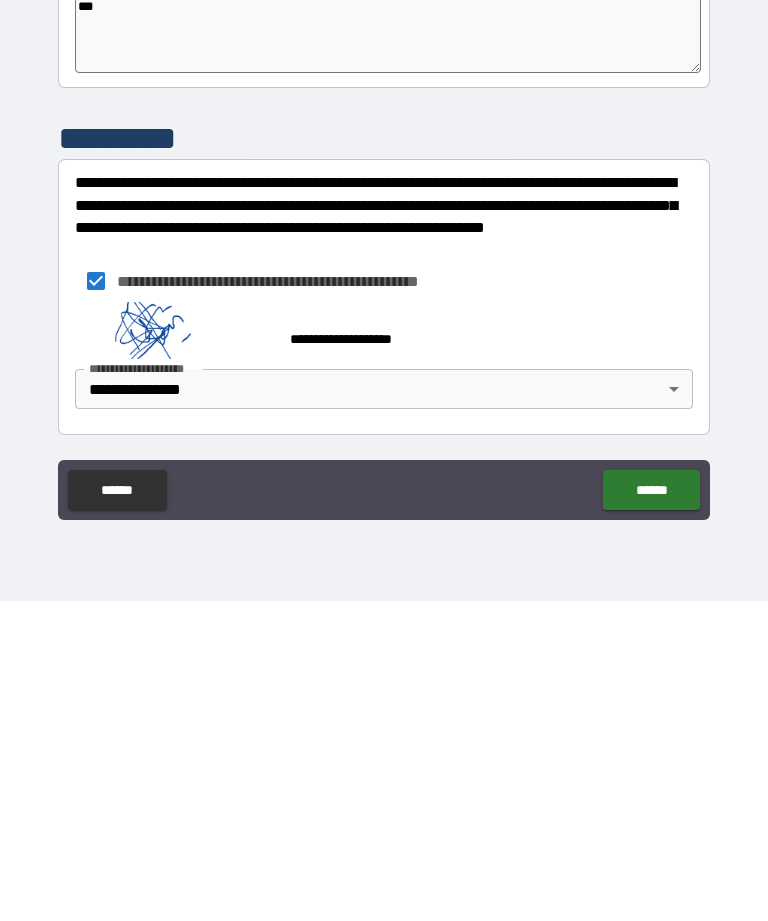 click on "******" at bounding box center [651, 810] 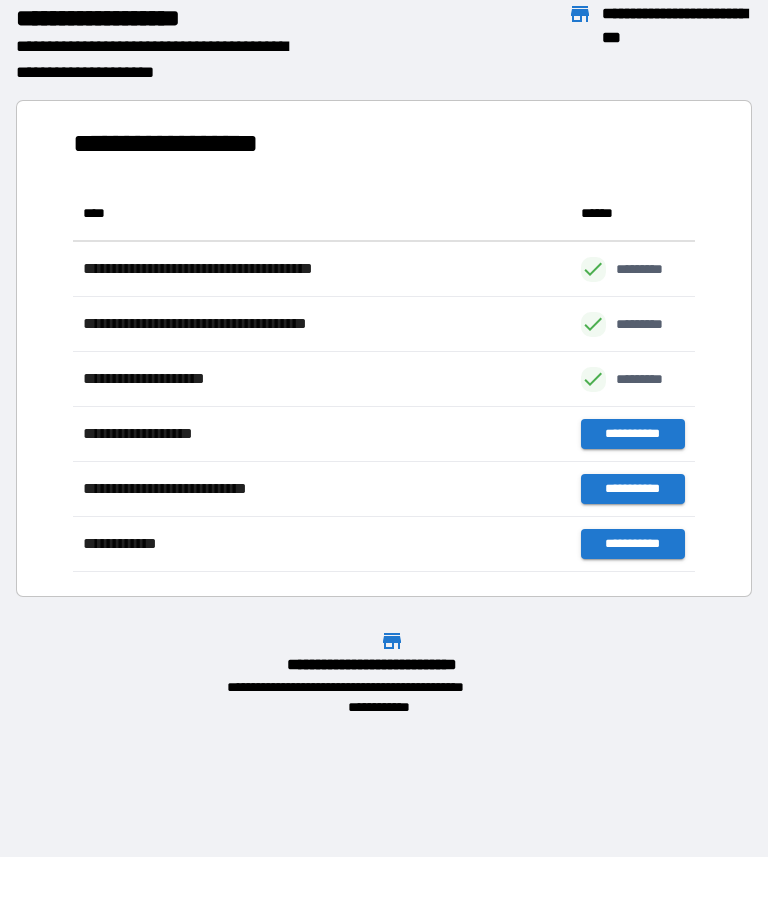 scroll, scrollTop: 386, scrollLeft: 622, axis: both 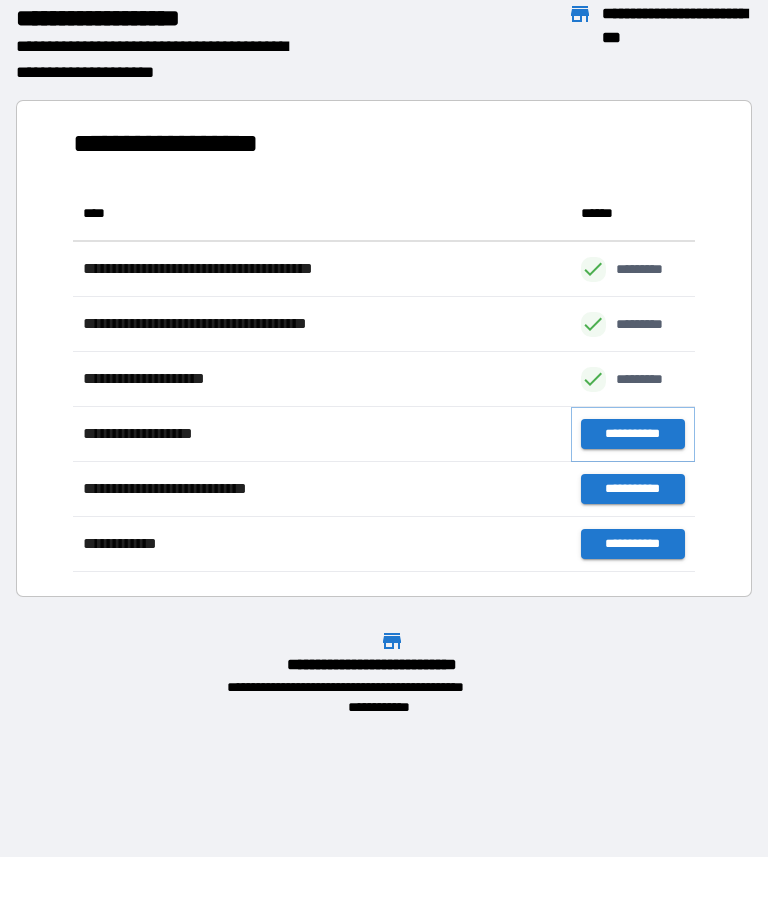 click on "**********" at bounding box center (633, 434) 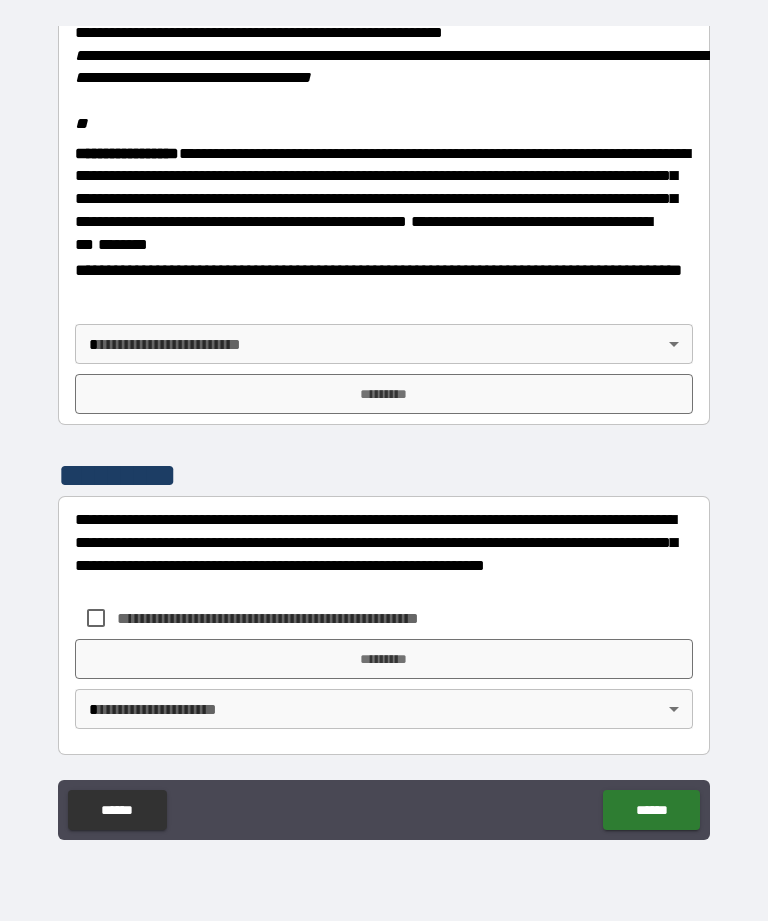 scroll, scrollTop: 2470, scrollLeft: 0, axis: vertical 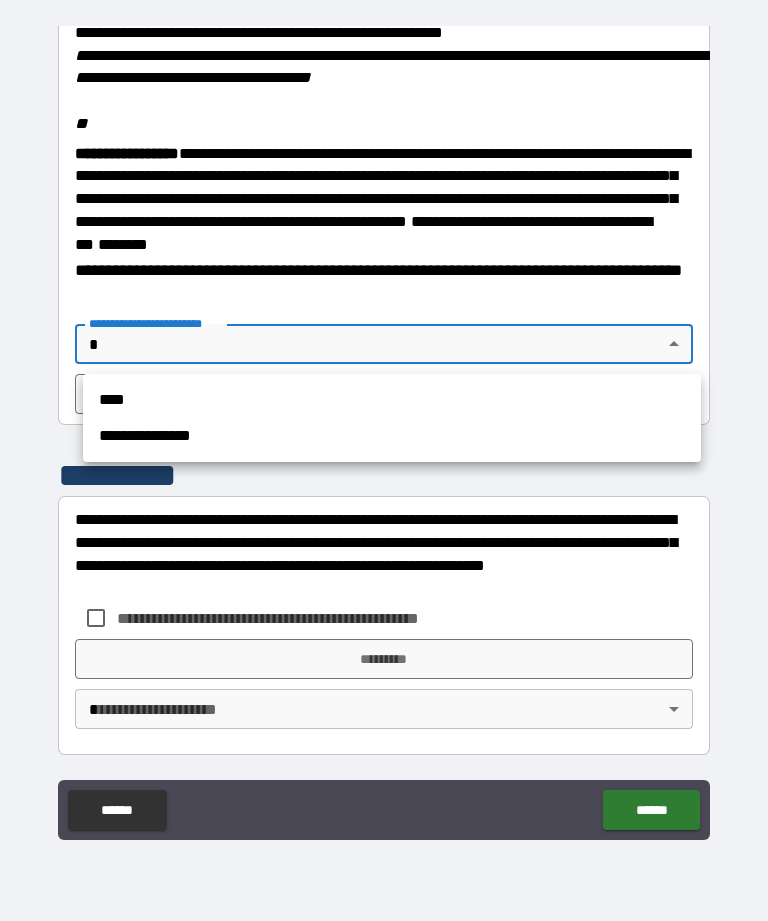 click on "**********" at bounding box center [392, 436] 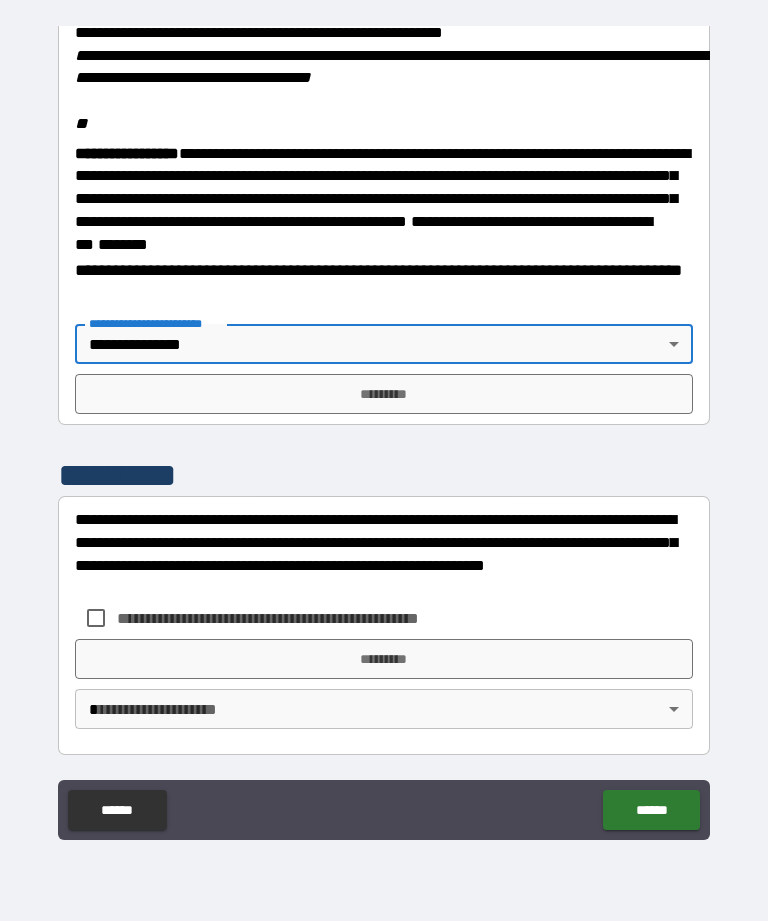click on "*********" at bounding box center (384, 394) 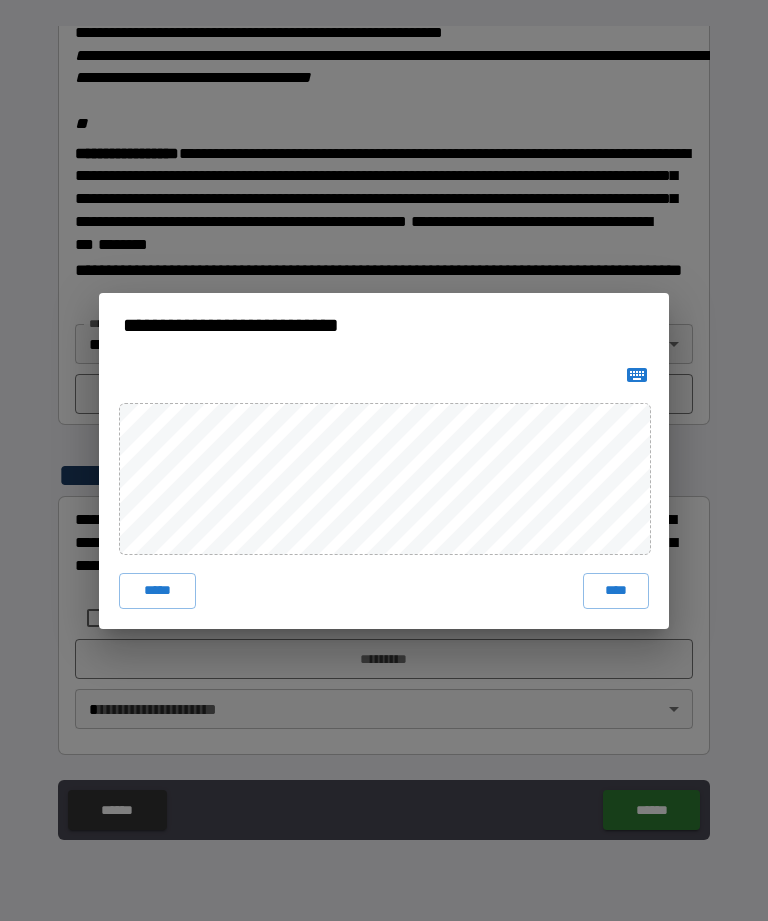 click on "****" at bounding box center (616, 591) 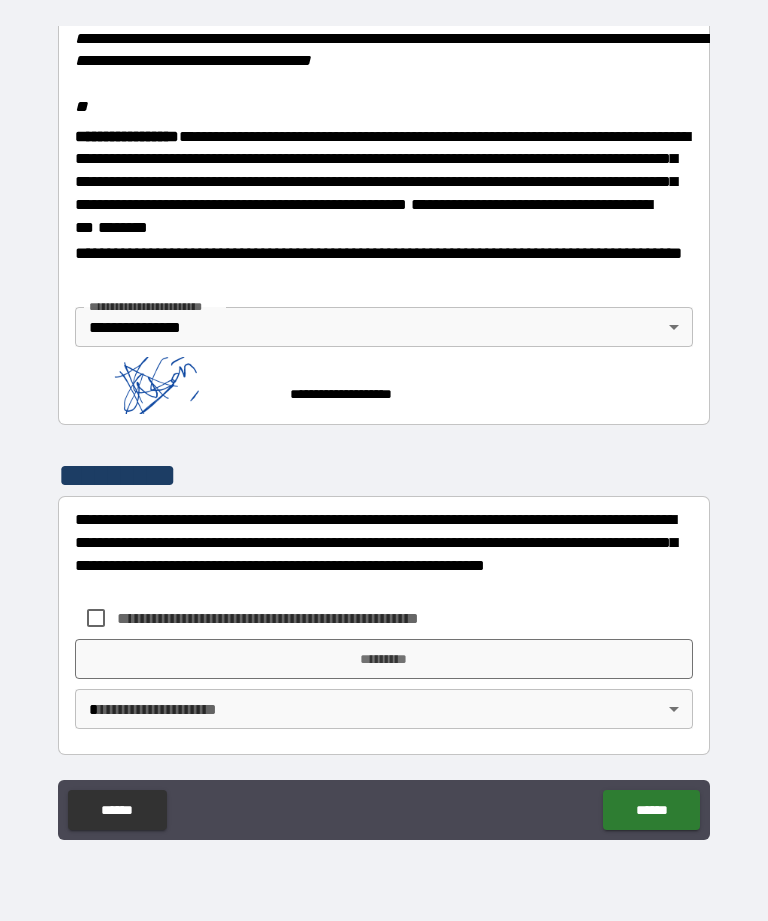 scroll, scrollTop: 2487, scrollLeft: 0, axis: vertical 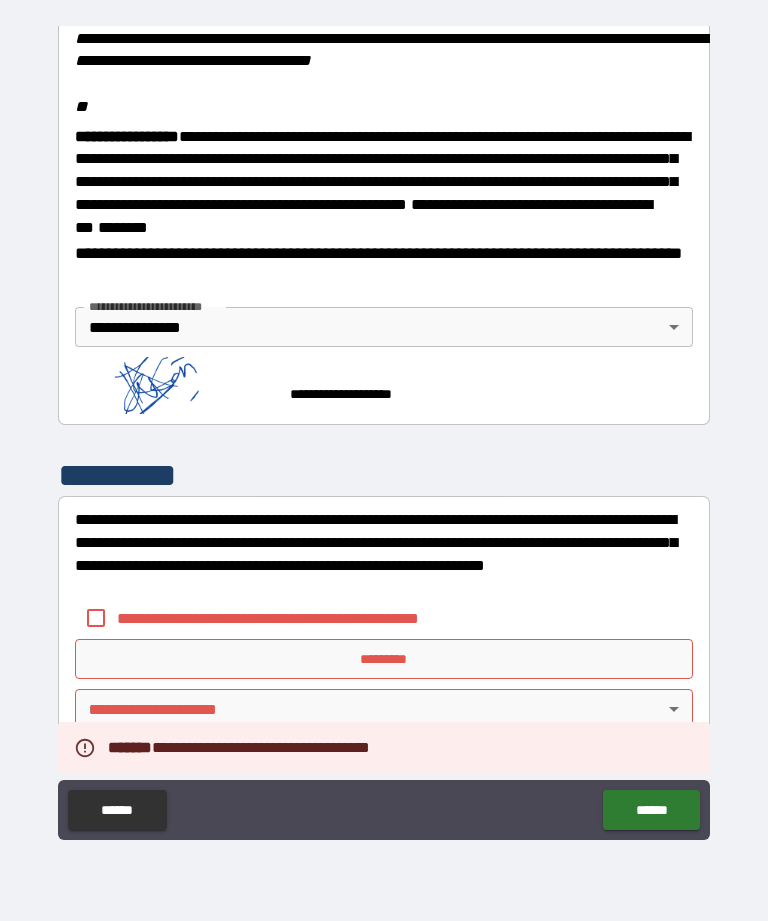 click on "*********" at bounding box center (384, 659) 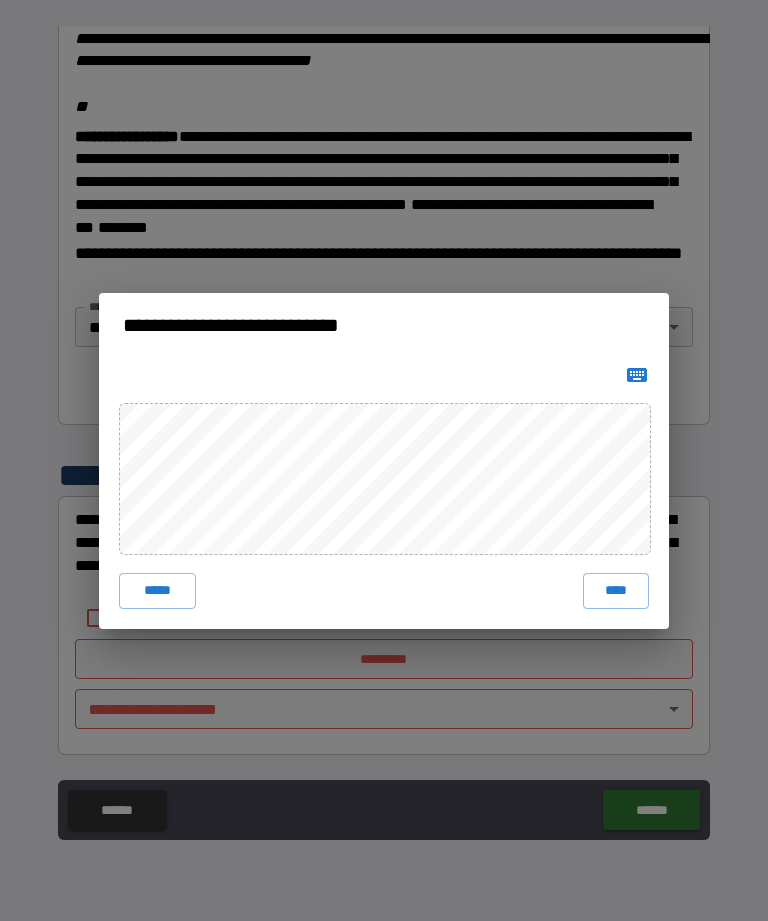 click on "****" at bounding box center [616, 591] 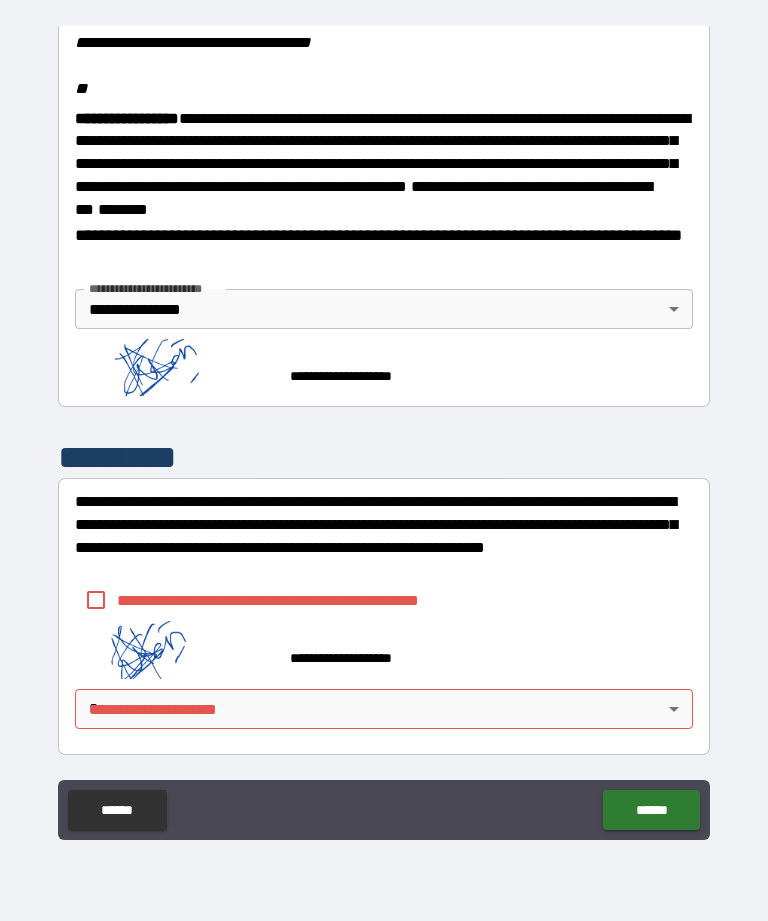 scroll, scrollTop: 2477, scrollLeft: 0, axis: vertical 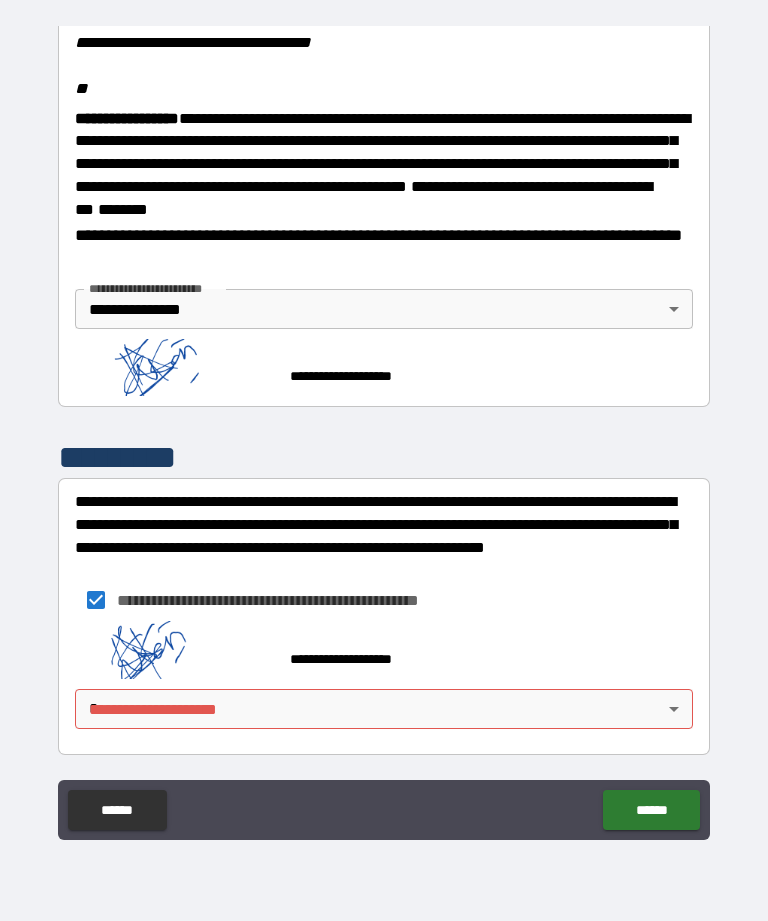 click on "**********" at bounding box center [384, 428] 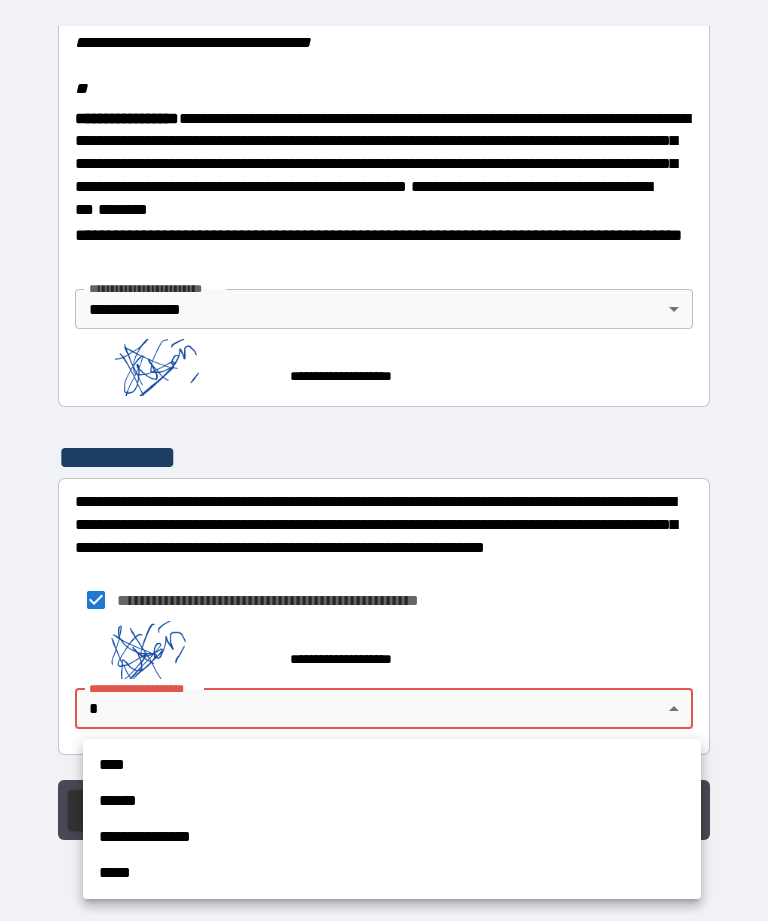 click on "**********" at bounding box center [392, 837] 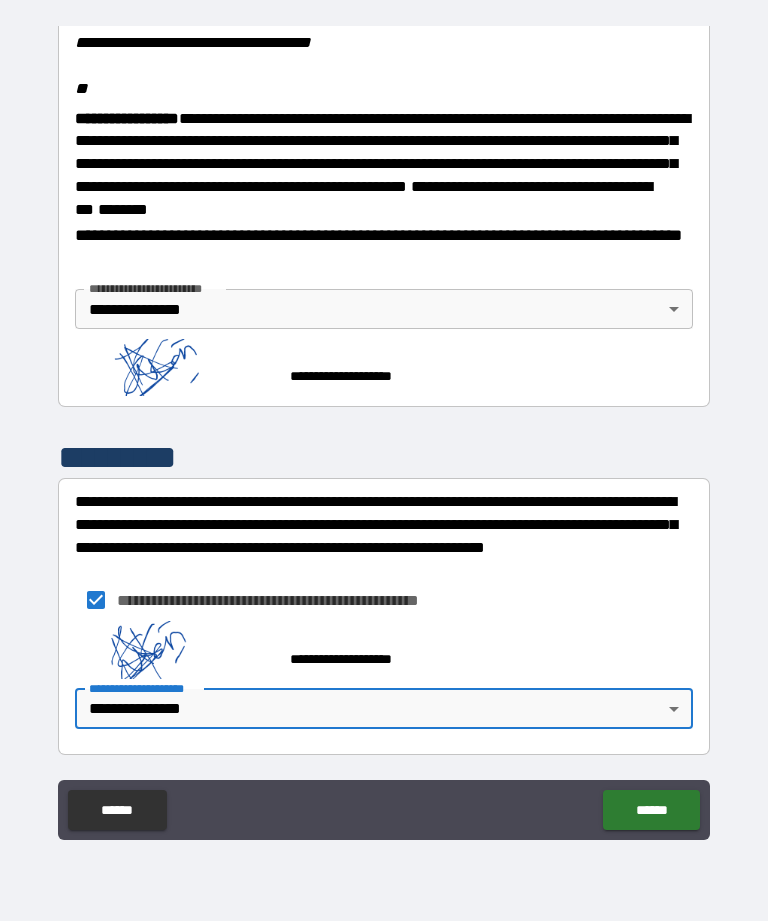 click on "******" at bounding box center (651, 810) 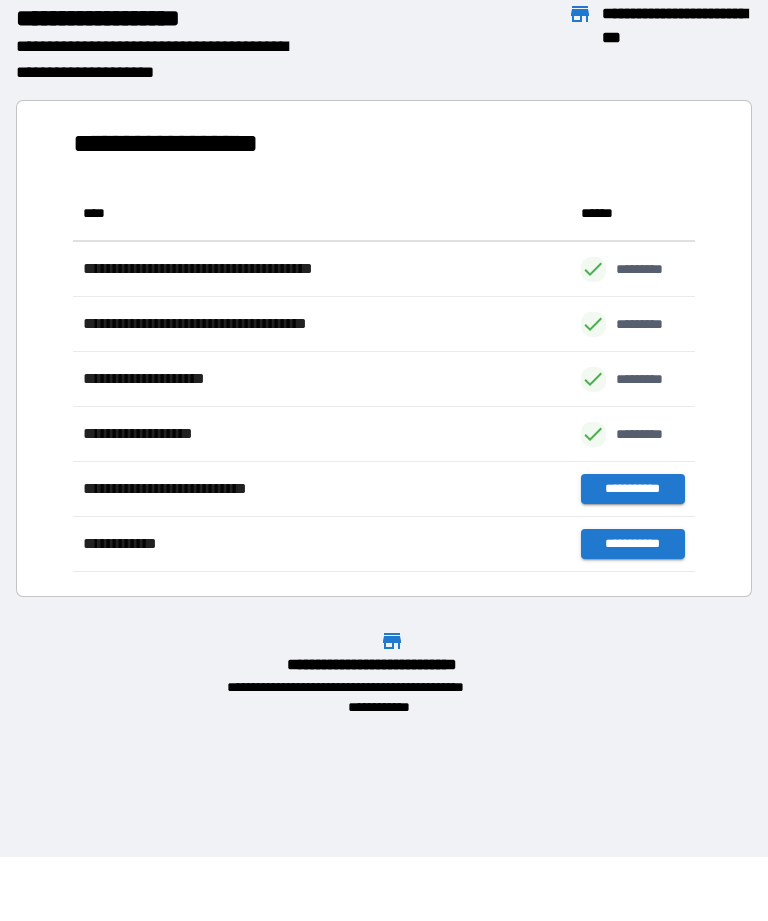 scroll, scrollTop: 1, scrollLeft: 1, axis: both 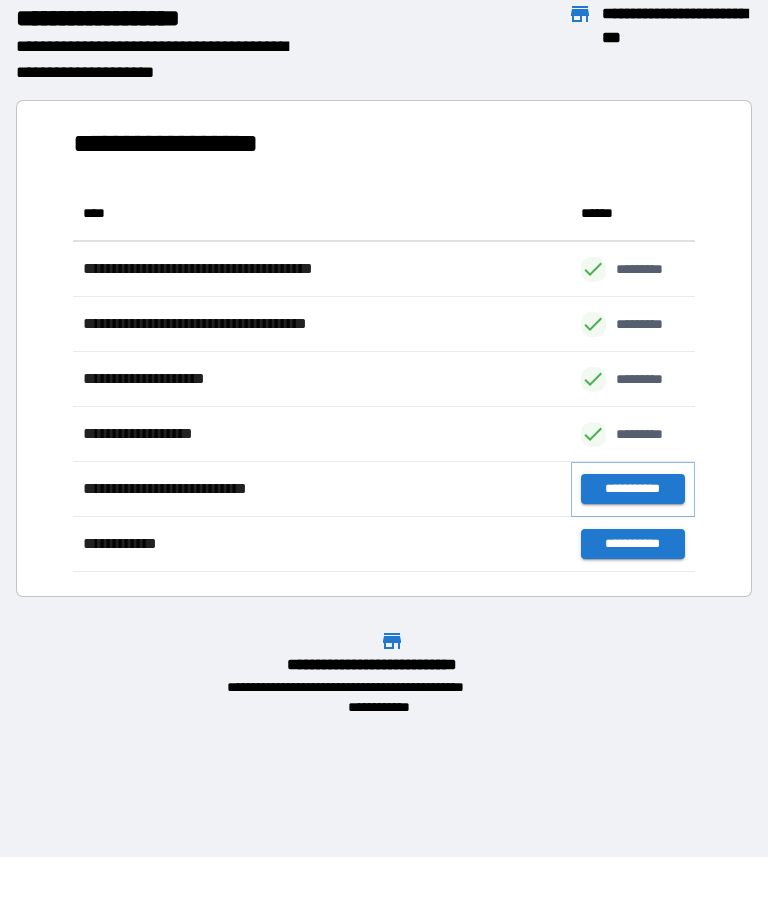 click on "**********" at bounding box center (633, 489) 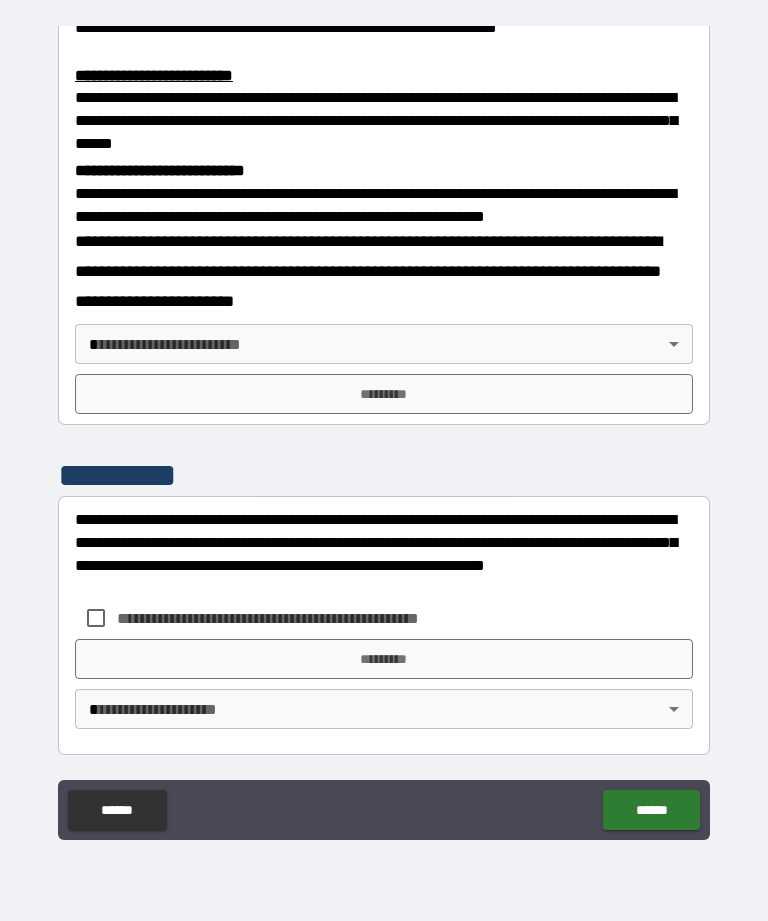 scroll, scrollTop: 668, scrollLeft: 0, axis: vertical 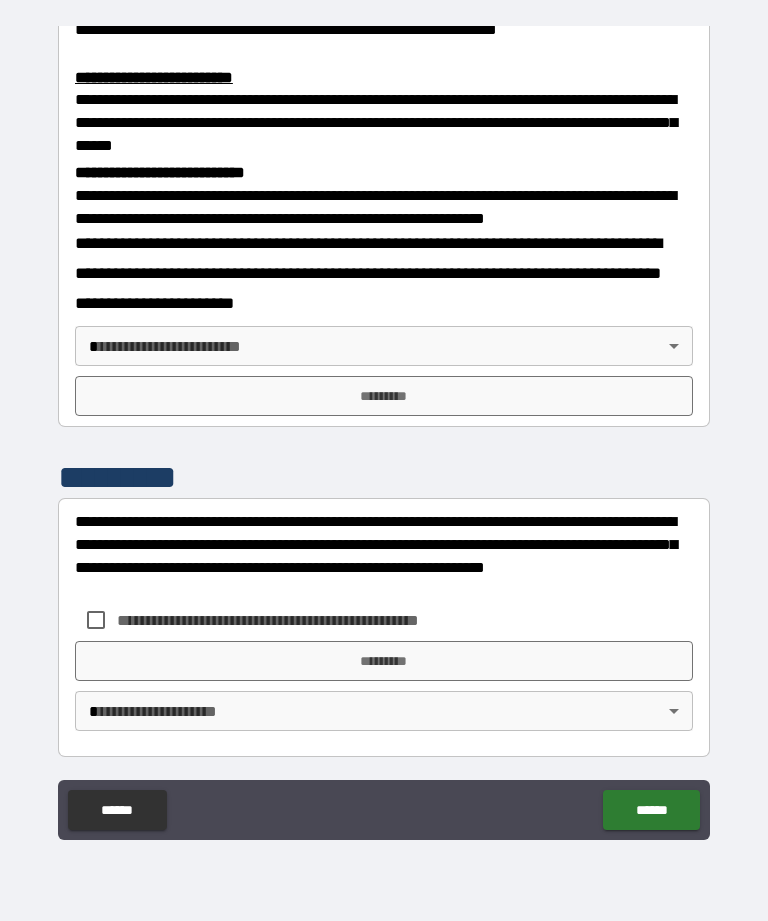 click on "**********" at bounding box center [384, 428] 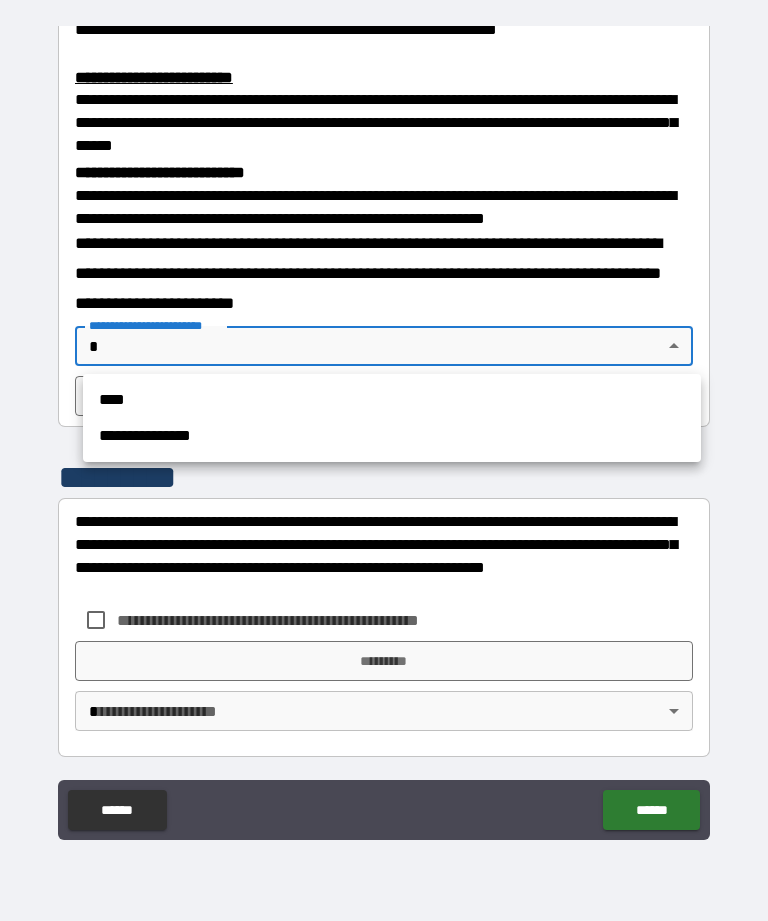 click on "**********" at bounding box center [392, 436] 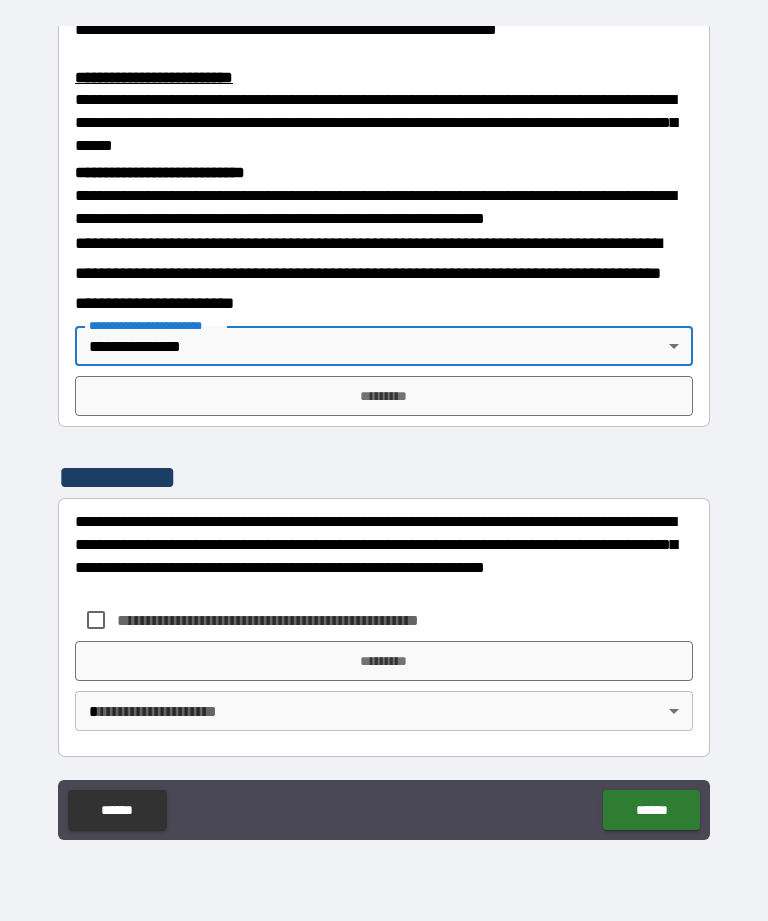 click on "*********" at bounding box center (384, 396) 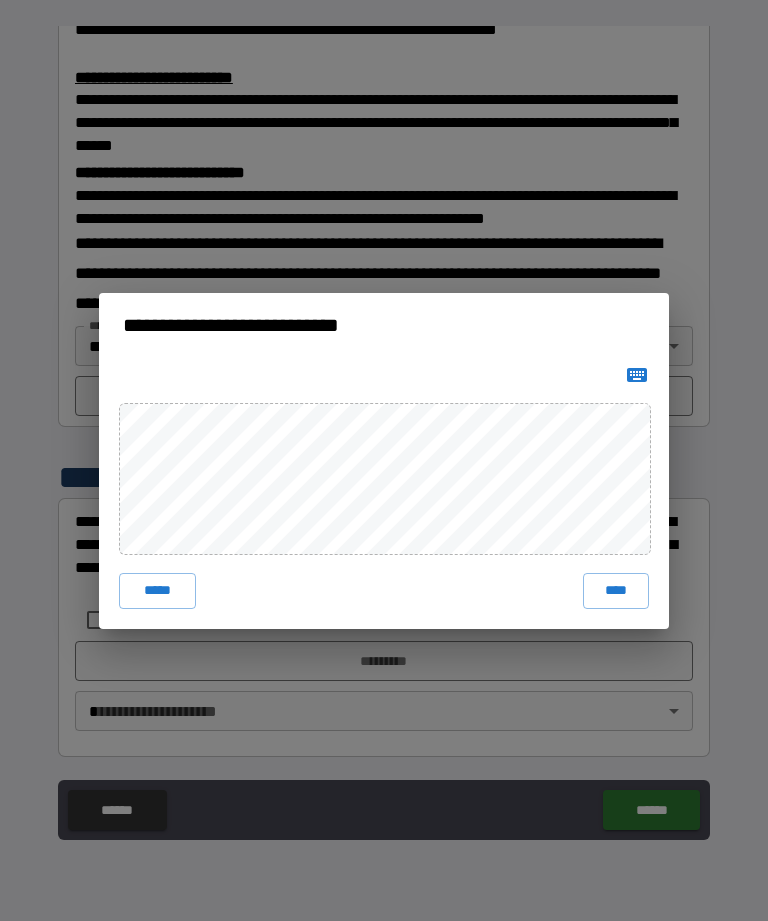 click on "****" at bounding box center (616, 591) 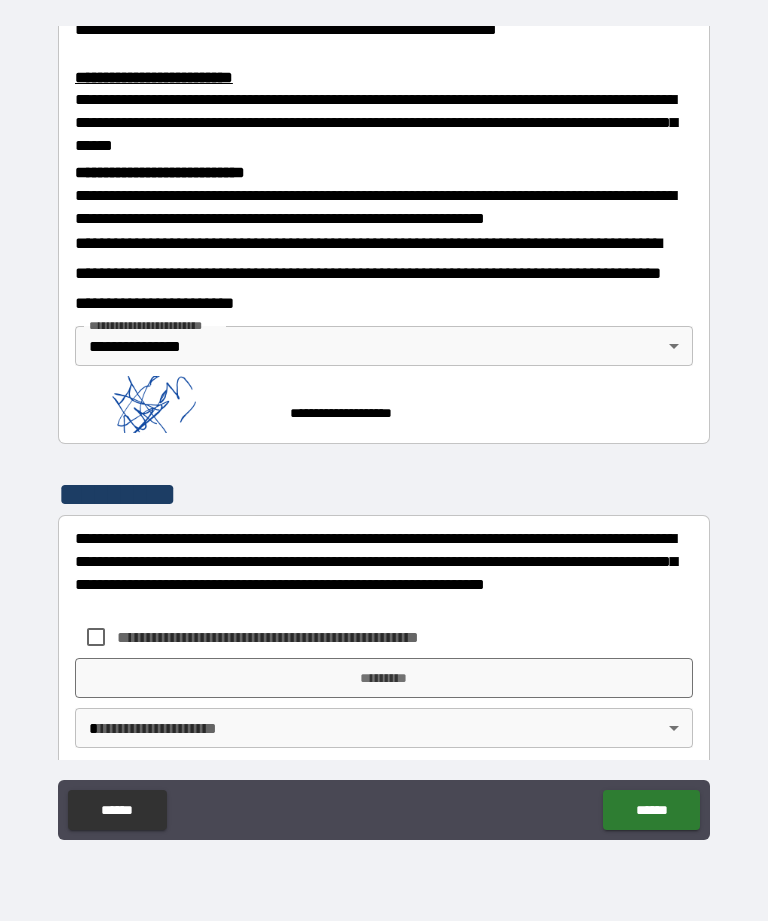 scroll, scrollTop: 658, scrollLeft: 0, axis: vertical 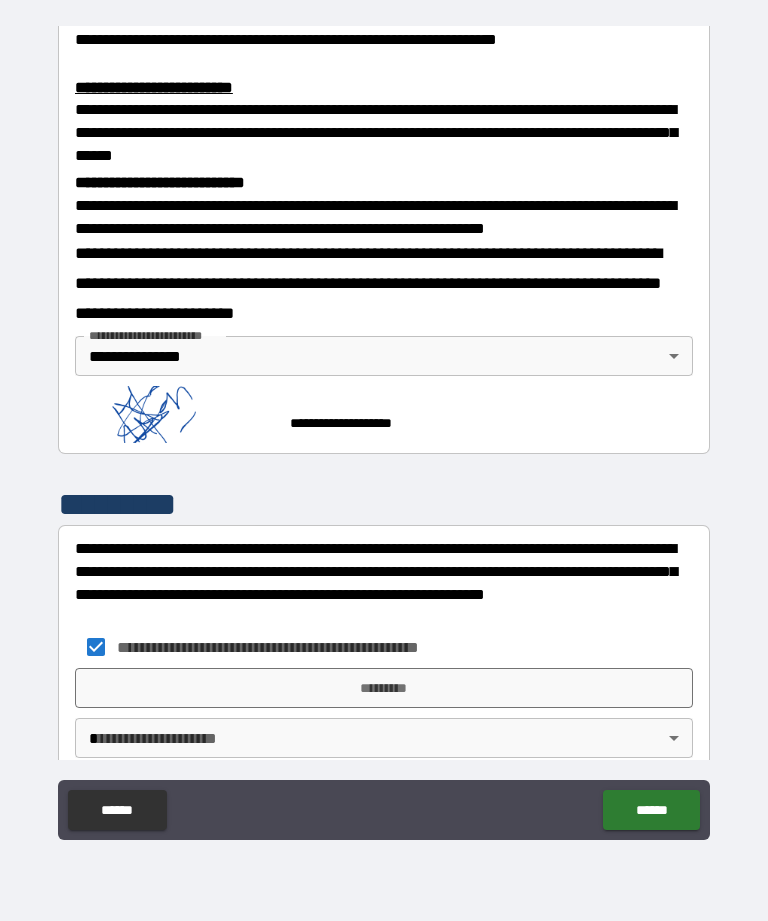 click on "*********" at bounding box center (384, 688) 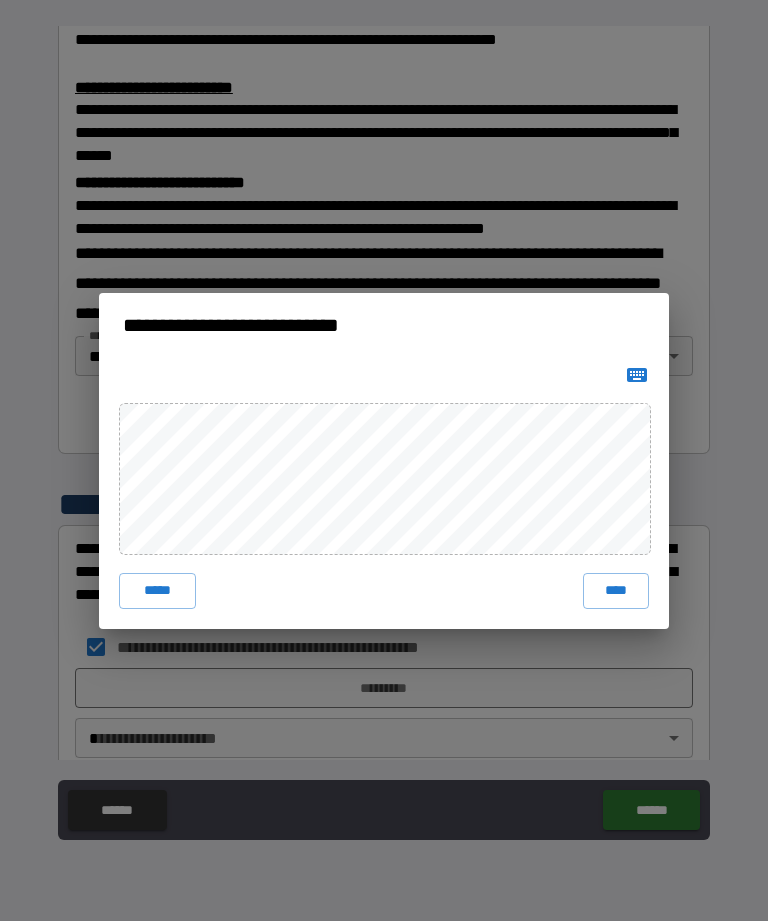 click on "****" at bounding box center (616, 591) 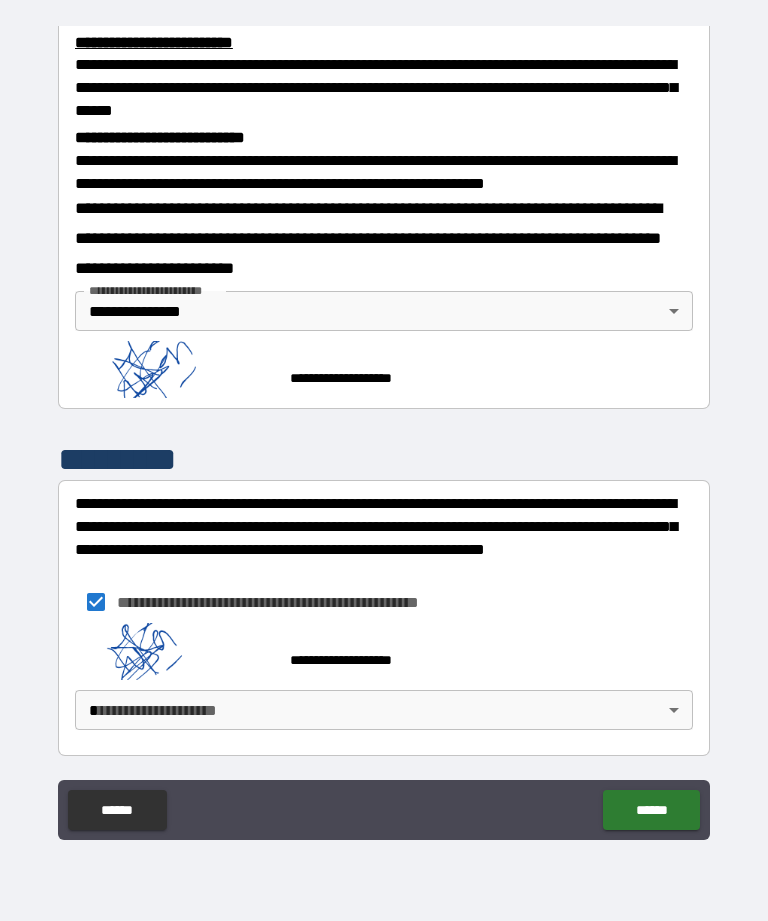 scroll, scrollTop: 702, scrollLeft: 0, axis: vertical 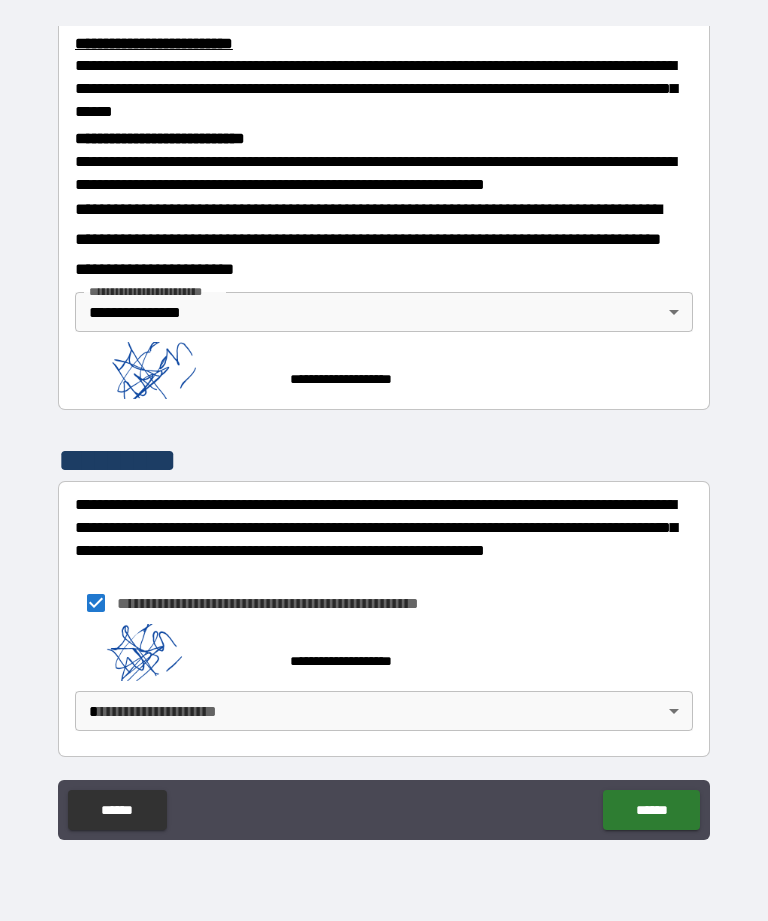 click on "[FIRST] [LAST] [CITY] [STATE] [POSTAL_CODE] [COUNTRY] [ADDRESS] [PHONE] [EMAIL]" at bounding box center (384, 428) 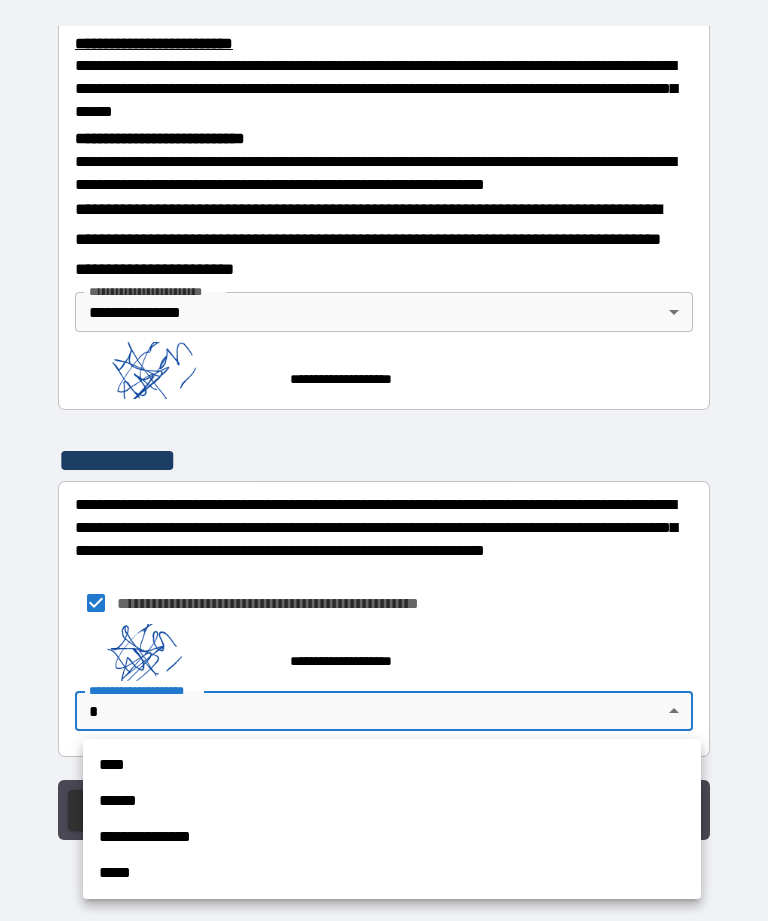 click on "**********" at bounding box center (392, 837) 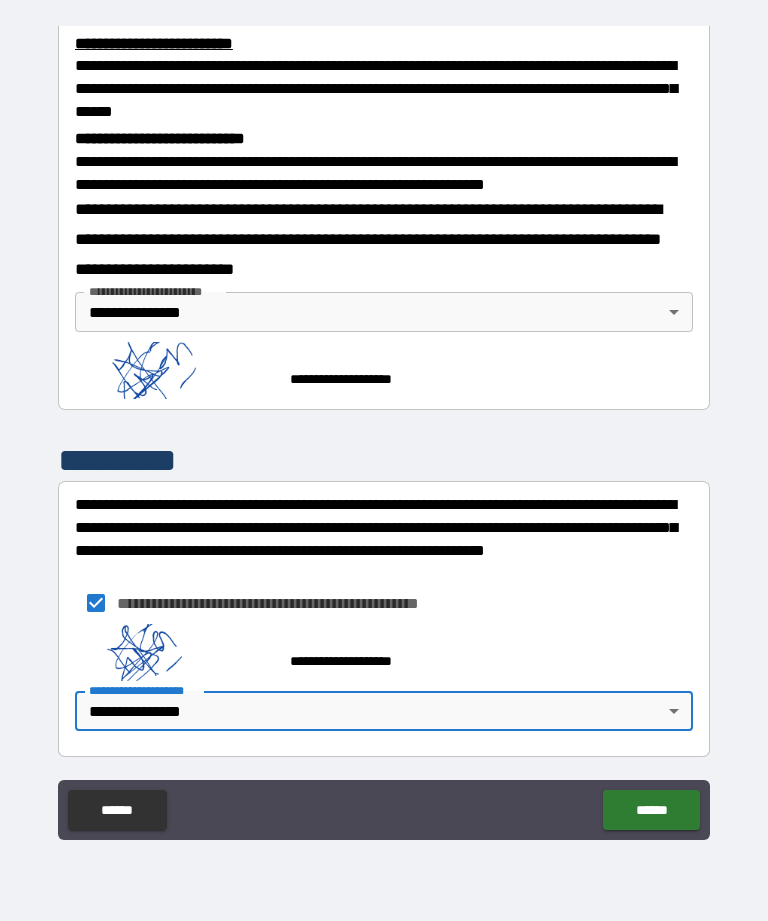 click on "******" at bounding box center [651, 810] 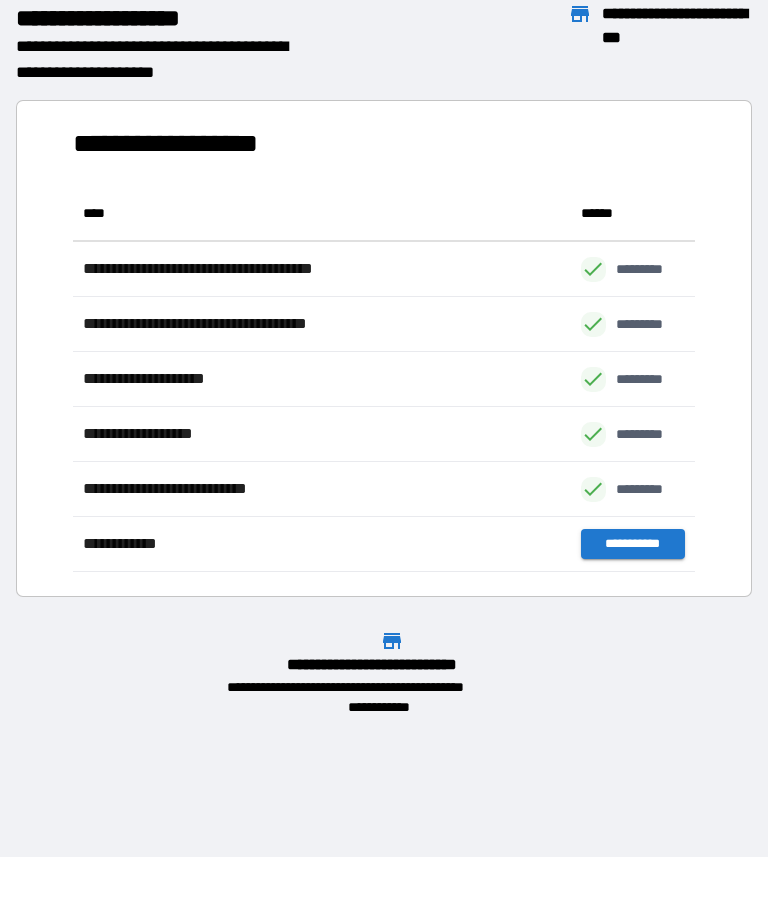 scroll, scrollTop: 1, scrollLeft: 1, axis: both 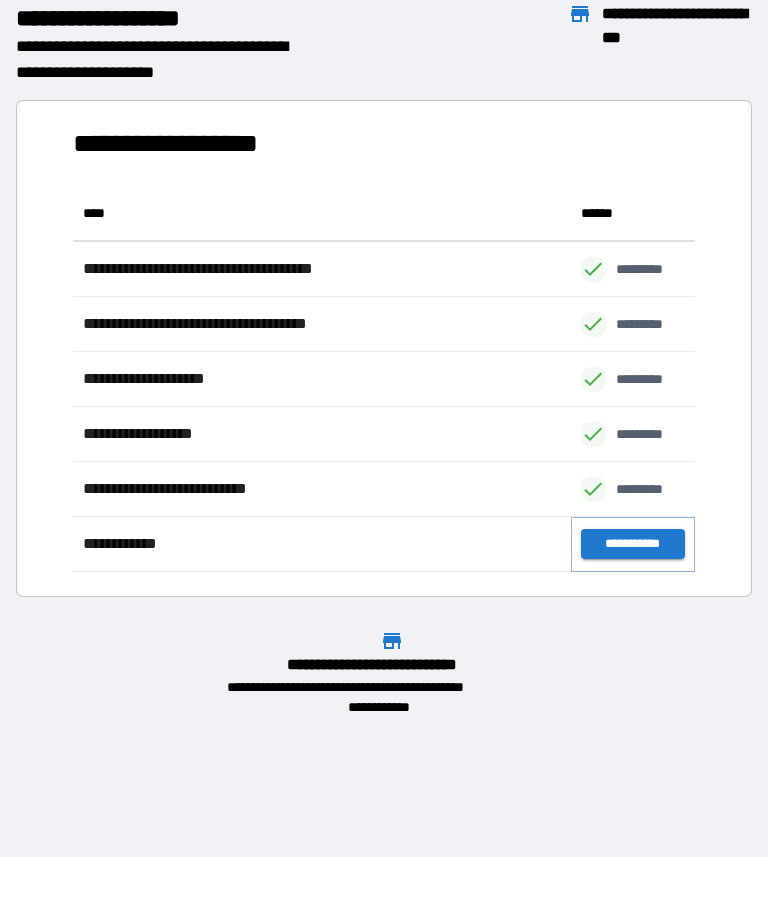 click on "**********" at bounding box center [633, 544] 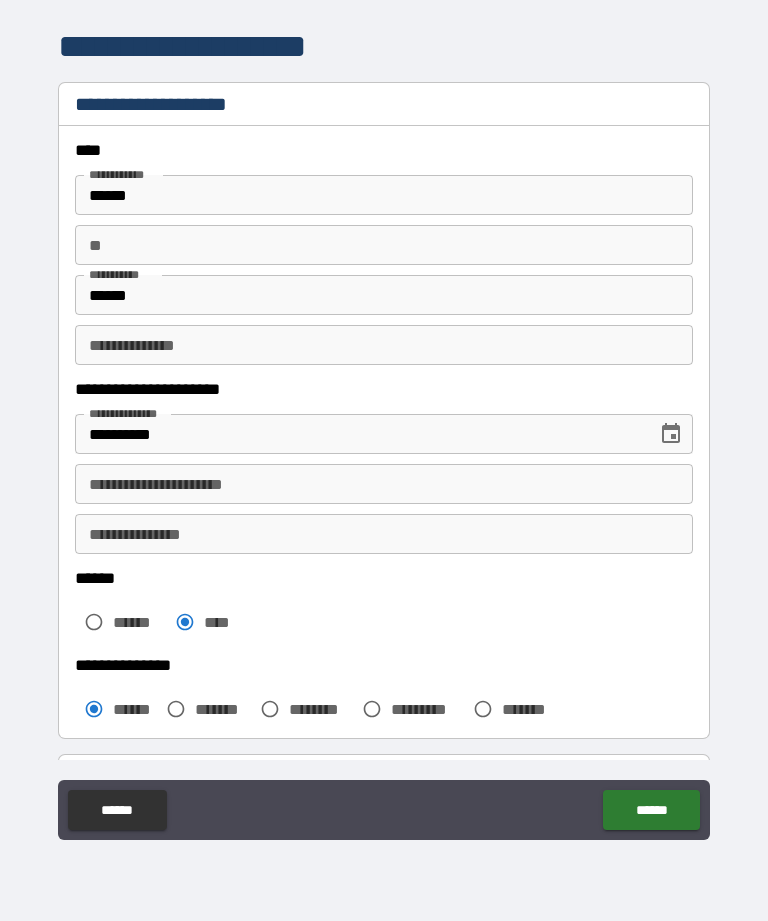 click on "******" at bounding box center (651, 810) 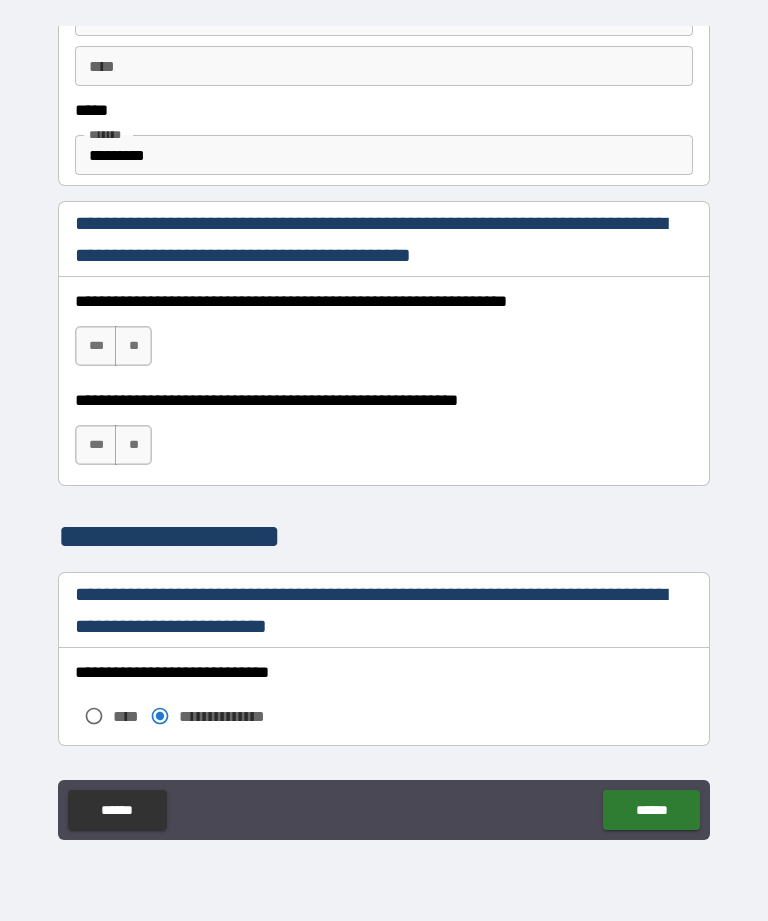 scroll, scrollTop: 1183, scrollLeft: 0, axis: vertical 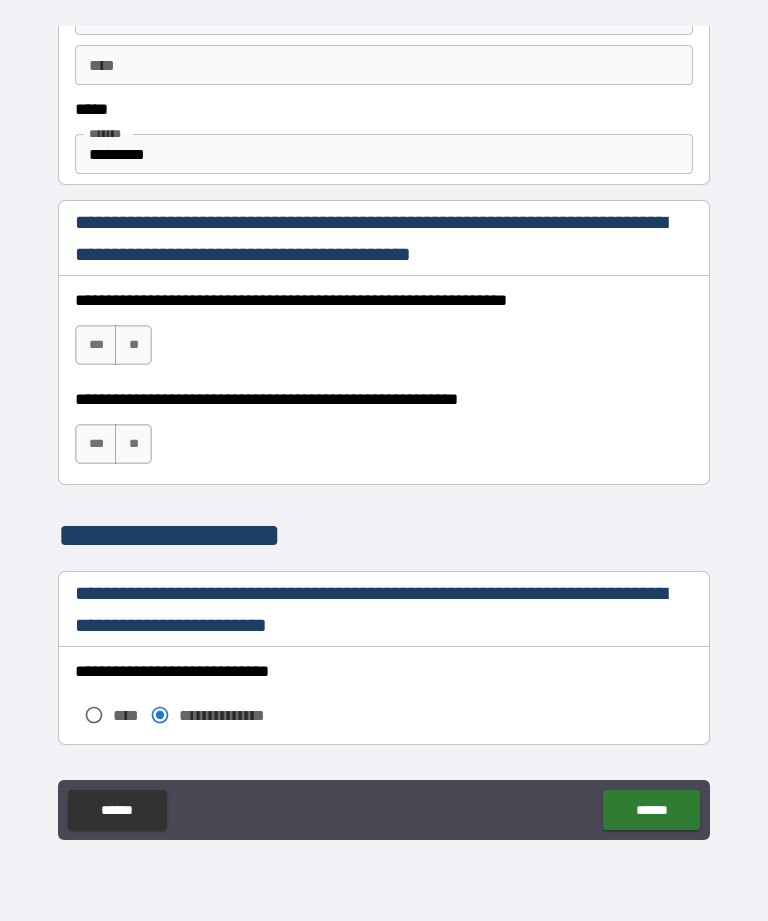click on "**" at bounding box center (133, 345) 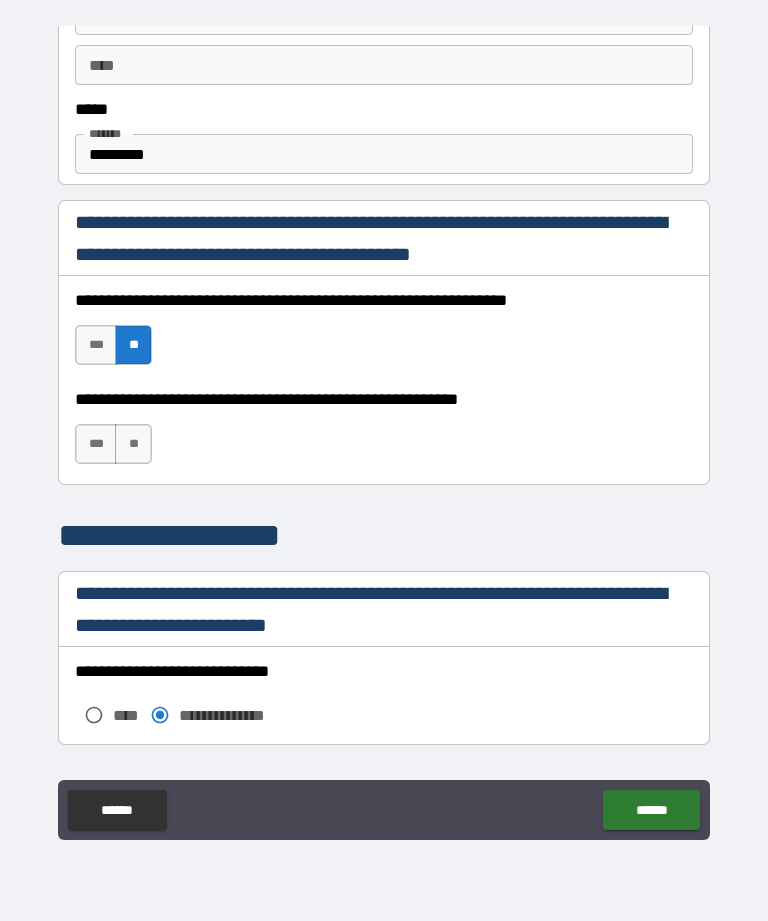 click on "**" at bounding box center (133, 444) 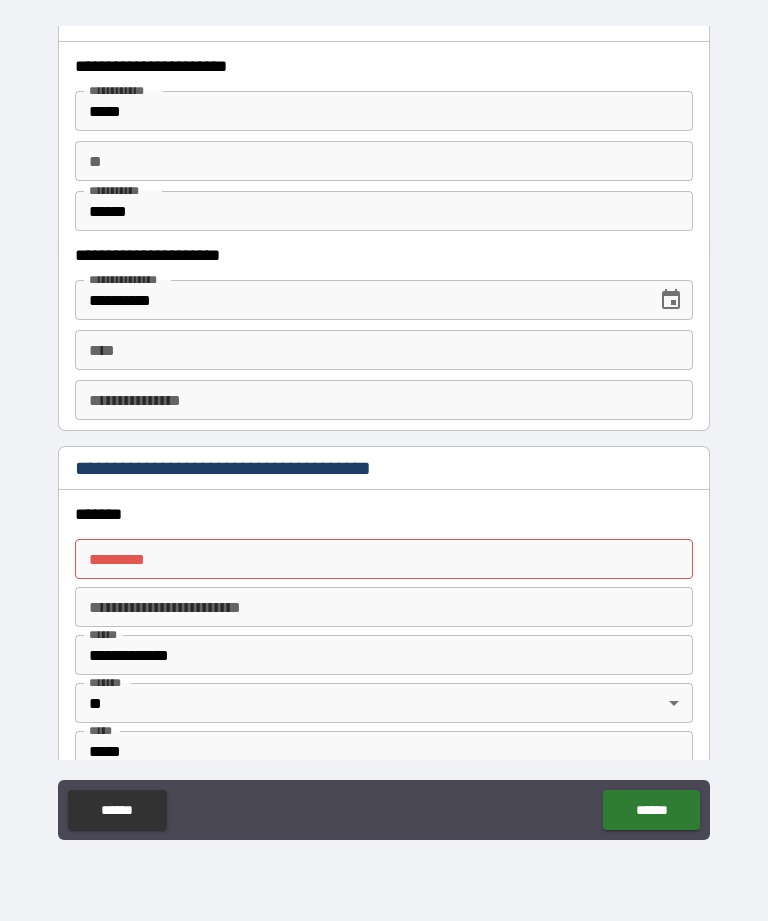 scroll, scrollTop: 1945, scrollLeft: 0, axis: vertical 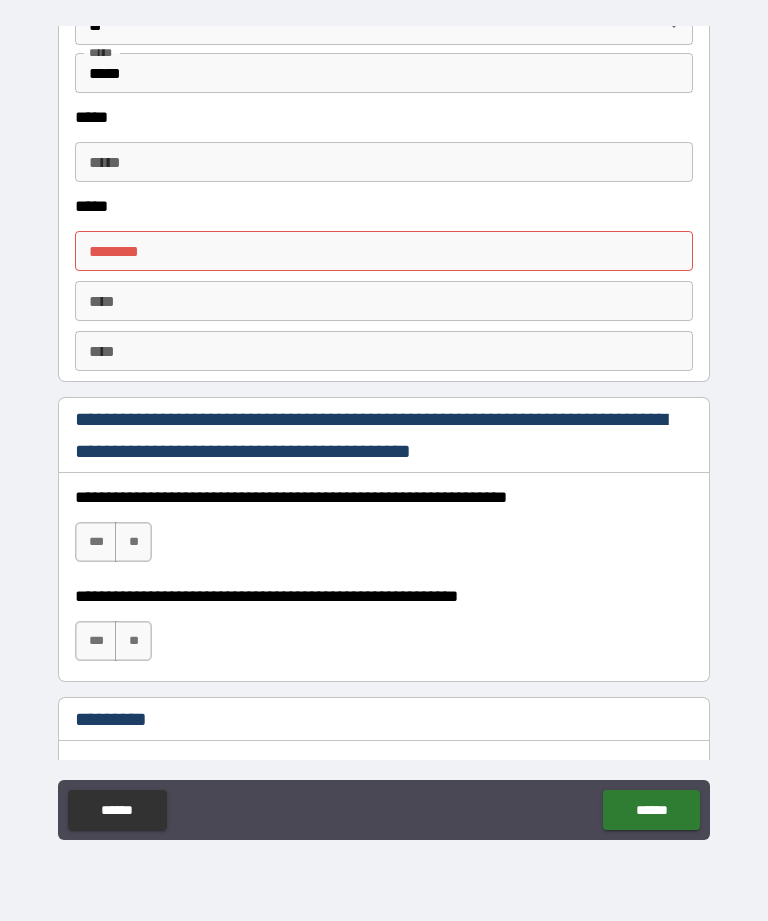 click on "******   *" at bounding box center (384, 251) 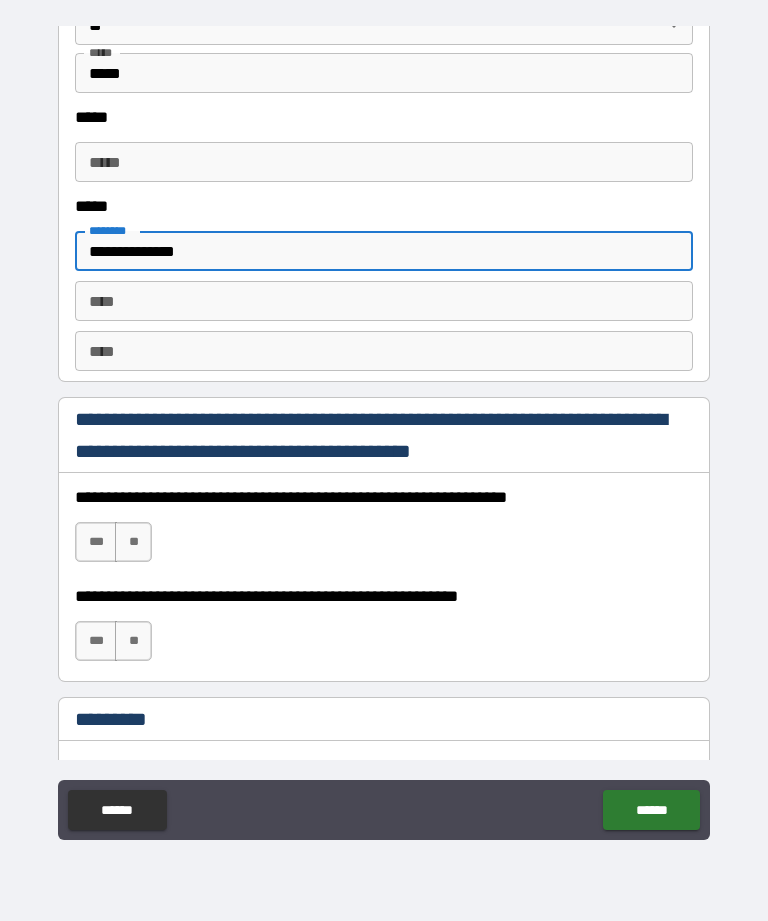 click on "****" at bounding box center [384, 301] 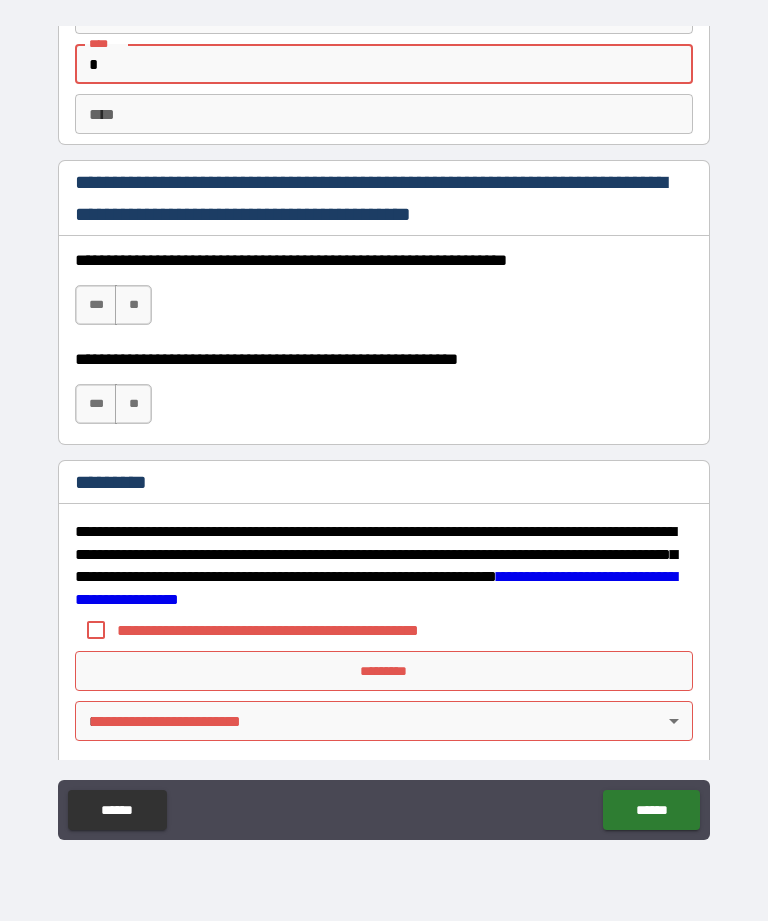 scroll, scrollTop: 2861, scrollLeft: 0, axis: vertical 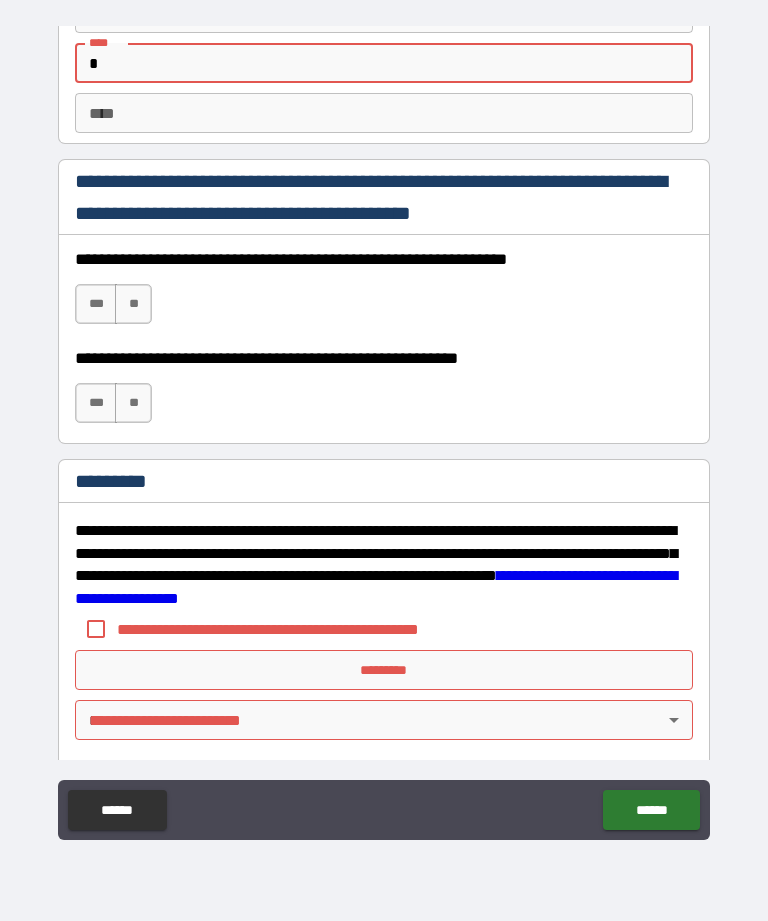 click on "**" at bounding box center (133, 304) 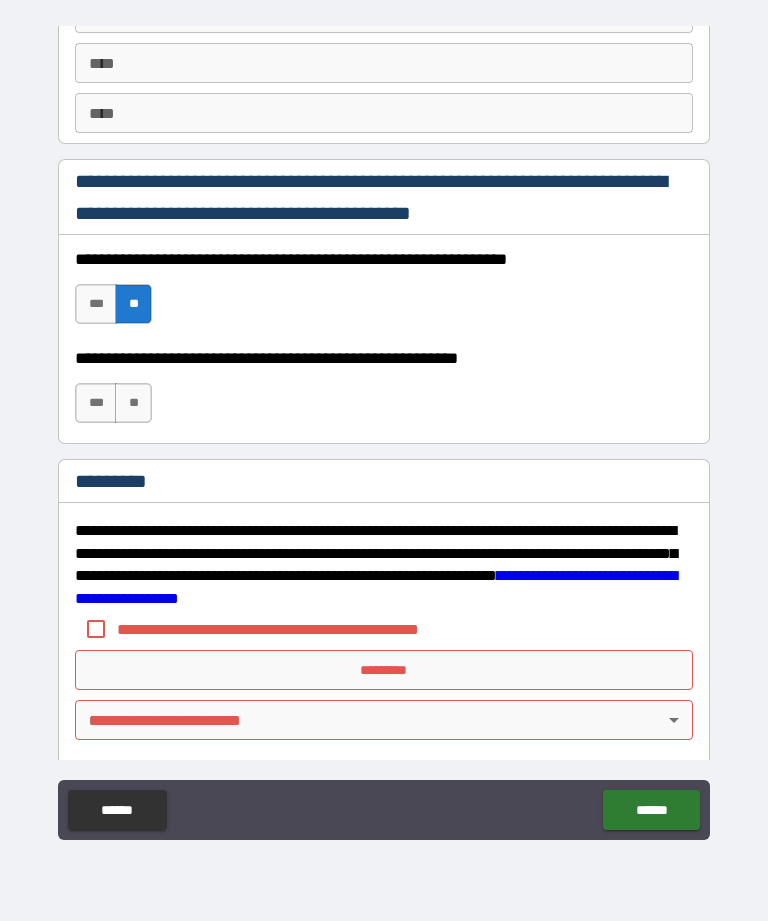 click on "**" at bounding box center (133, 403) 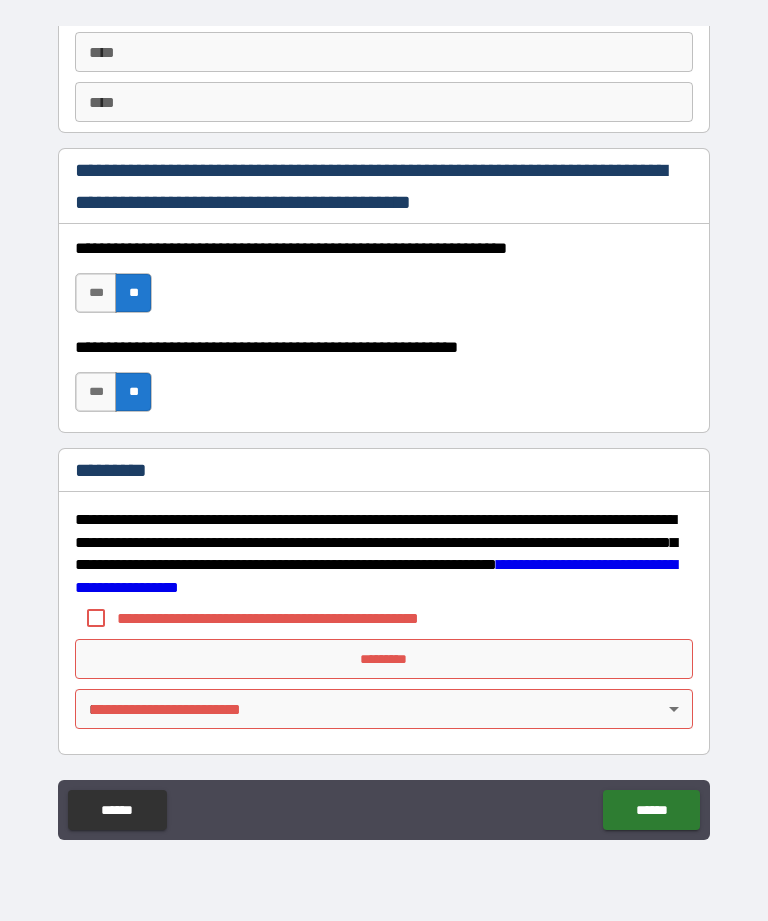 scroll, scrollTop: 2872, scrollLeft: 0, axis: vertical 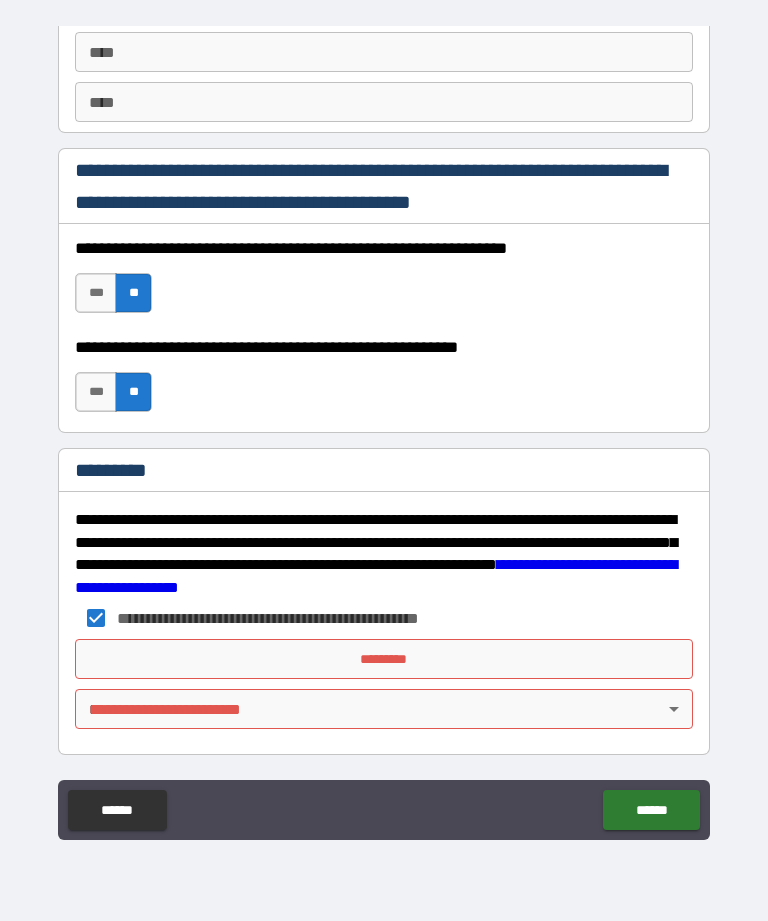 click on "*********" at bounding box center (384, 659) 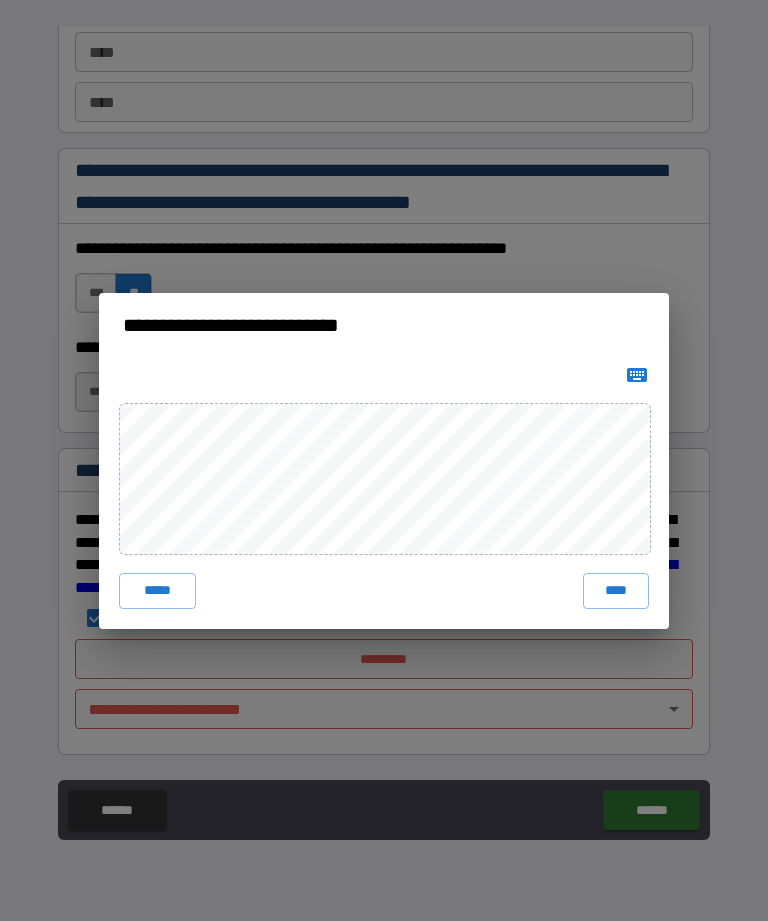 click on "****" at bounding box center (616, 591) 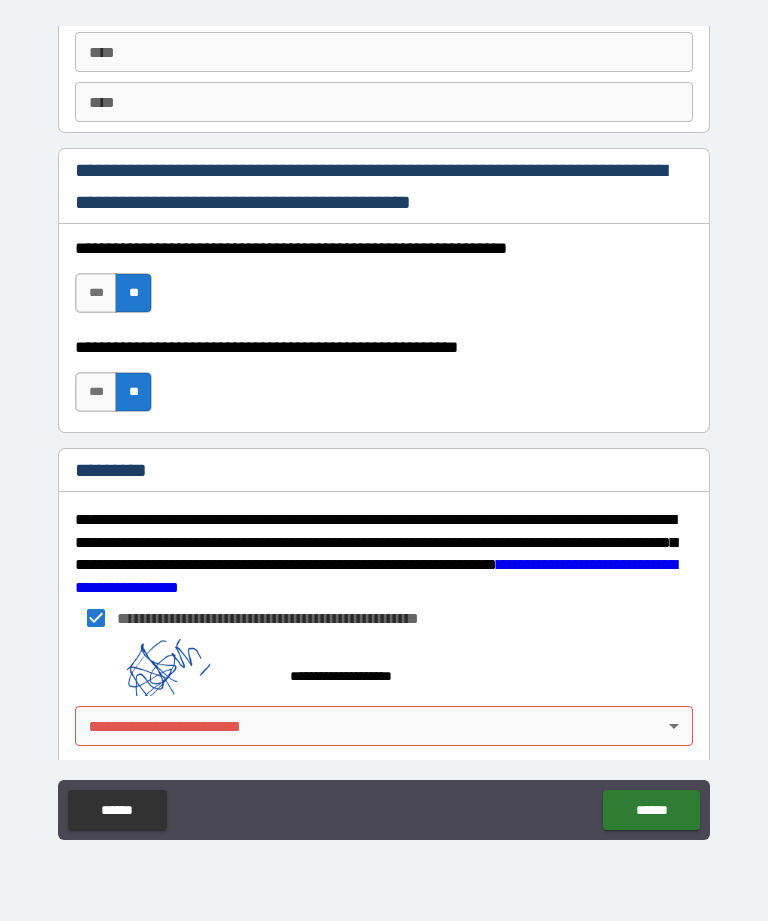 click on "[FIRST] [LAST] [CITY] [STATE] [POSTAL_CODE] [COUNTRY] [ADDRESS] [PHONE] [EMAIL]" at bounding box center (384, 428) 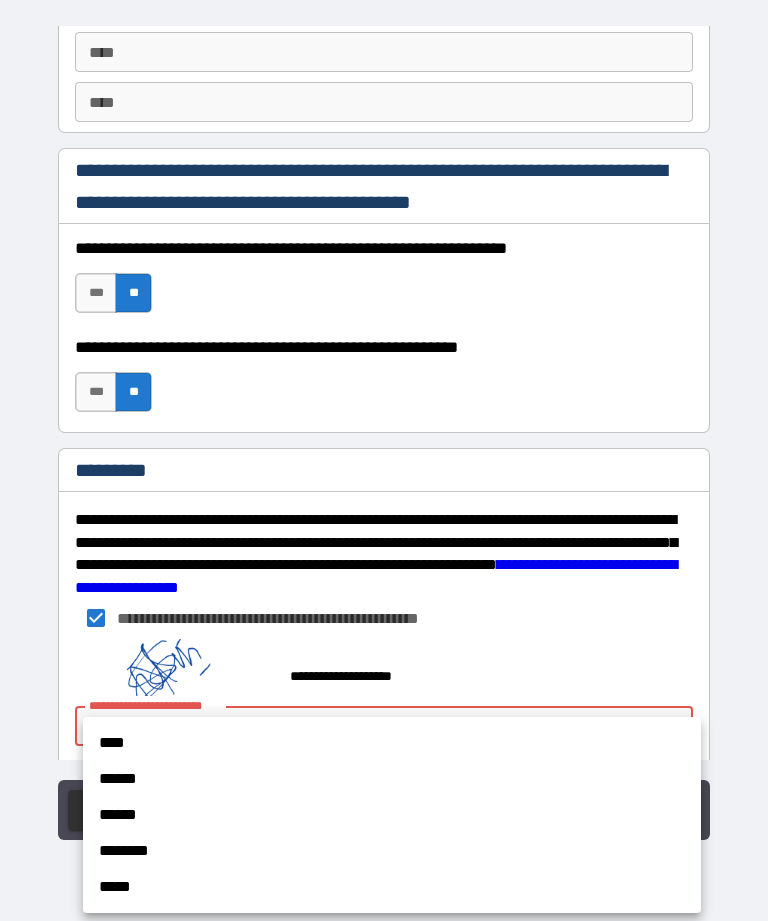 click on "******" at bounding box center (392, 779) 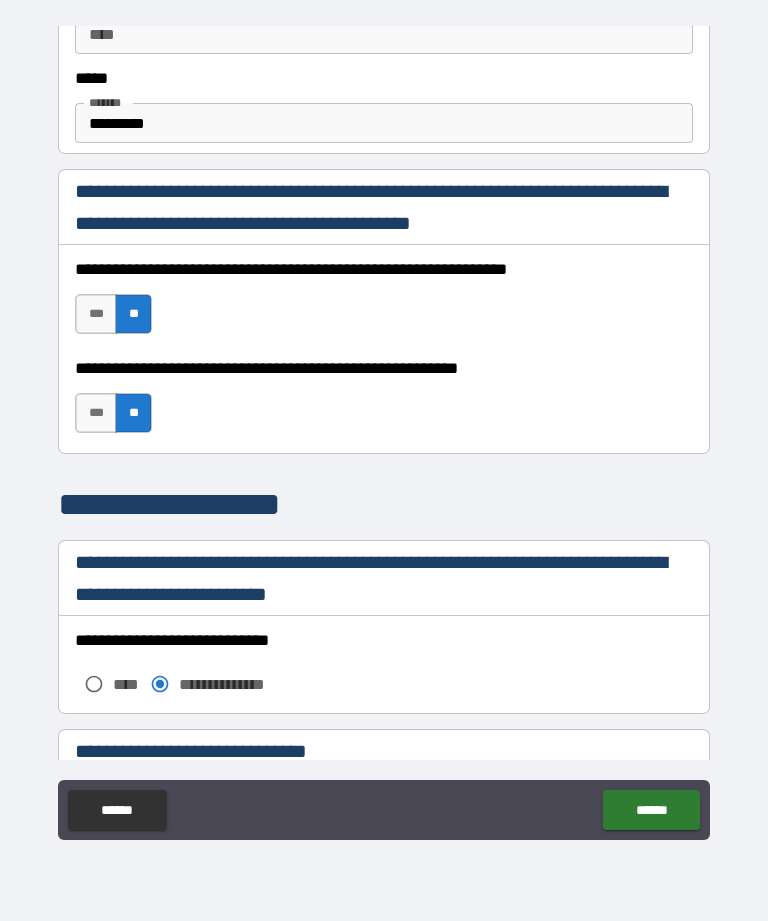 scroll, scrollTop: 1196, scrollLeft: 0, axis: vertical 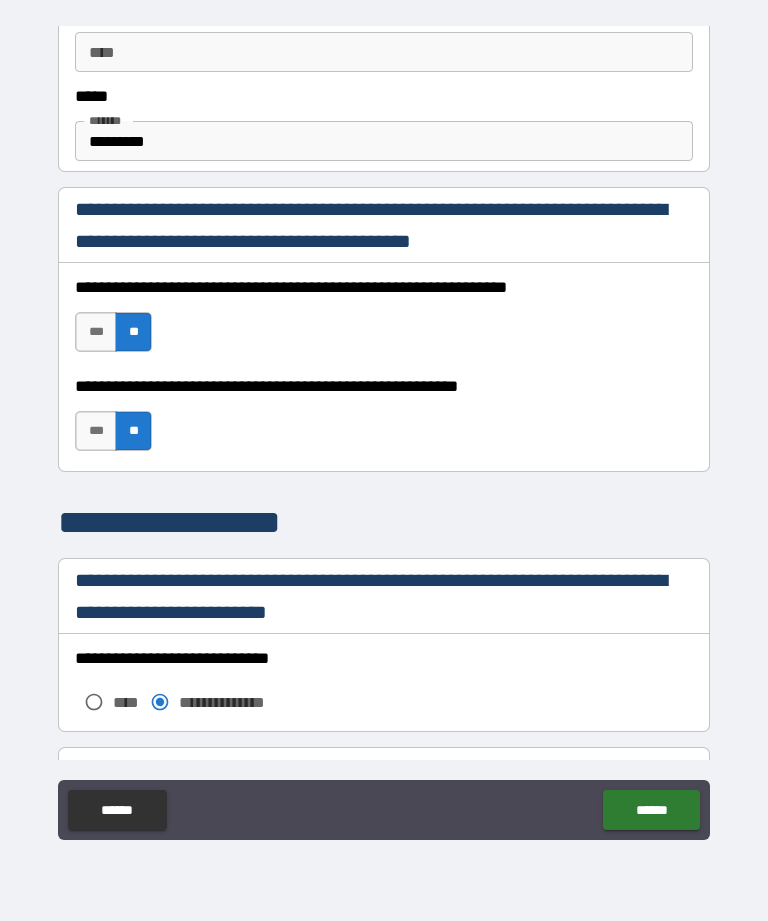 click on "******" at bounding box center [651, 810] 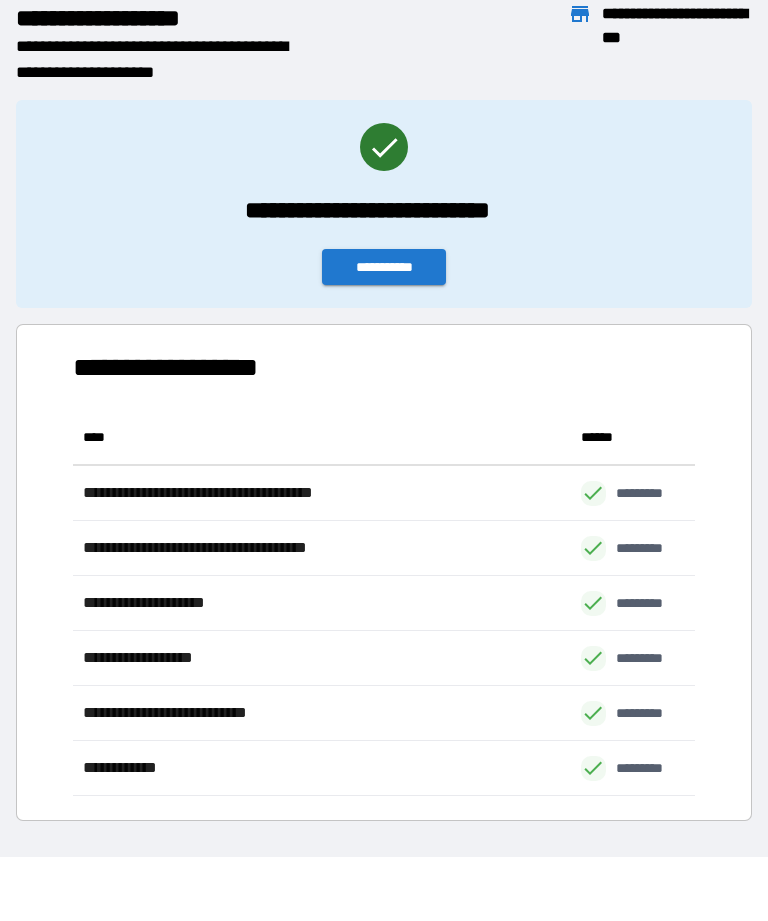 scroll, scrollTop: 1, scrollLeft: 1, axis: both 